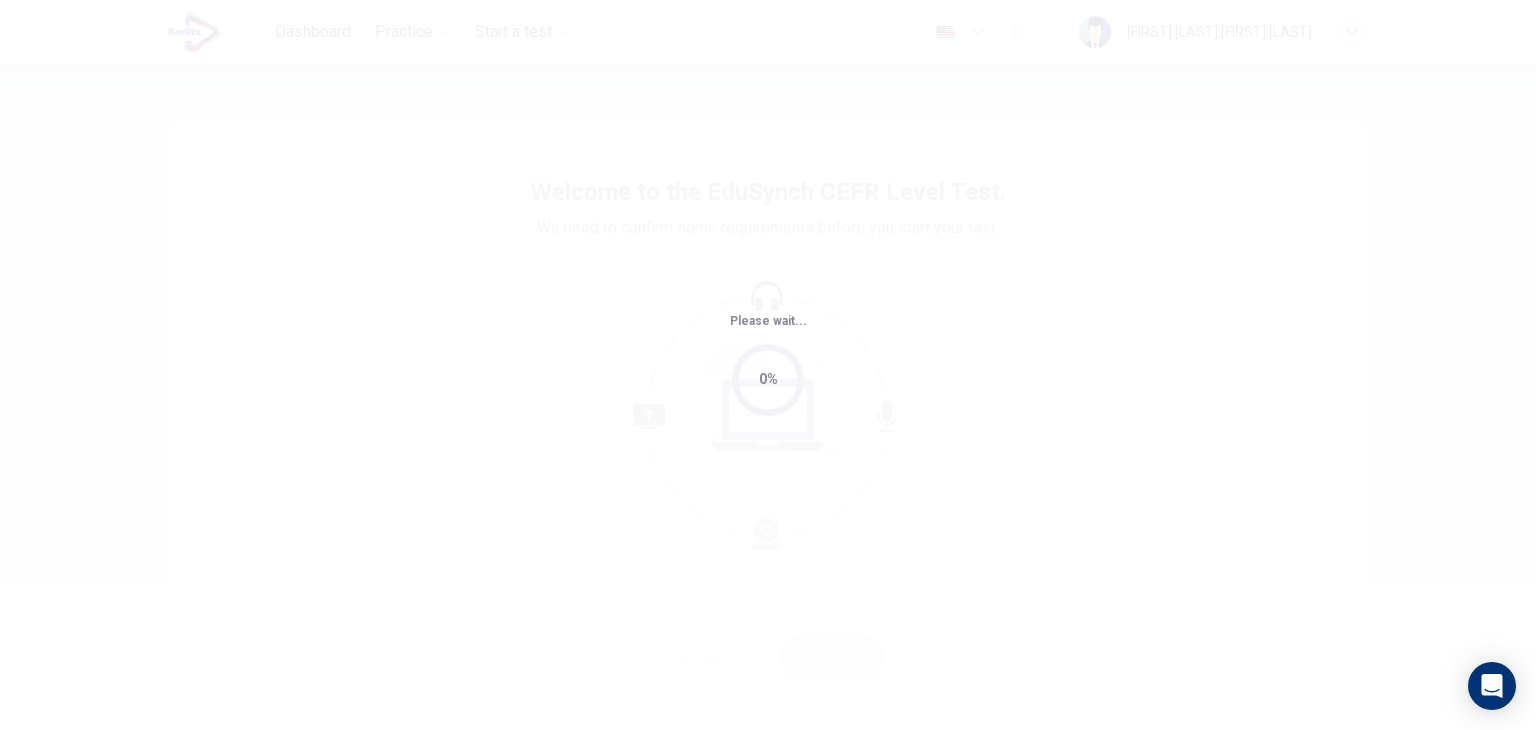 scroll, scrollTop: 0, scrollLeft: 0, axis: both 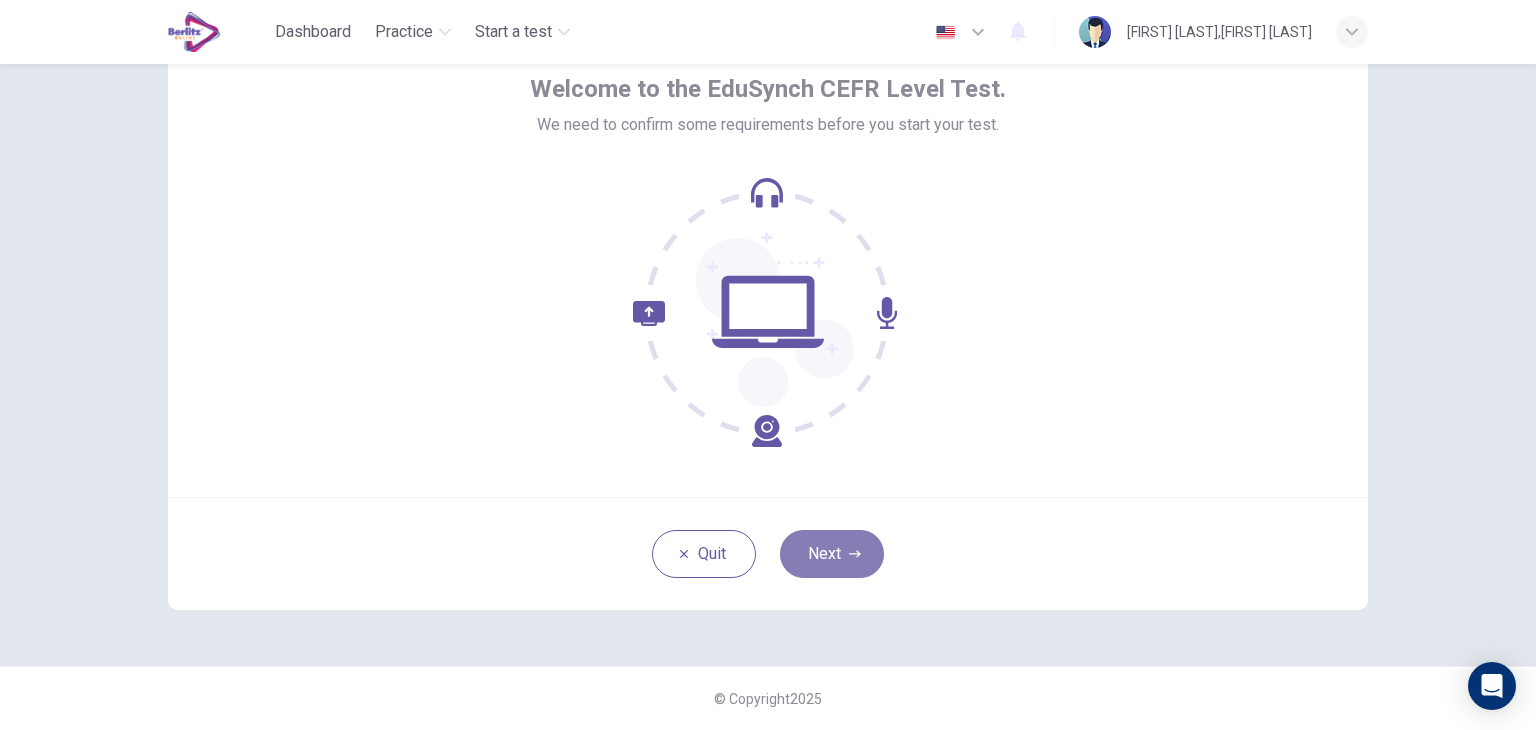 click on "Next" at bounding box center [832, 554] 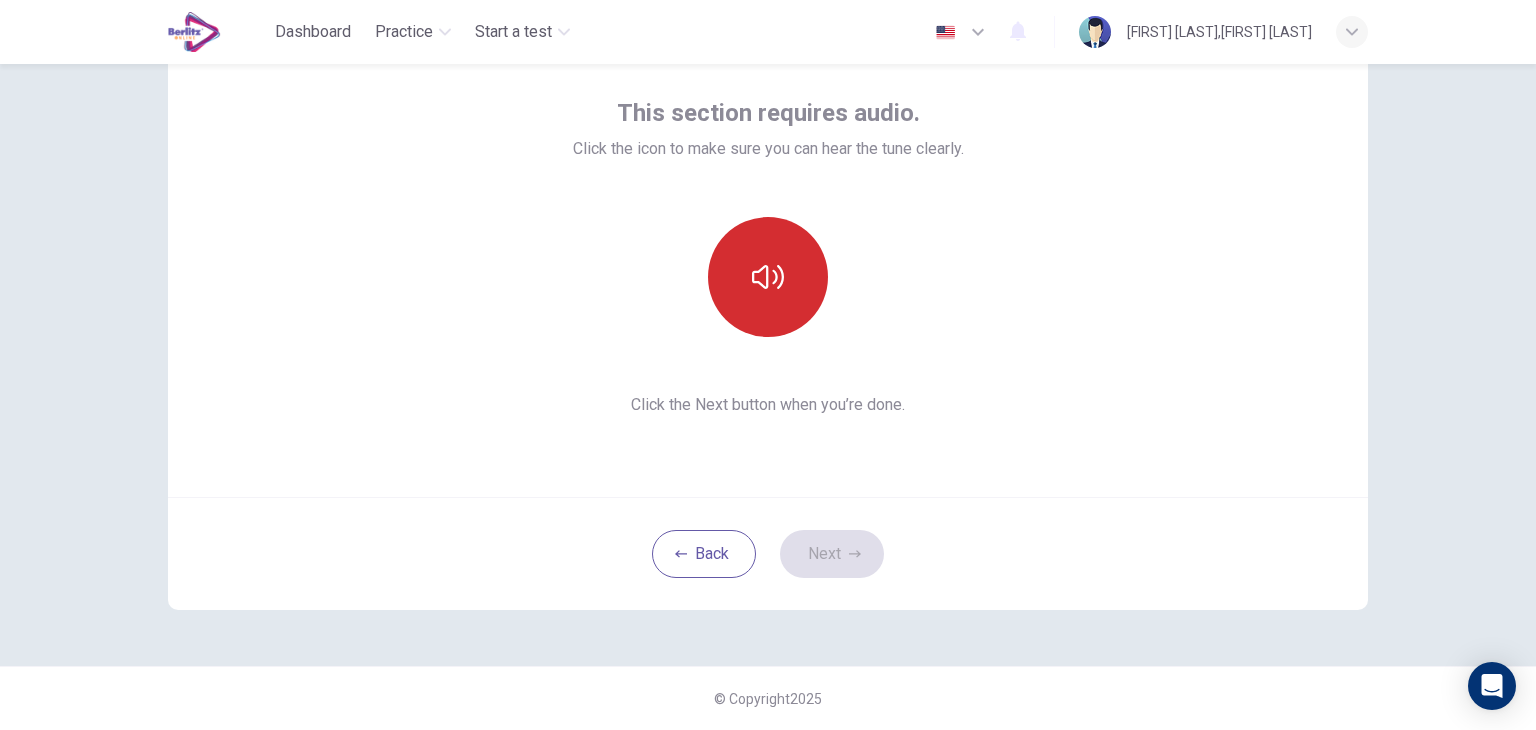 click at bounding box center [768, 277] 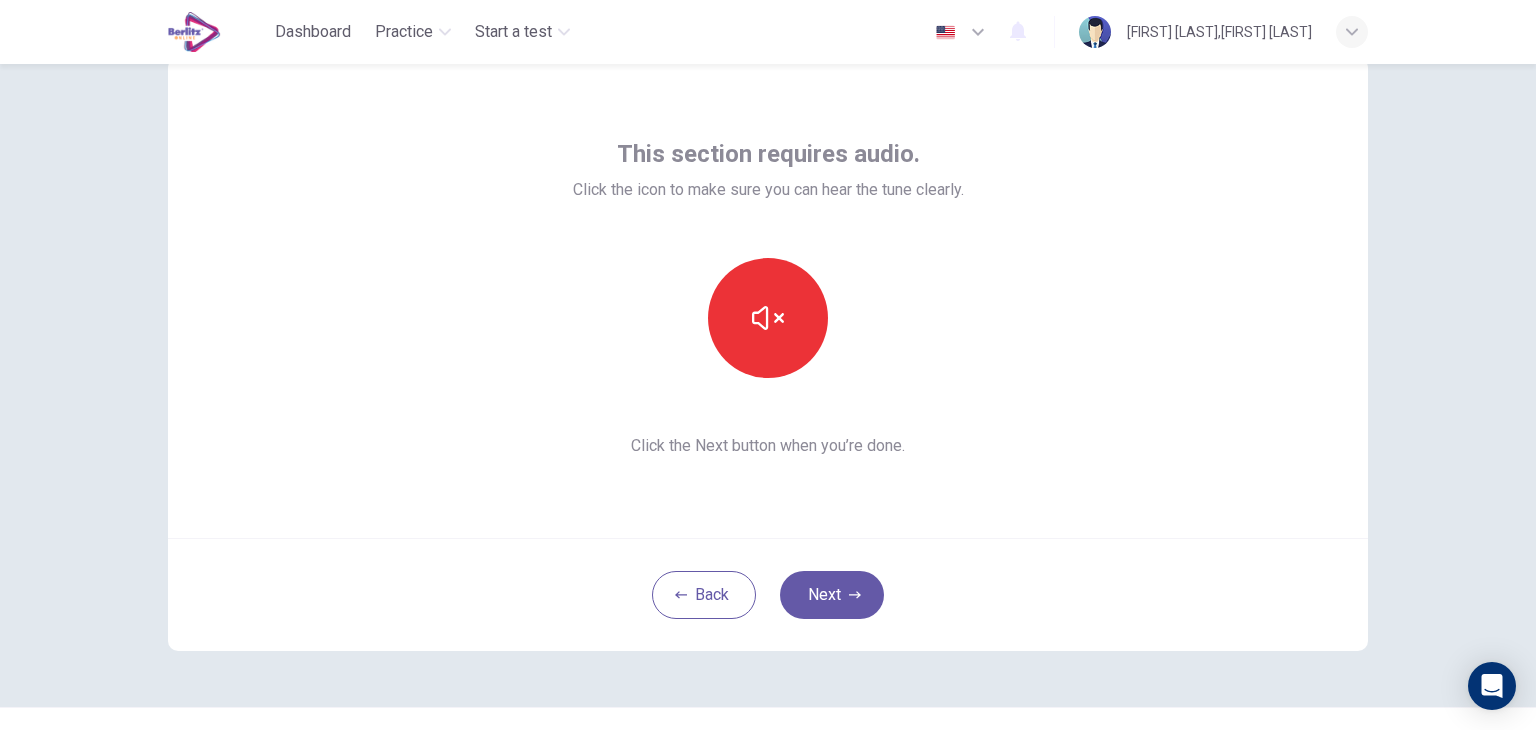 scroll, scrollTop: 62, scrollLeft: 0, axis: vertical 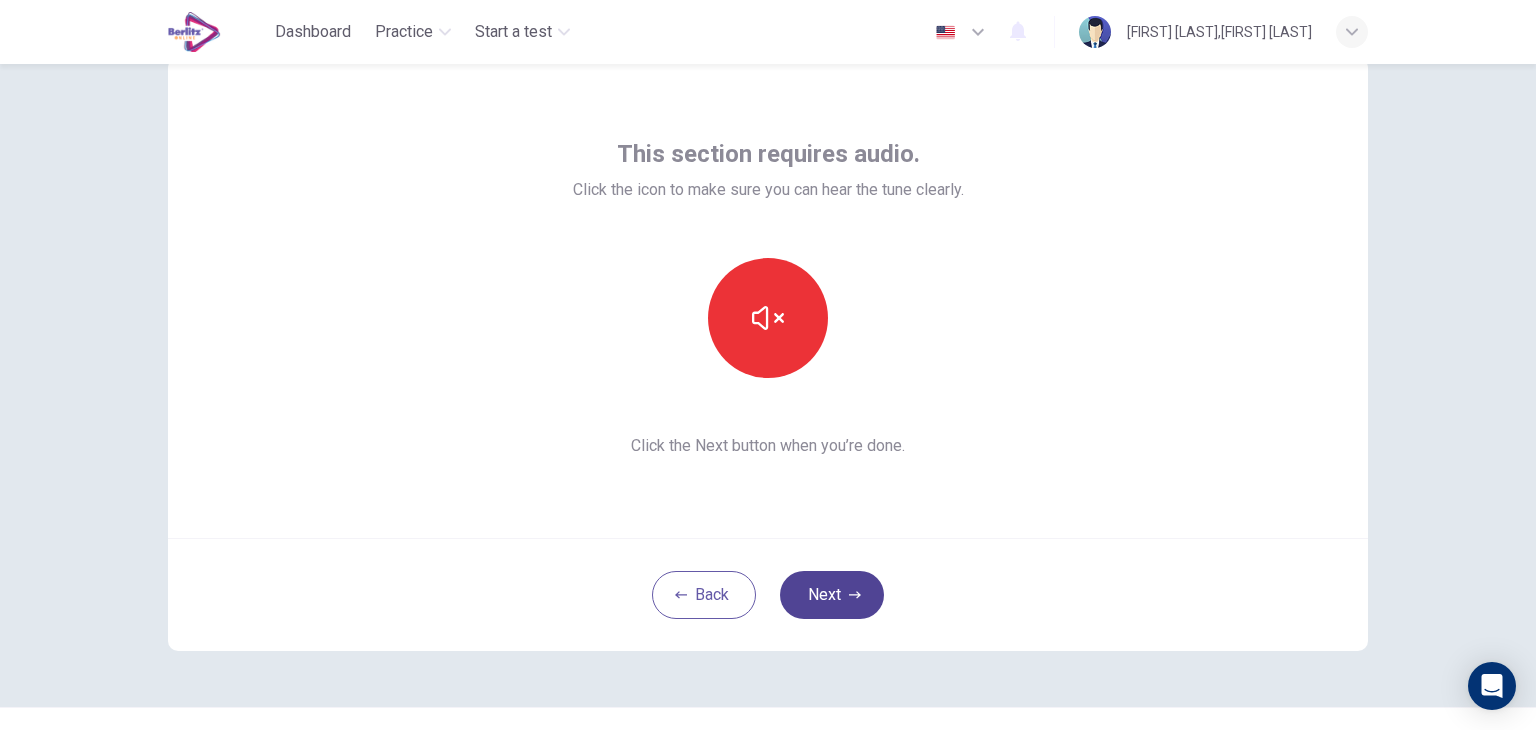 click on "Next" at bounding box center (832, 595) 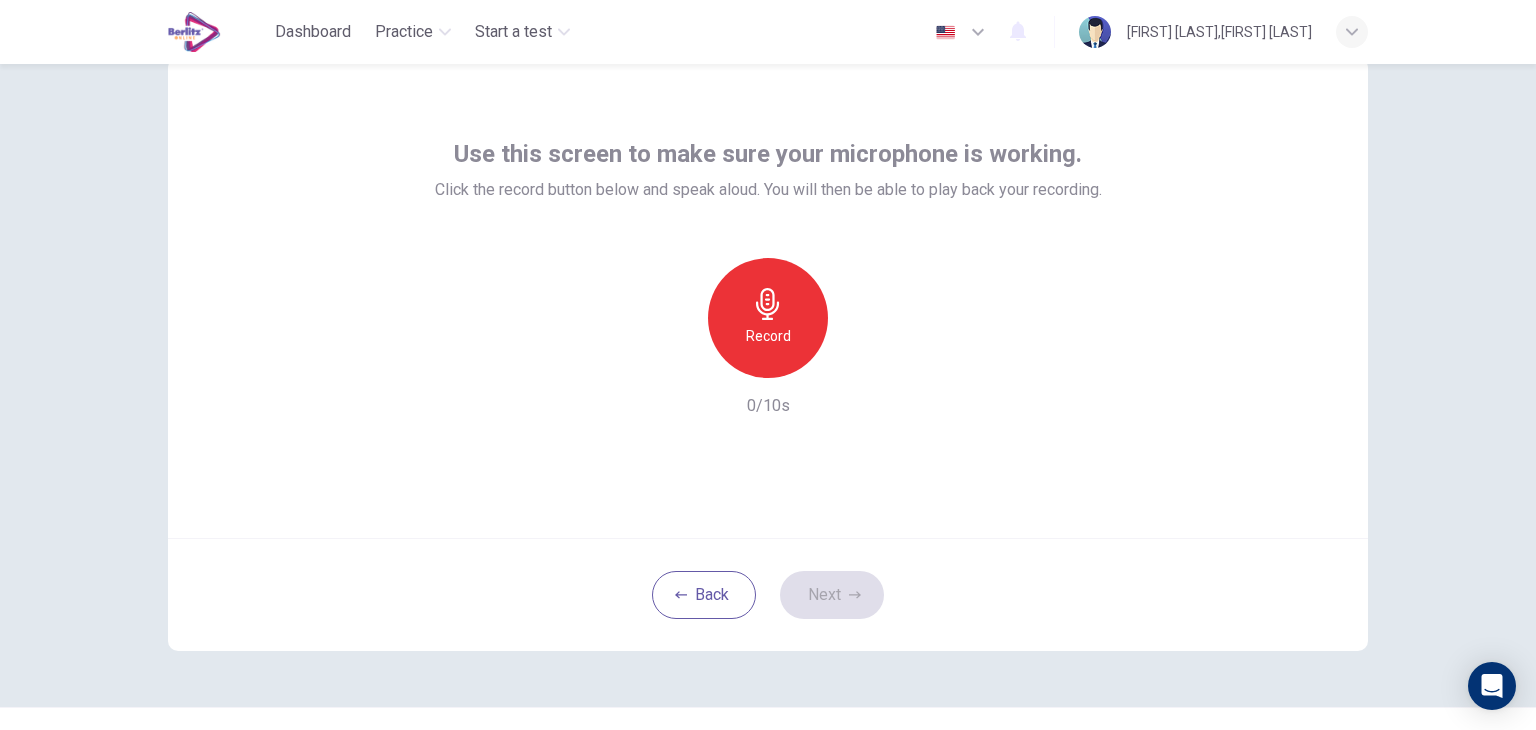 click on "Record" at bounding box center (768, 318) 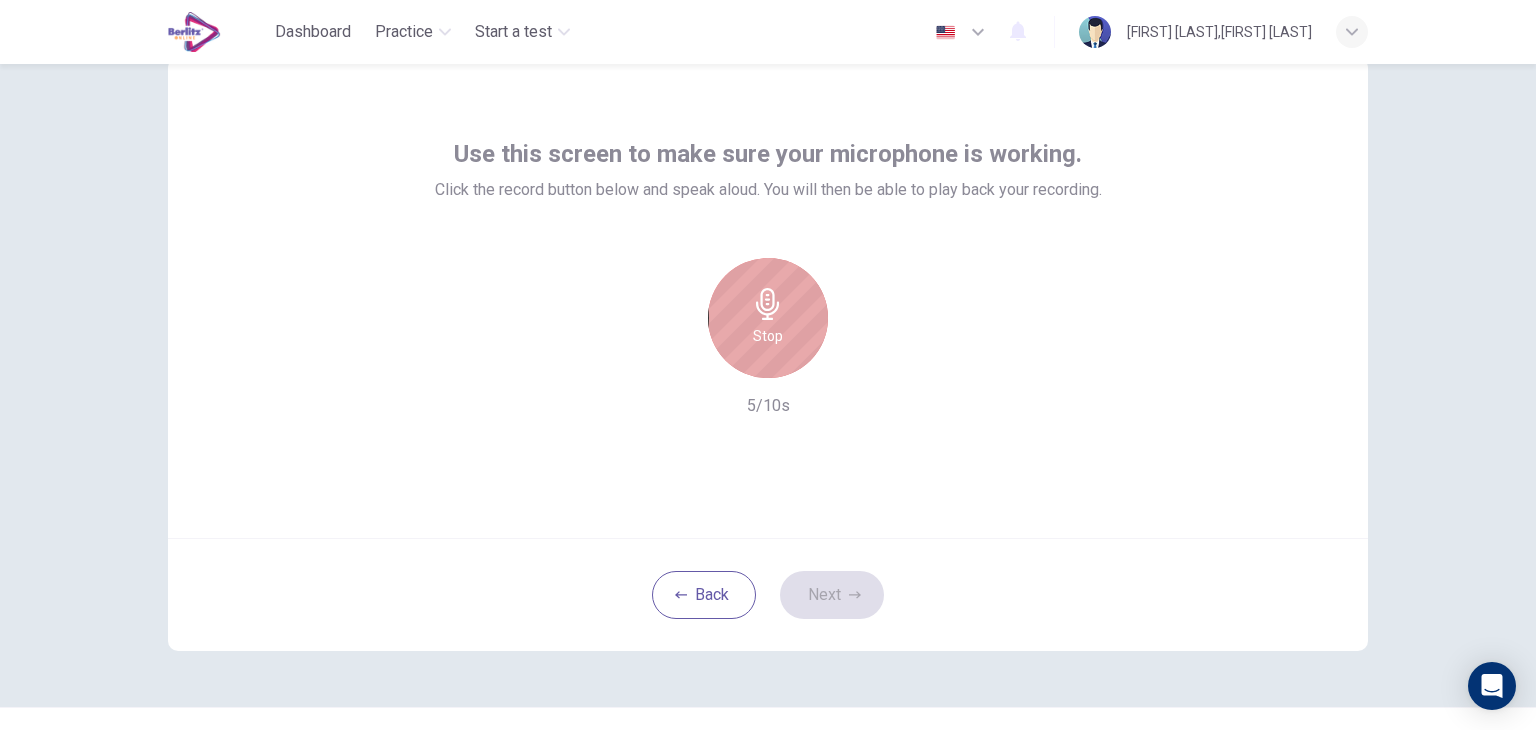 click 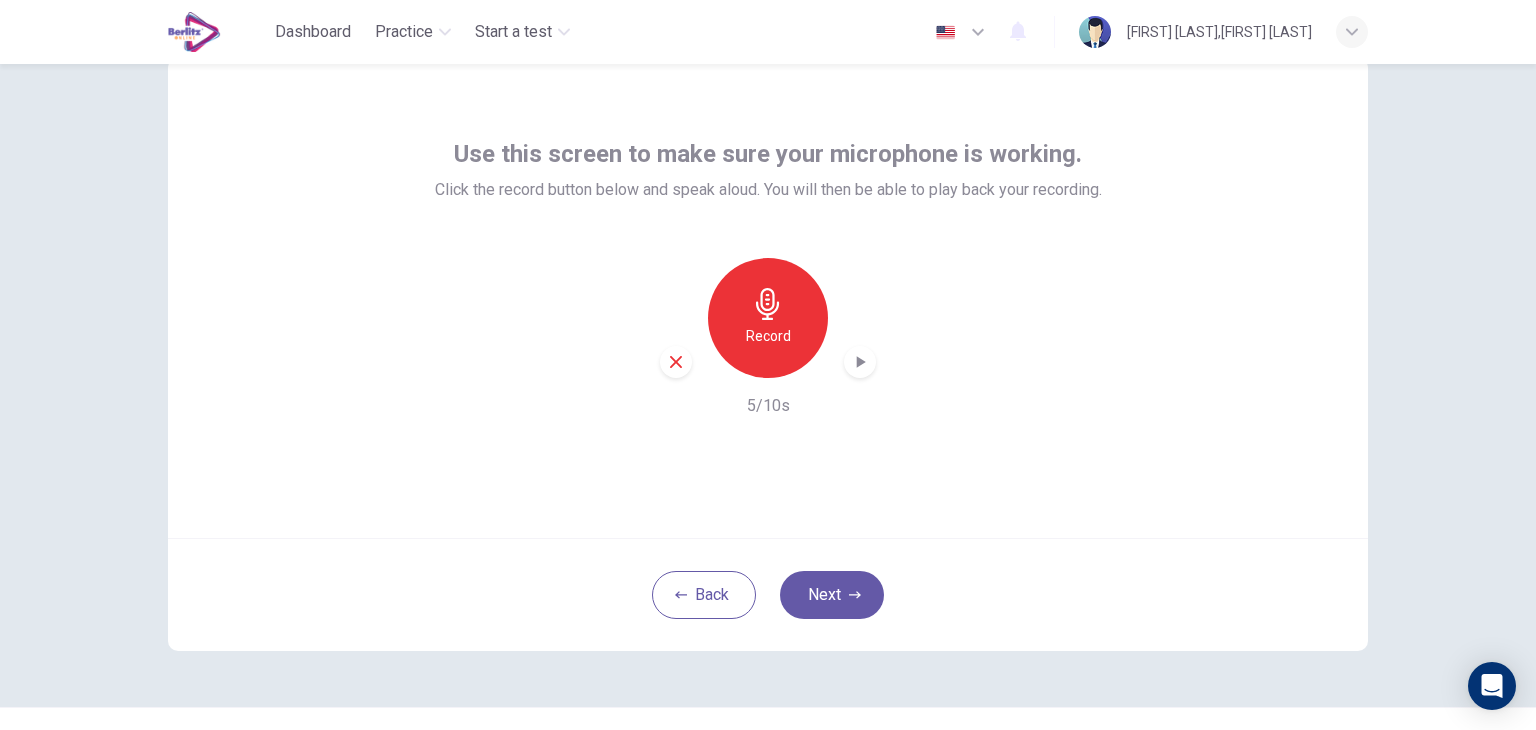 click on "Record" at bounding box center (768, 336) 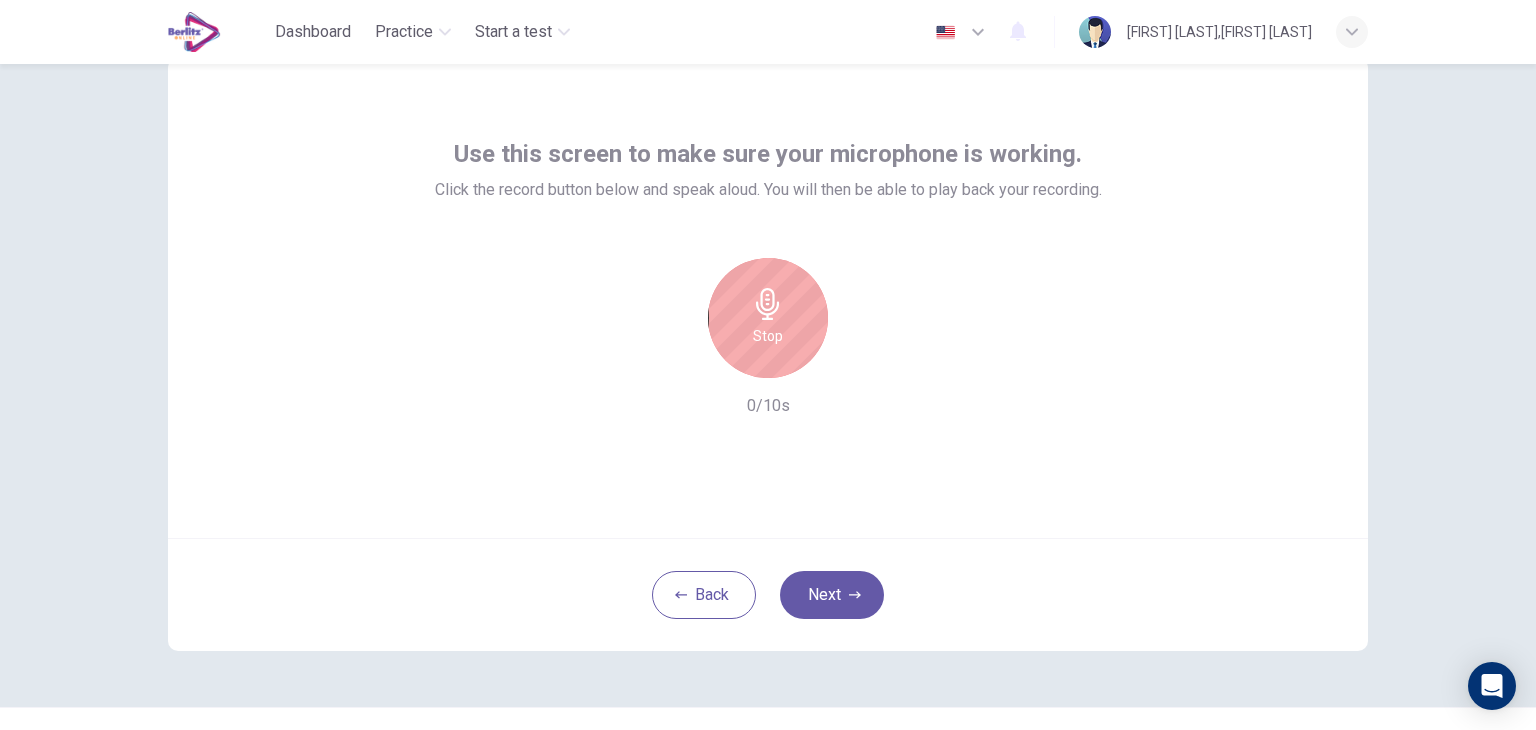 click on "Stop" at bounding box center [768, 336] 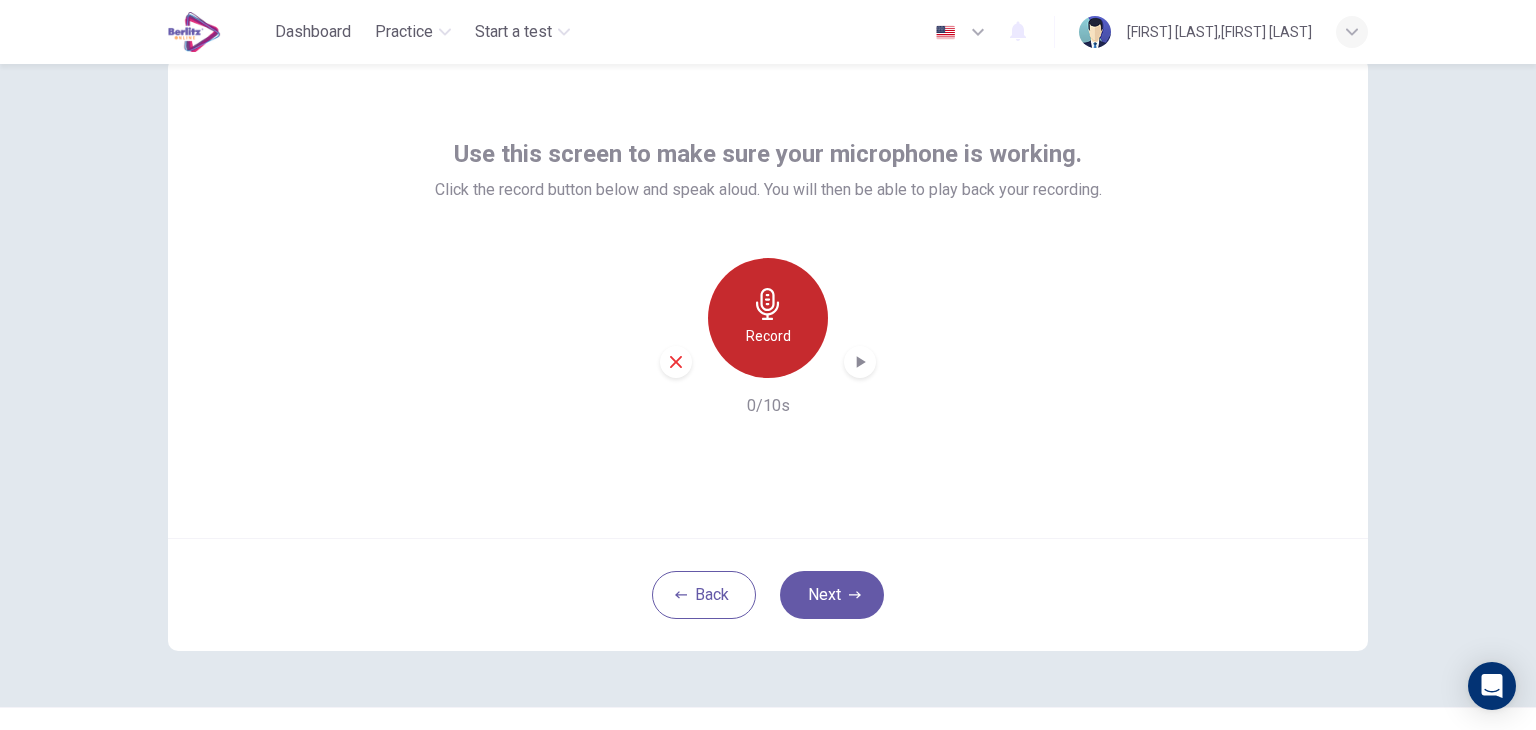 click on "Record" at bounding box center (768, 336) 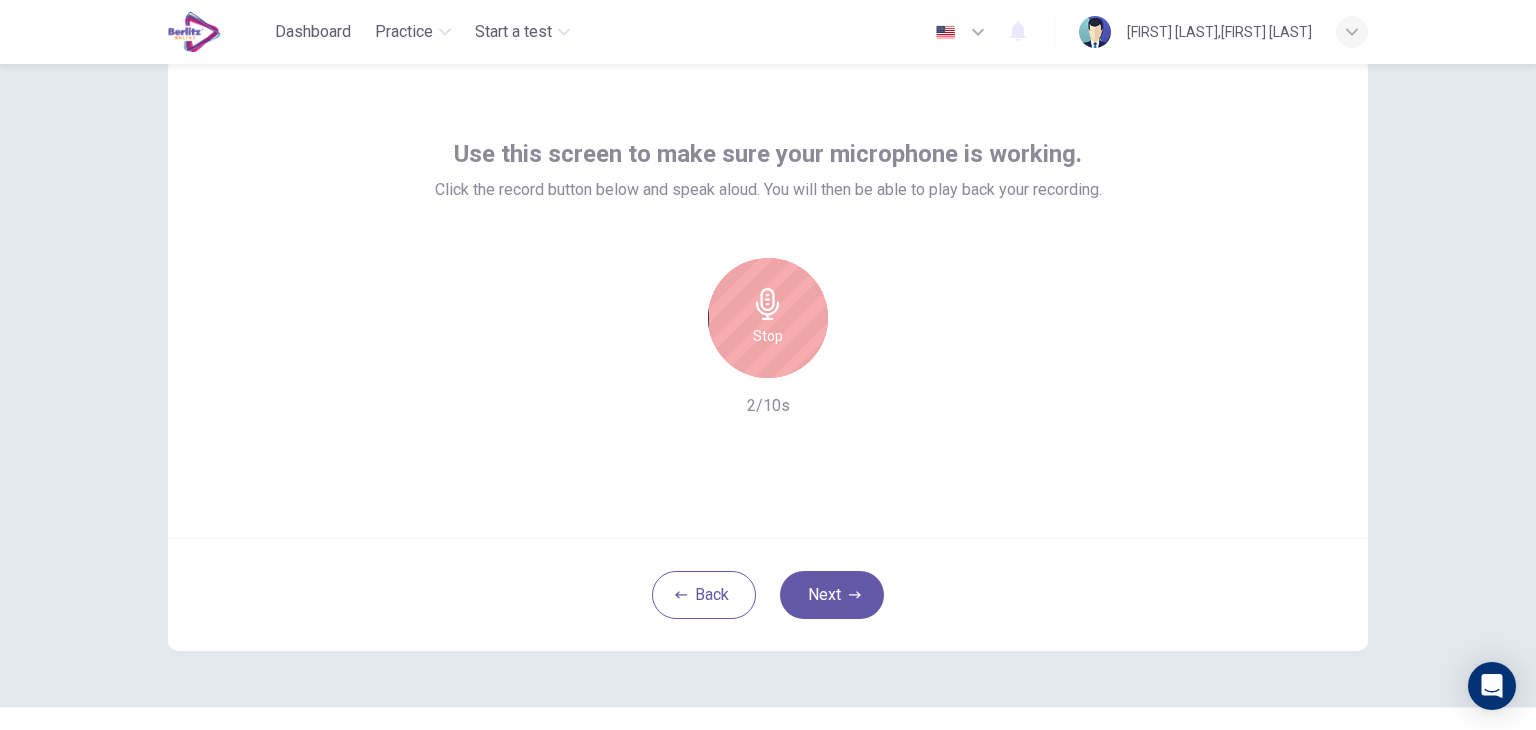 click on "Stop" at bounding box center (768, 318) 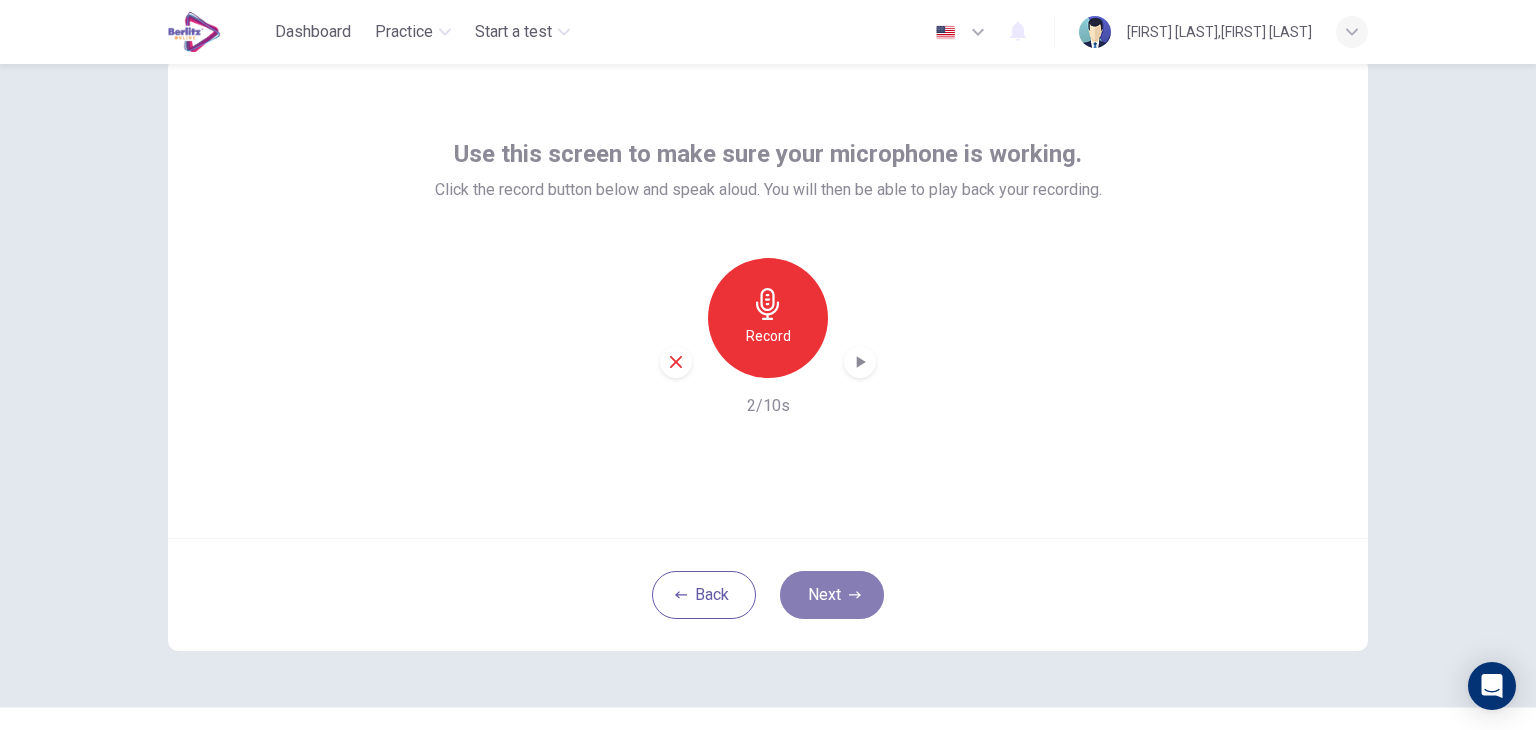 click on "Next" at bounding box center (832, 595) 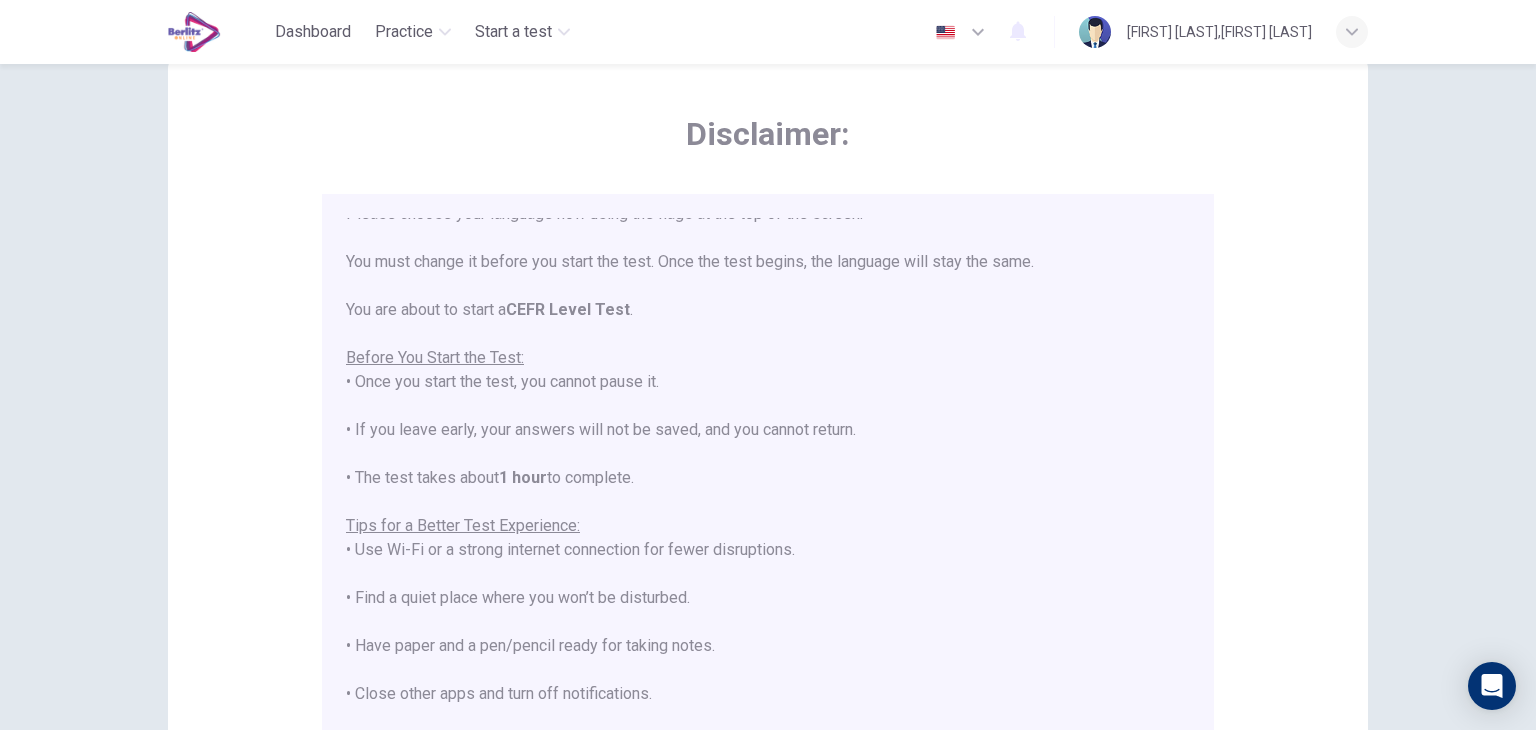 scroll, scrollTop: 191, scrollLeft: 0, axis: vertical 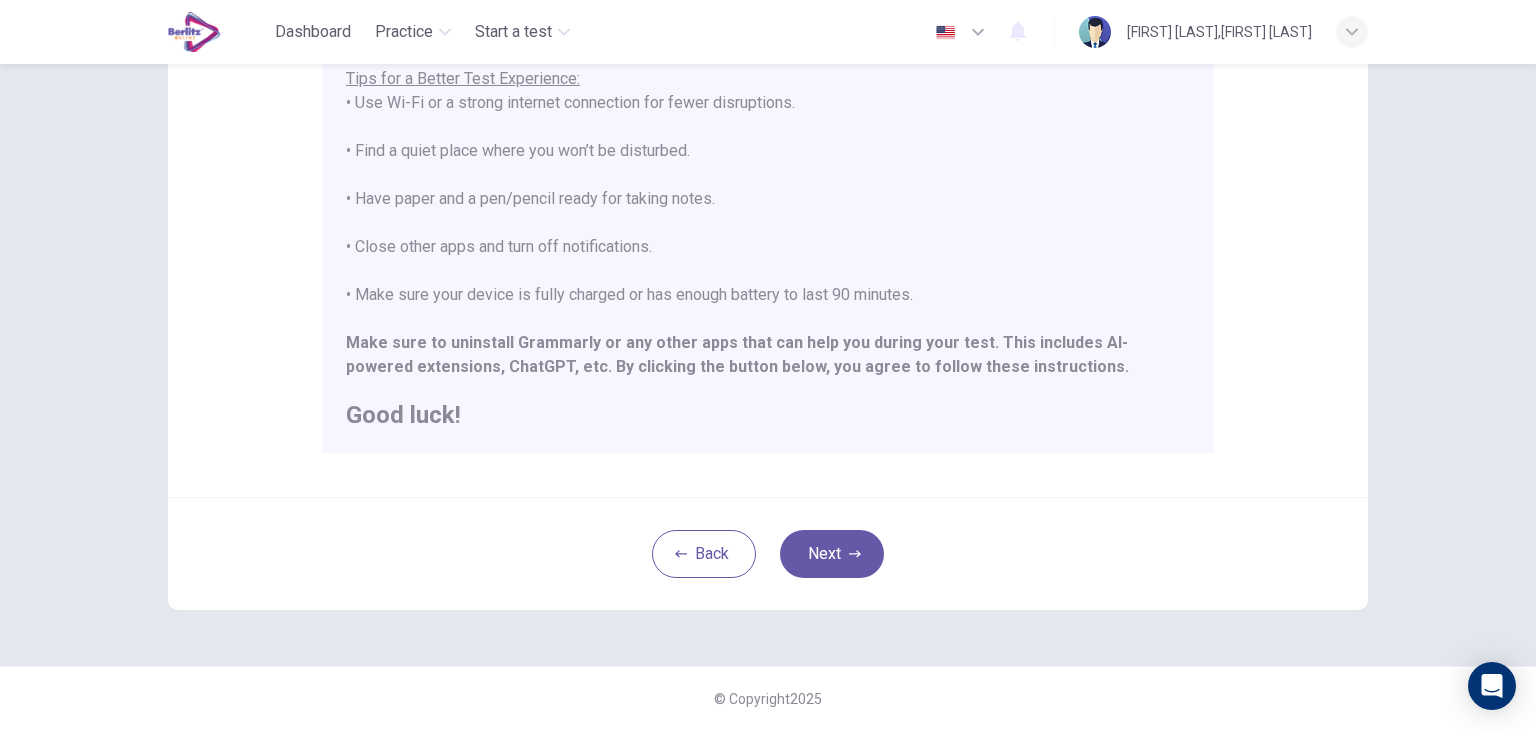 click on "© Copyright  2025" at bounding box center (768, 698) 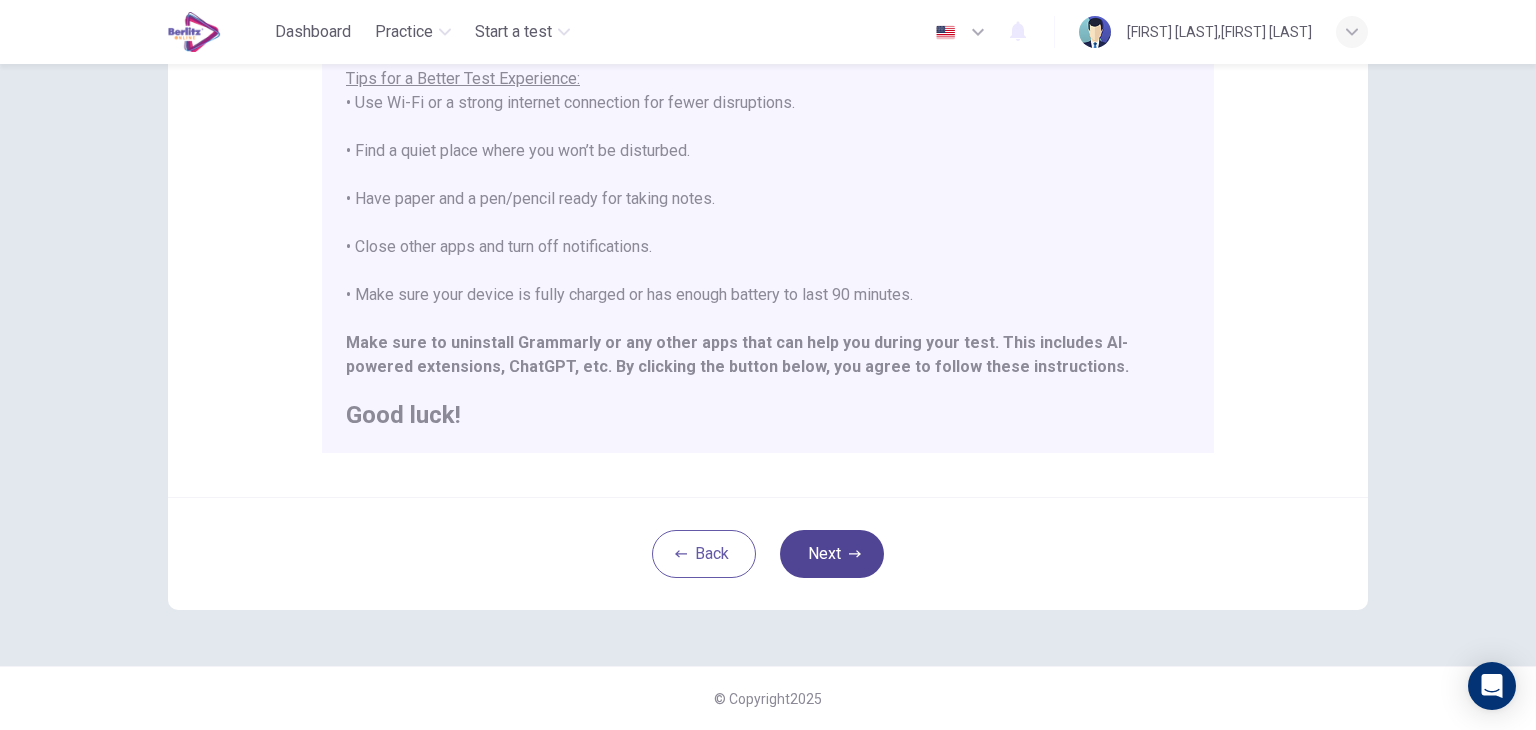 click on "Next" at bounding box center (832, 554) 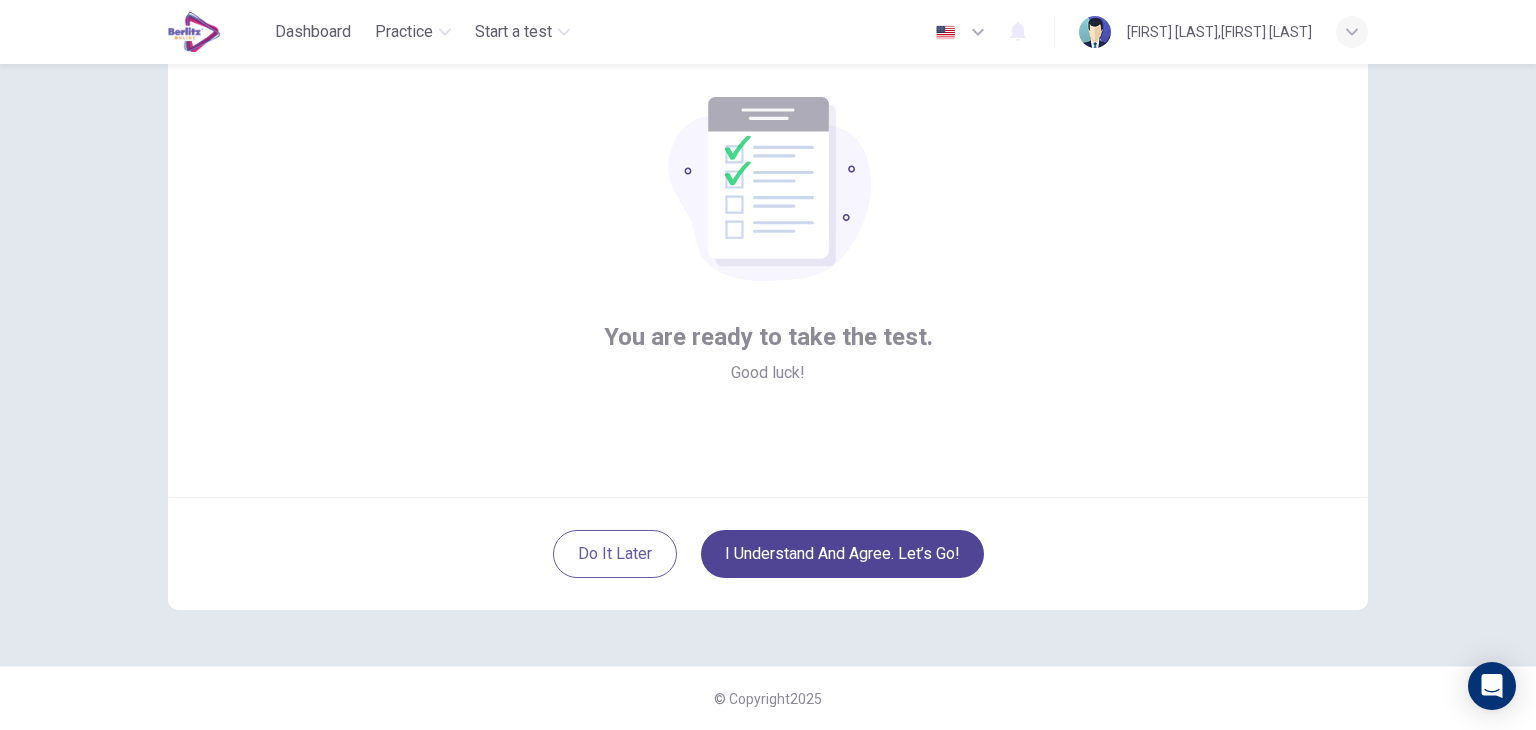 scroll, scrollTop: 103, scrollLeft: 0, axis: vertical 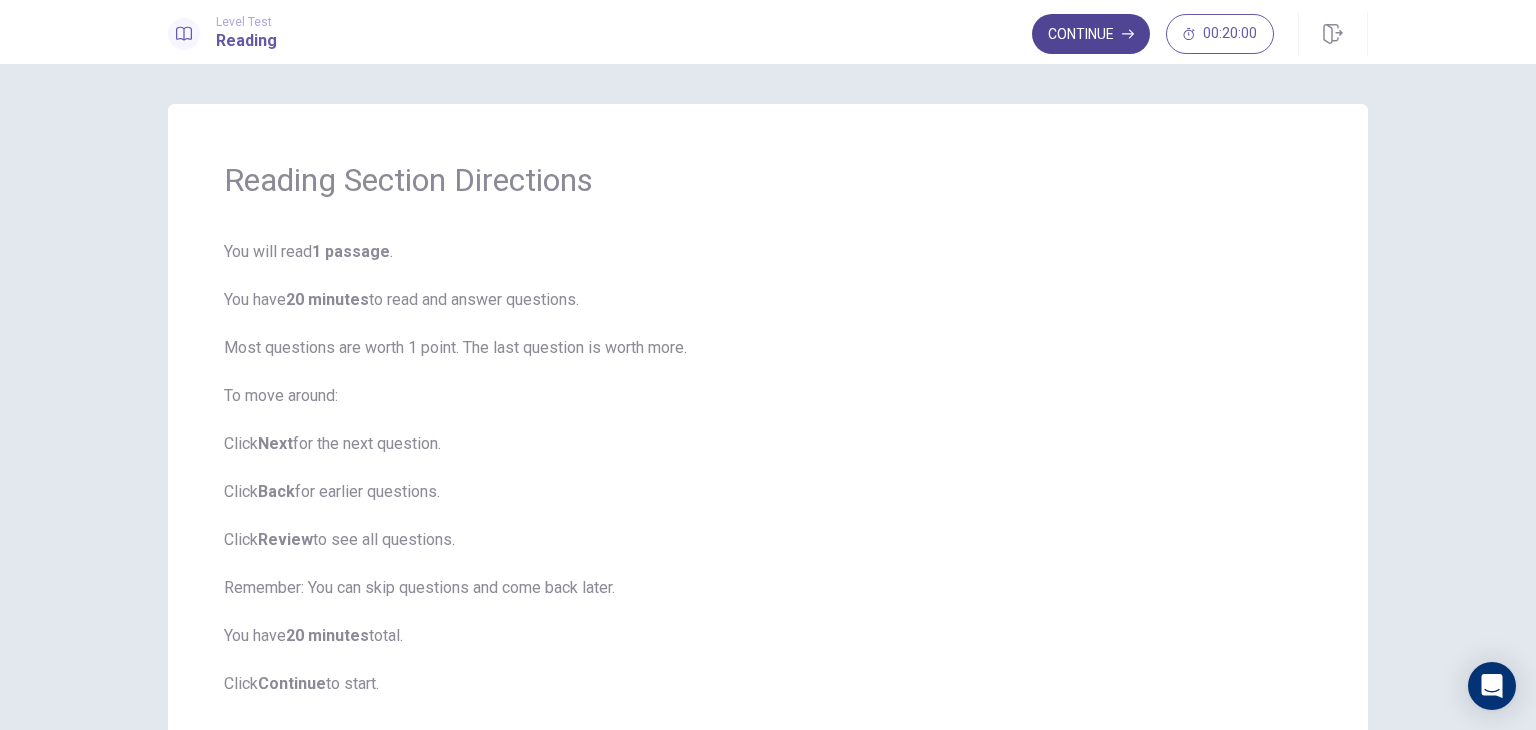 click on "Continue" at bounding box center [1091, 34] 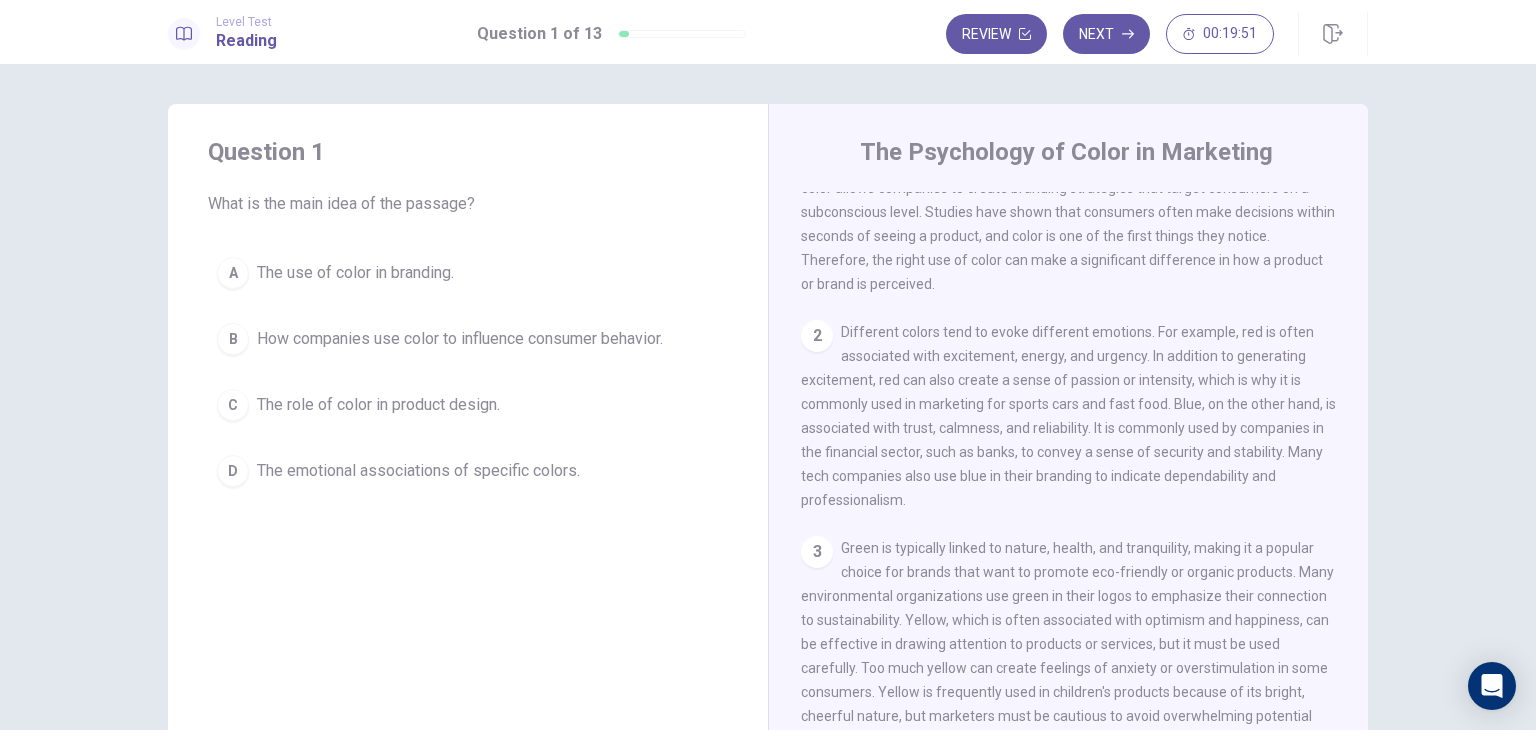scroll, scrollTop: 0, scrollLeft: 0, axis: both 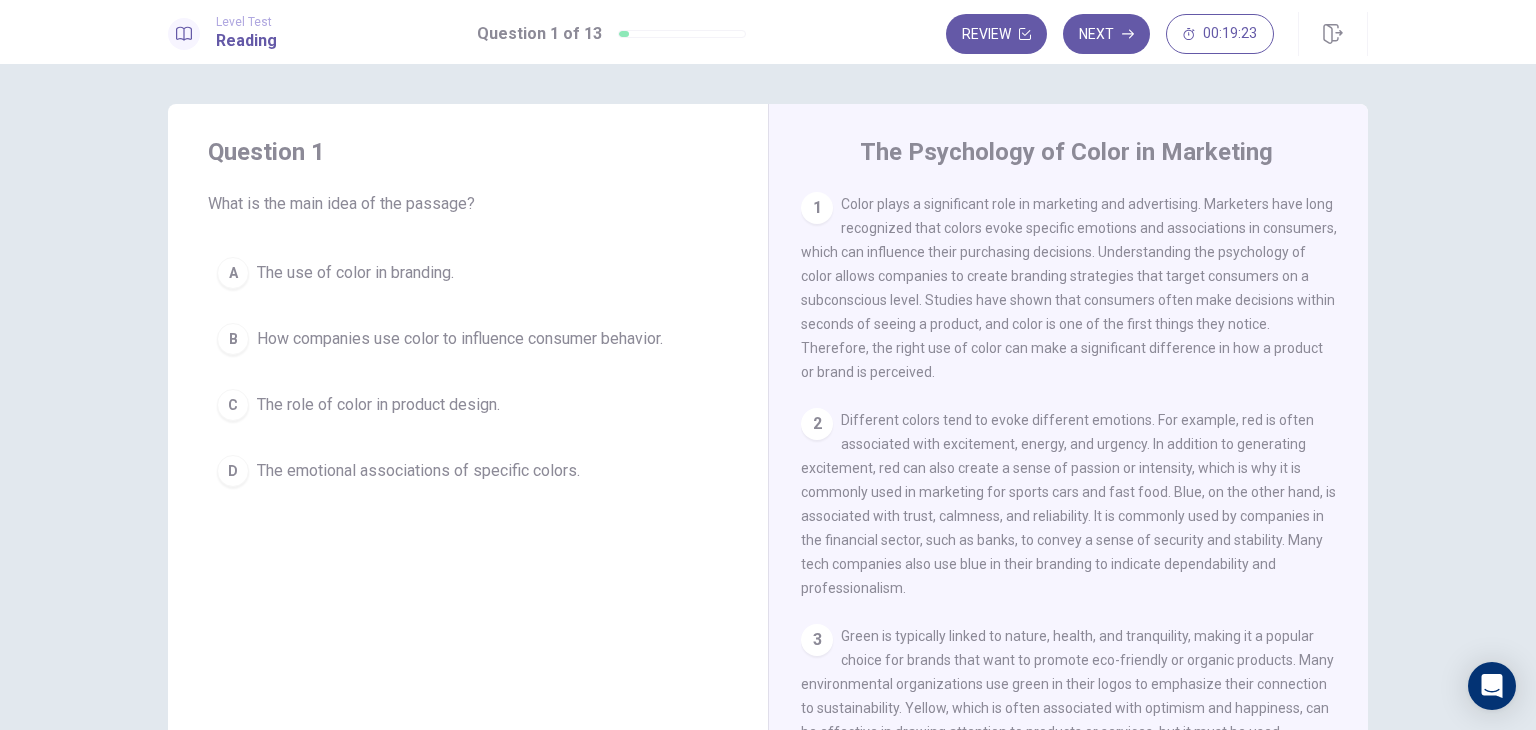 click on "Color plays a significant role in marketing and advertising. Marketers have long recognized that colors evoke specific emotions and associations in consumers, which can influence their purchasing decisions. Understanding the psychology of color allows companies to create branding strategies that target consumers on a subconscious level. Studies have shown that consumers often make decisions within seconds of seeing a product, and color is one of the first things they notice. Therefore, the right use of color can make a significant difference in how a product or brand is perceived." at bounding box center [1069, 288] 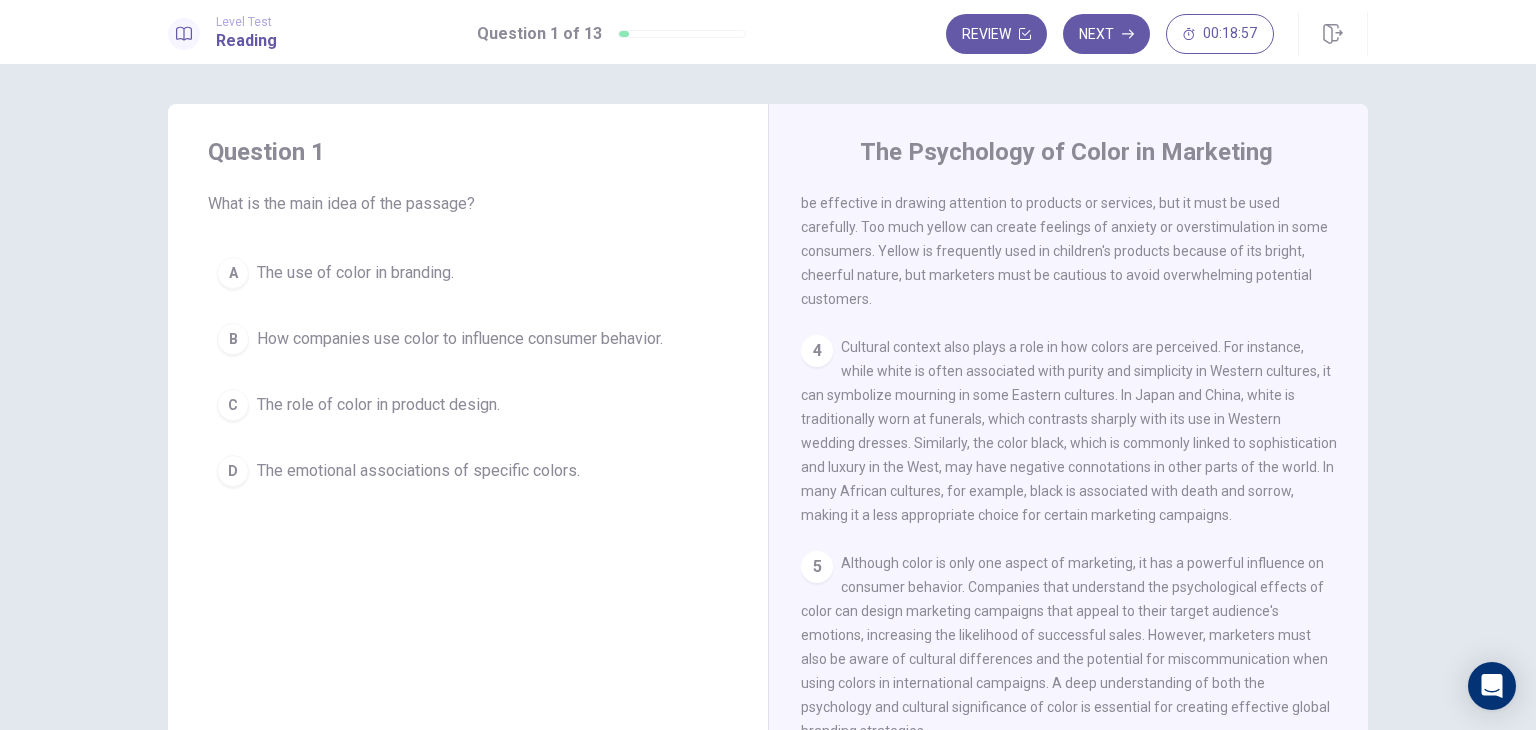 scroll, scrollTop: 0, scrollLeft: 0, axis: both 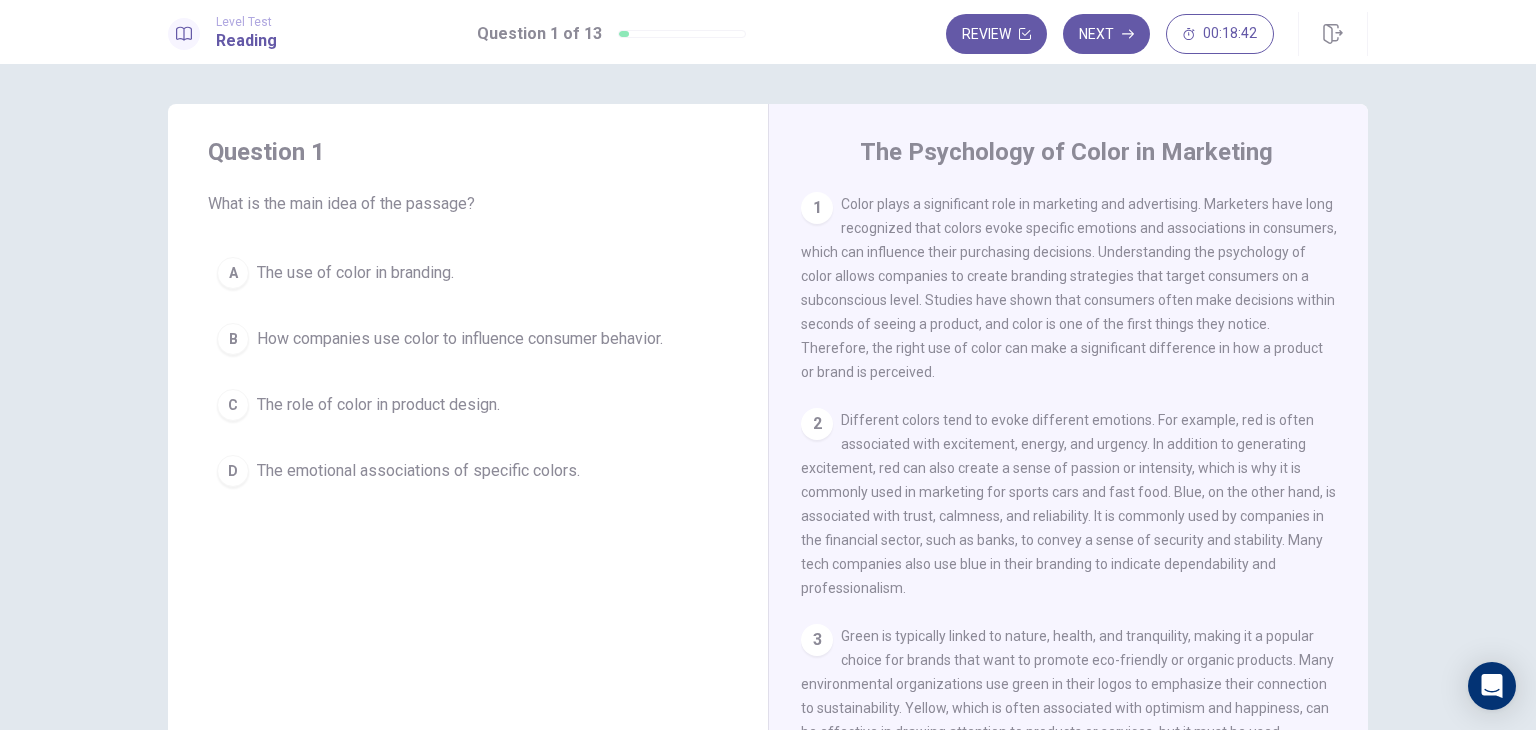 click on "The use of color in branding." at bounding box center [355, 273] 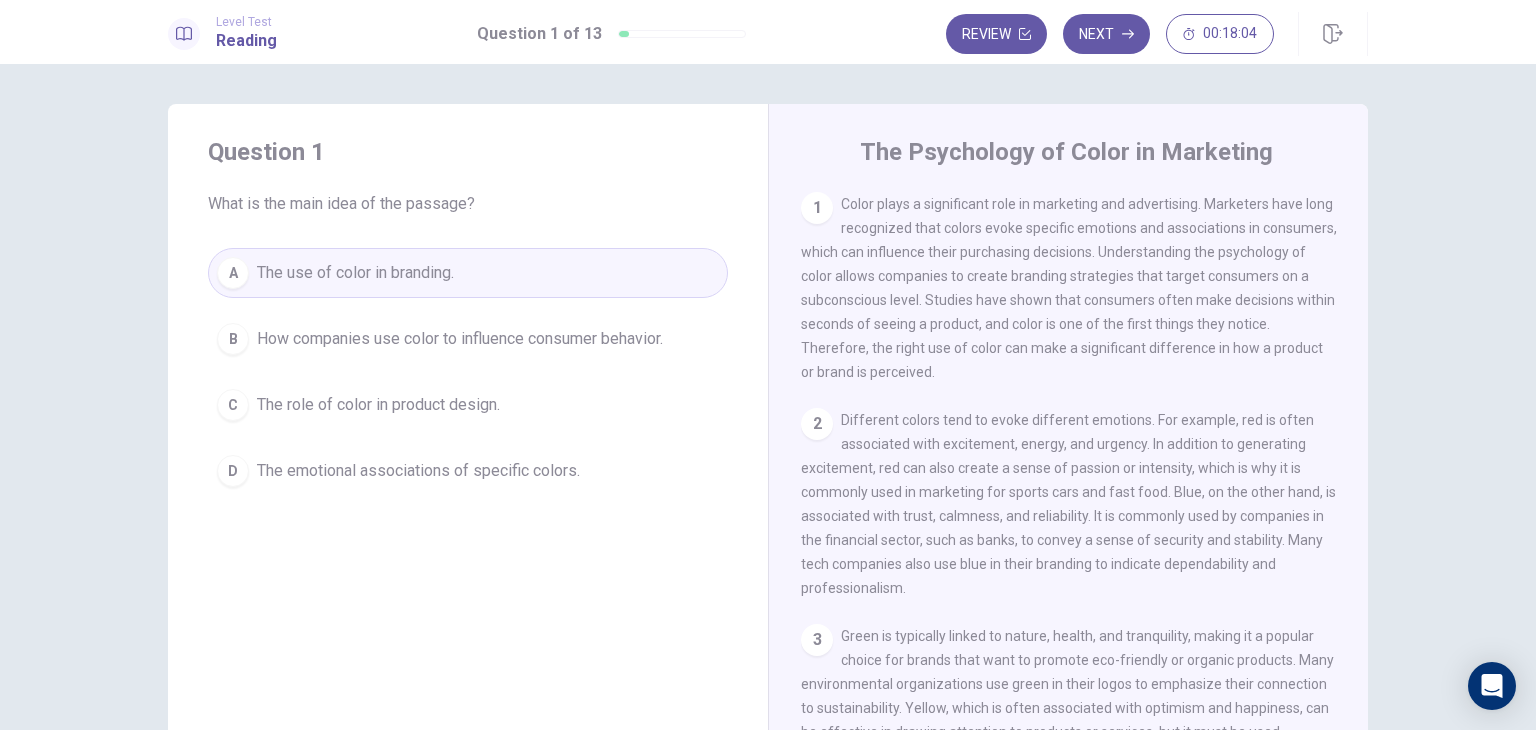 click on "The emotional associations of specific colors." at bounding box center [418, 471] 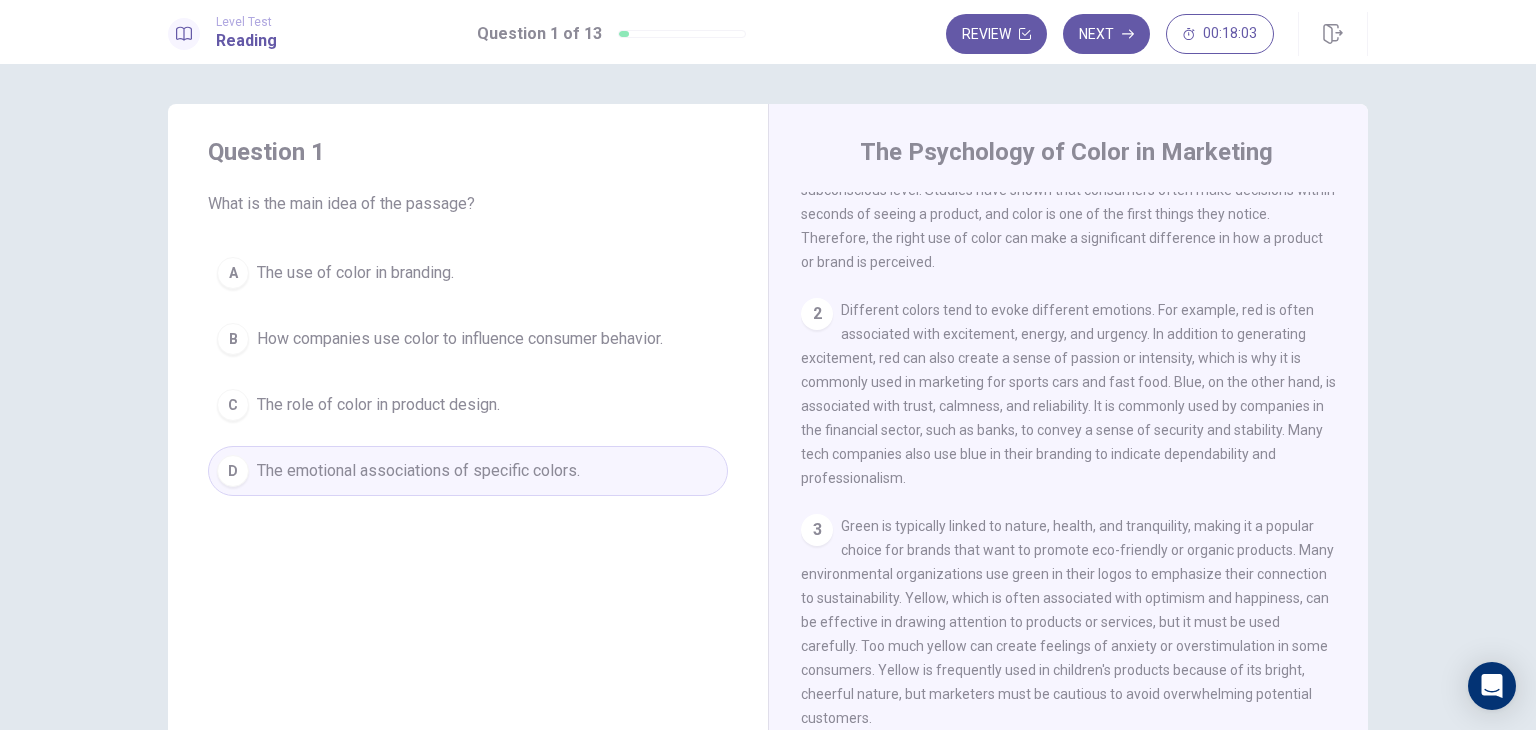 scroll, scrollTop: 176, scrollLeft: 0, axis: vertical 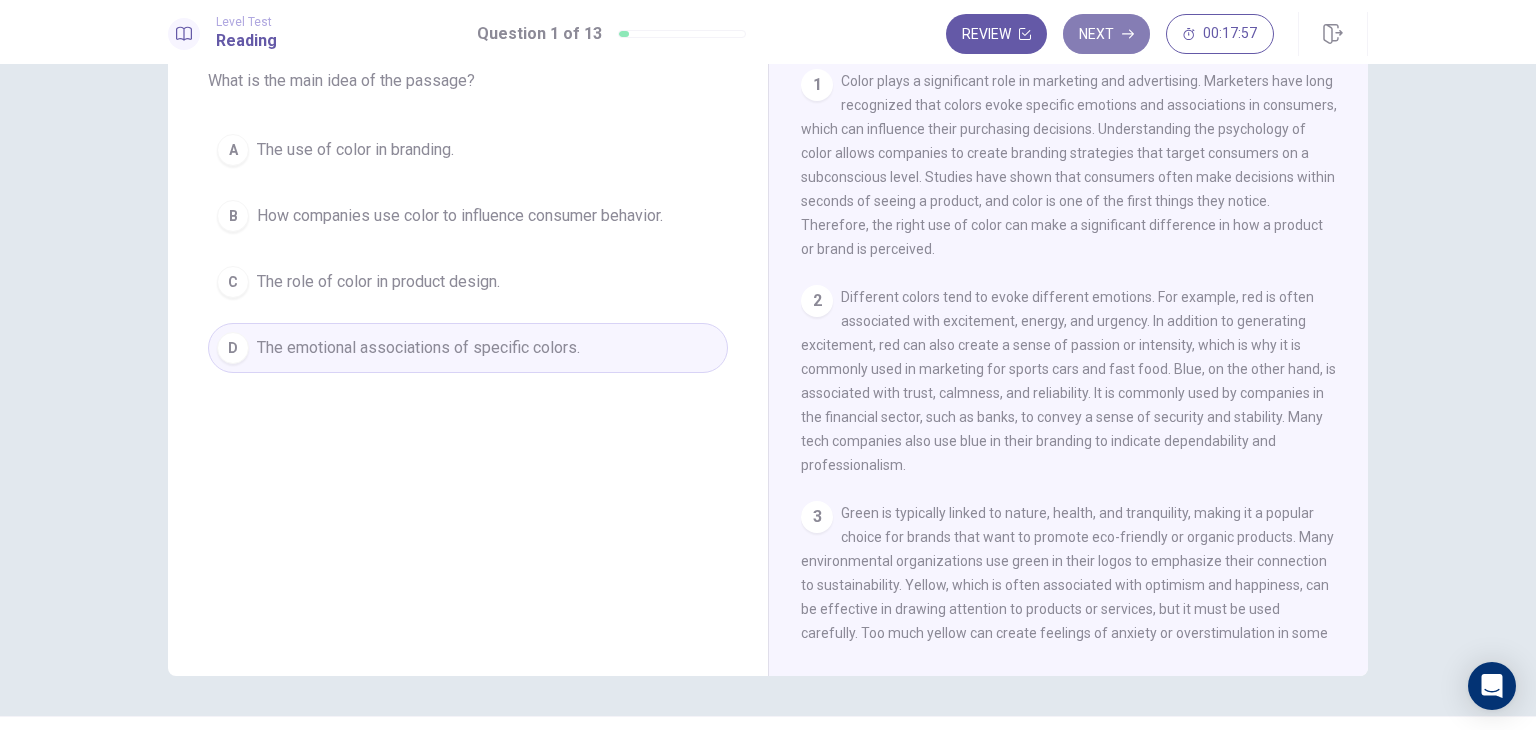 click on "Next" at bounding box center [1106, 34] 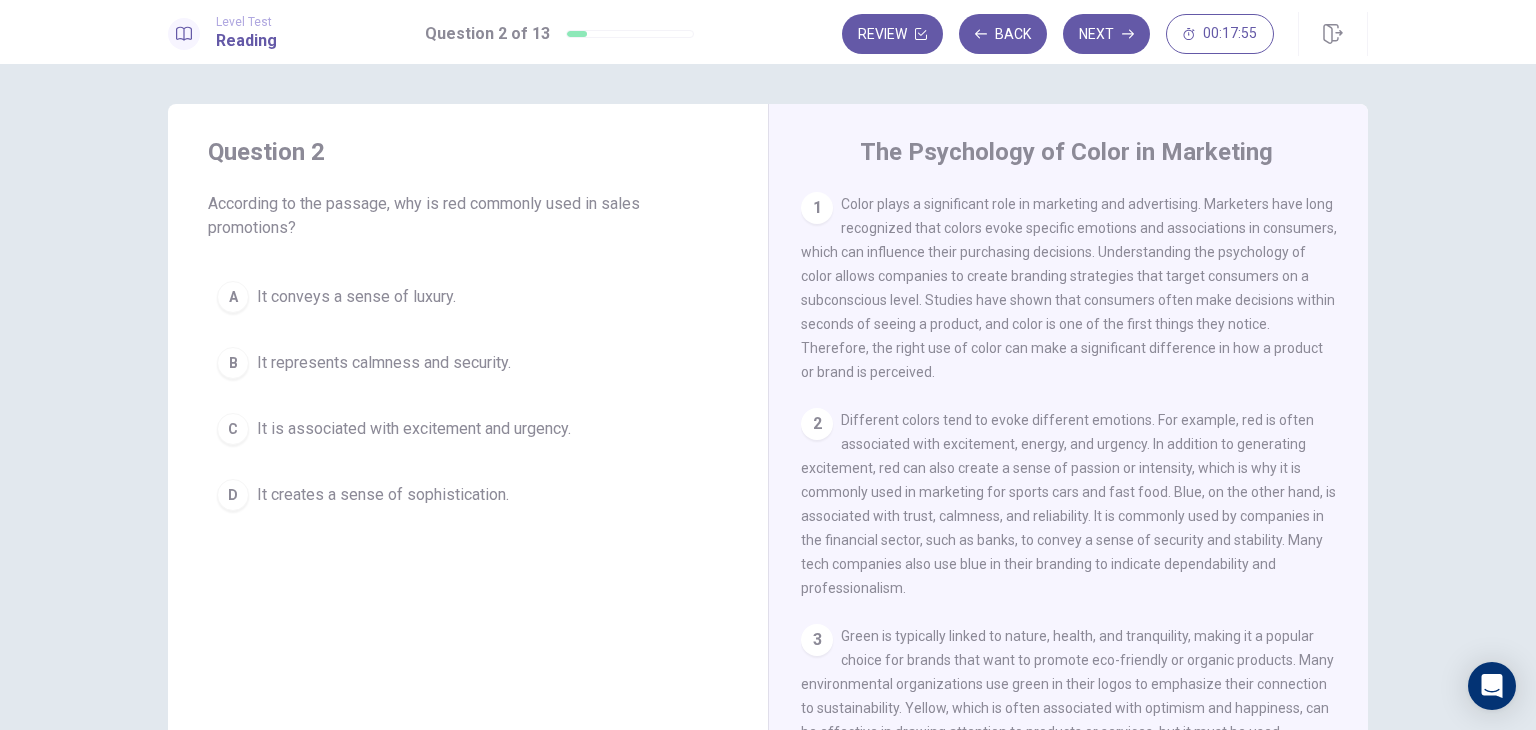 scroll, scrollTop: 0, scrollLeft: 0, axis: both 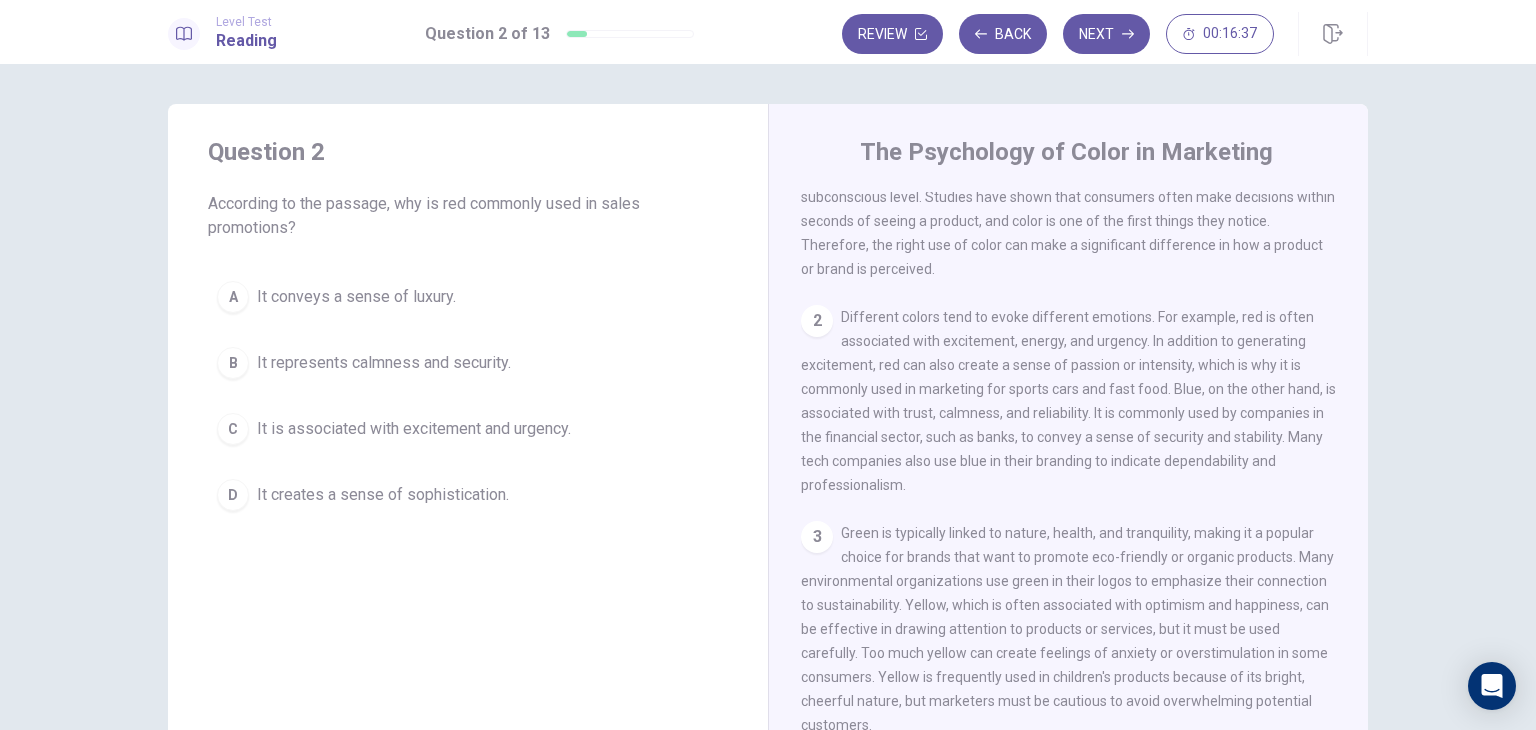 click on "It is associated with excitement and urgency." at bounding box center (414, 429) 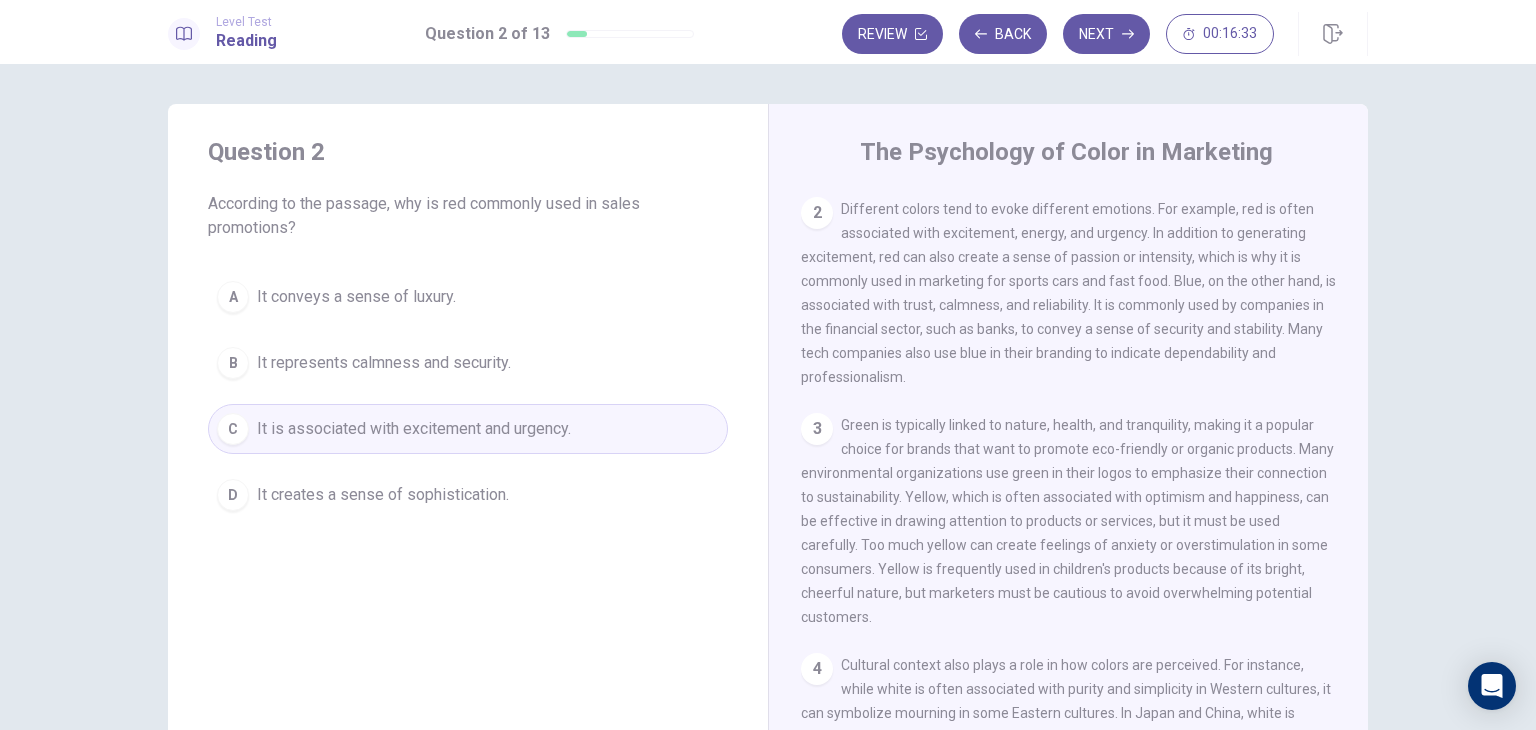 scroll, scrollTop: 208, scrollLeft: 0, axis: vertical 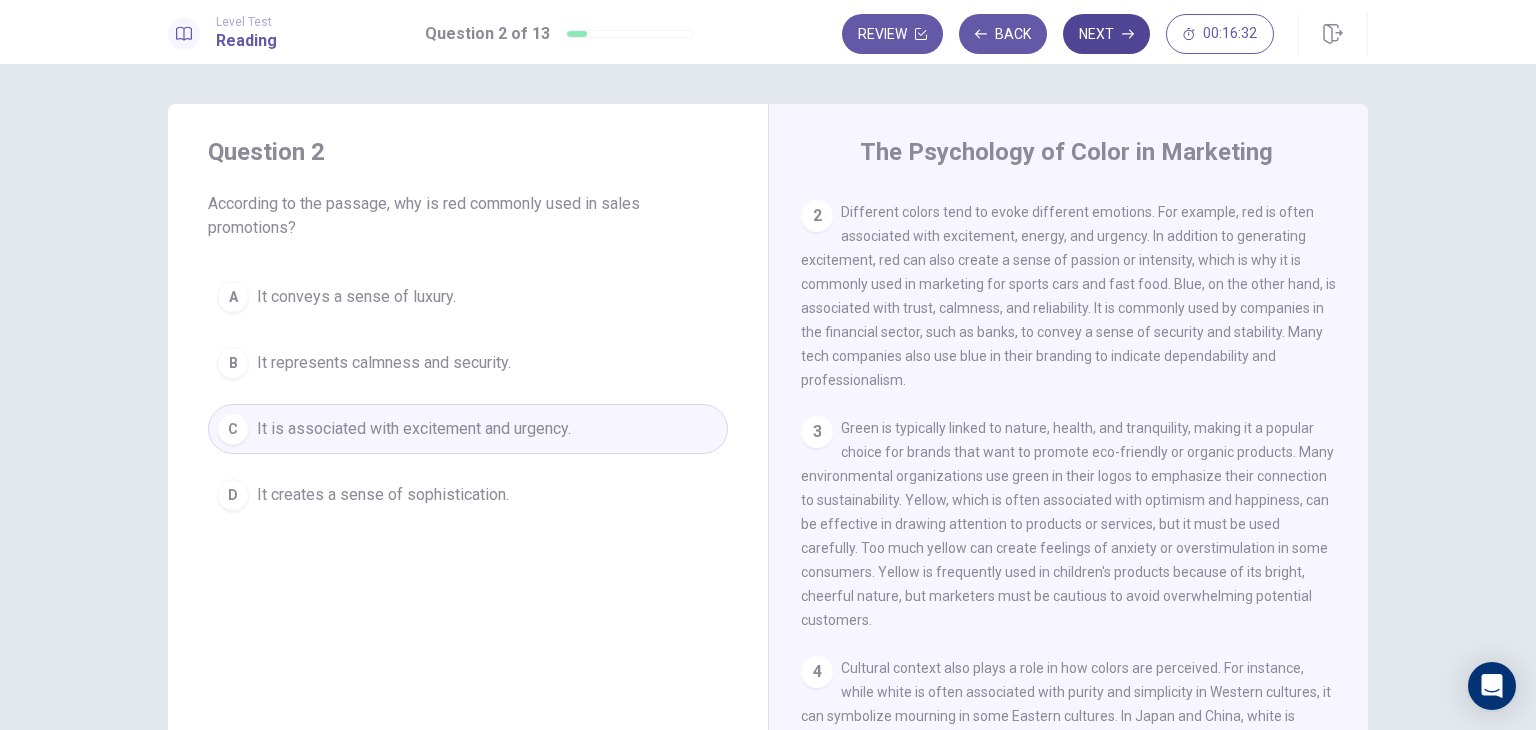 click on "Next" at bounding box center [1106, 34] 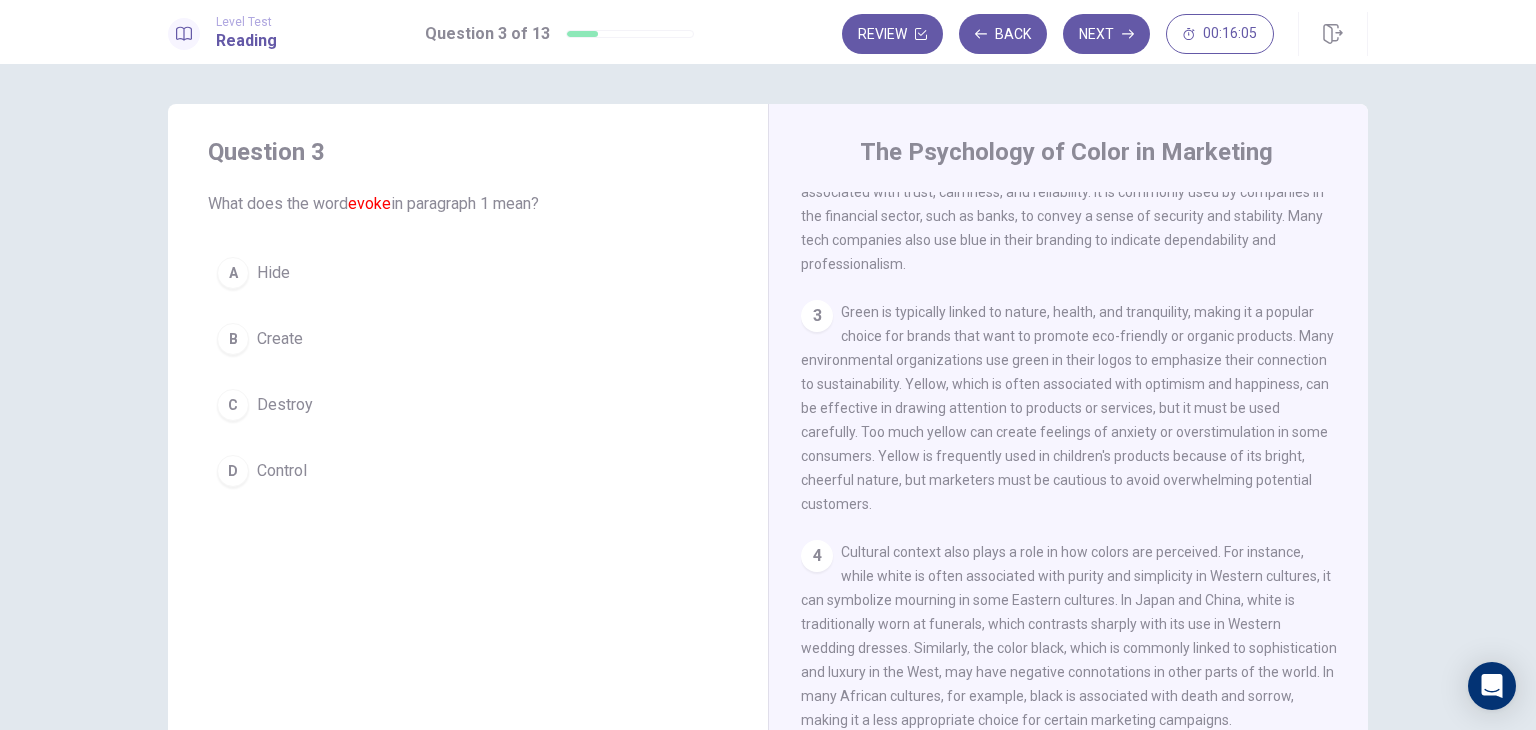 scroll, scrollTop: 0, scrollLeft: 0, axis: both 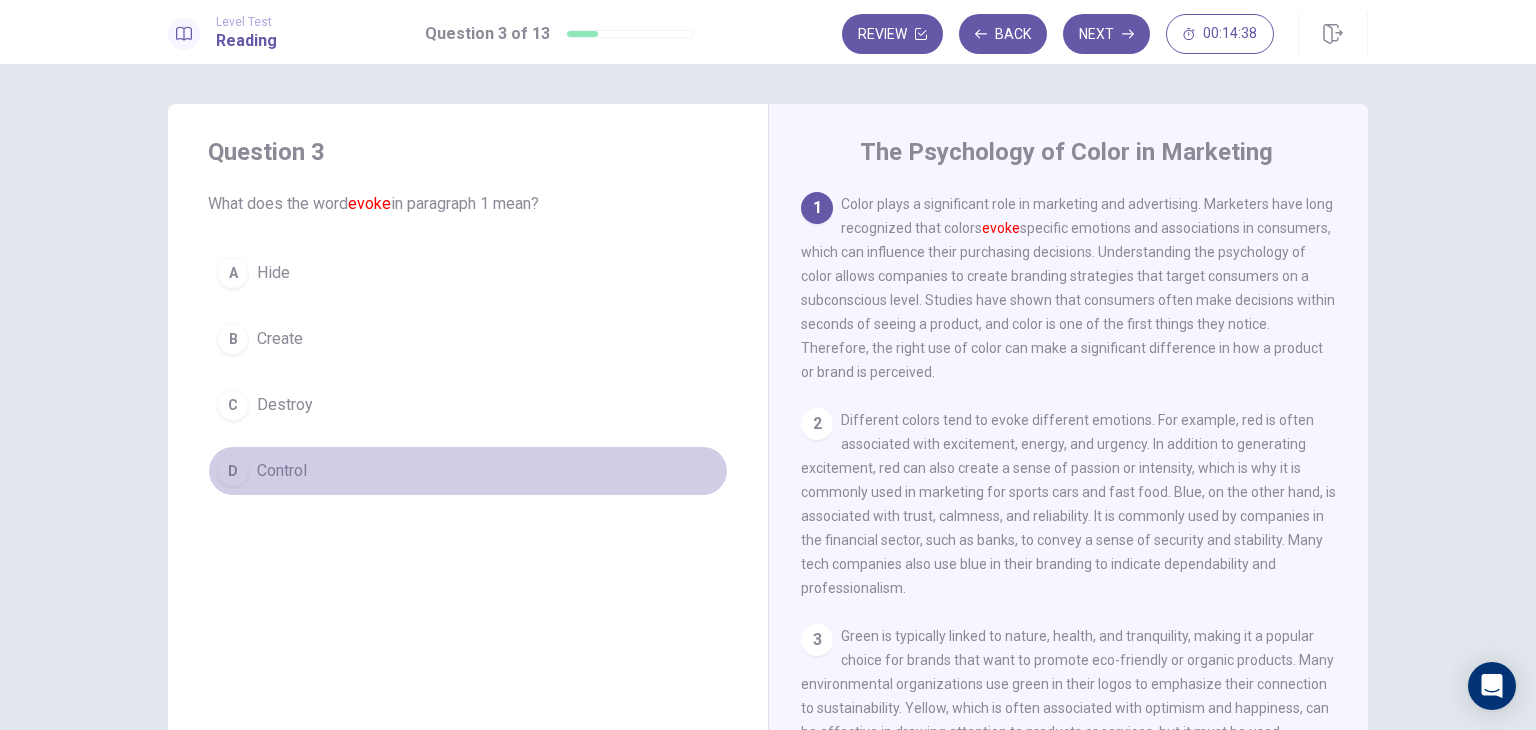 click on "D  Control" at bounding box center (468, 471) 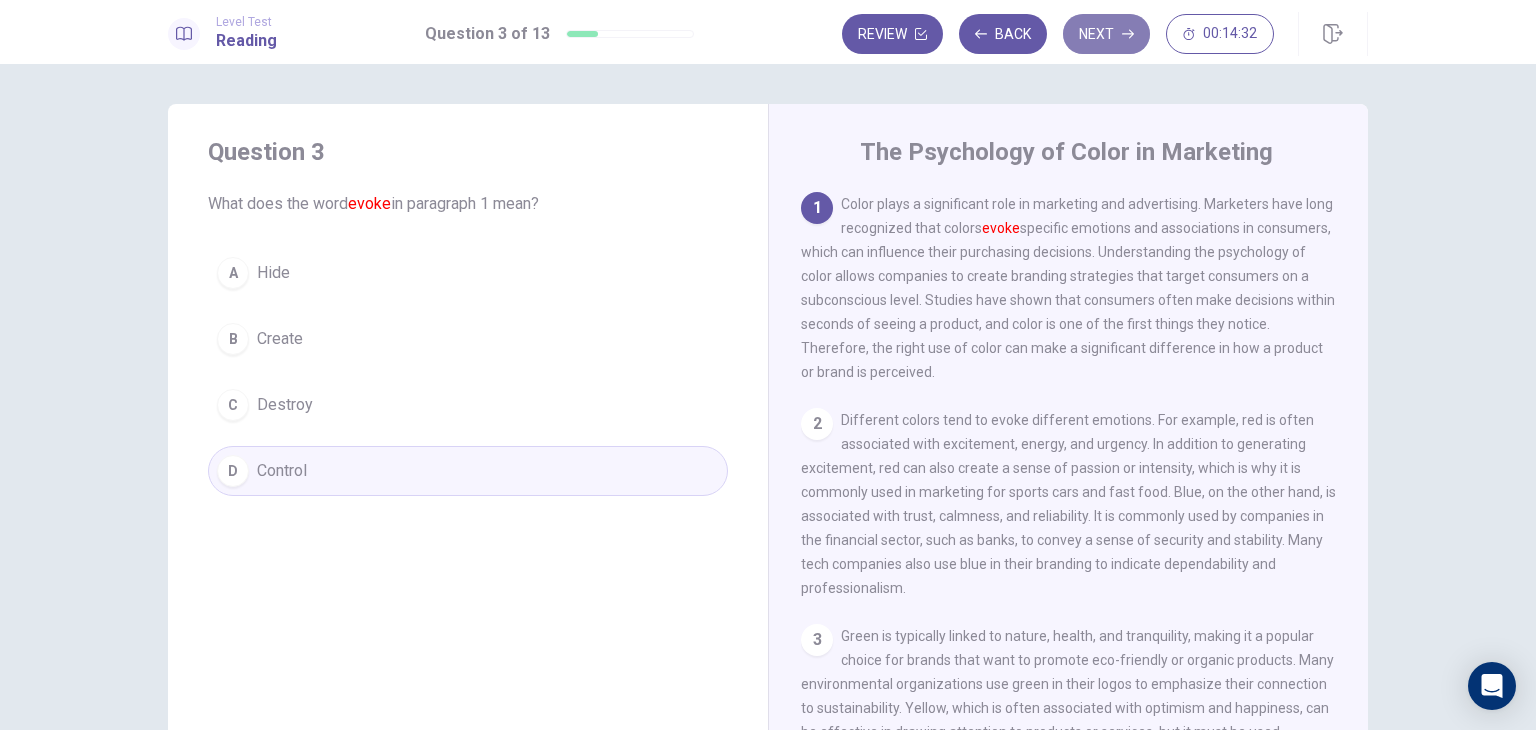 click on "Next" at bounding box center [1106, 34] 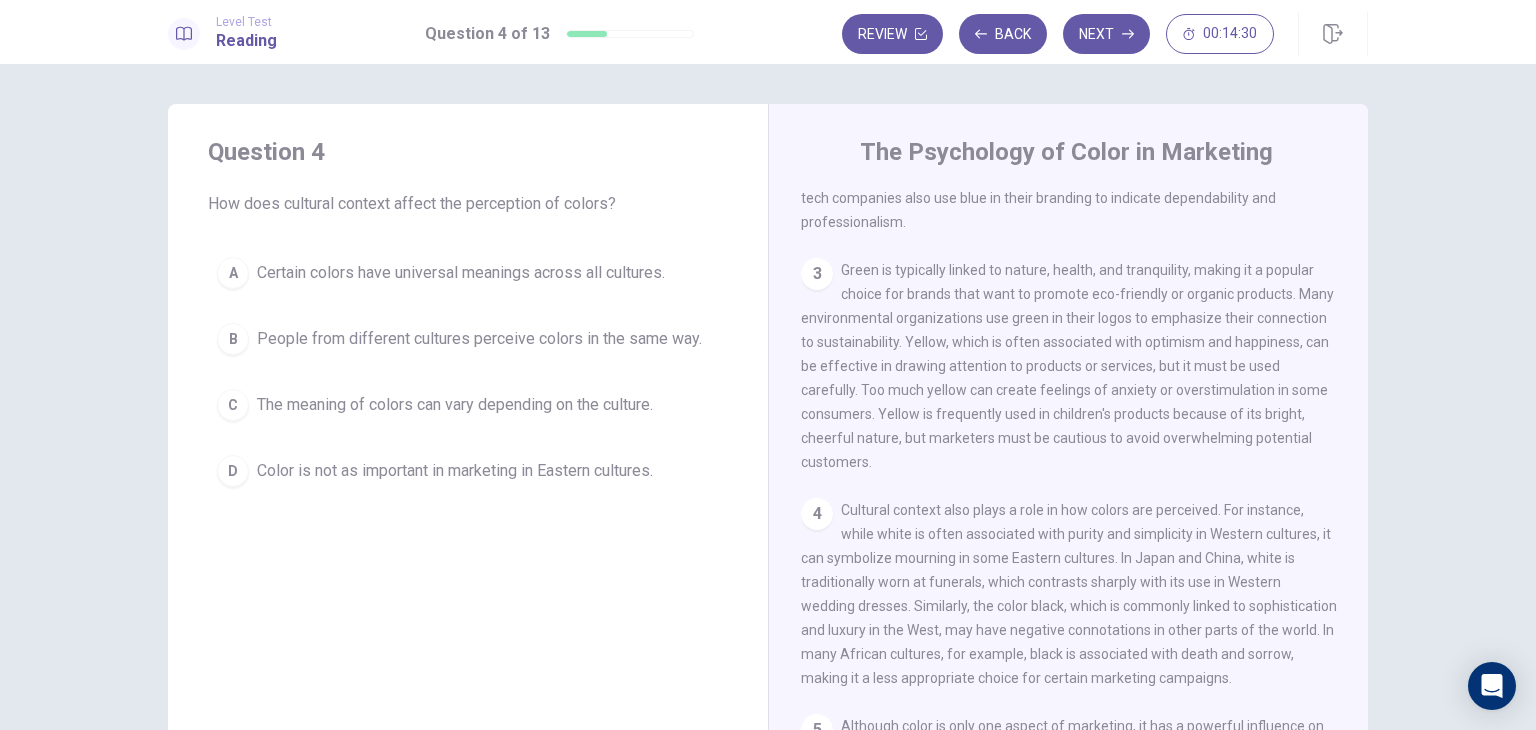 scroll, scrollTop: 561, scrollLeft: 0, axis: vertical 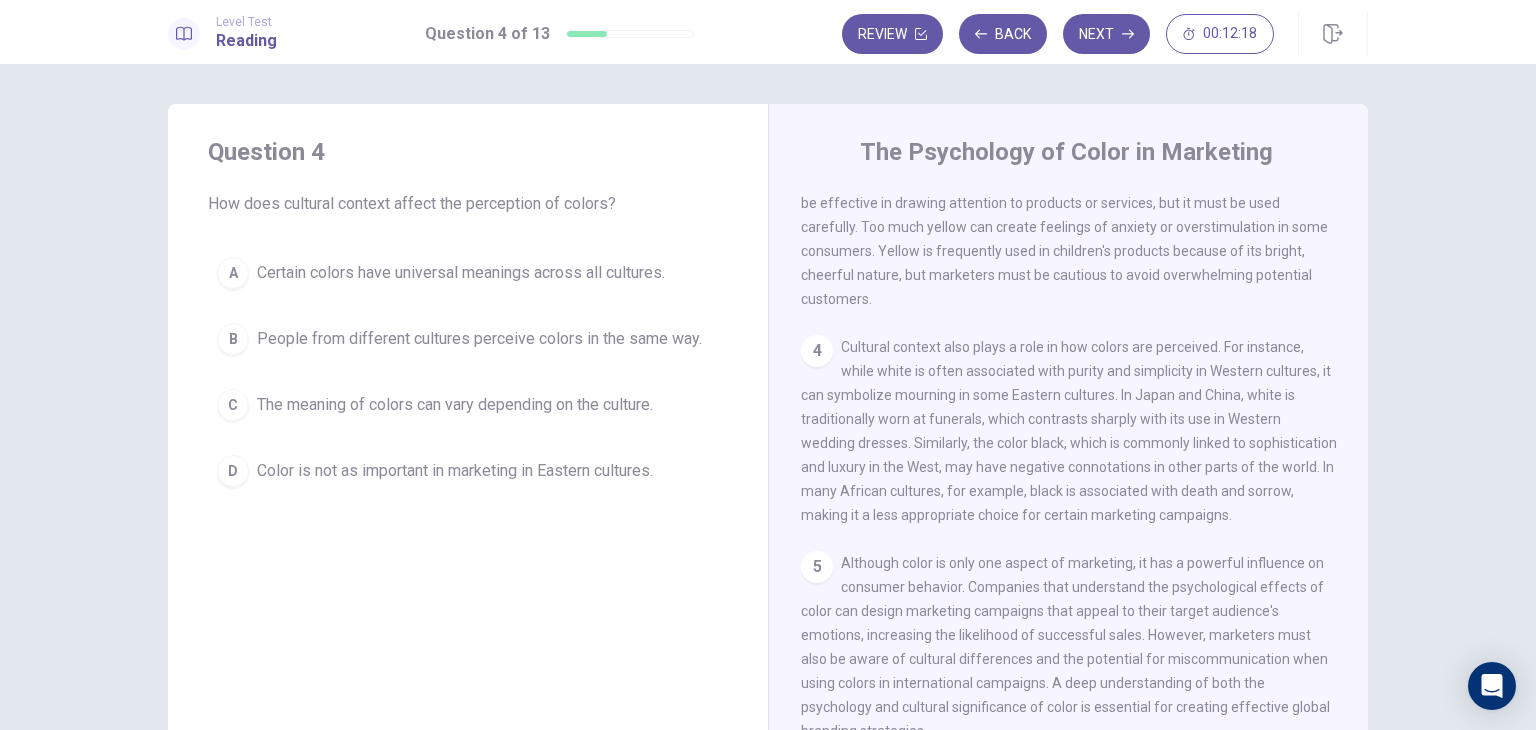 click on "A Certain colors have universal meanings across all cultures.
B People from different cultures perceive colors in the same way.
C The meaning of colors can vary depending on the culture.
D Color is not as important in marketing in Eastern cultures." at bounding box center (468, 372) 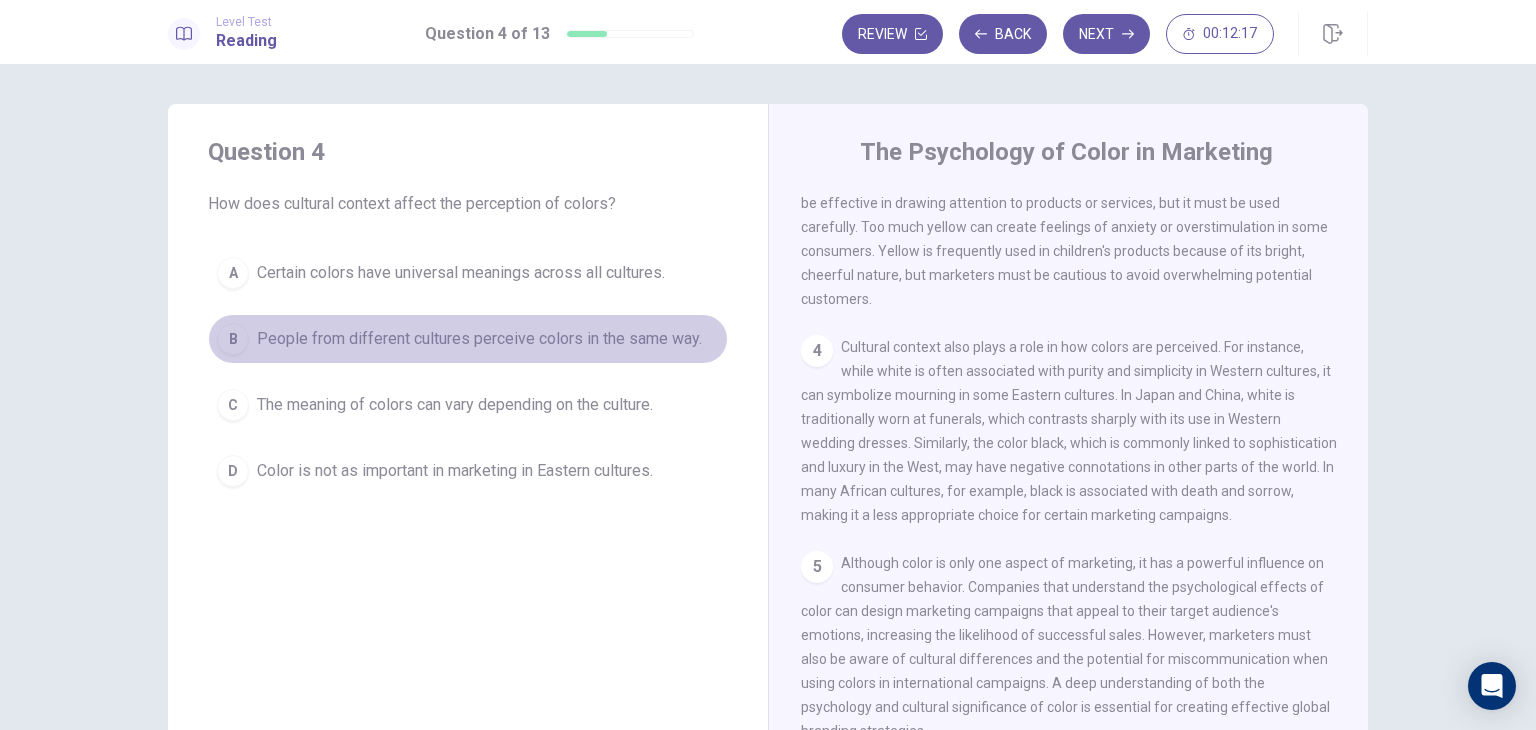 click on "People from different cultures perceive colors in the same way." at bounding box center [479, 339] 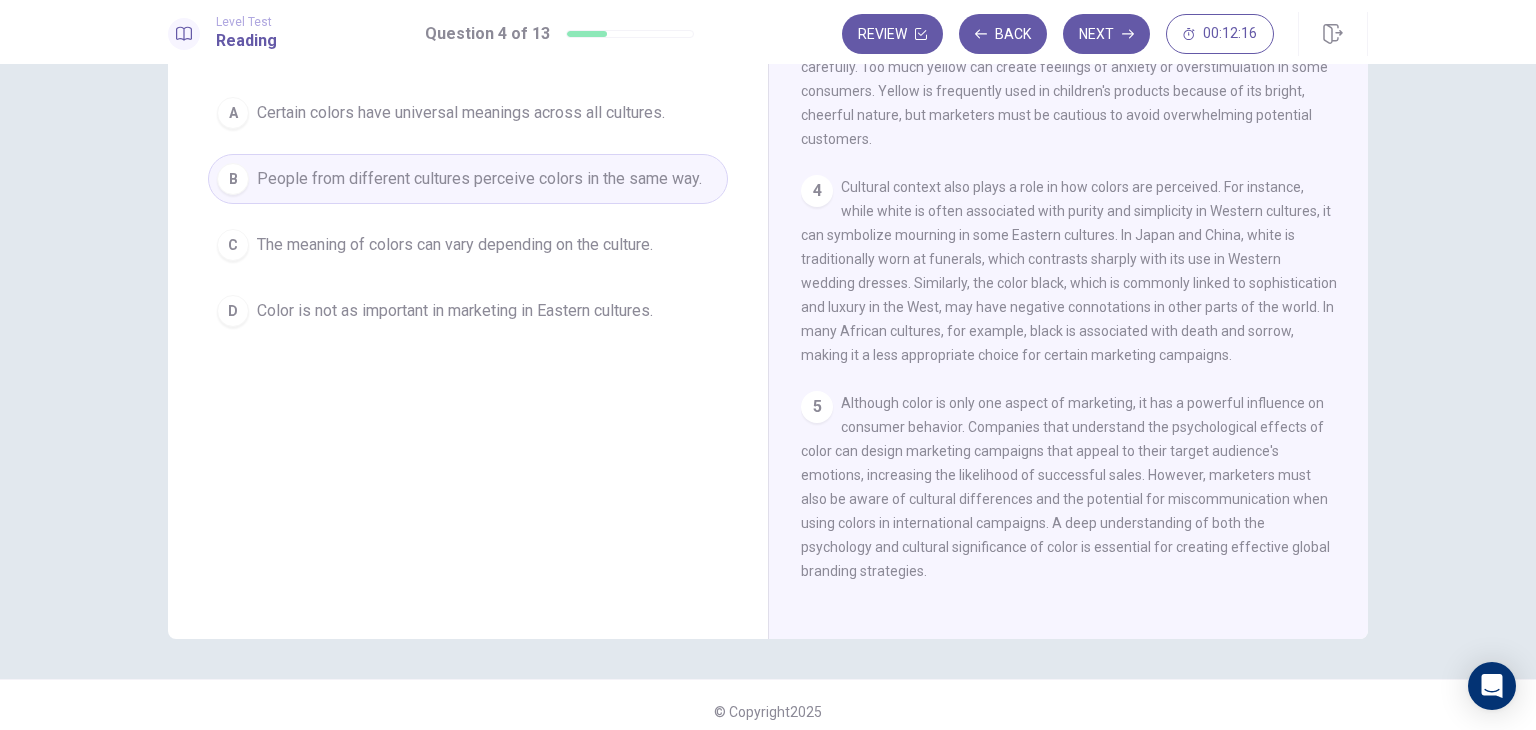 scroll, scrollTop: 163, scrollLeft: 0, axis: vertical 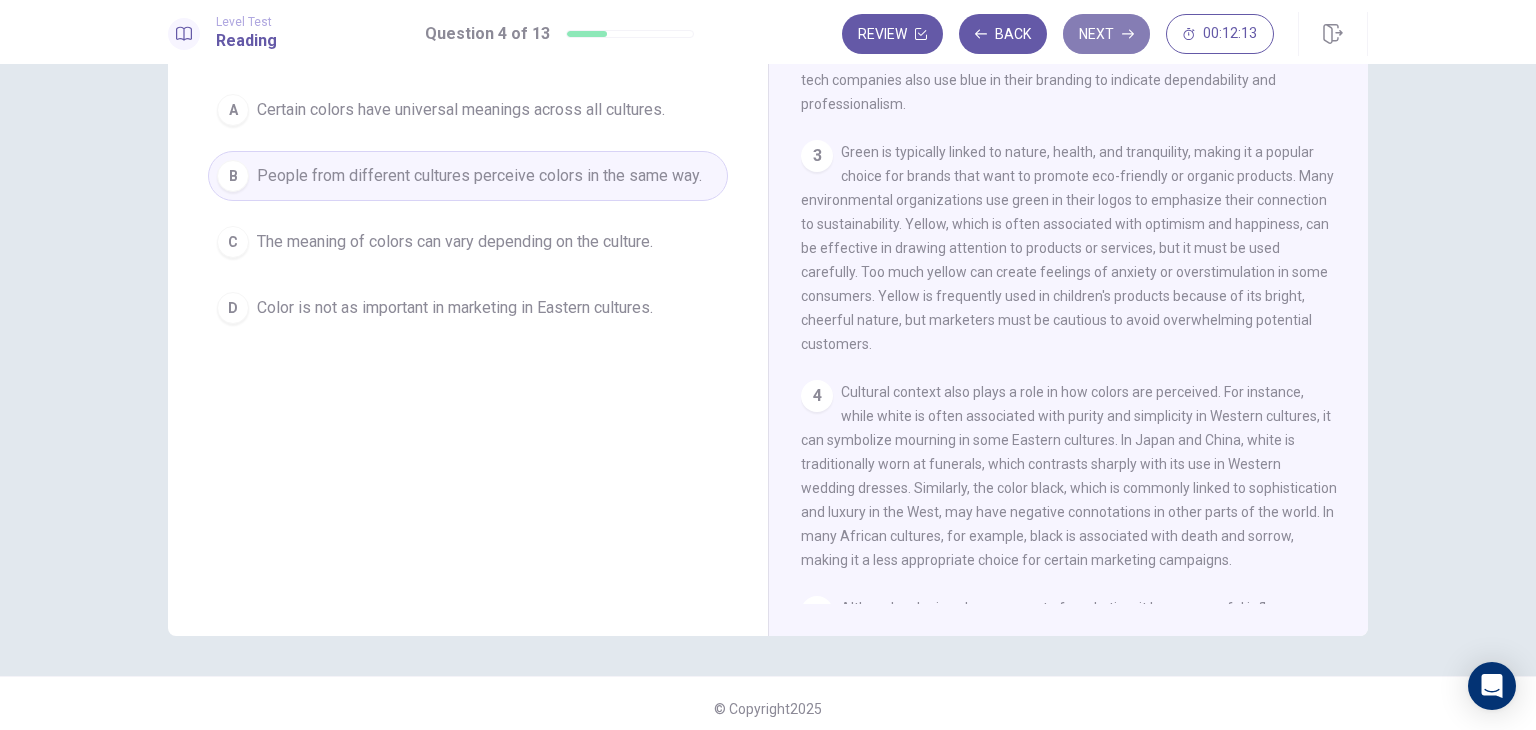 click on "Next" at bounding box center (1106, 34) 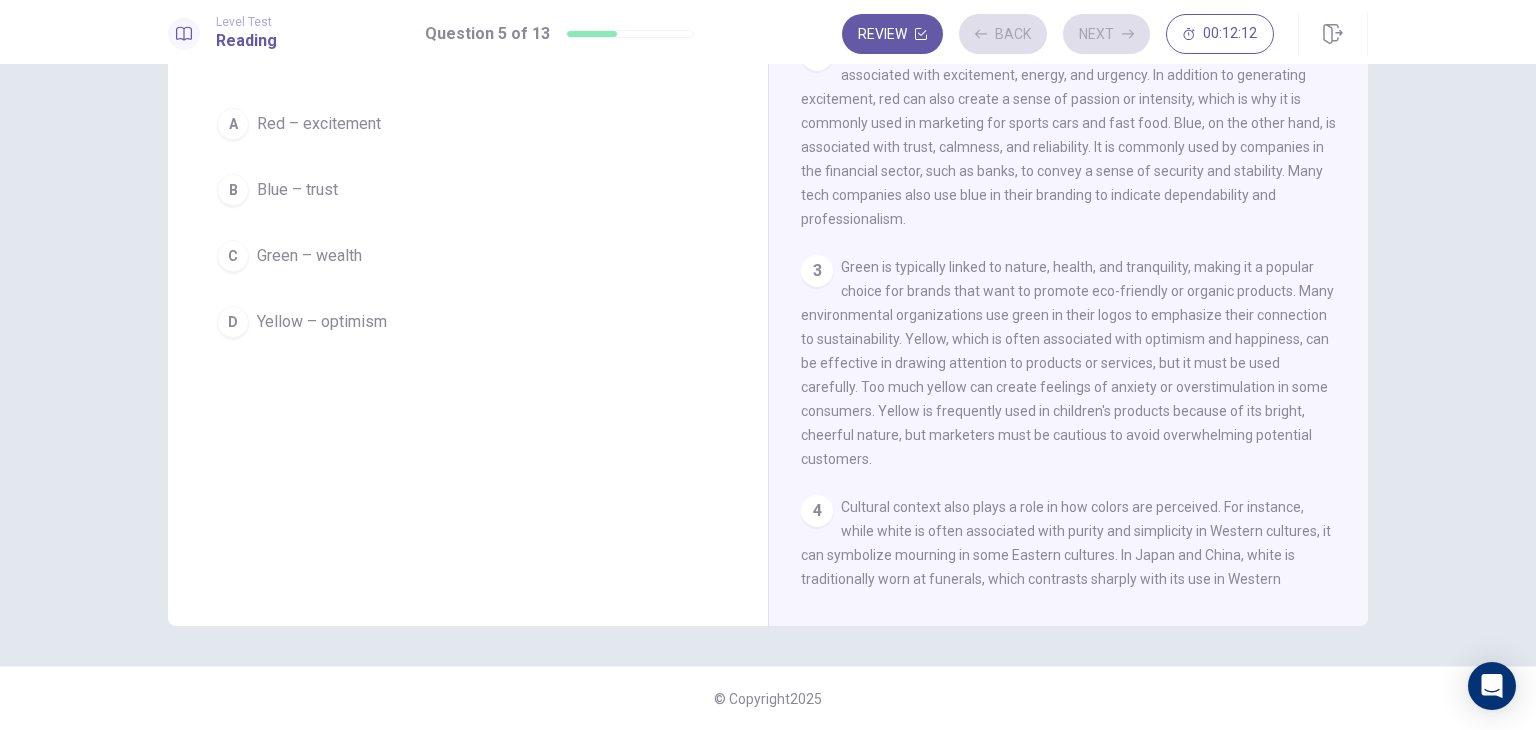scroll, scrollTop: 194, scrollLeft: 0, axis: vertical 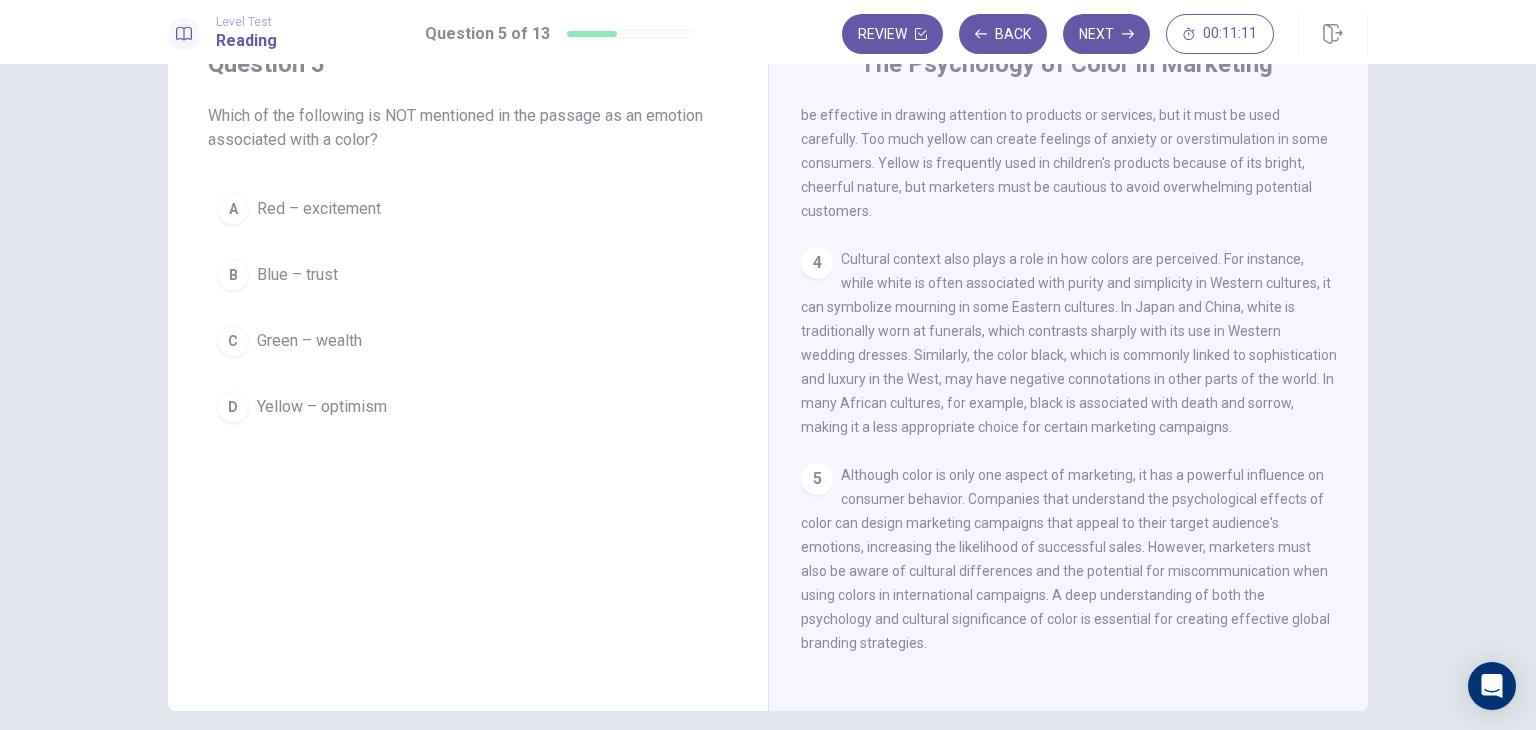 type 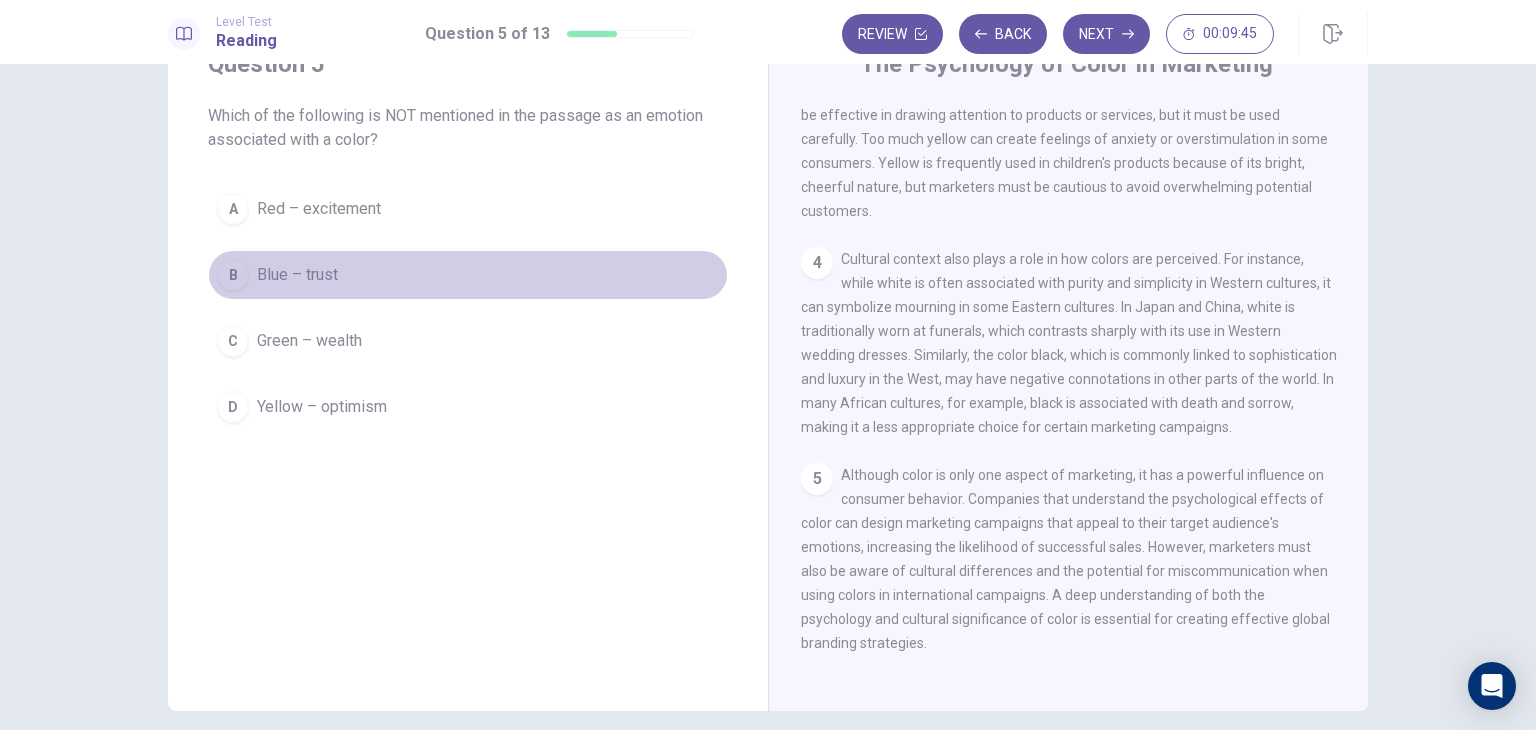 click on "B Blue – trust" at bounding box center [468, 275] 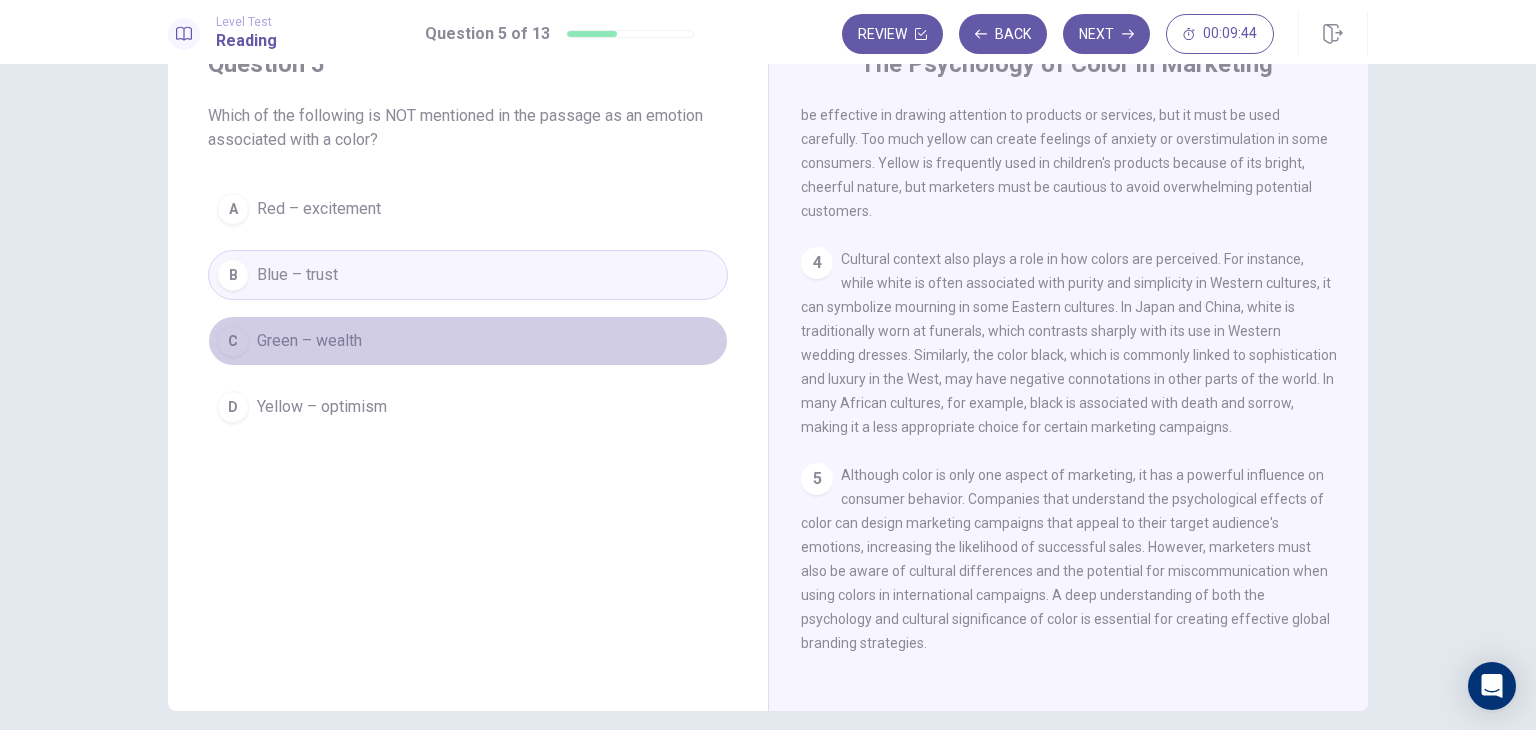 click on "Green – wealth" at bounding box center (309, 341) 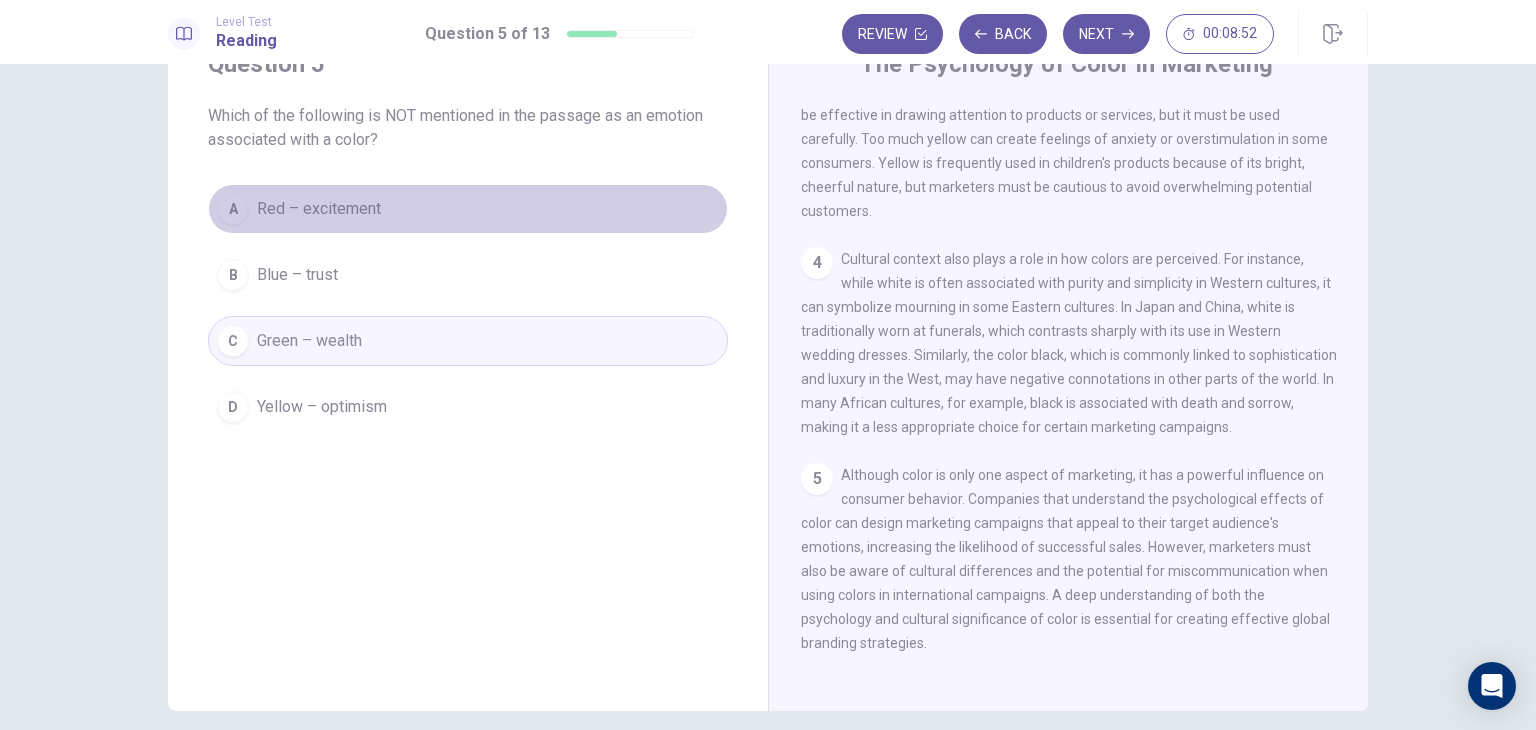 click on "Red – excitement" at bounding box center [319, 209] 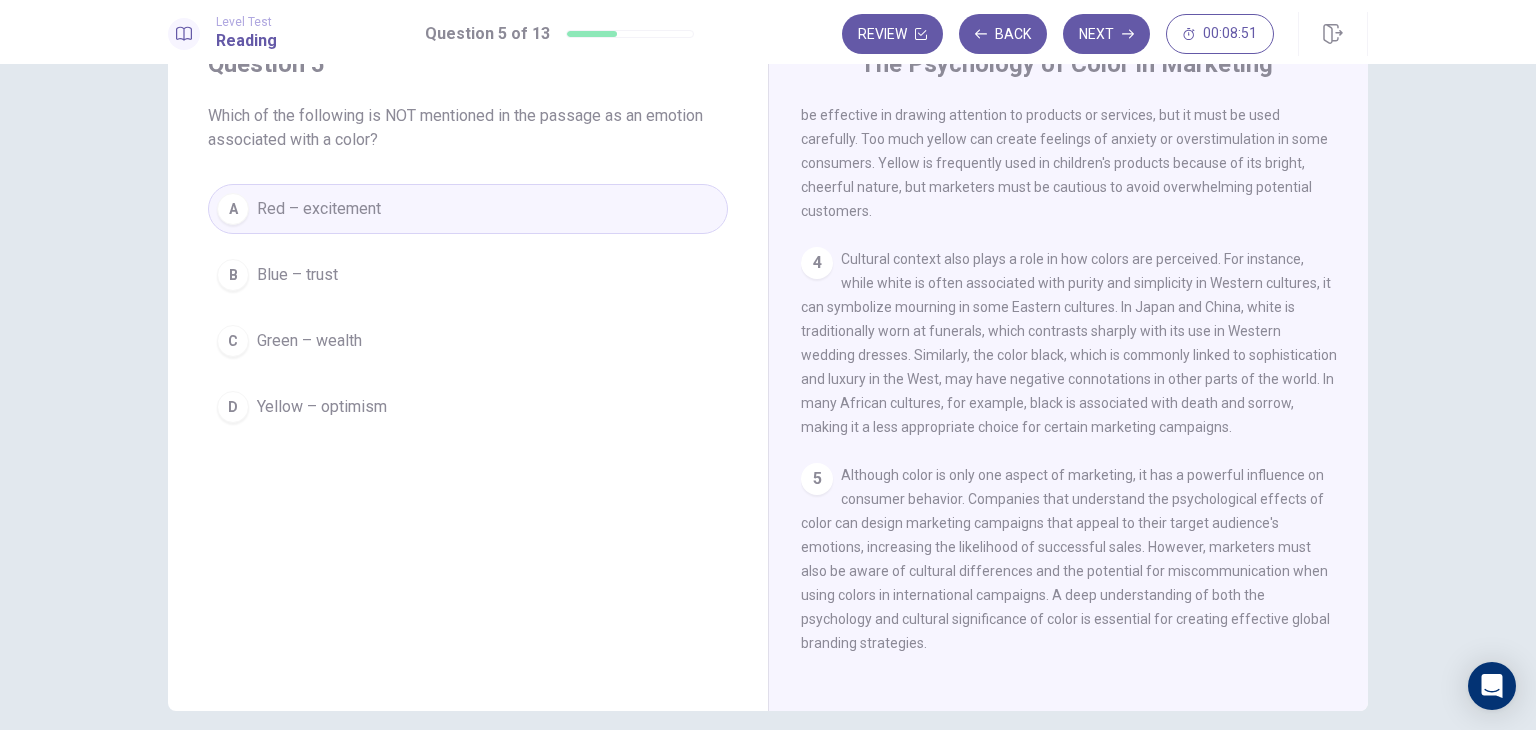 scroll, scrollTop: 173, scrollLeft: 0, axis: vertical 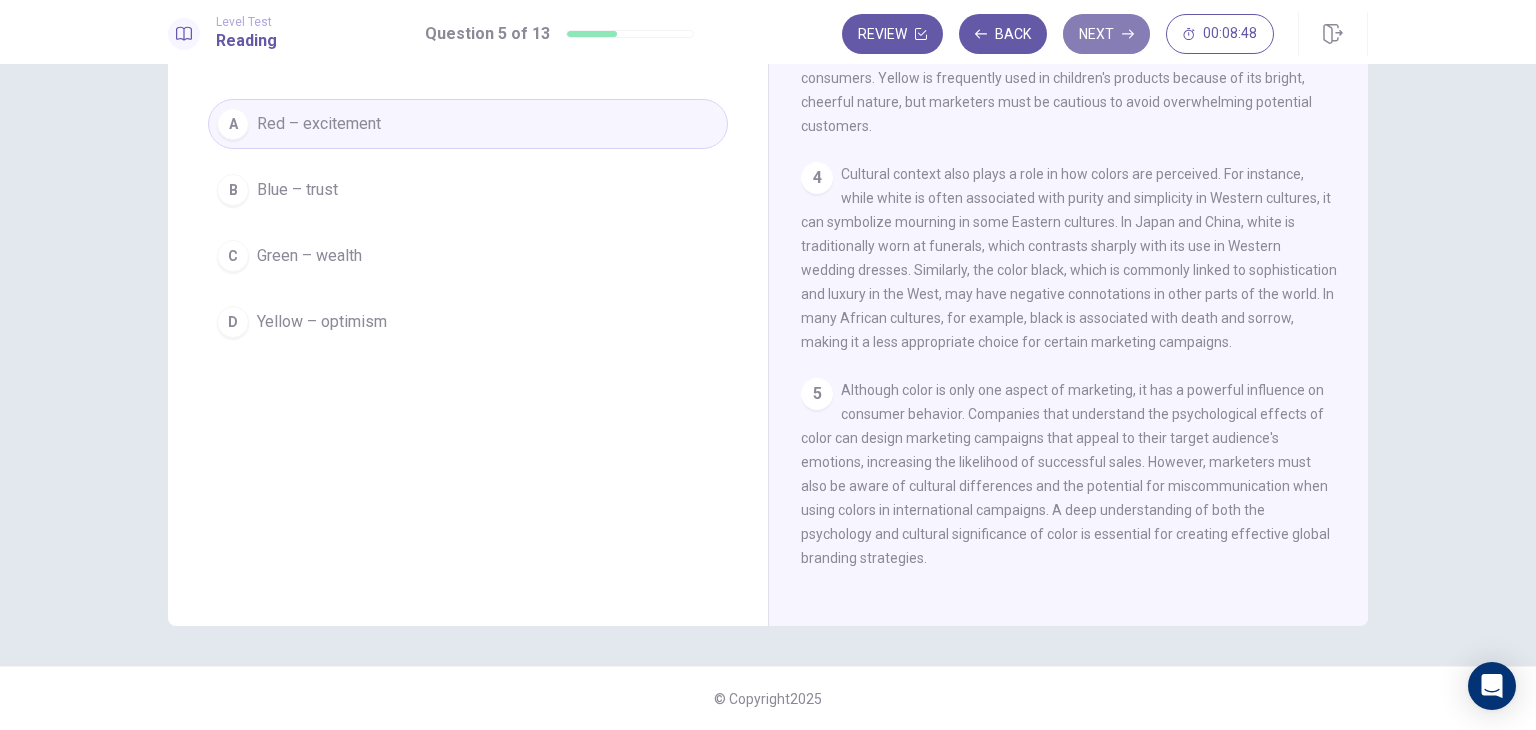 click on "Next" at bounding box center [1106, 34] 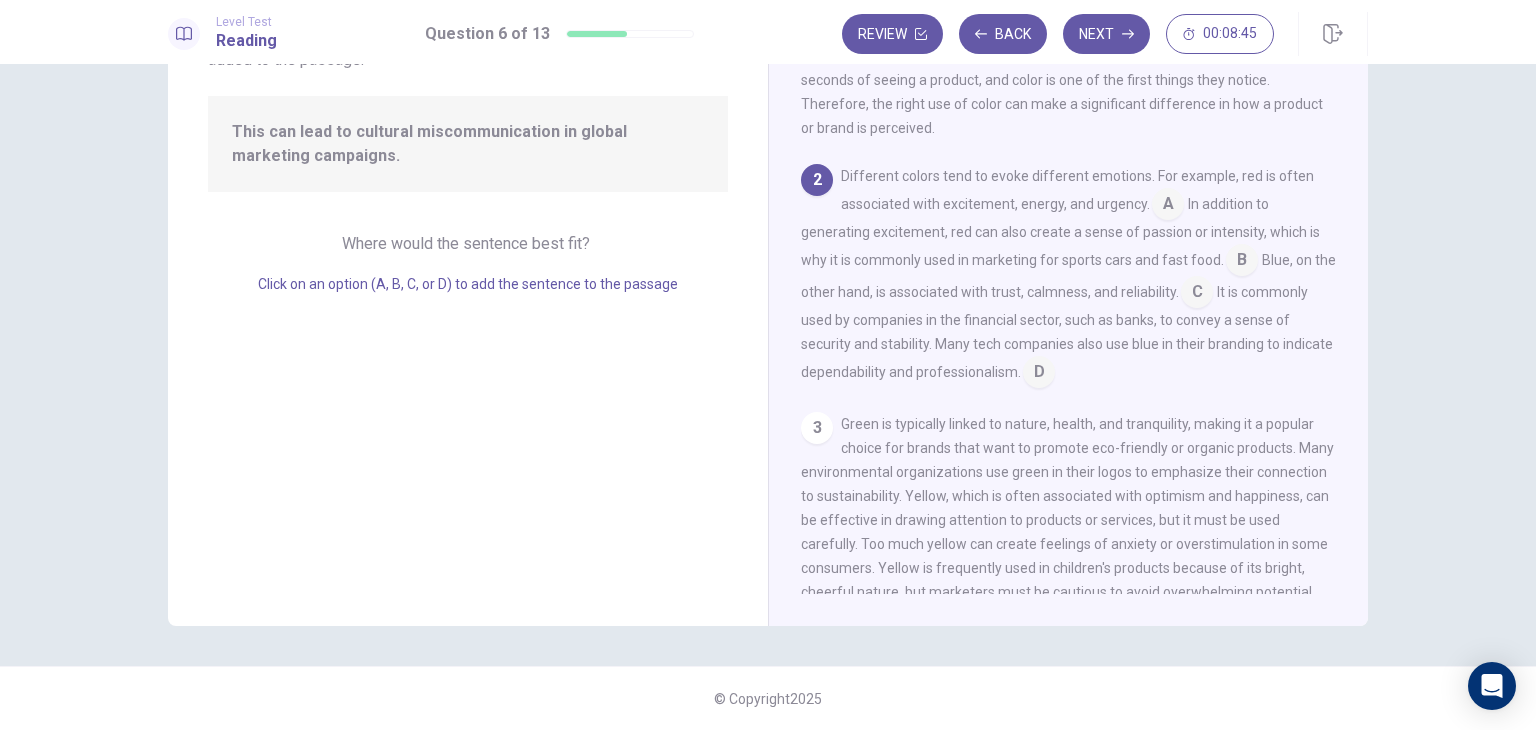 scroll, scrollTop: 0, scrollLeft: 0, axis: both 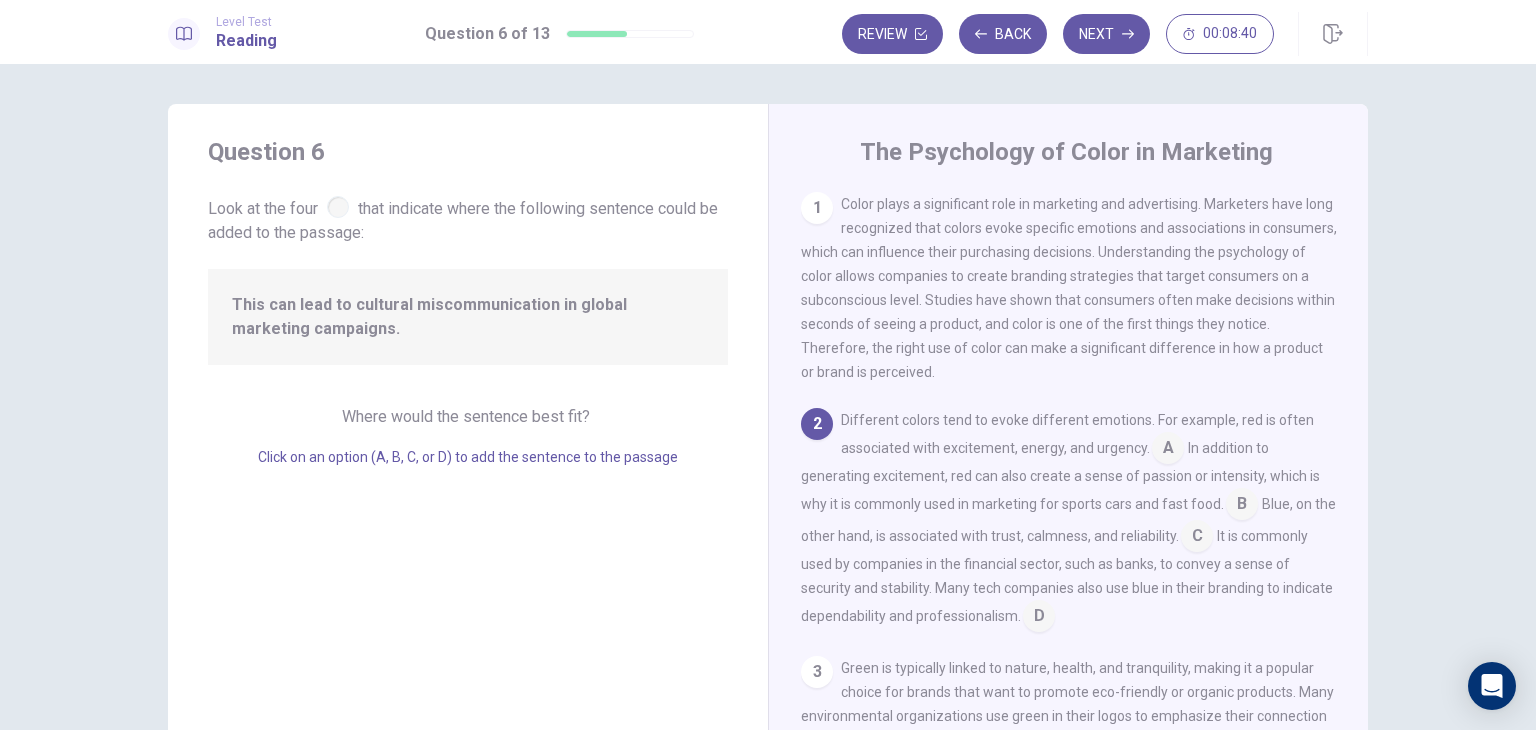 click at bounding box center (338, 207) 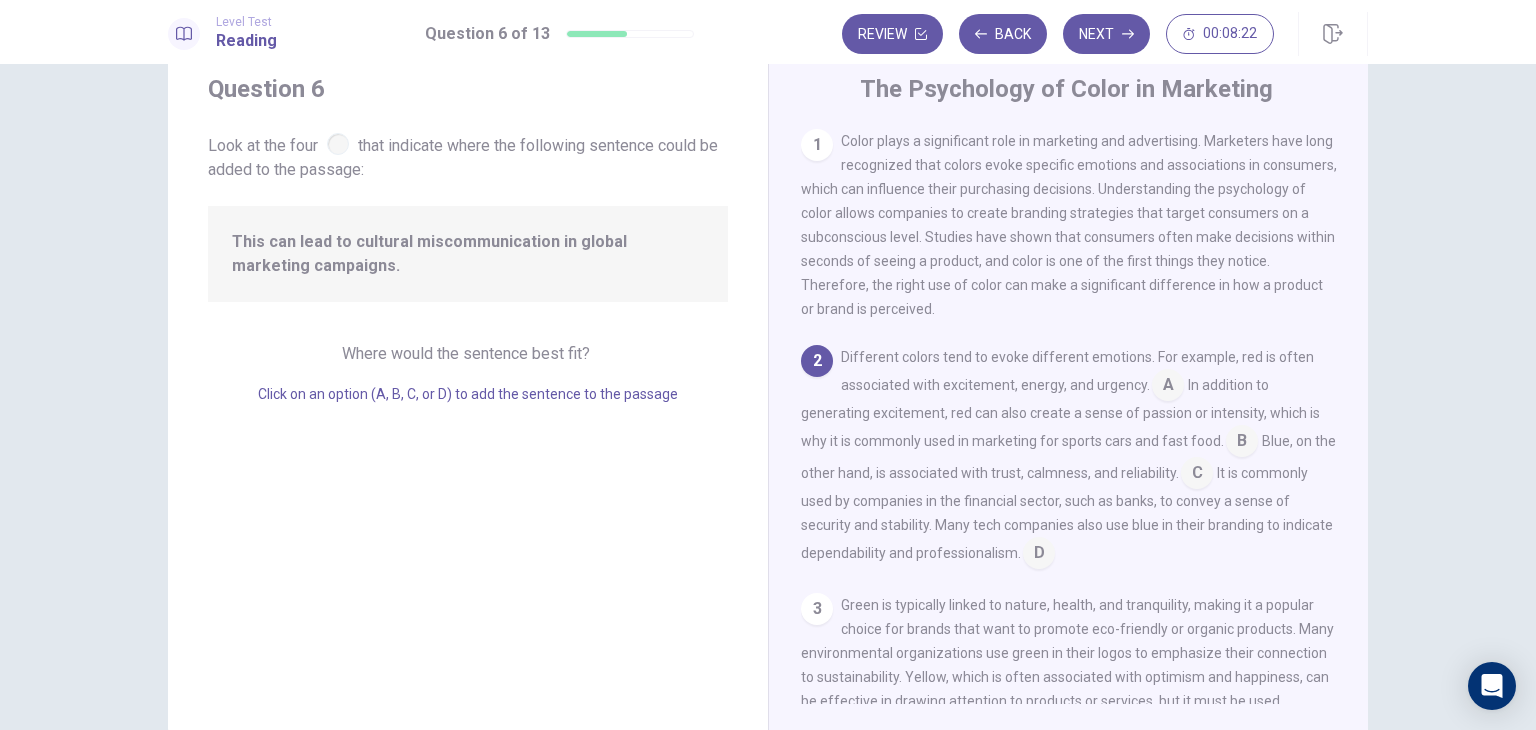 scroll, scrollTop: 62, scrollLeft: 0, axis: vertical 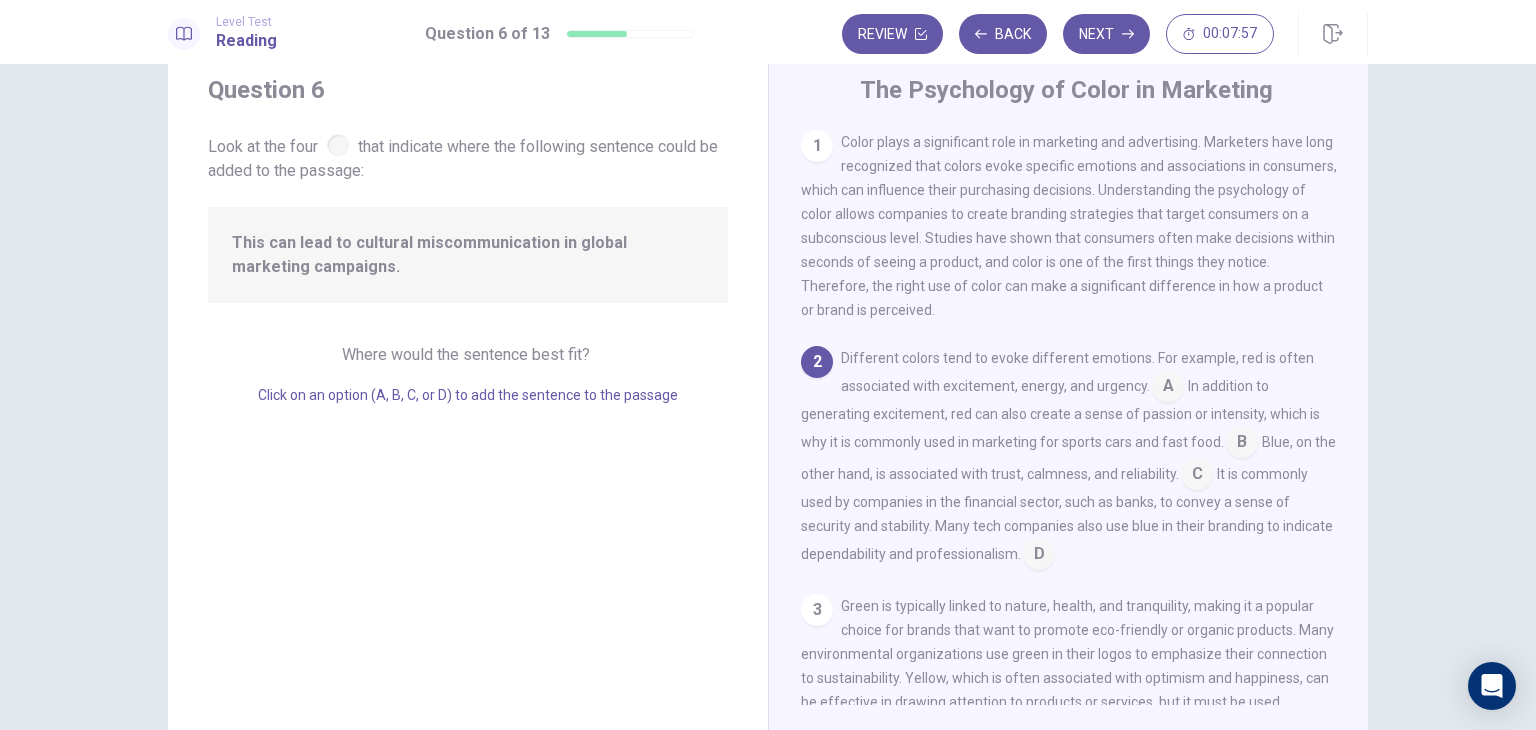 click at bounding box center (1168, 388) 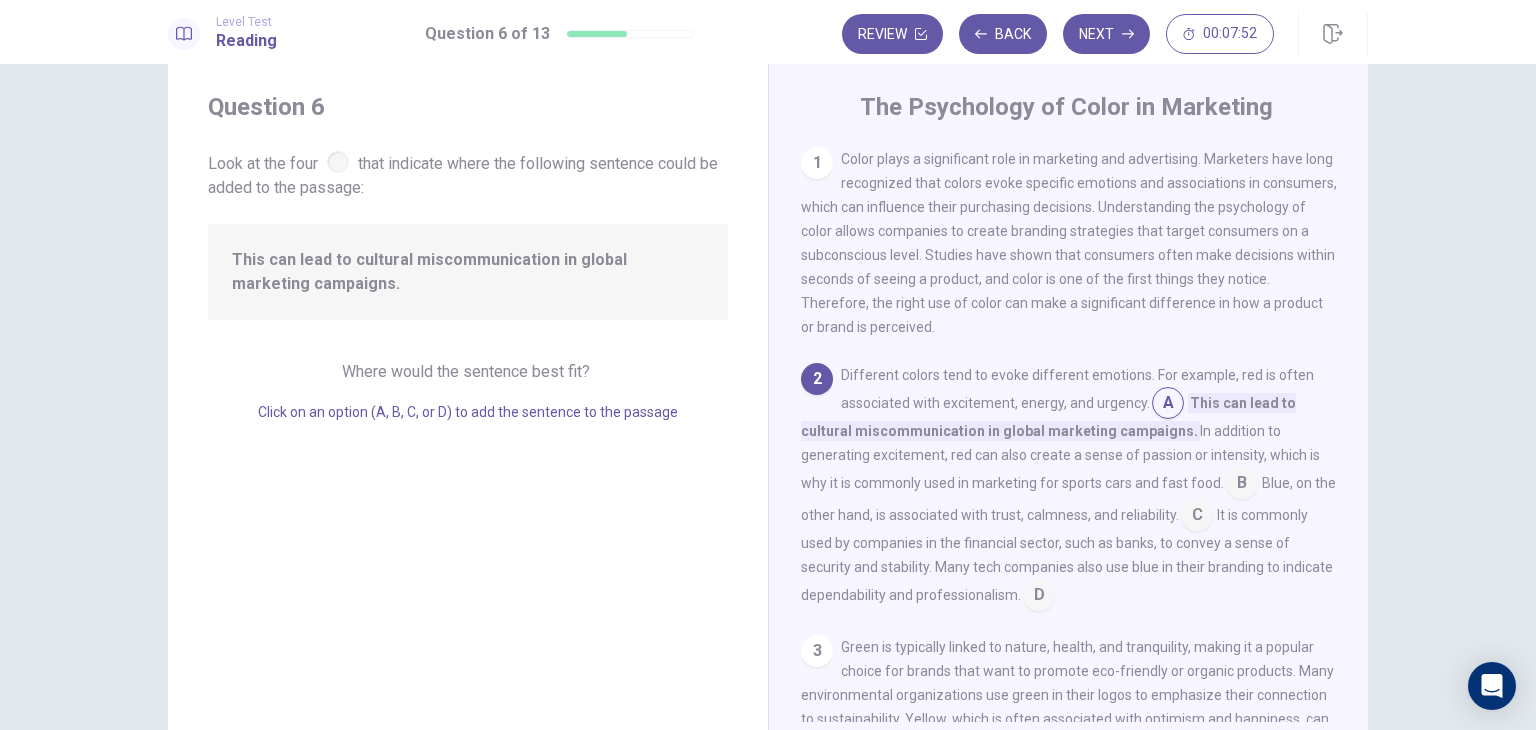 scroll, scrollTop: 96, scrollLeft: 0, axis: vertical 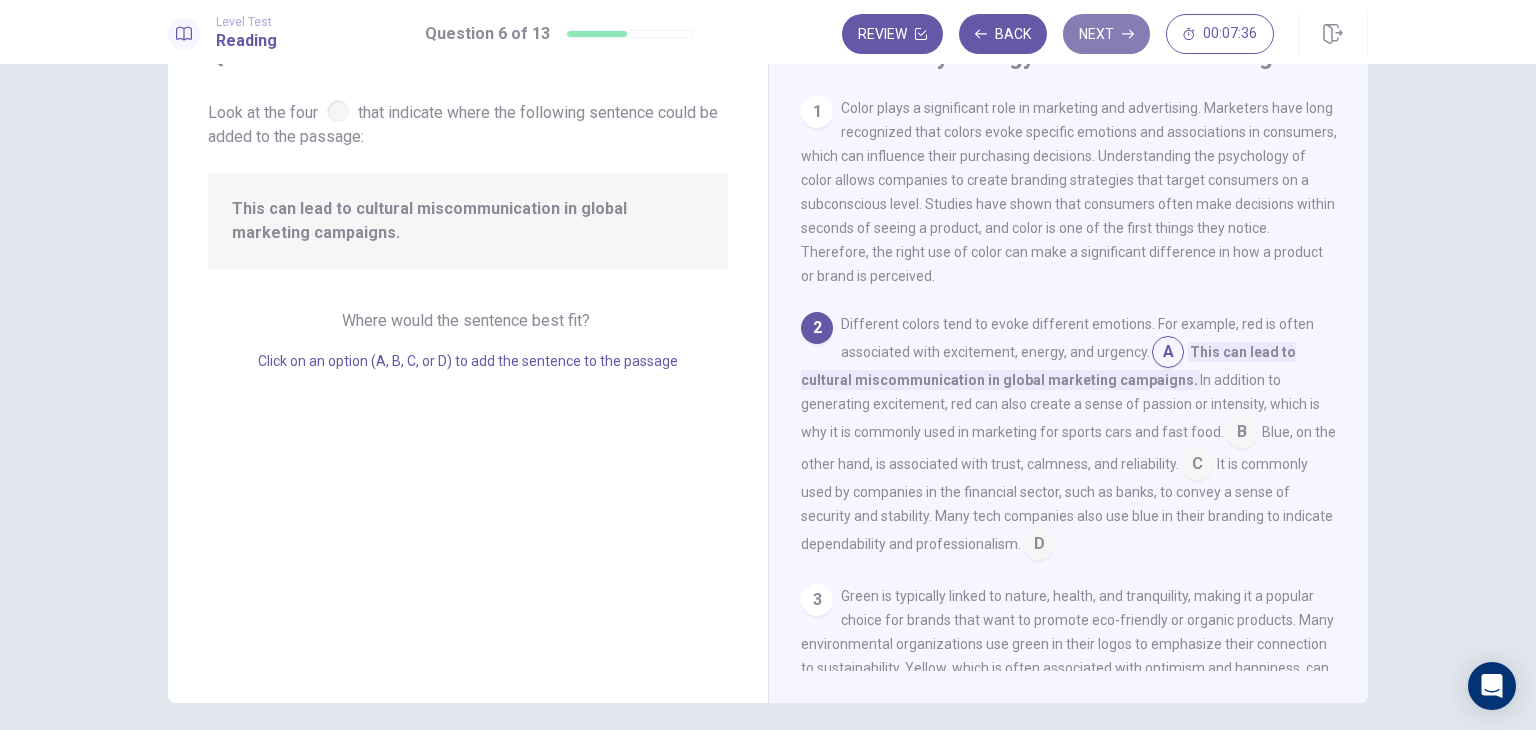 click on "Next" at bounding box center (1106, 34) 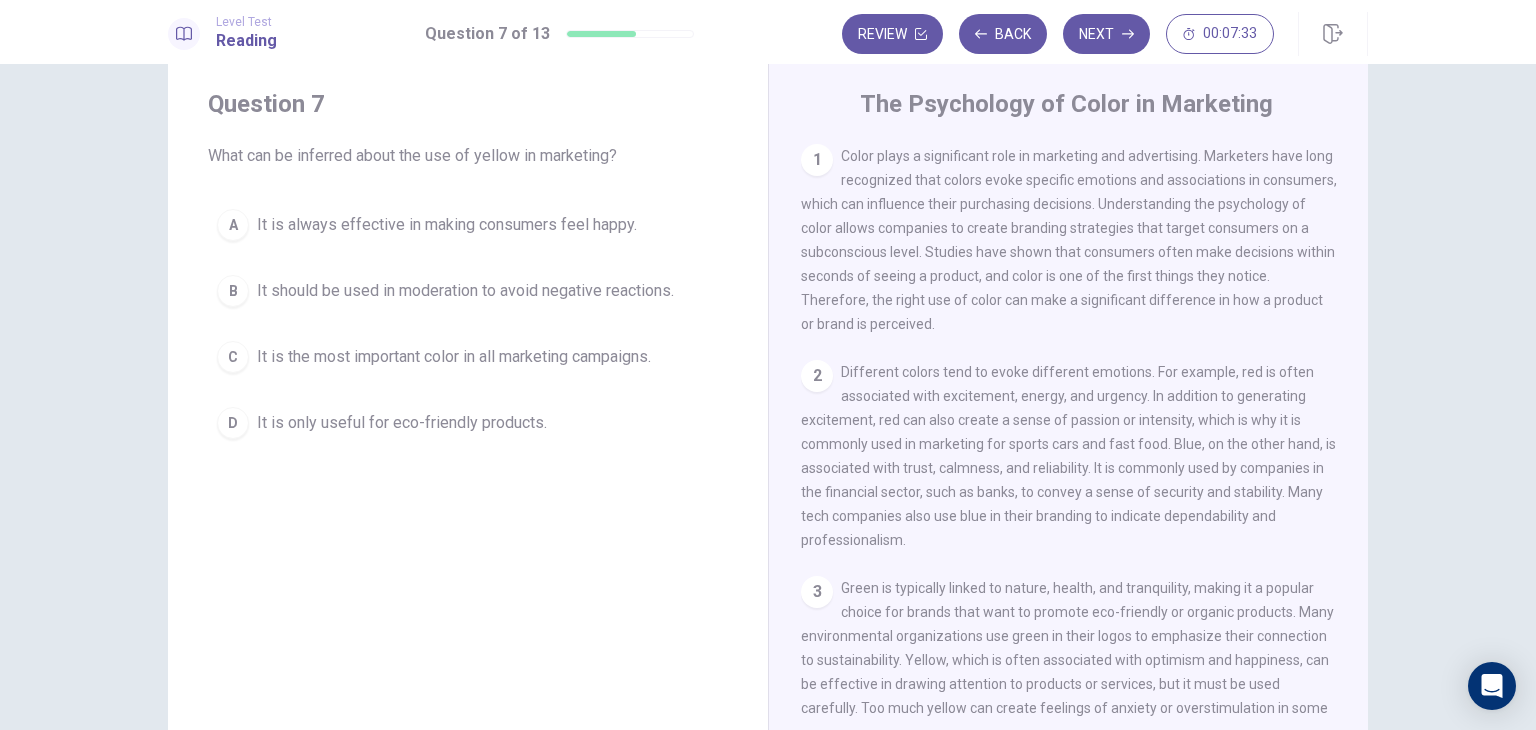 scroll, scrollTop: 51, scrollLeft: 0, axis: vertical 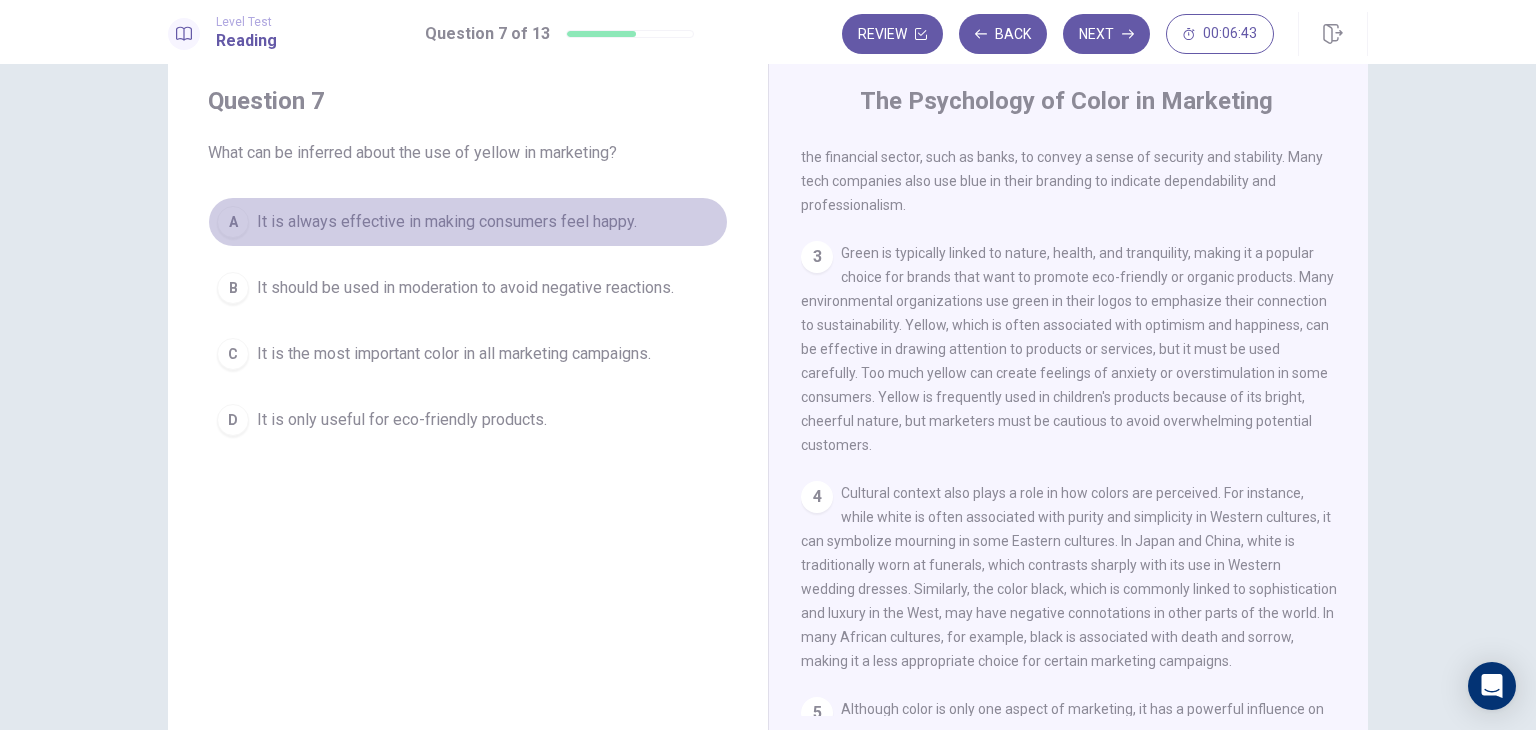 click on "It is always effective in making consumers feel happy." at bounding box center (447, 222) 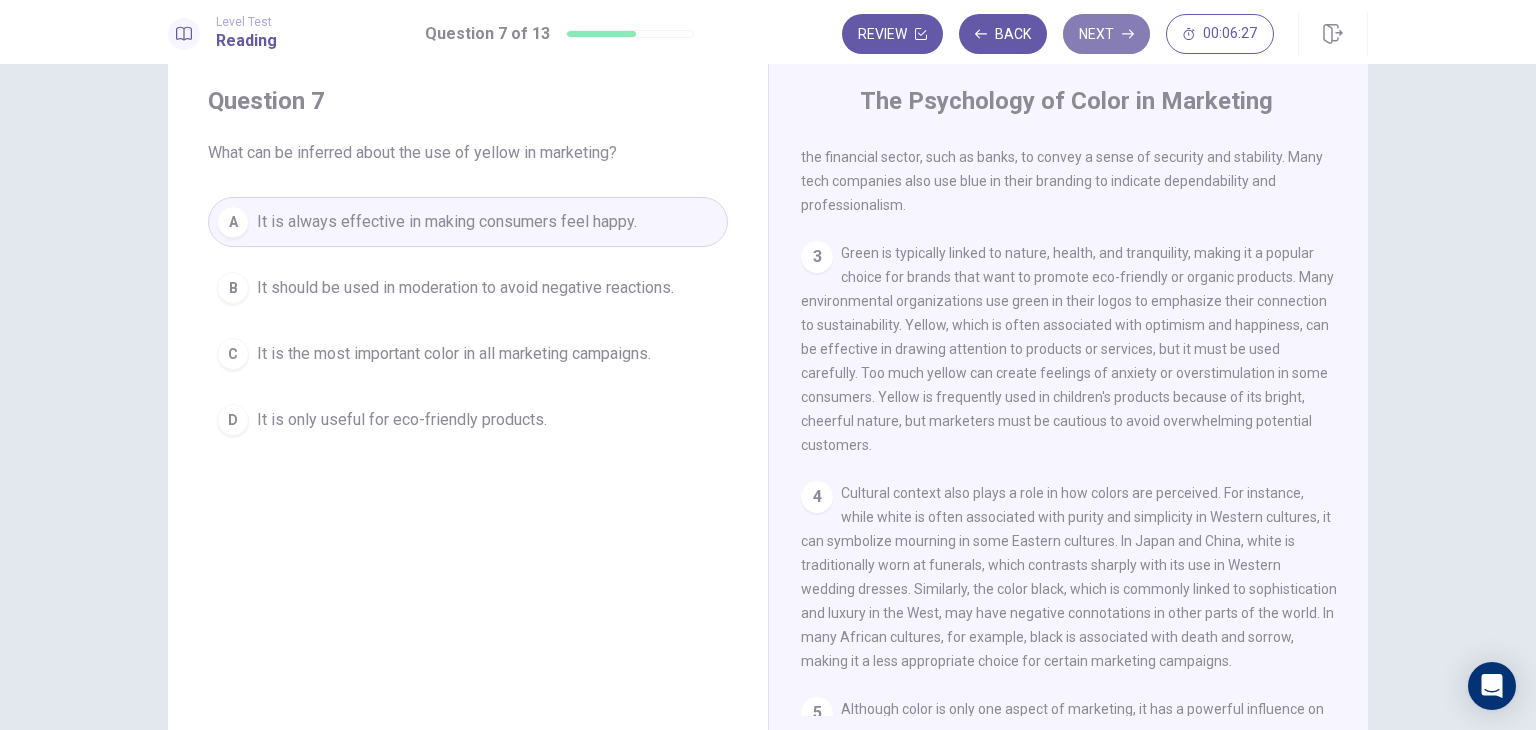 click on "Next" at bounding box center [1106, 34] 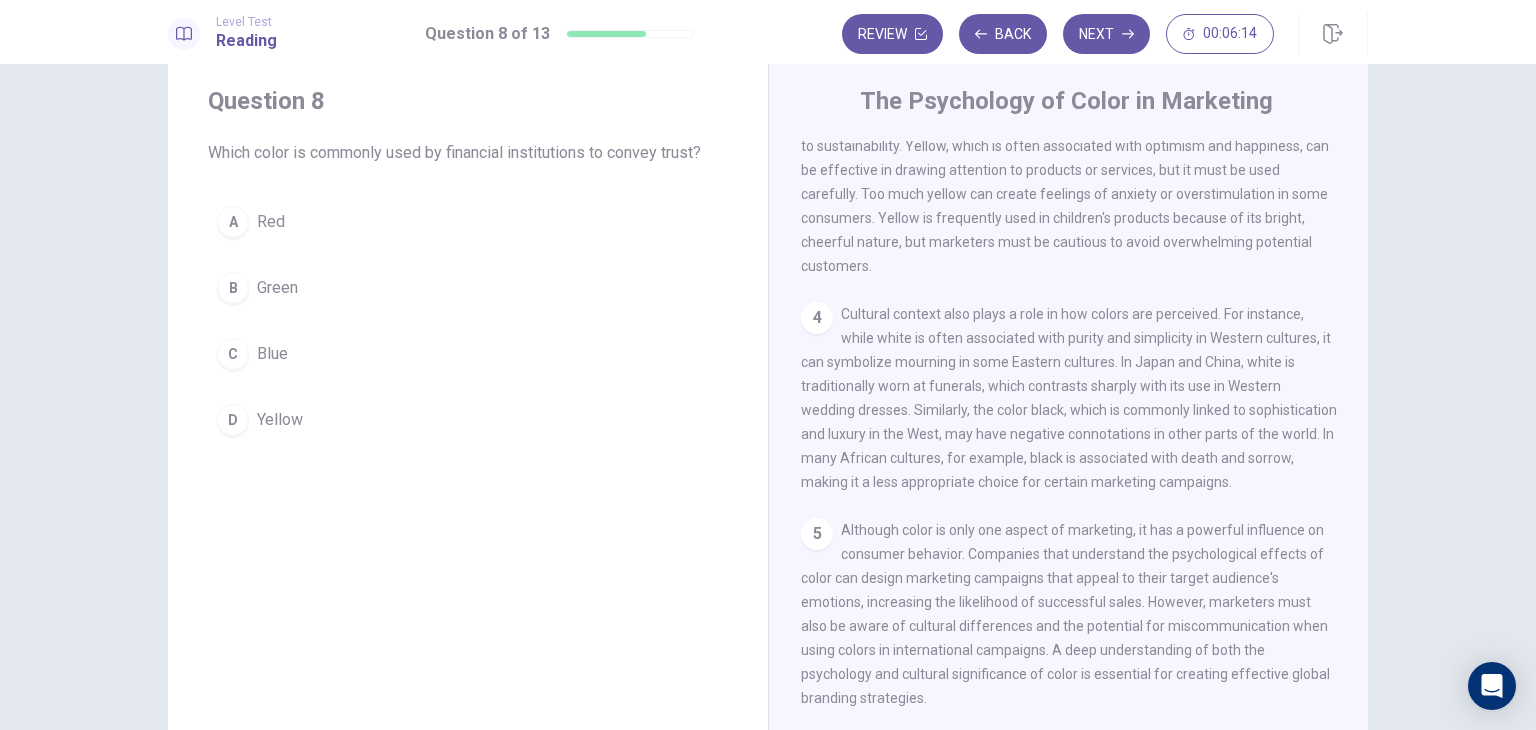 scroll, scrollTop: 561, scrollLeft: 0, axis: vertical 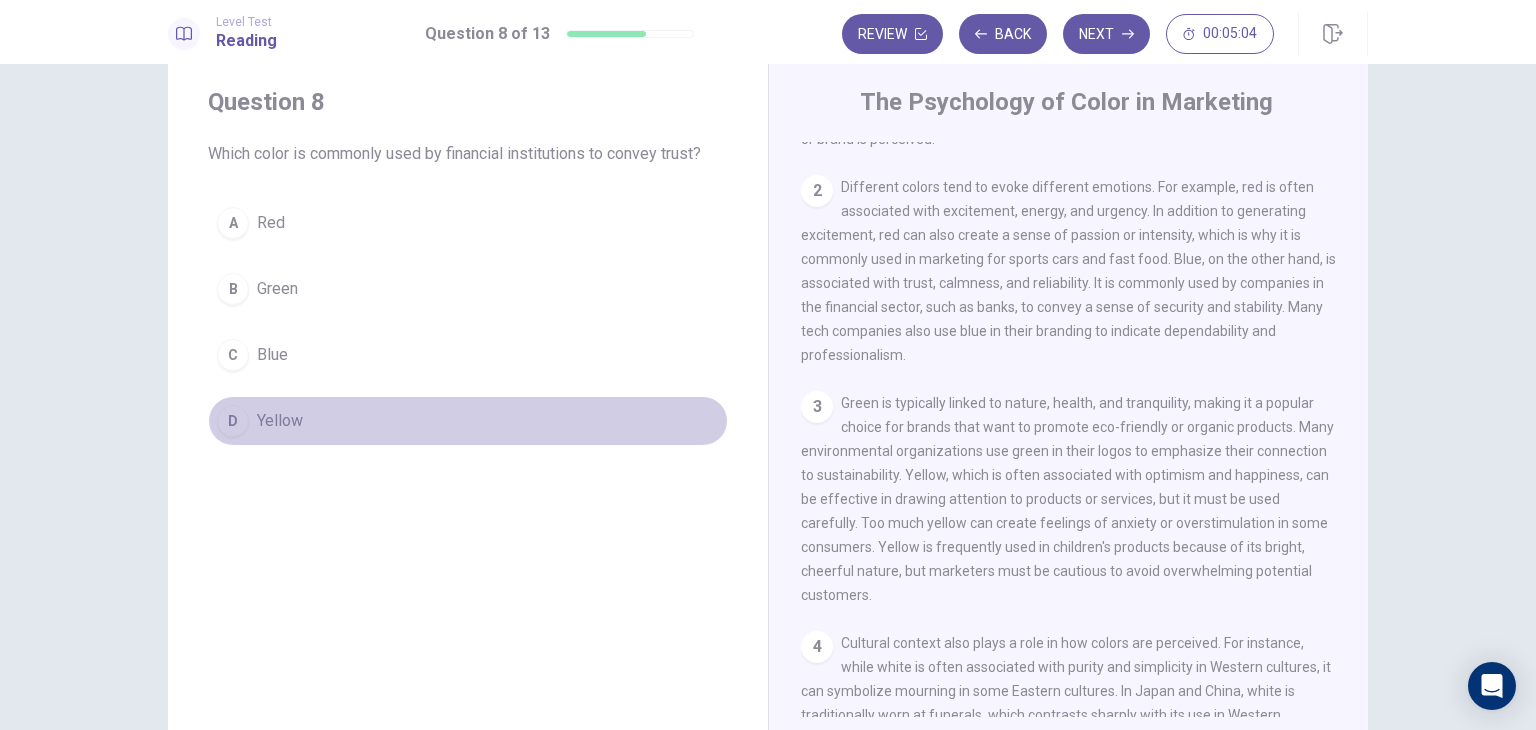 click on "D Yellow" at bounding box center (468, 421) 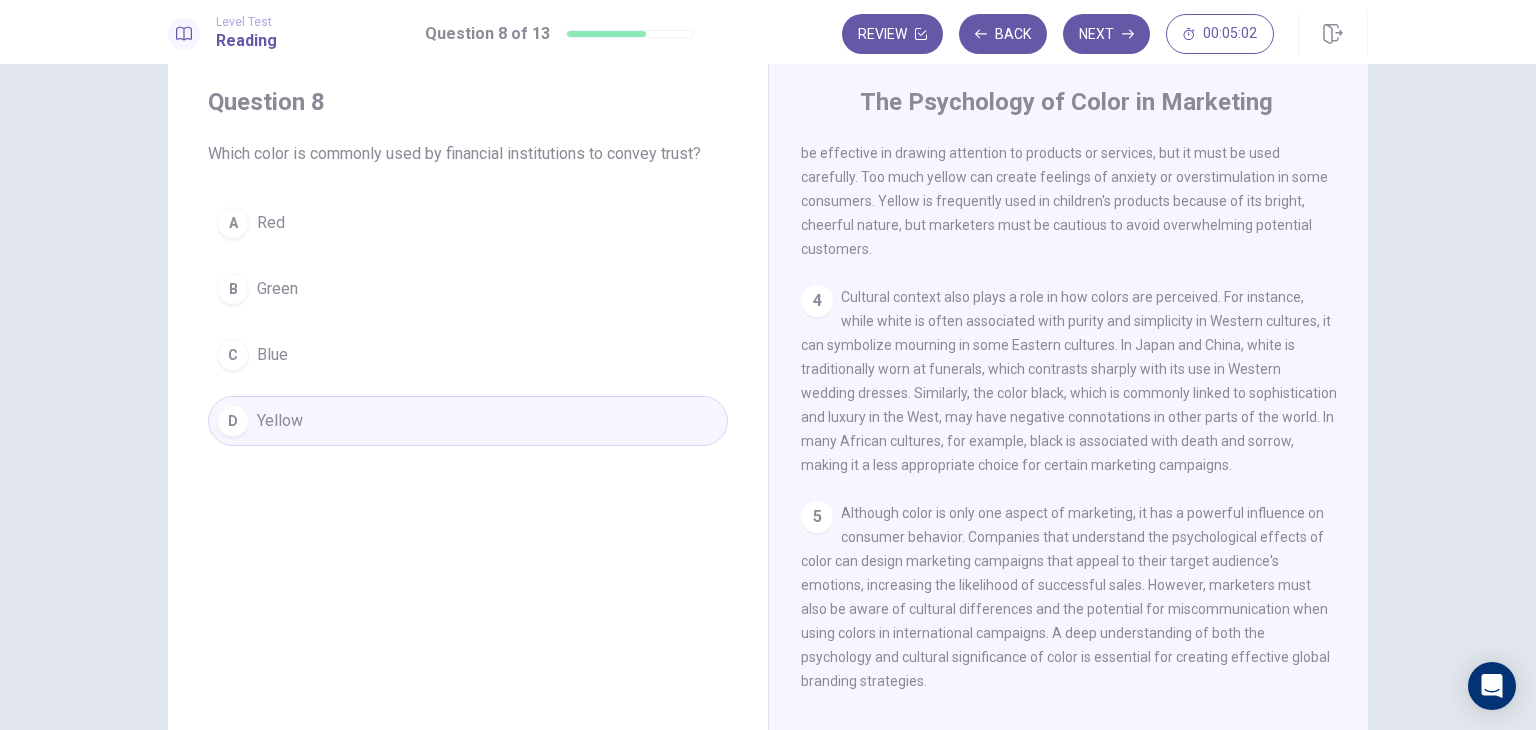 scroll, scrollTop: 0, scrollLeft: 0, axis: both 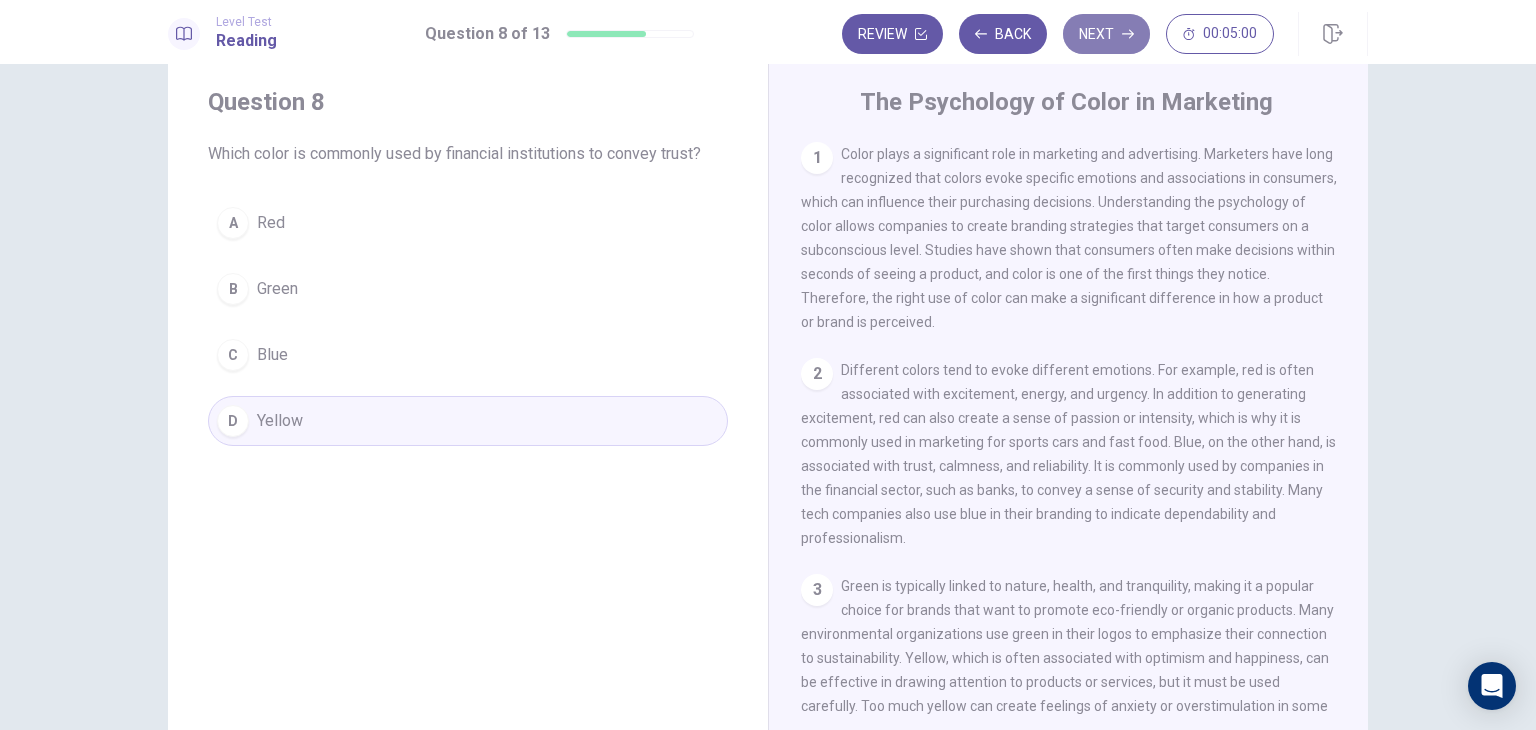 click on "Next" at bounding box center (1106, 34) 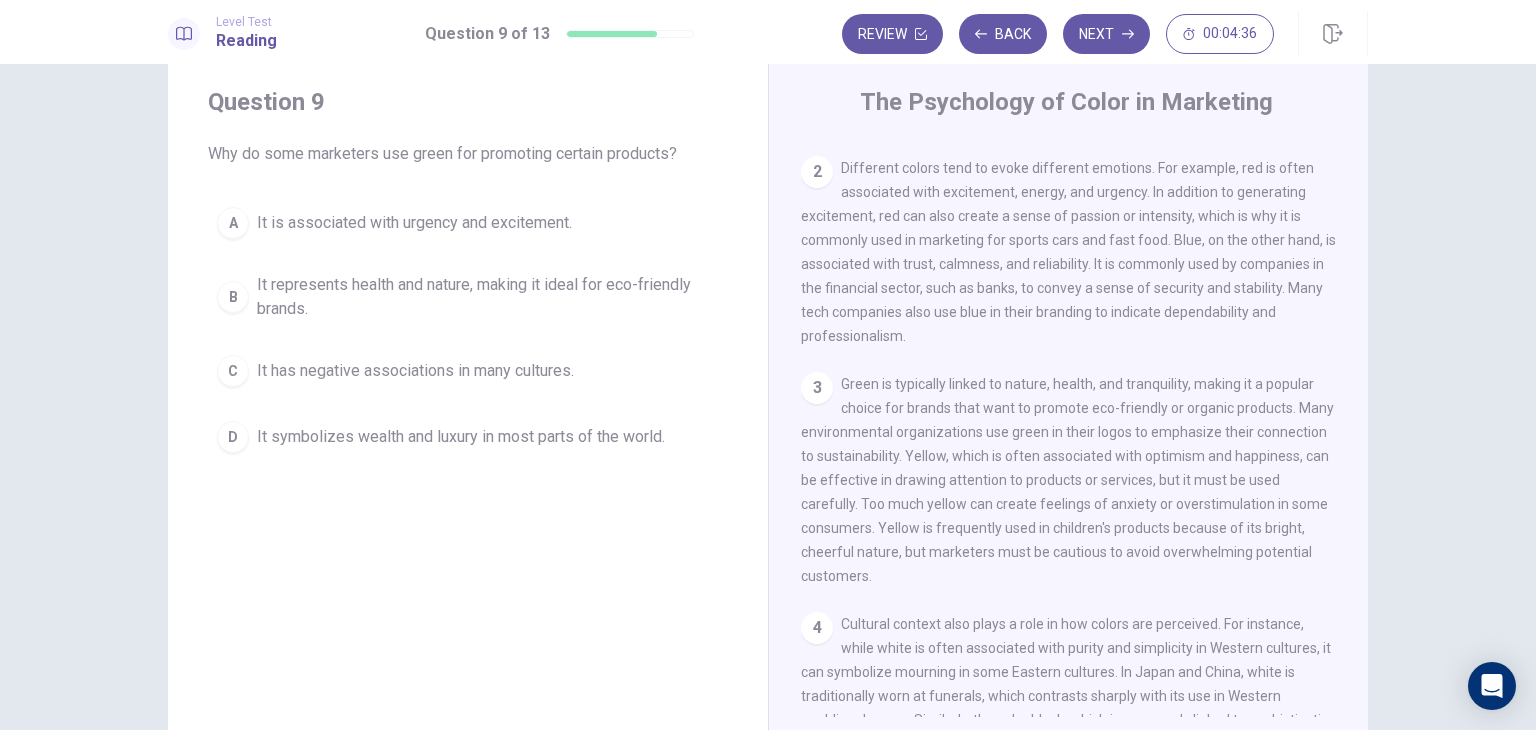 scroll, scrollTop: 208, scrollLeft: 0, axis: vertical 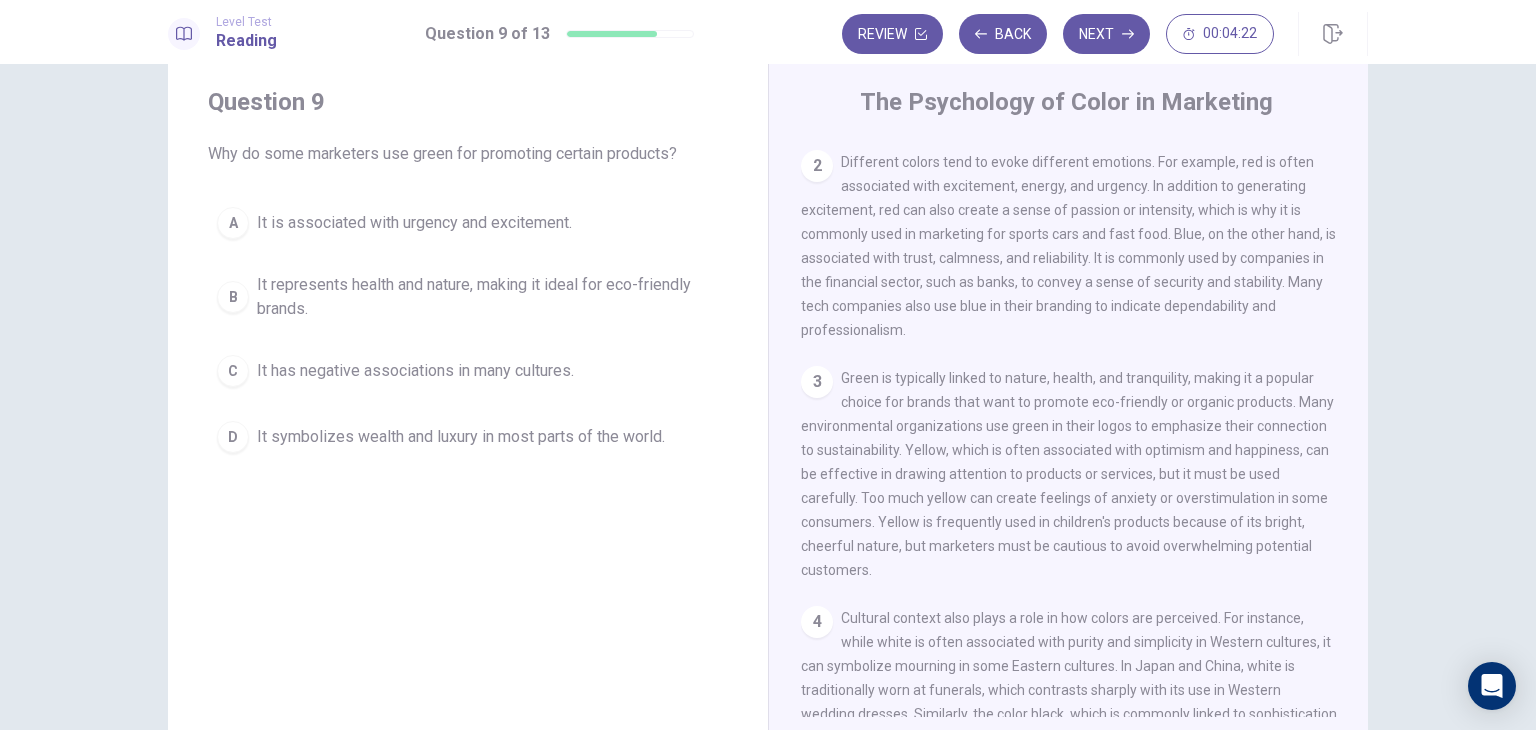 click on "It represents health and nature, making it ideal for eco-friendly brands." at bounding box center (488, 297) 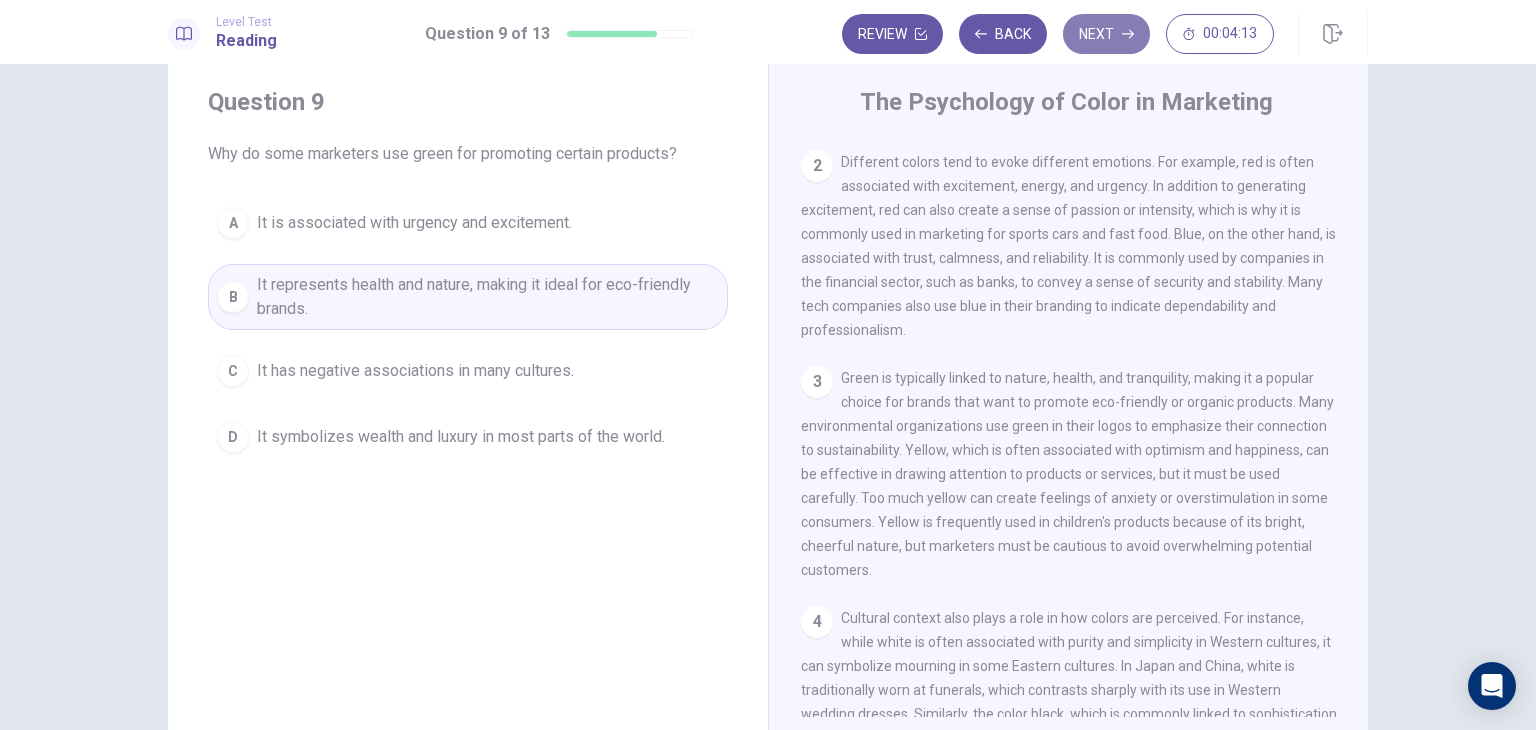 click on "Next" at bounding box center [1106, 34] 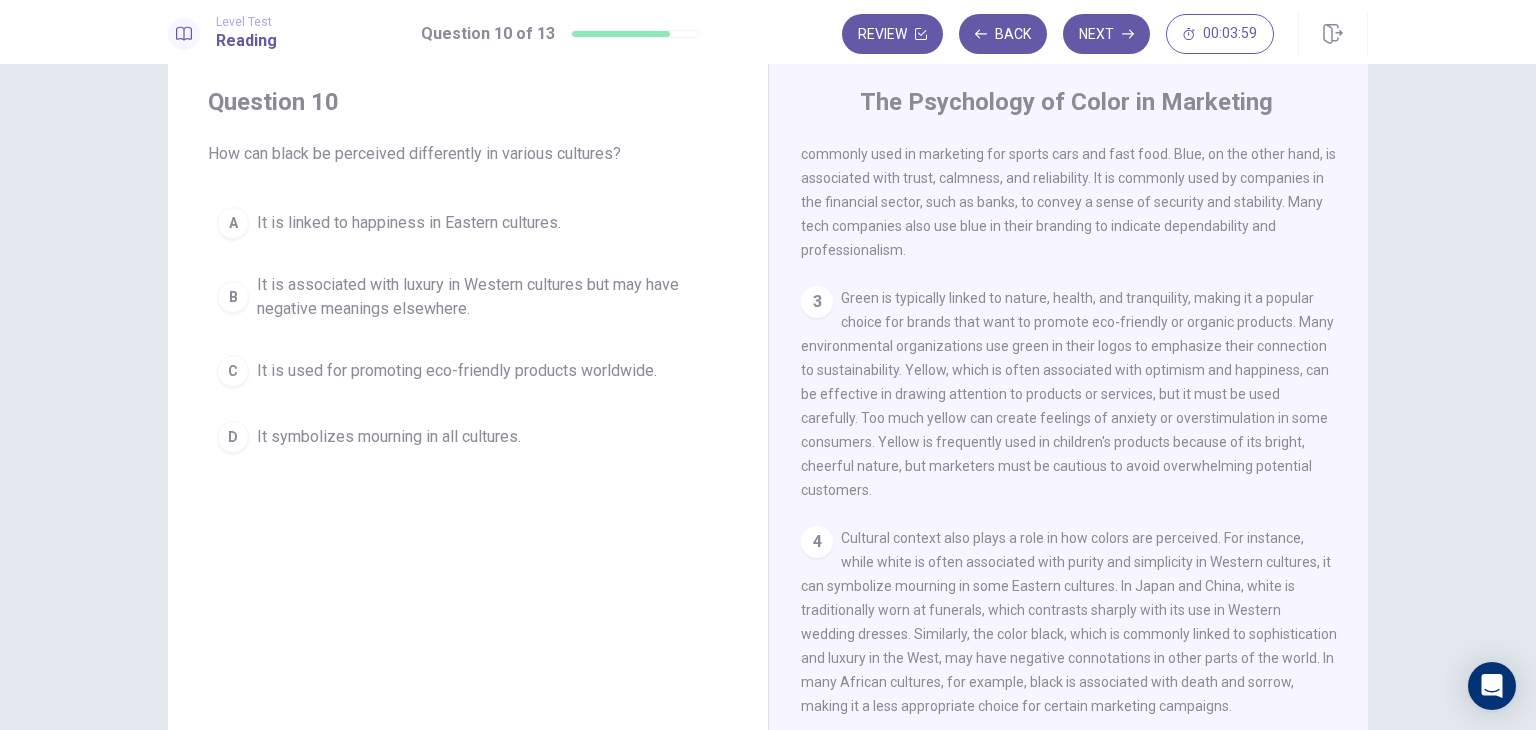 scroll, scrollTop: 264, scrollLeft: 0, axis: vertical 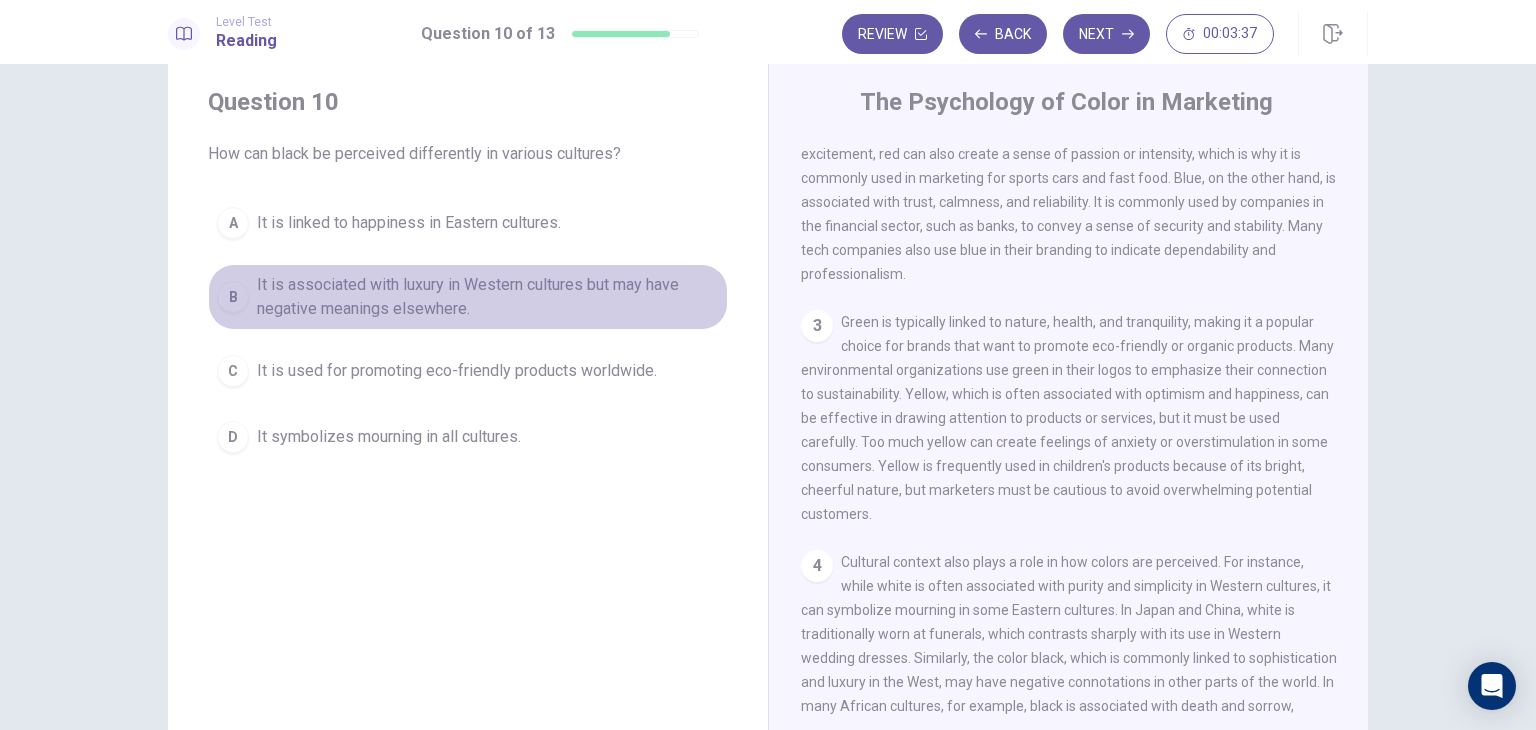 click on "It is associated with luxury in Western cultures but may have negative meanings elsewhere." at bounding box center [488, 297] 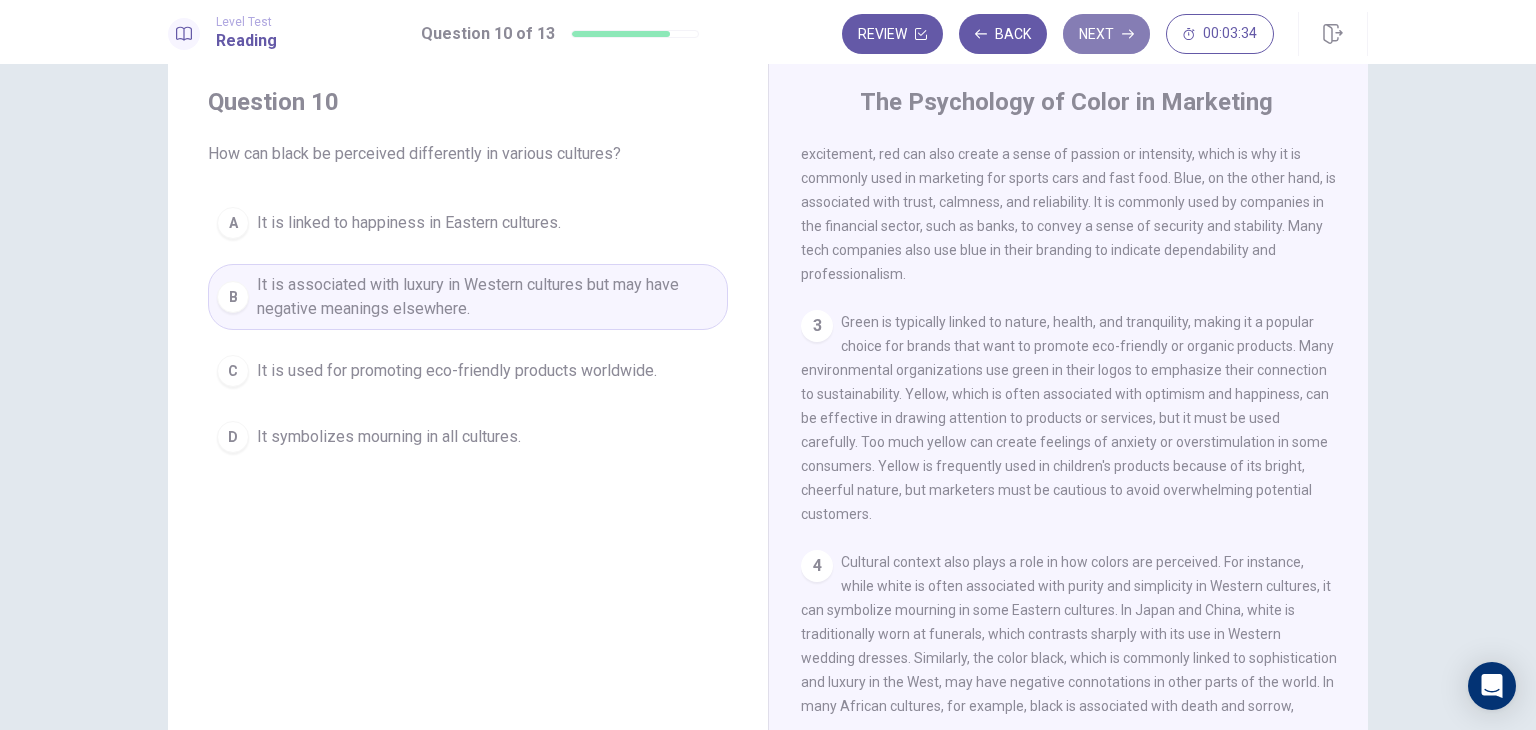 click on "Next" at bounding box center [1106, 34] 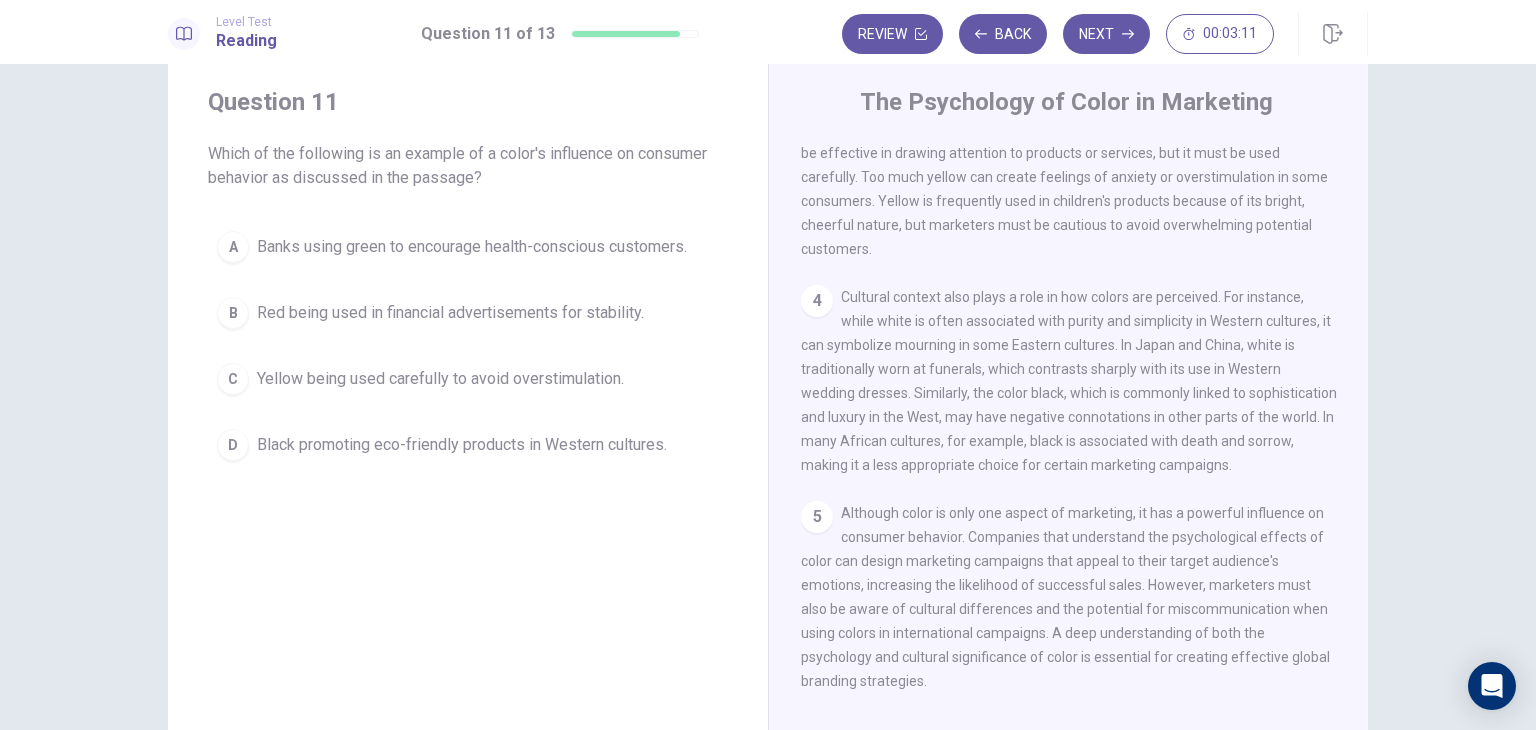 scroll, scrollTop: 560, scrollLeft: 0, axis: vertical 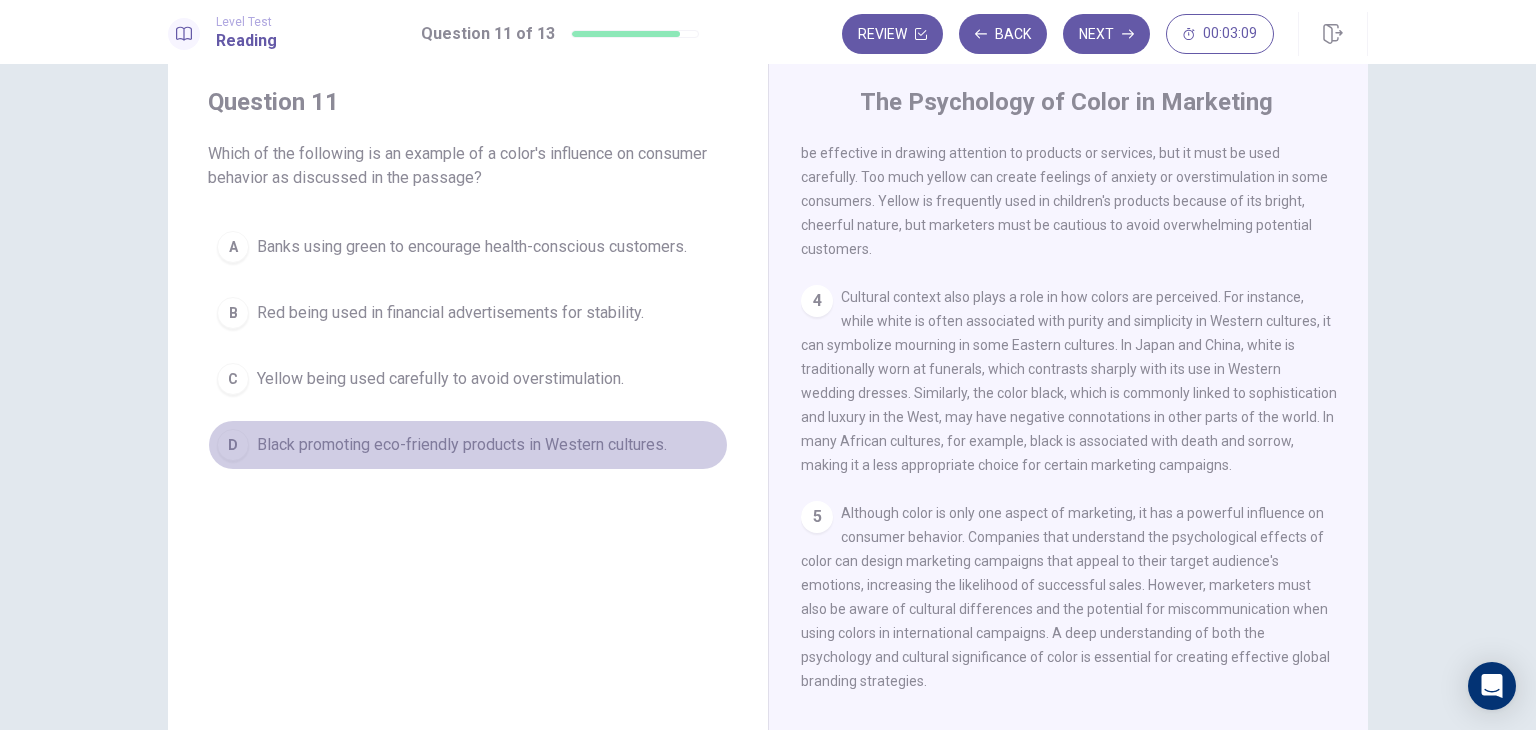 click on "Black promoting eco-friendly products in Western cultures." at bounding box center [462, 445] 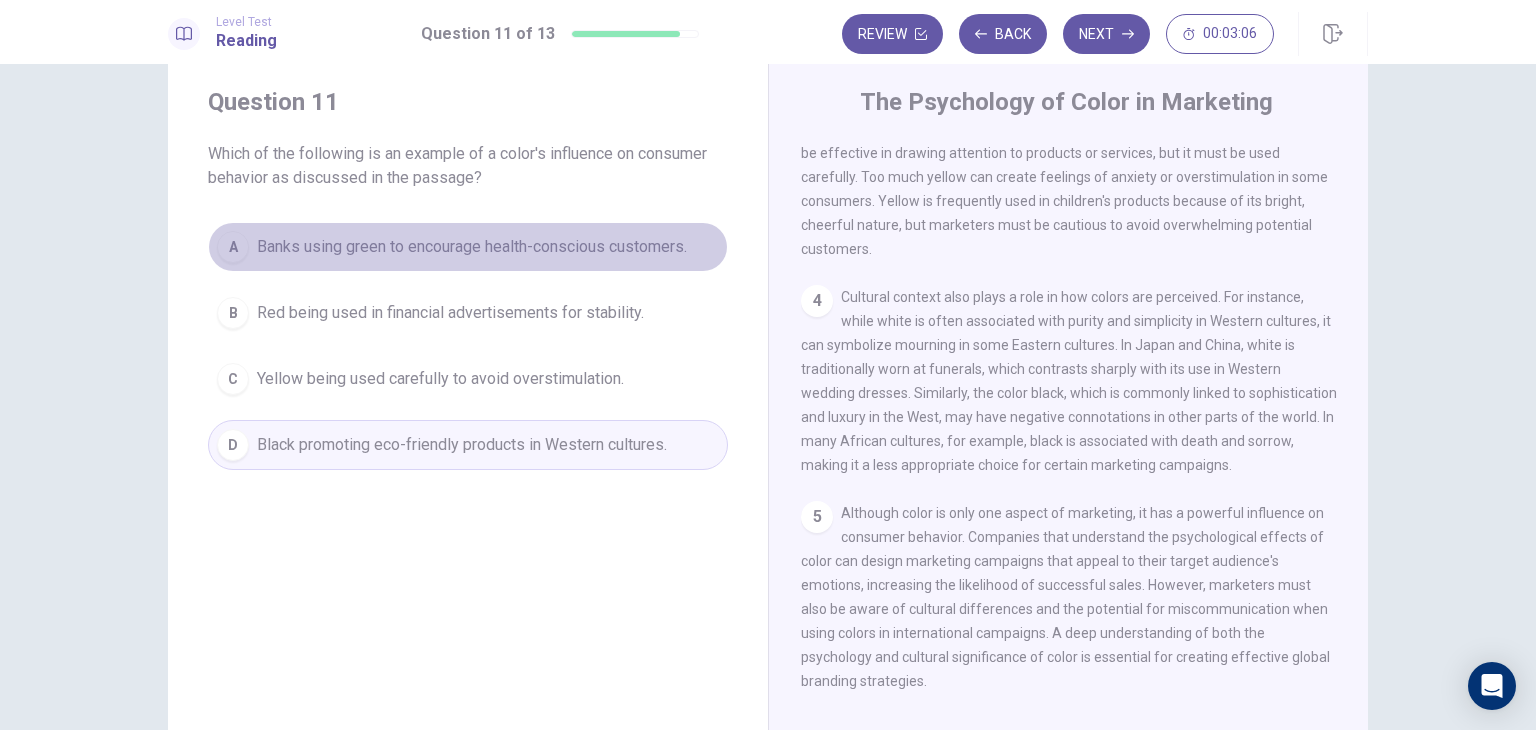 click on "A Banks using green to encourage health-conscious customers." at bounding box center (468, 247) 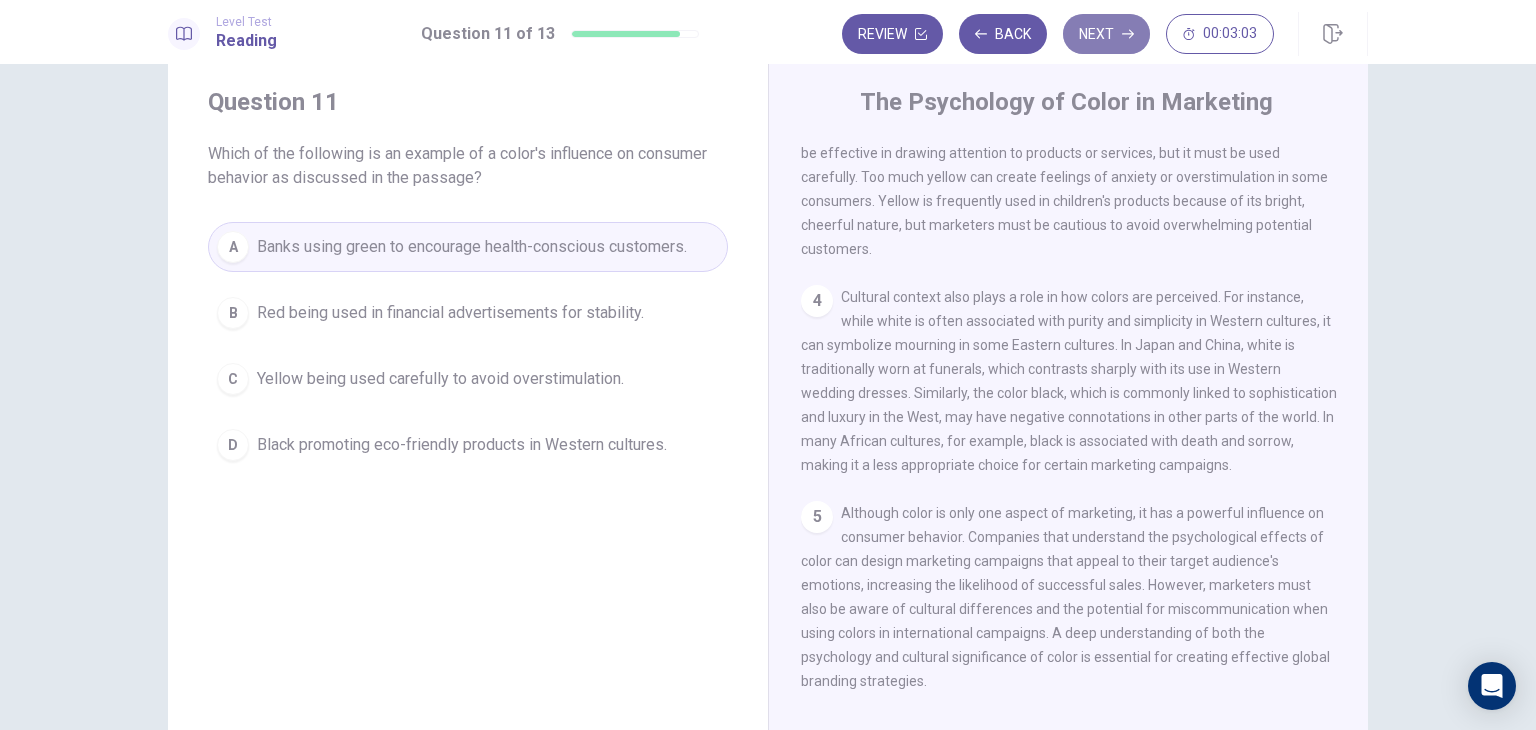 click on "Next" at bounding box center (1106, 34) 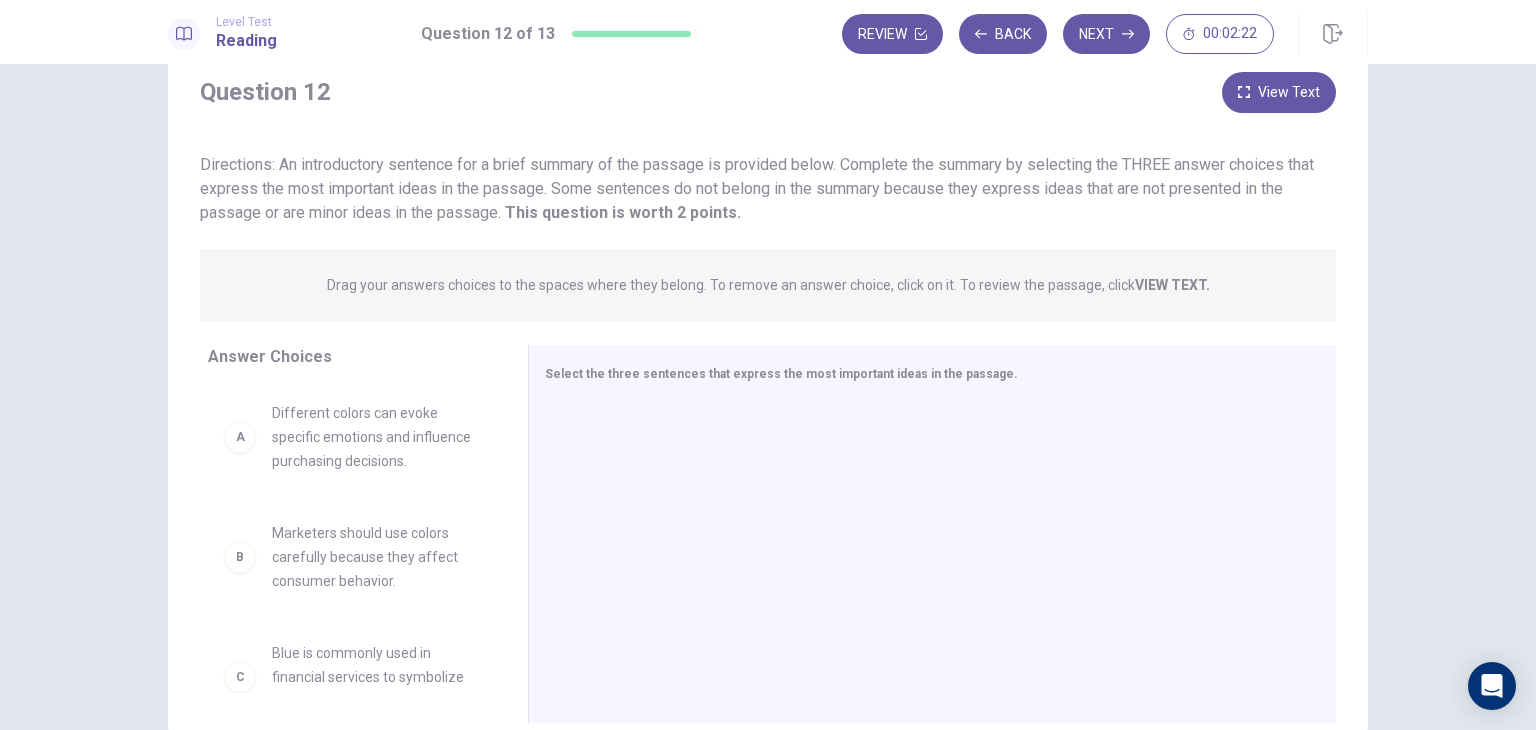 scroll, scrollTop: 64, scrollLeft: 0, axis: vertical 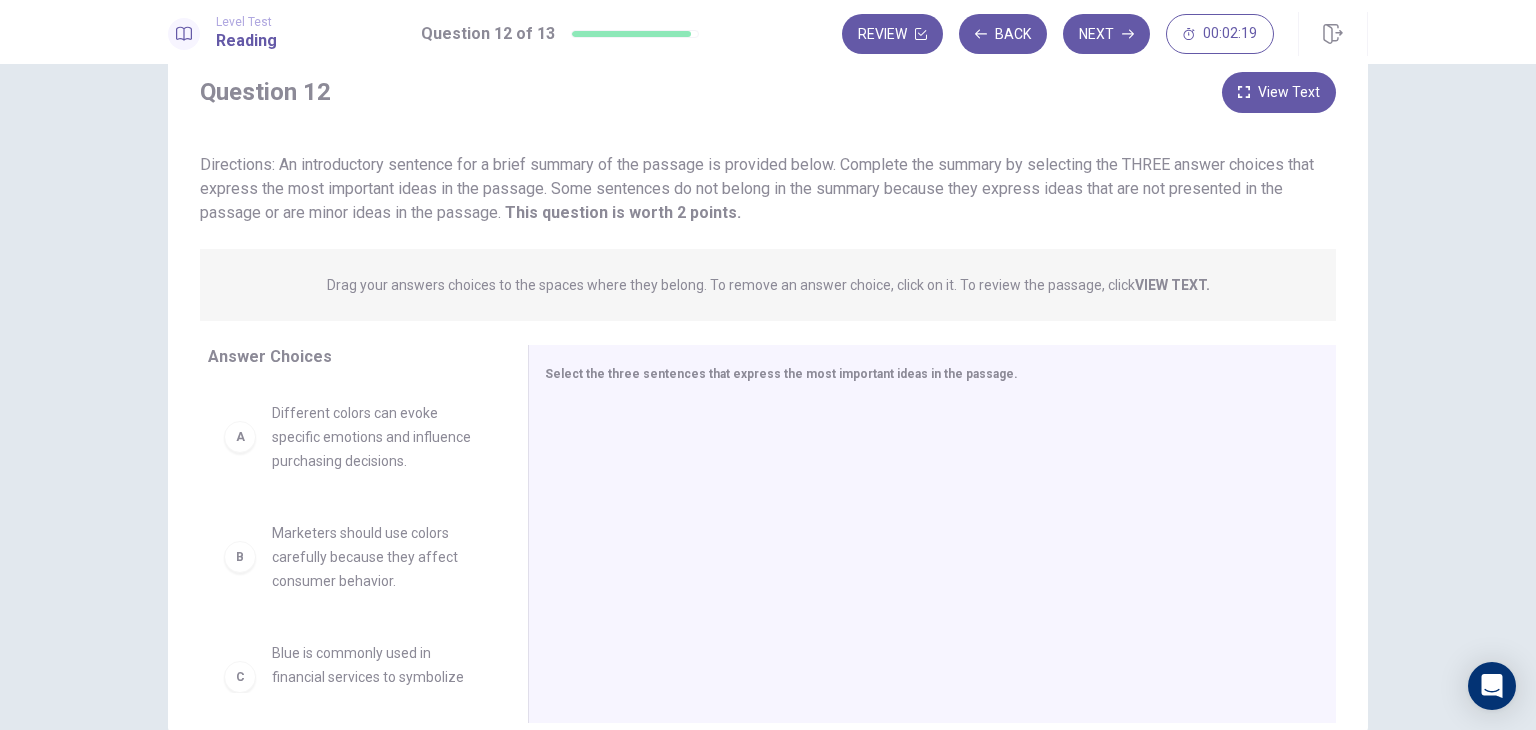 click on "A" at bounding box center [240, 437] 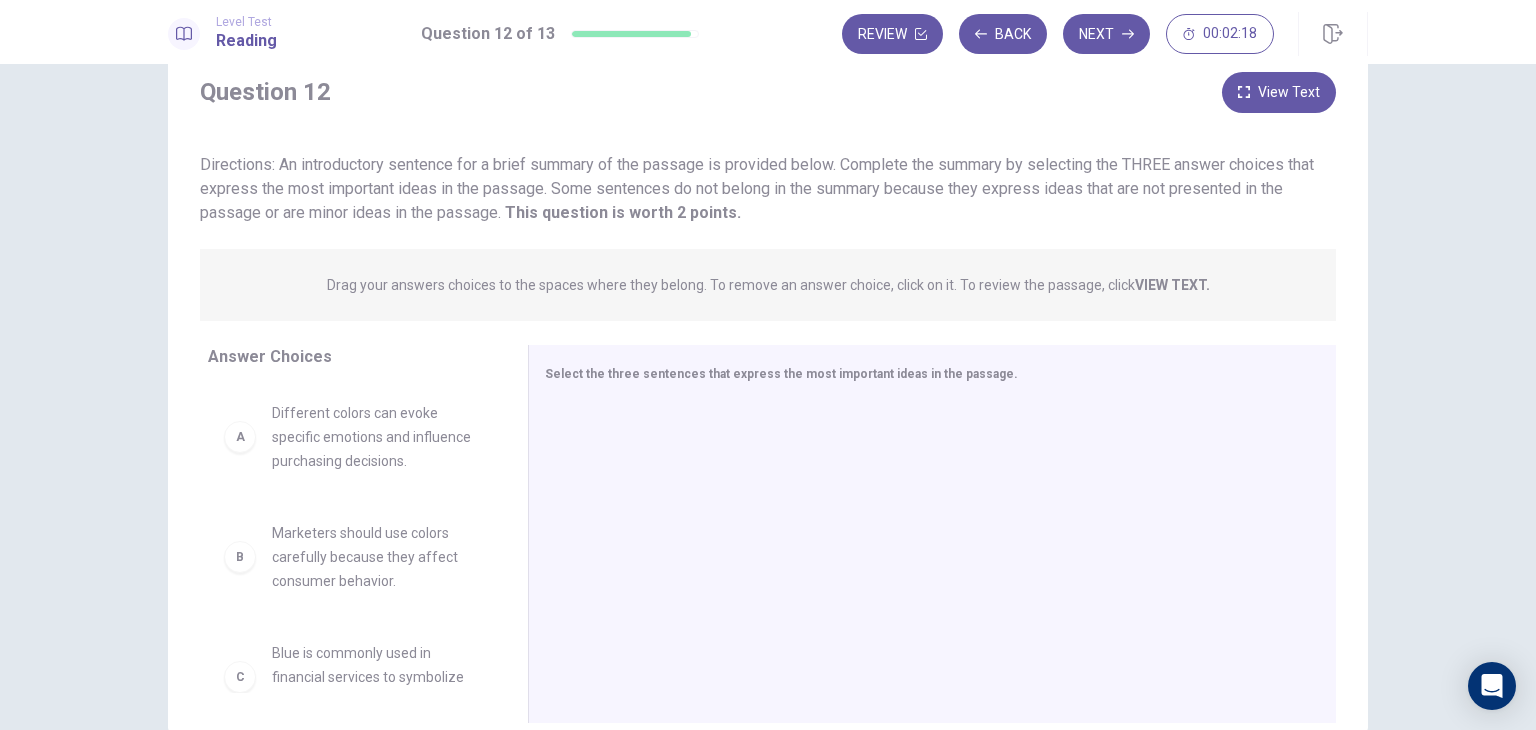 click on "Different colors can evoke specific emotions and influence purchasing decisions." at bounding box center [376, 437] 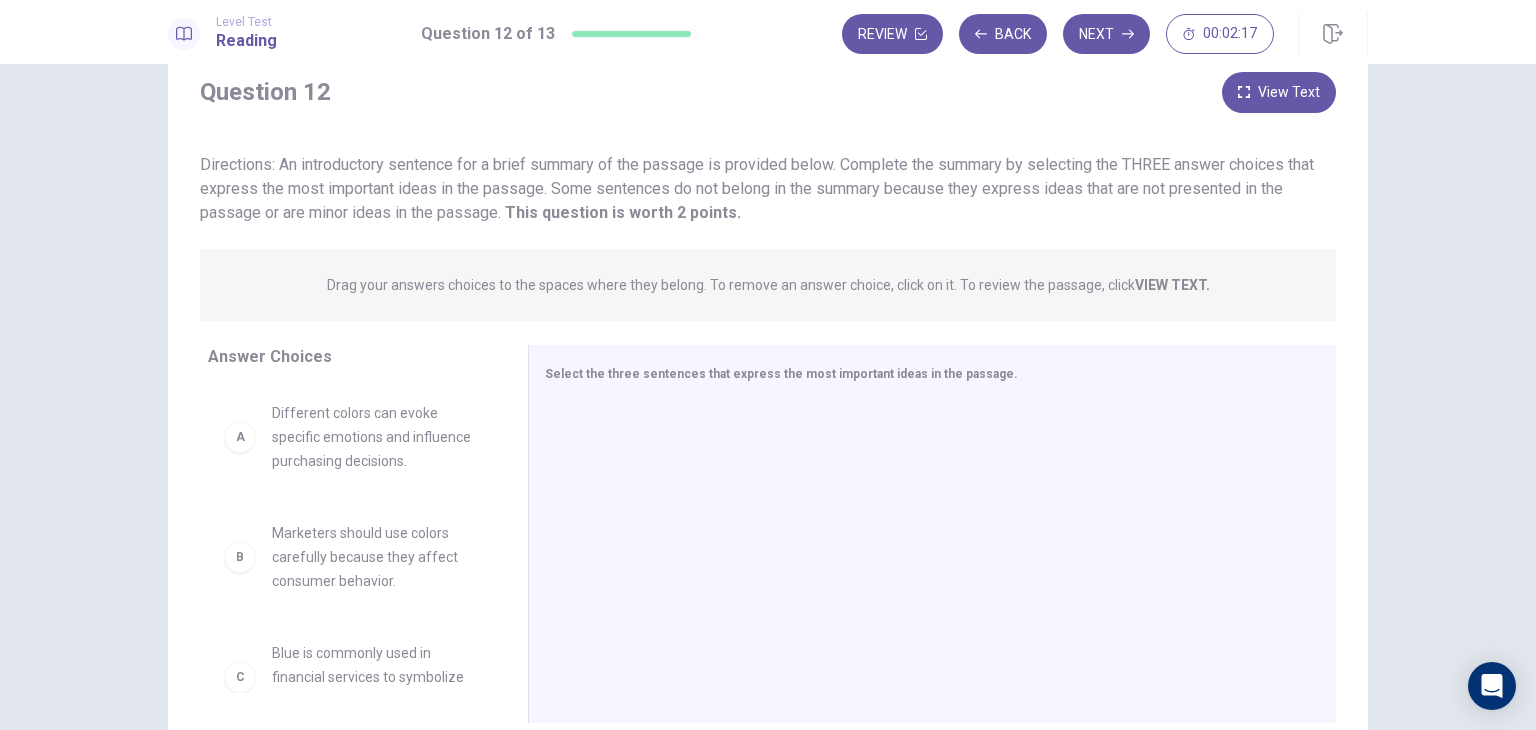 click on "Different colors can evoke specific emotions and influence purchasing decisions." at bounding box center [376, 437] 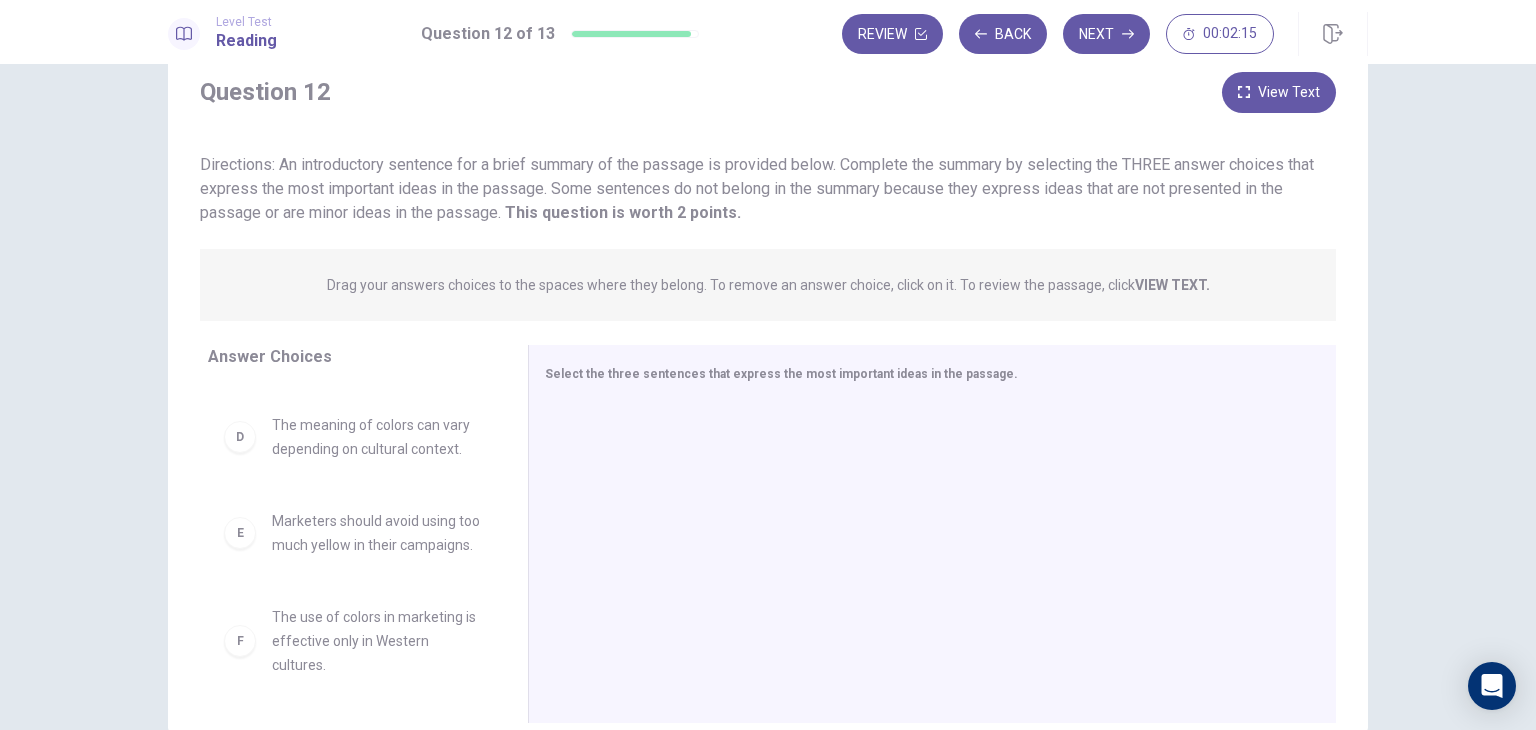 scroll, scrollTop: 0, scrollLeft: 0, axis: both 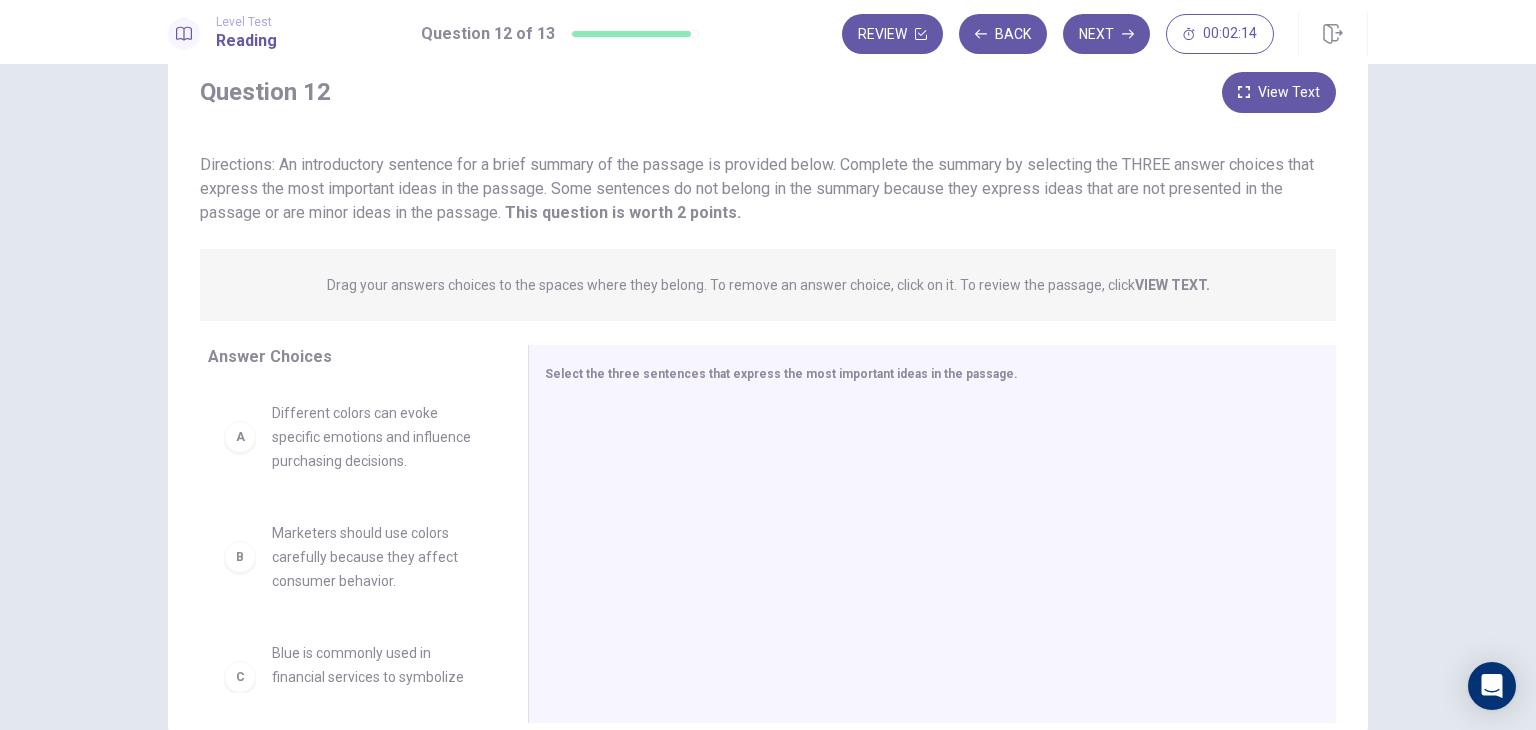 click on "A" at bounding box center (240, 437) 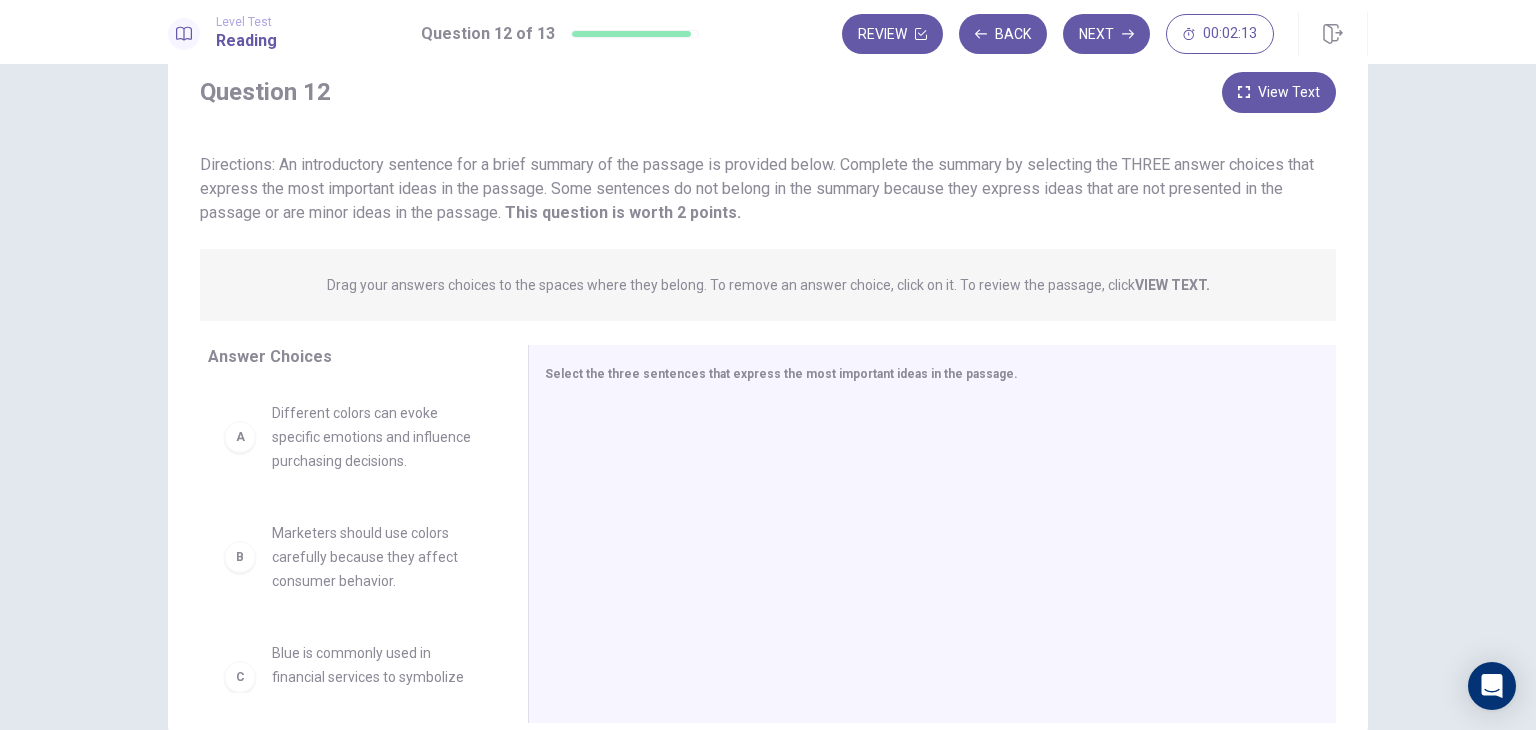 click on "Marketers should use colors carefully because they affect consumer behavior." at bounding box center [376, 557] 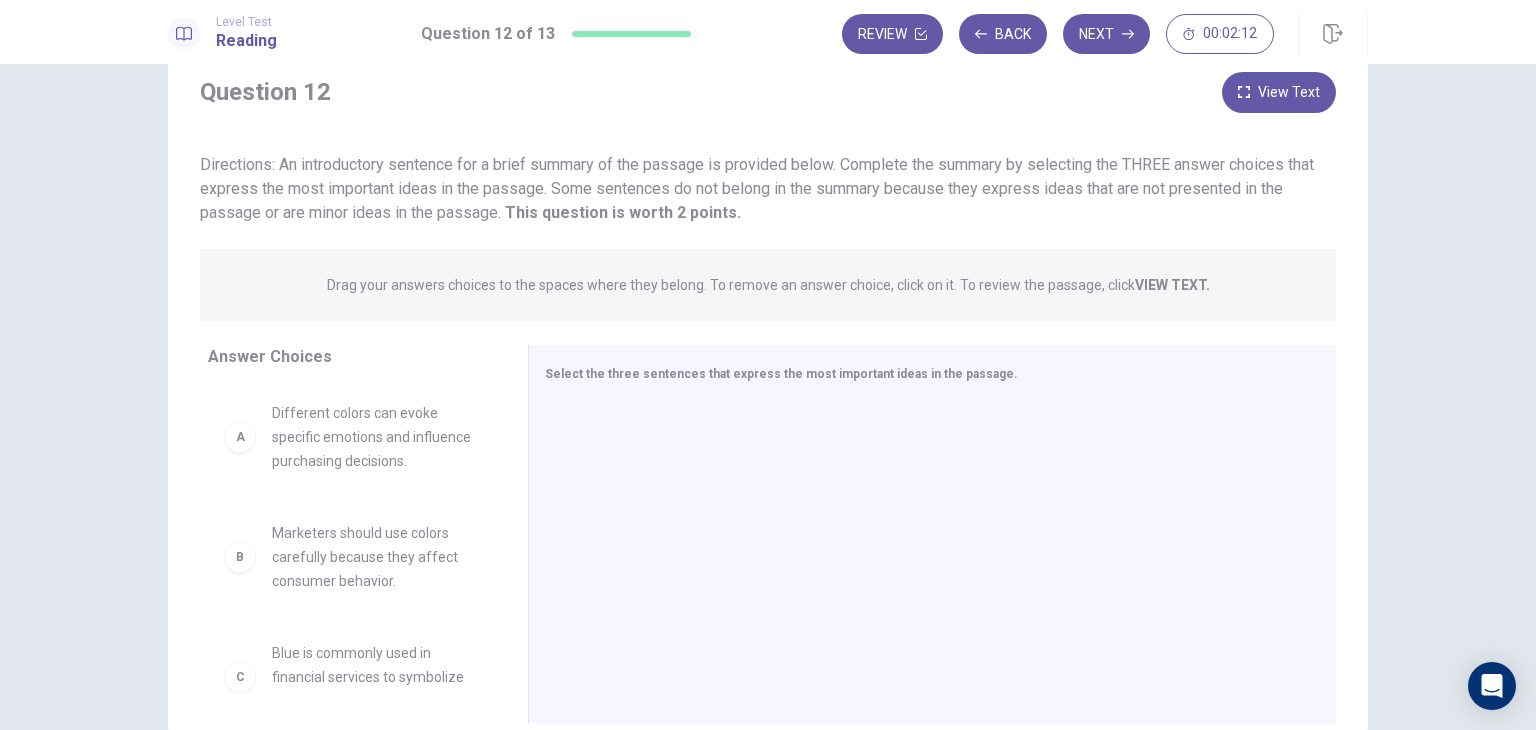 click on "Different colors can evoke specific emotions and influence purchasing decisions." at bounding box center [376, 437] 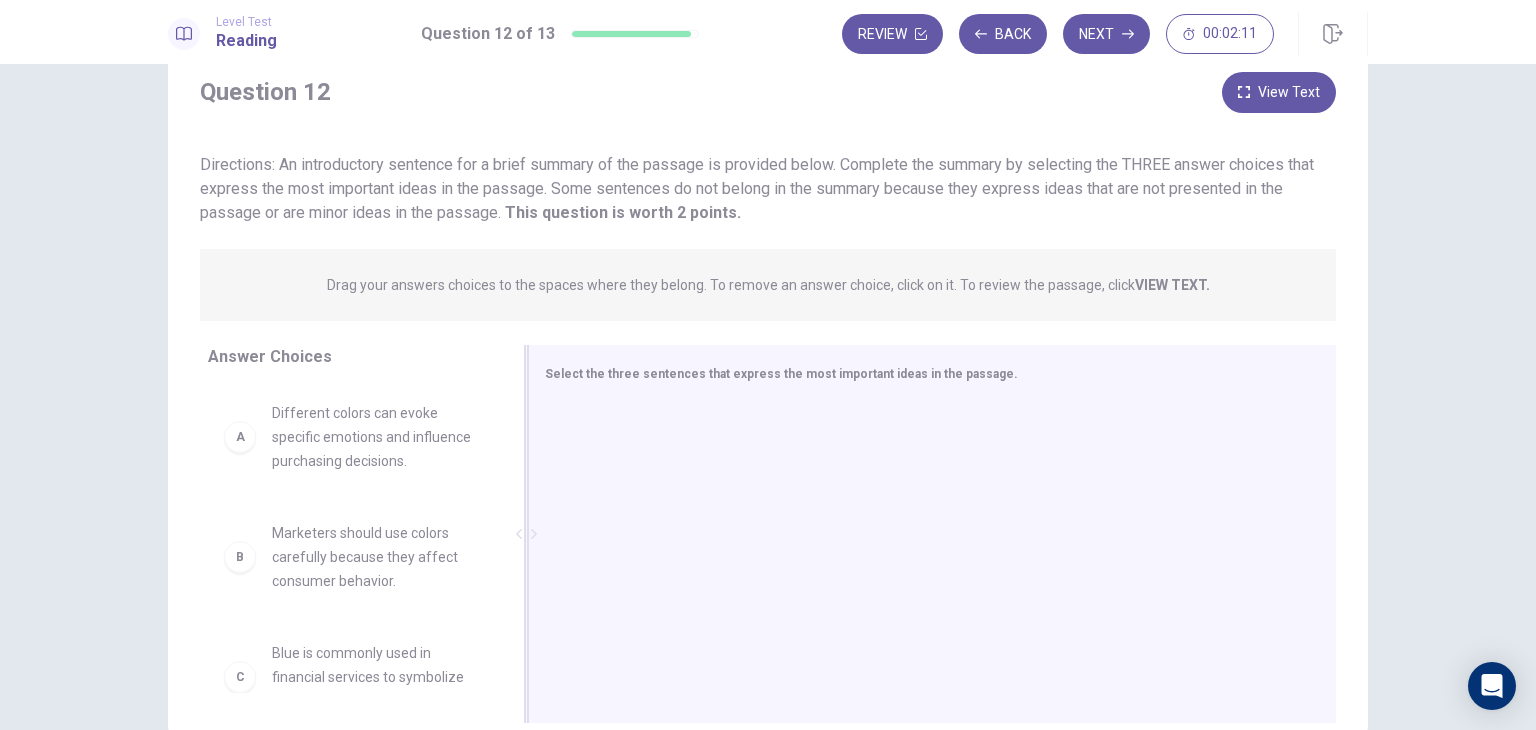 click on "Select the three sentences that express the most important ideas in the passage." at bounding box center [932, 534] 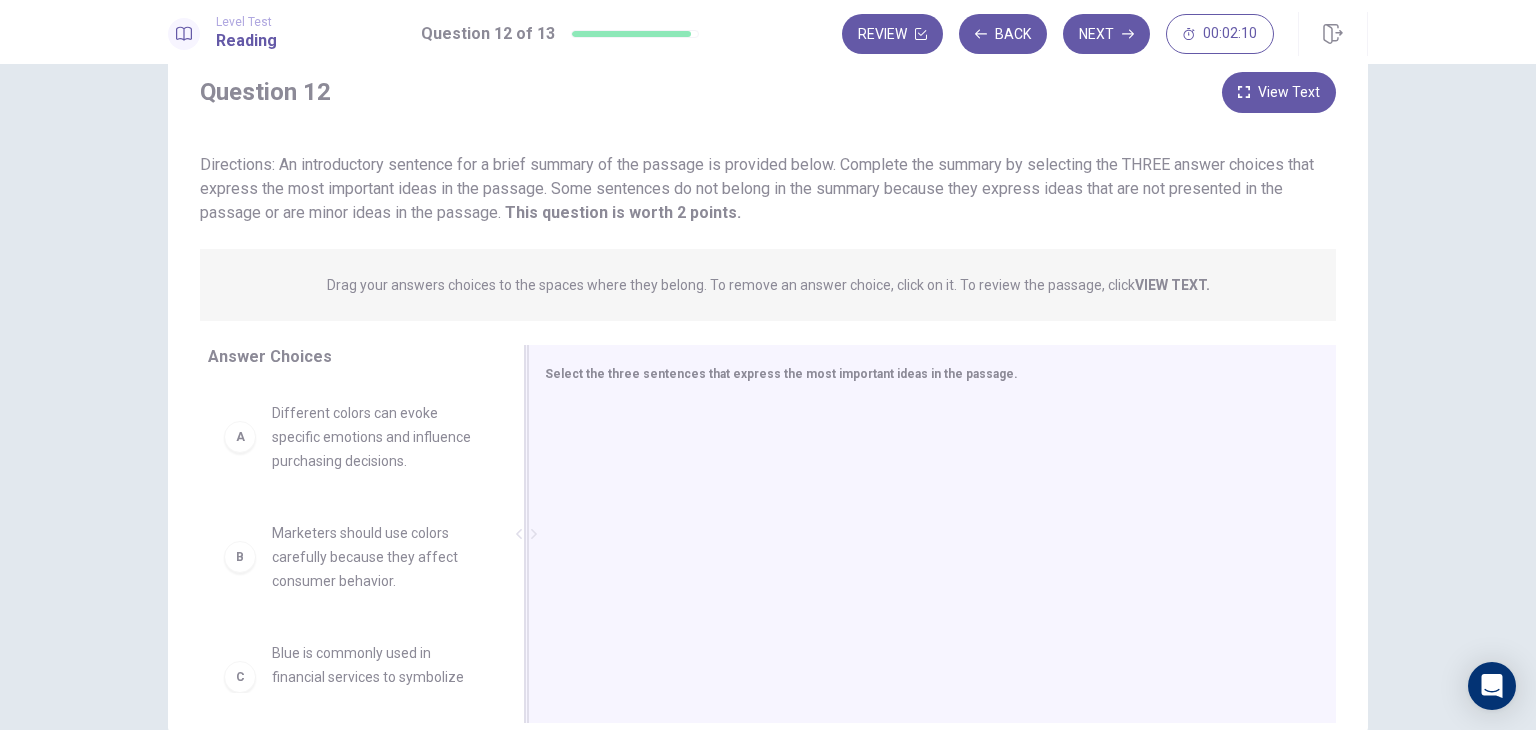 click on "Select the three sentences that express the most important ideas in the passage." at bounding box center (781, 374) 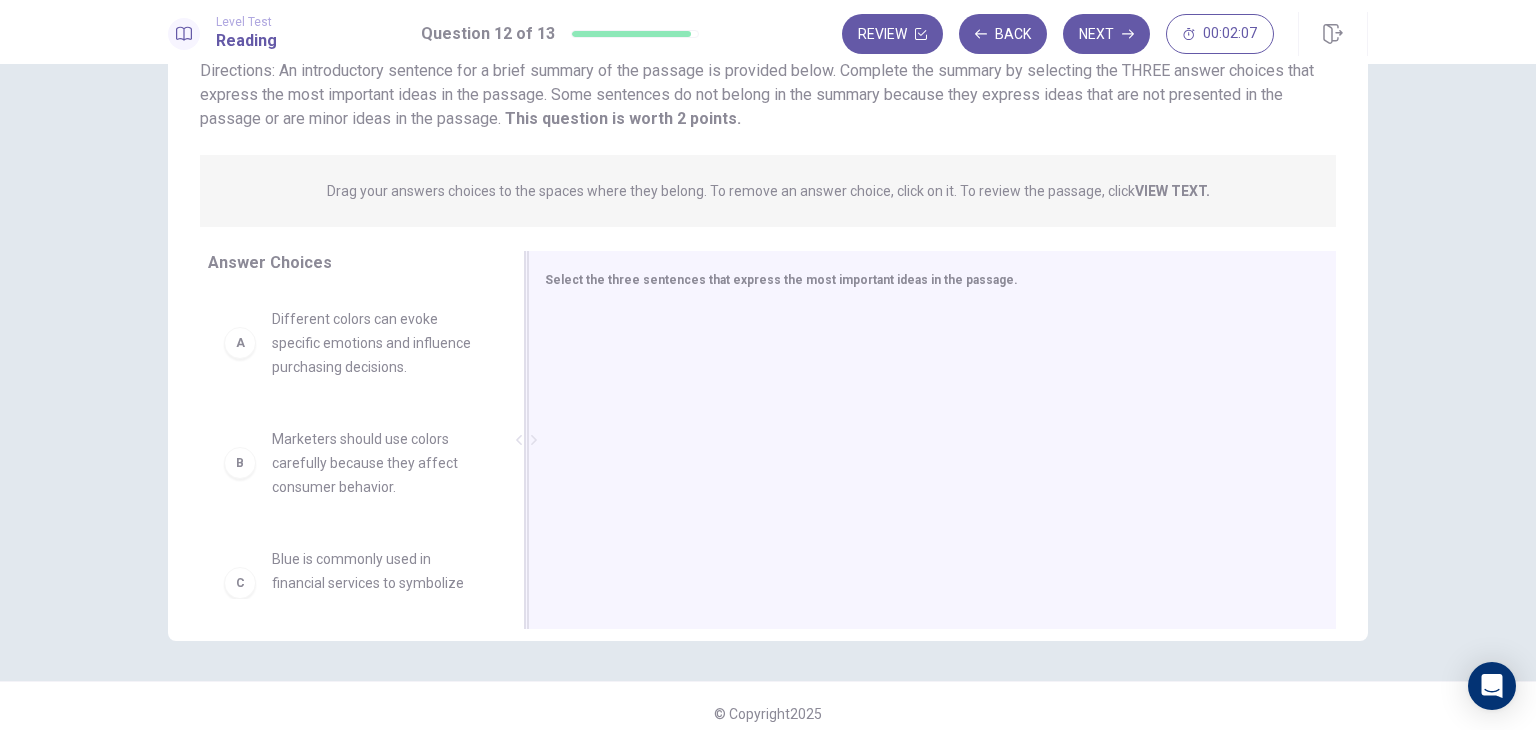 scroll, scrollTop: 160, scrollLeft: 0, axis: vertical 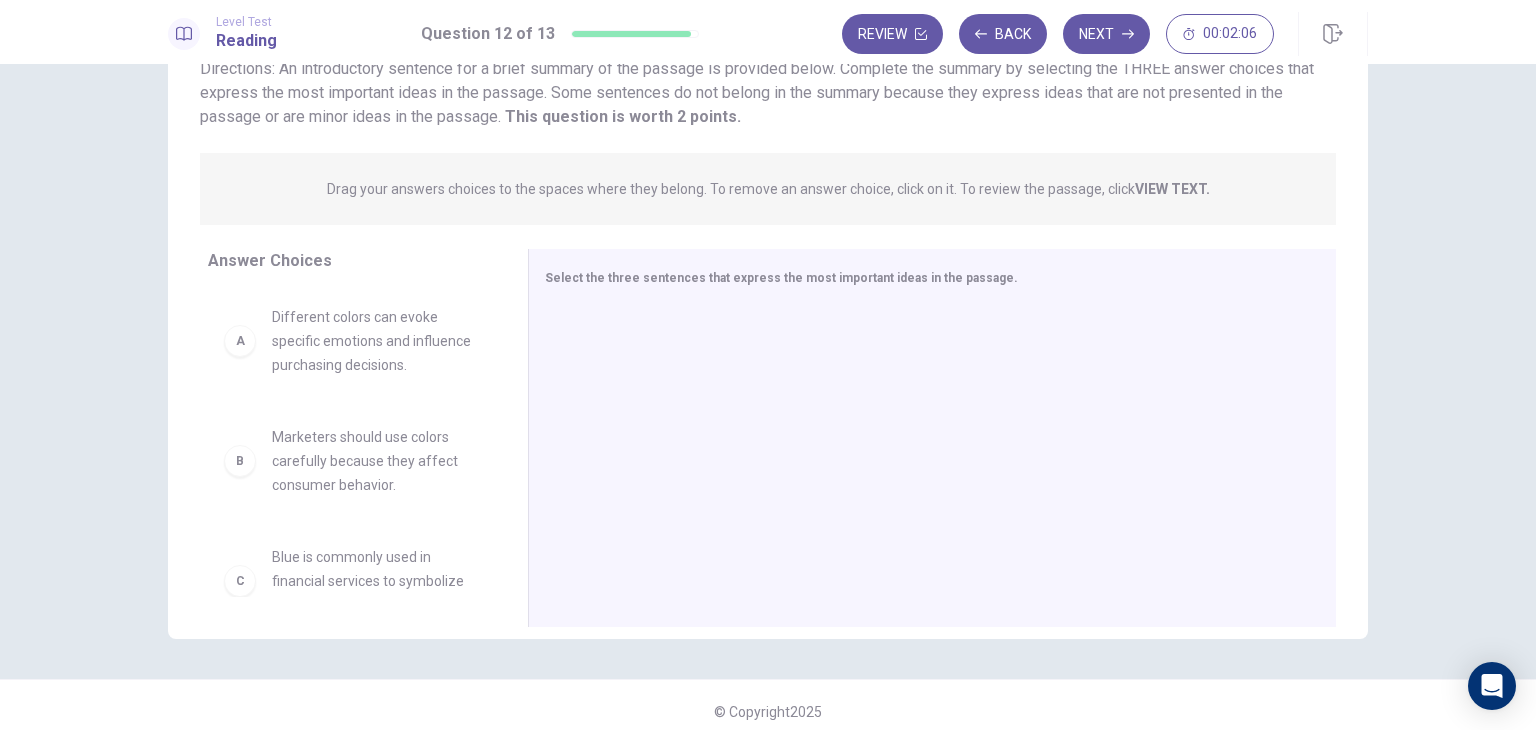 click on "Different colors can evoke specific emotions and influence purchasing decisions." at bounding box center [376, 341] 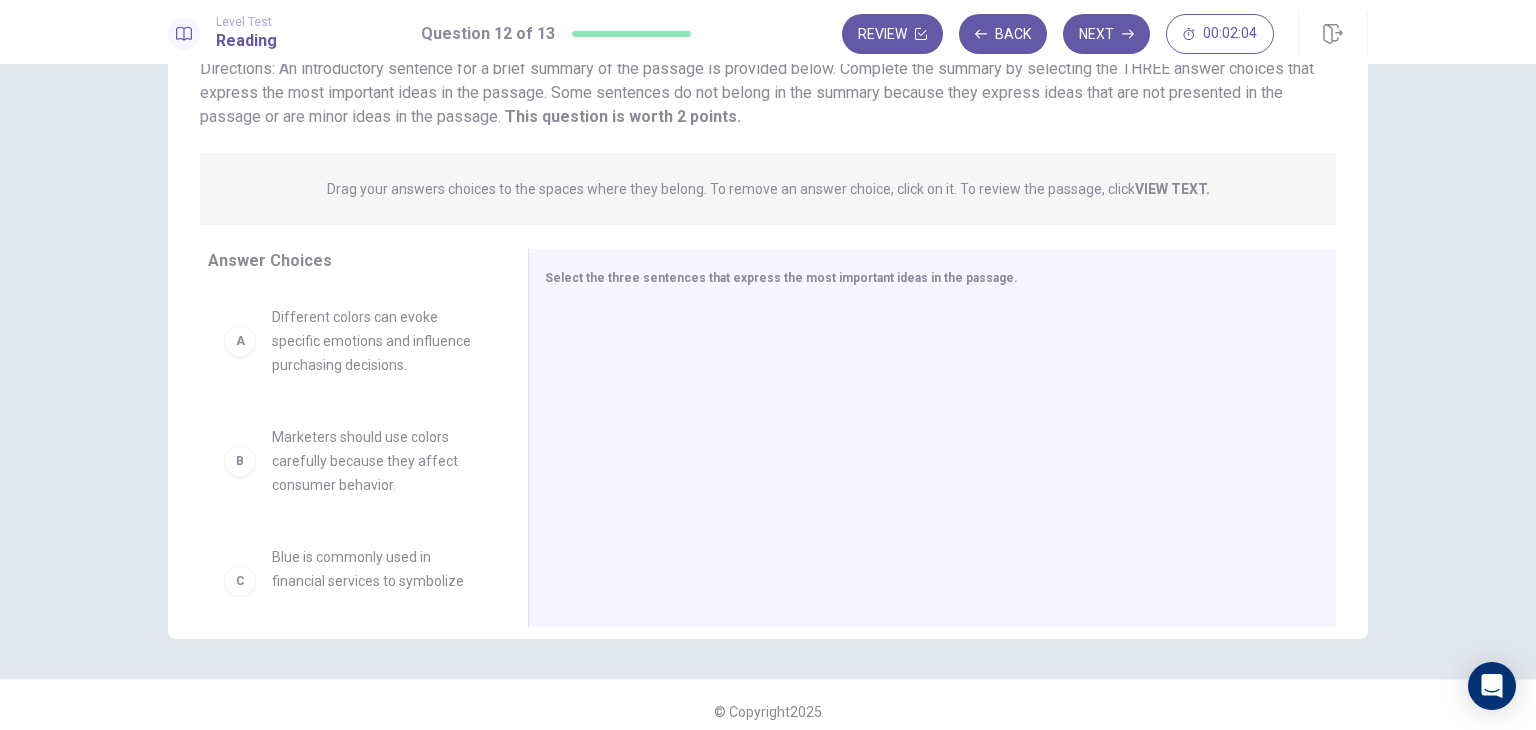 click on "A" at bounding box center [240, 341] 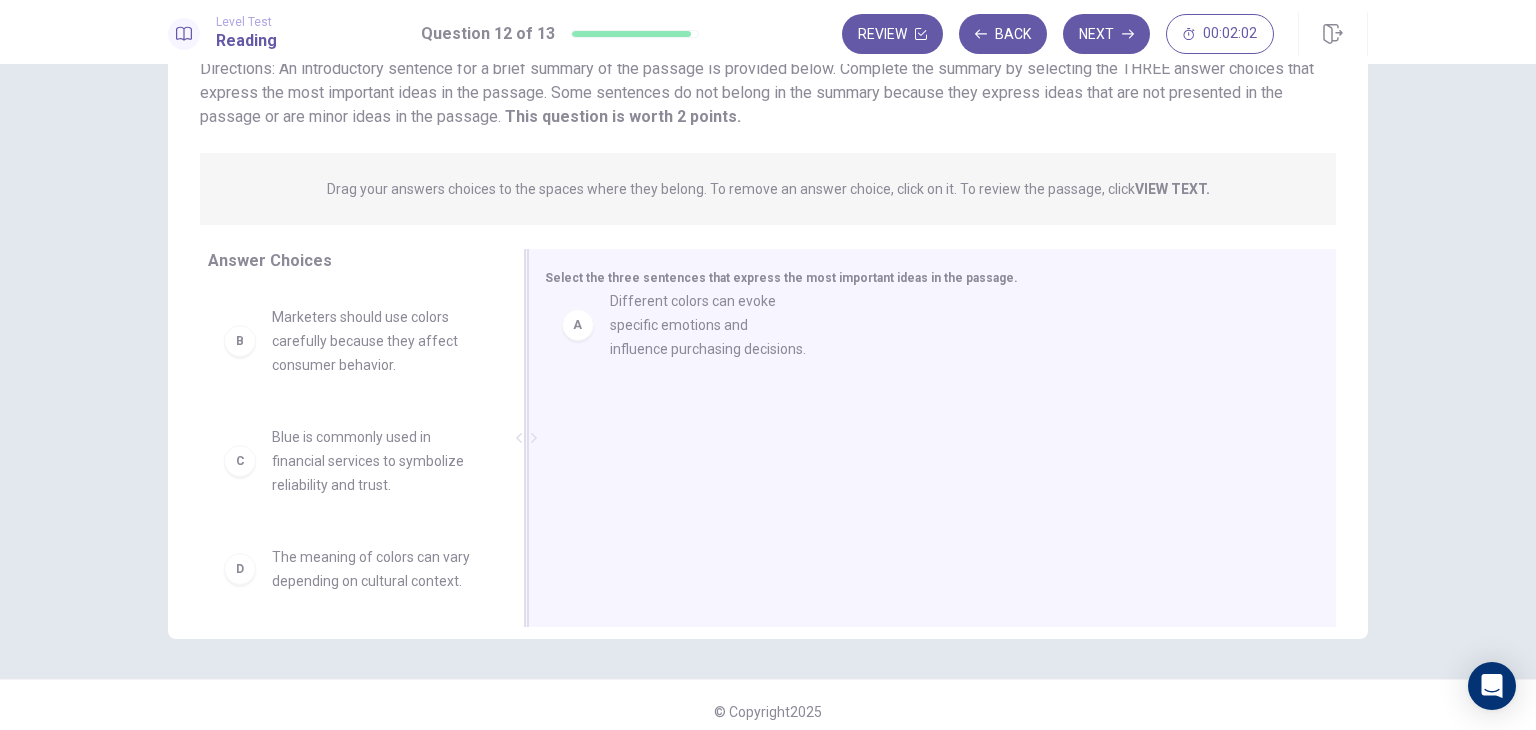 drag, startPoint x: 230, startPoint y: 346, endPoint x: 624, endPoint y: 333, distance: 394.21442 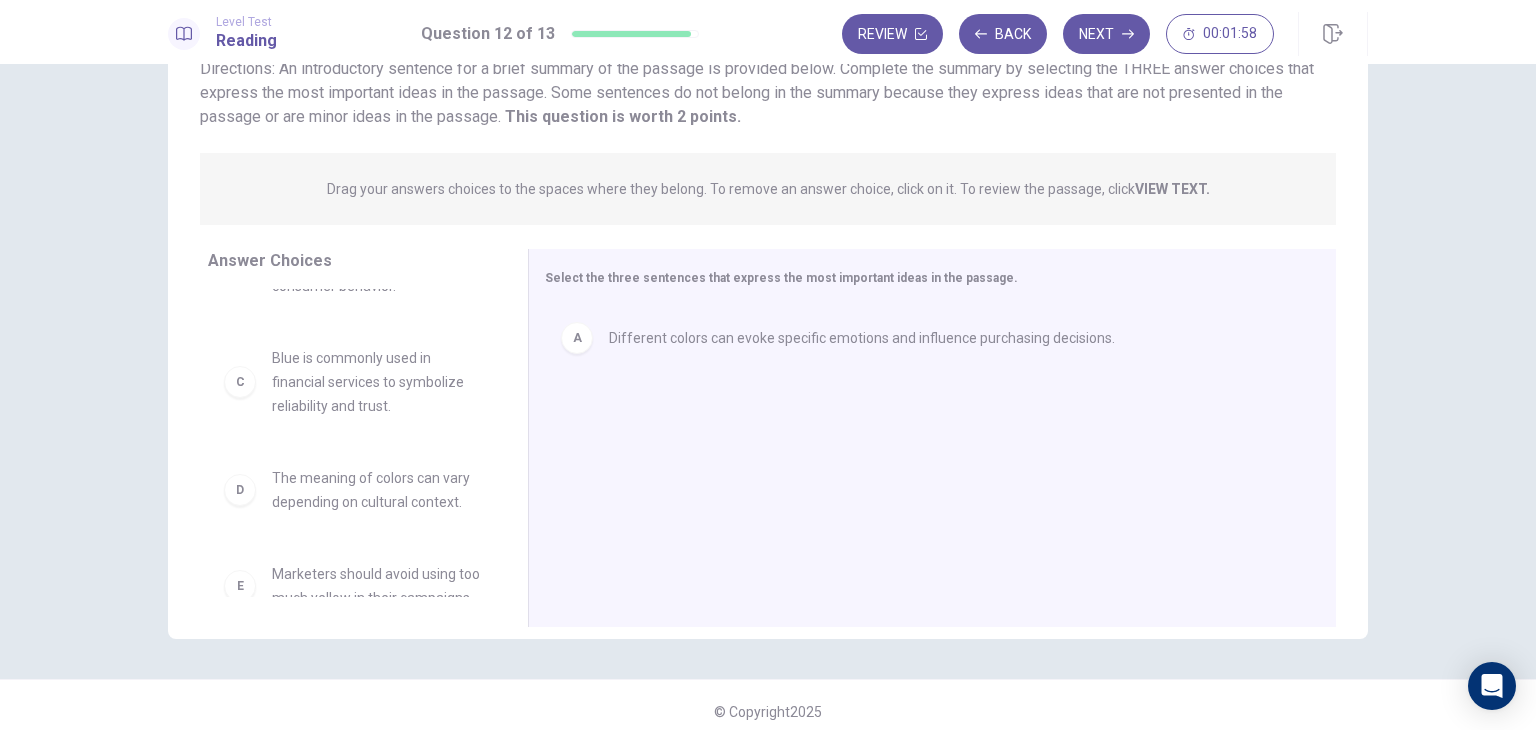 scroll, scrollTop: 252, scrollLeft: 0, axis: vertical 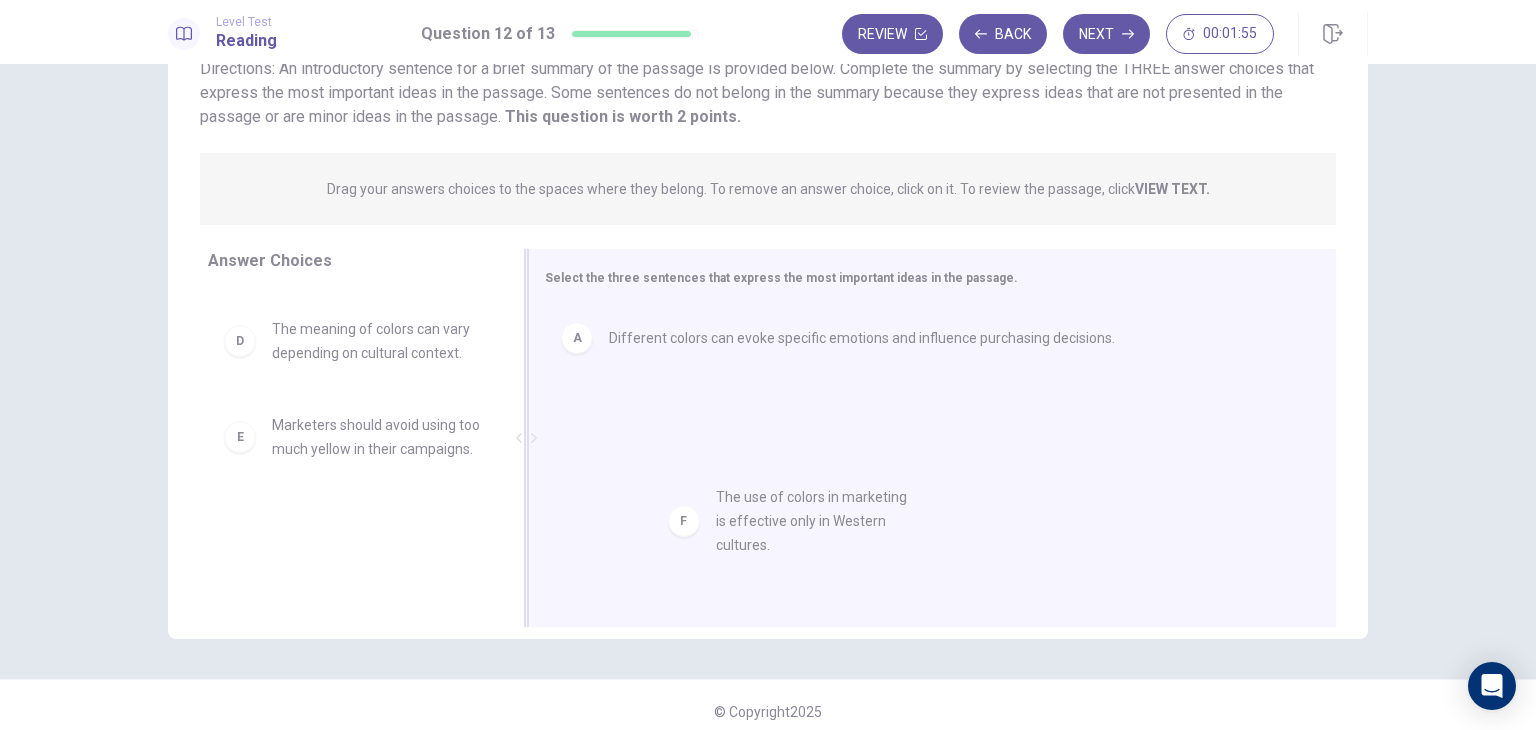 drag, startPoint x: 240, startPoint y: 553, endPoint x: 712, endPoint y: 518, distance: 473.2959 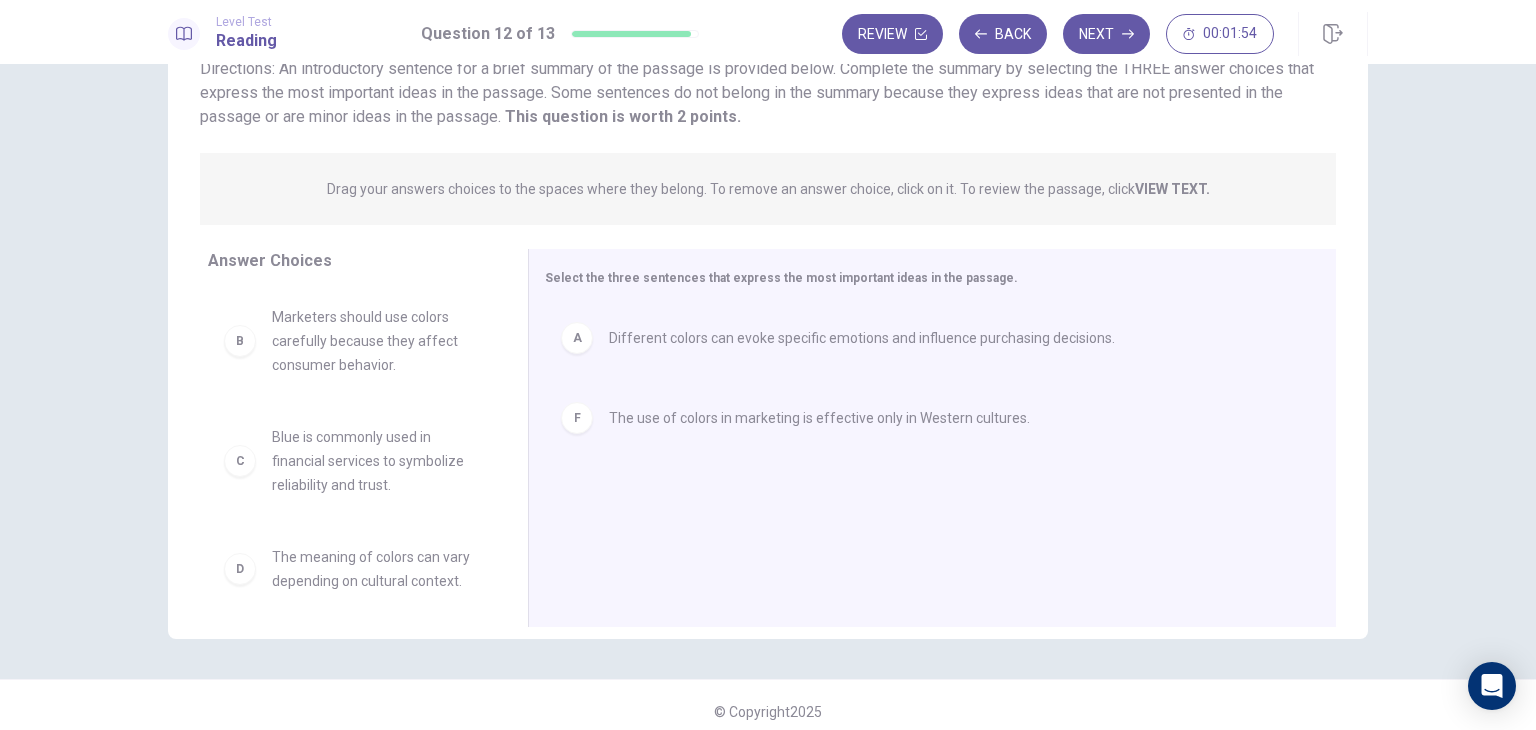 scroll, scrollTop: 2, scrollLeft: 0, axis: vertical 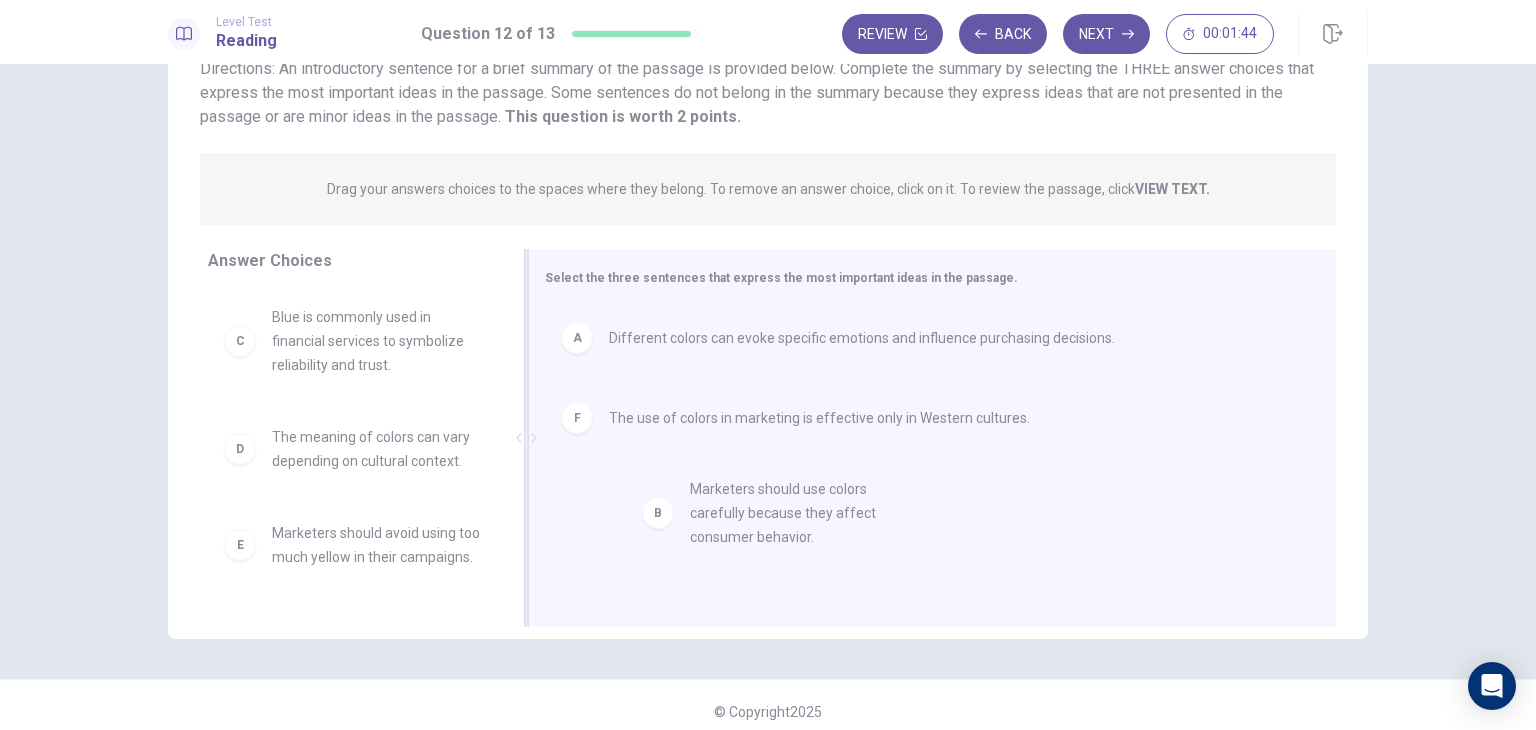 drag, startPoint x: 248, startPoint y: 349, endPoint x: 676, endPoint y: 530, distance: 464.69882 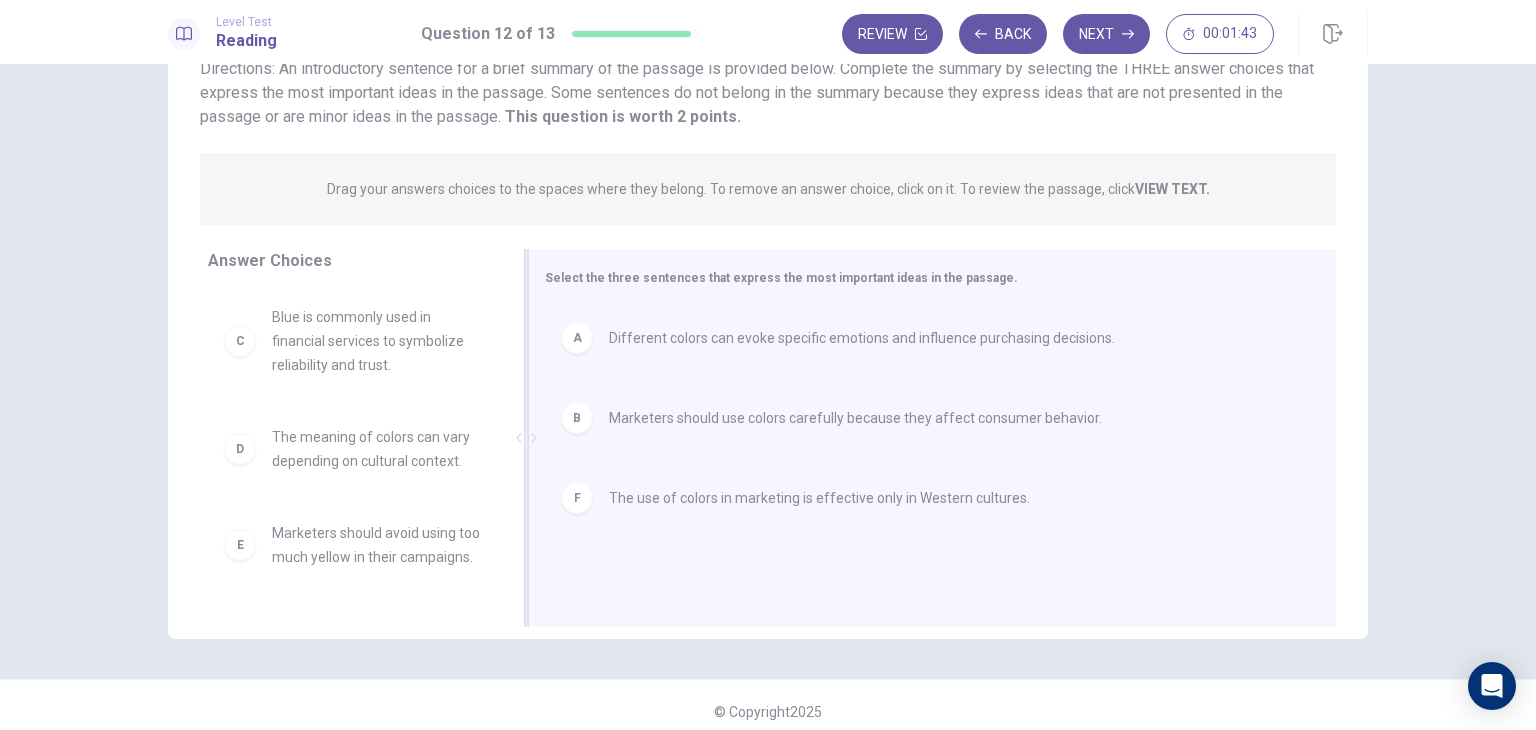 scroll, scrollTop: 173, scrollLeft: 0, axis: vertical 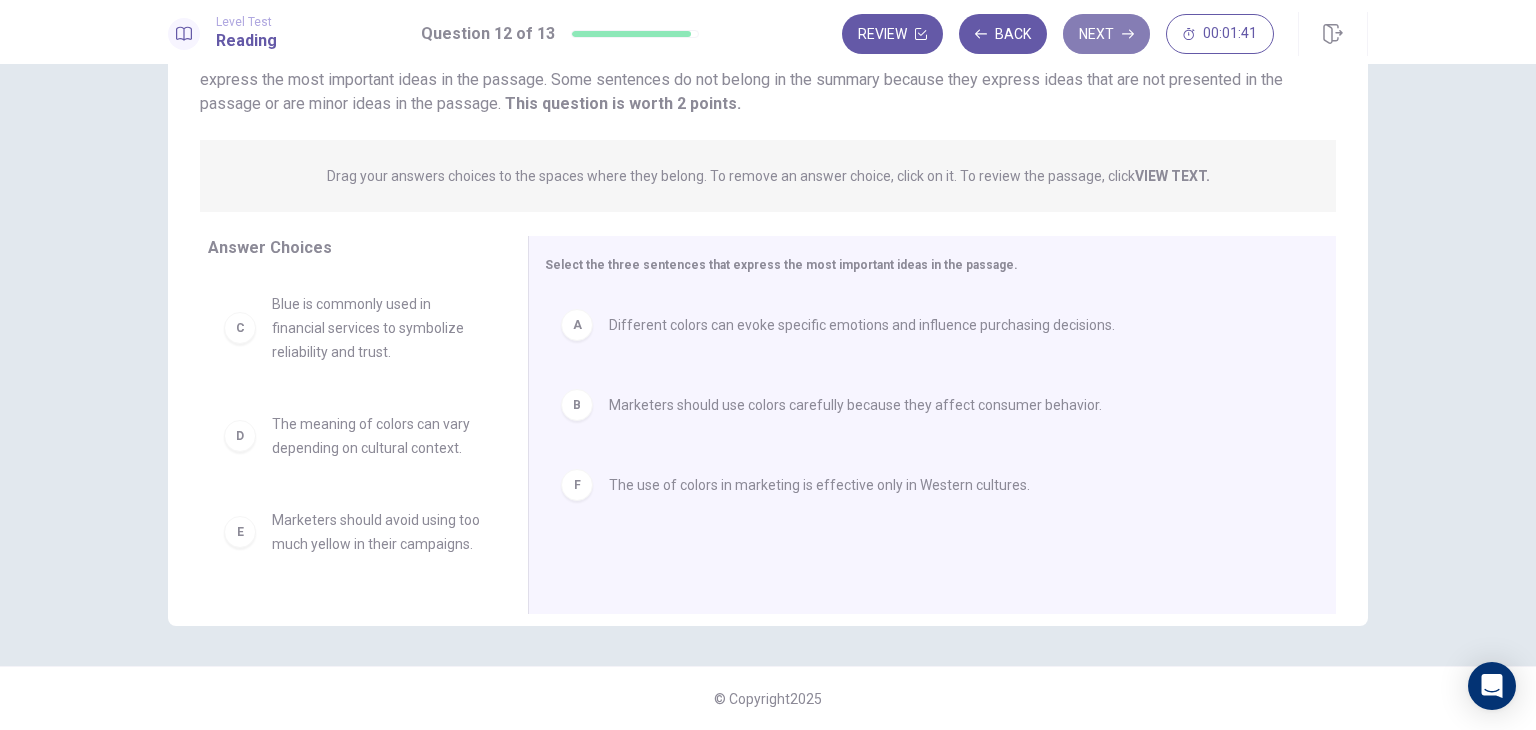 click on "Next" at bounding box center (1106, 34) 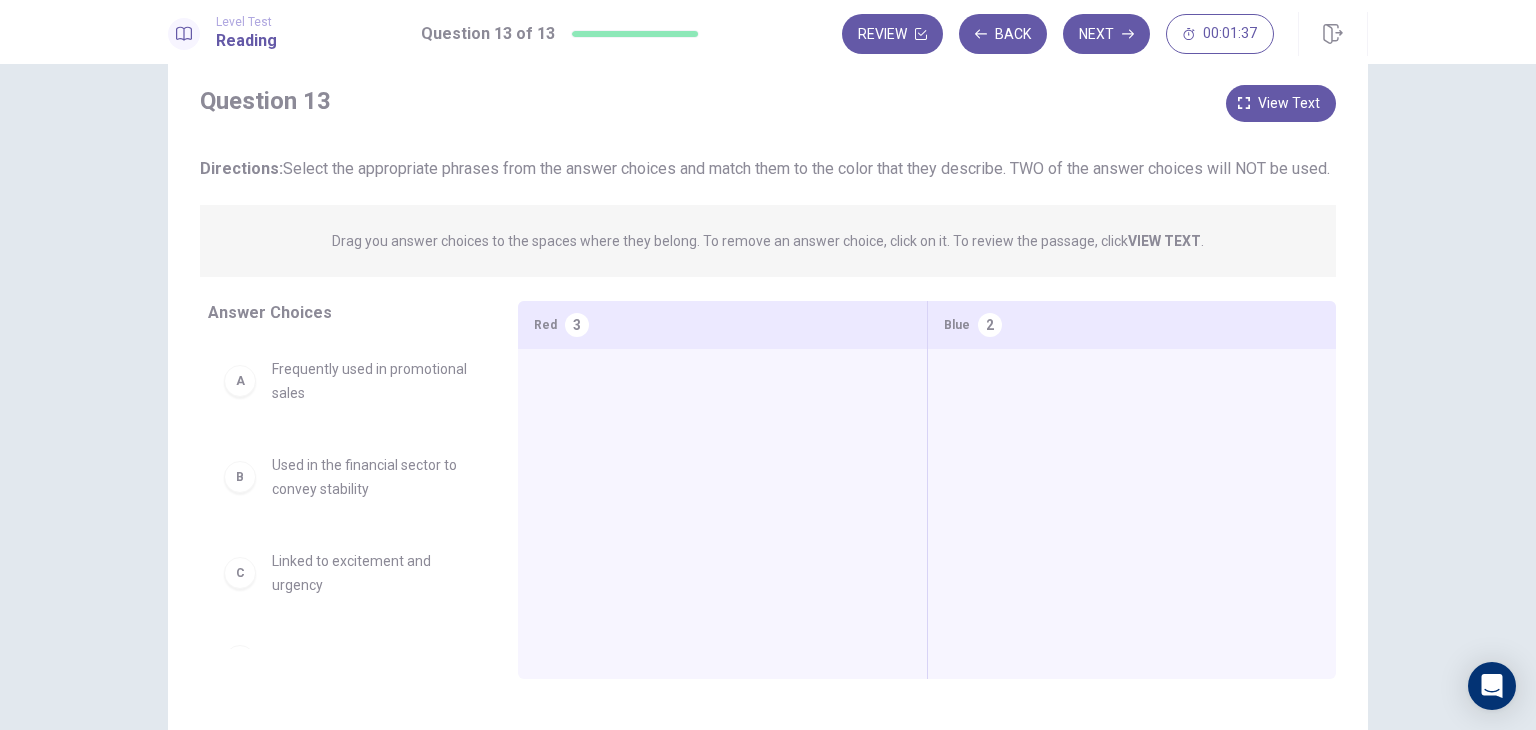 scroll, scrollTop: 50, scrollLeft: 0, axis: vertical 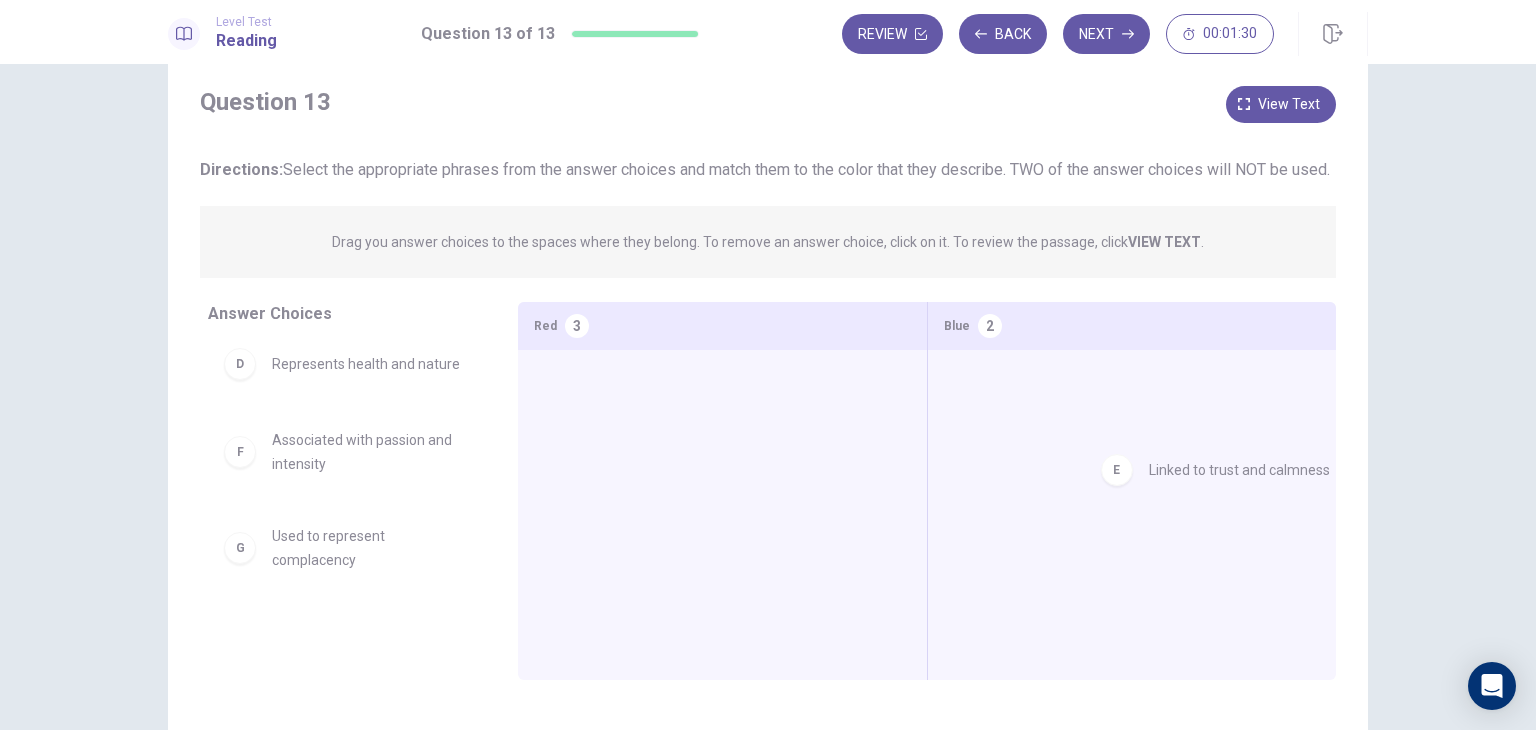 drag, startPoint x: 252, startPoint y: 473, endPoint x: 1136, endPoint y: 477, distance: 884.00903 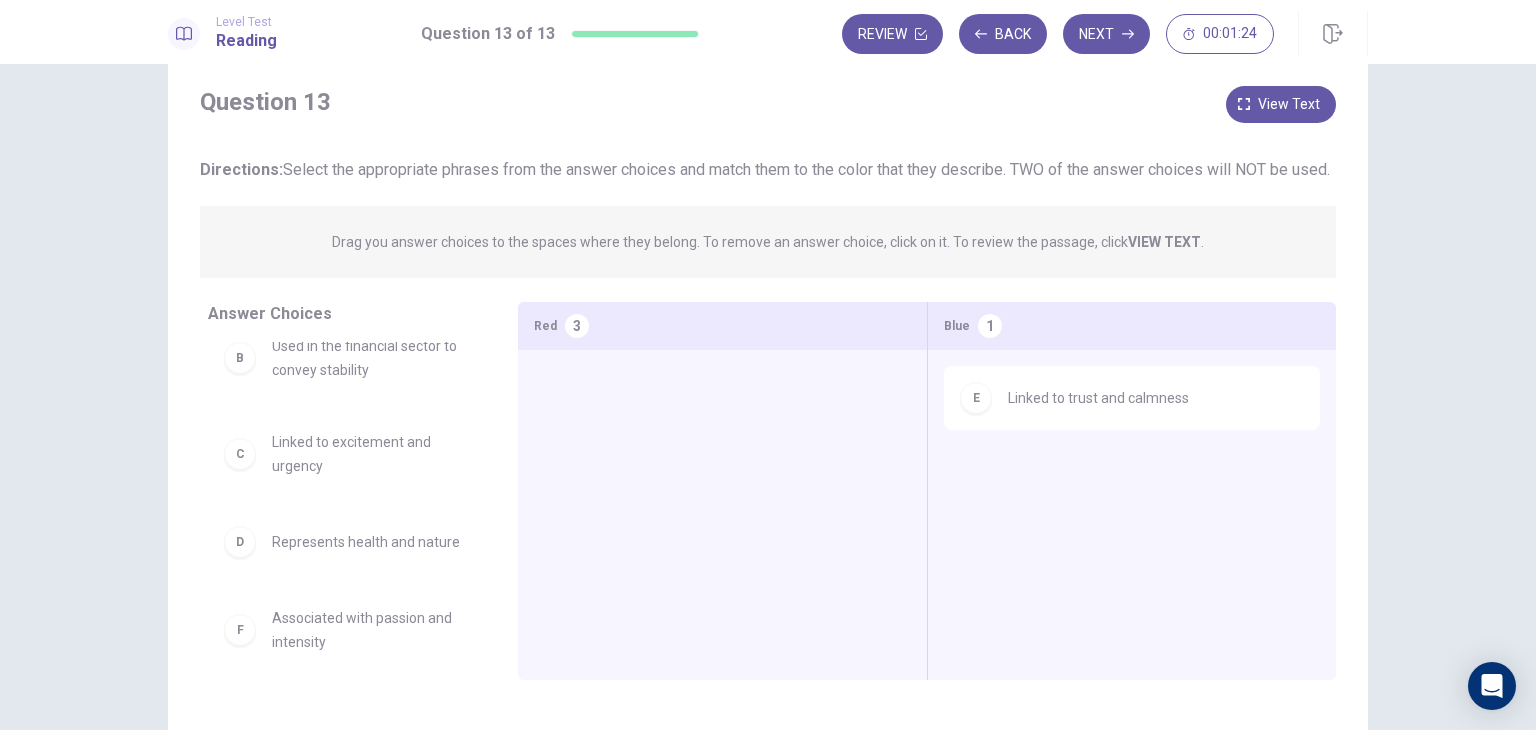 scroll, scrollTop: 120, scrollLeft: 0, axis: vertical 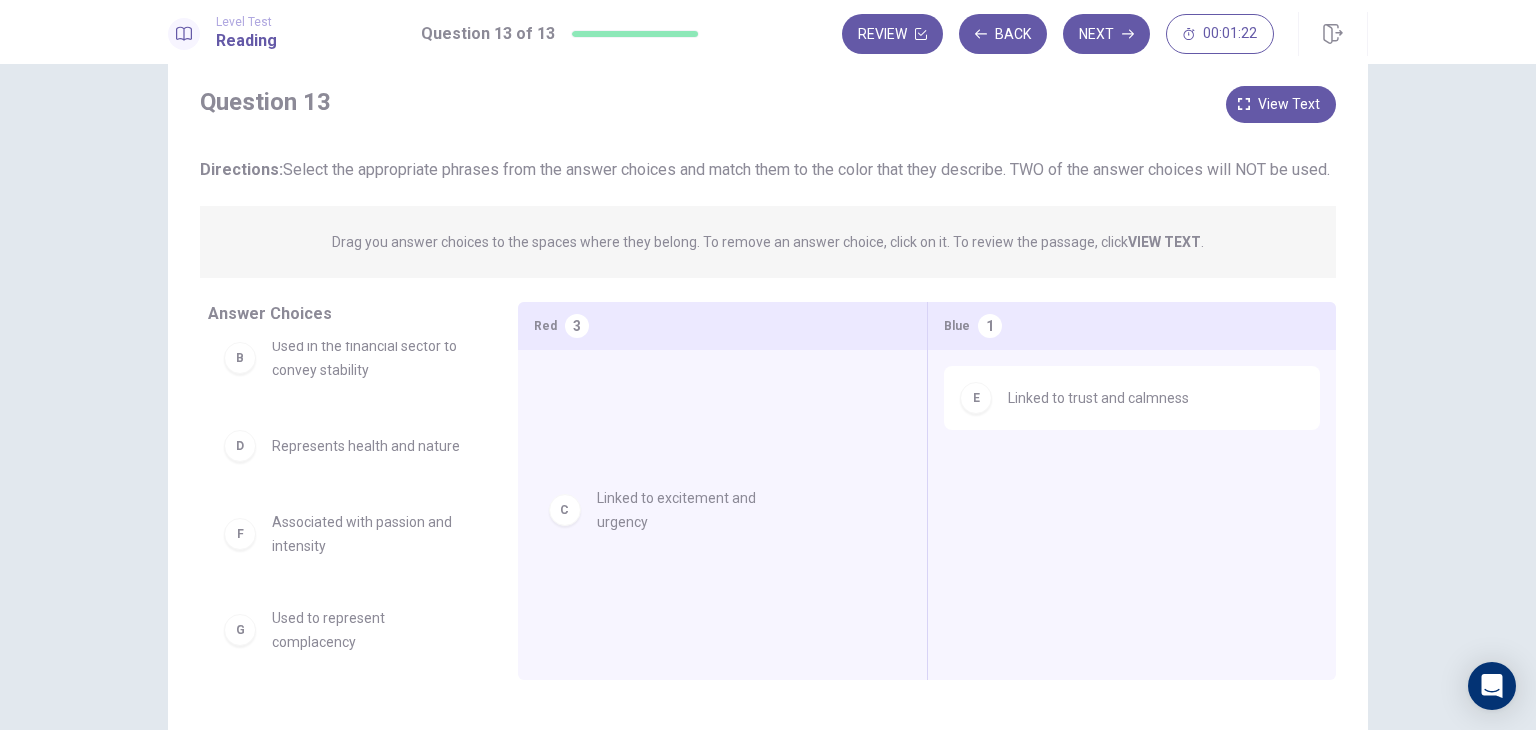 drag, startPoint x: 264, startPoint y: 467, endPoint x: 605, endPoint y: 503, distance: 342.89502 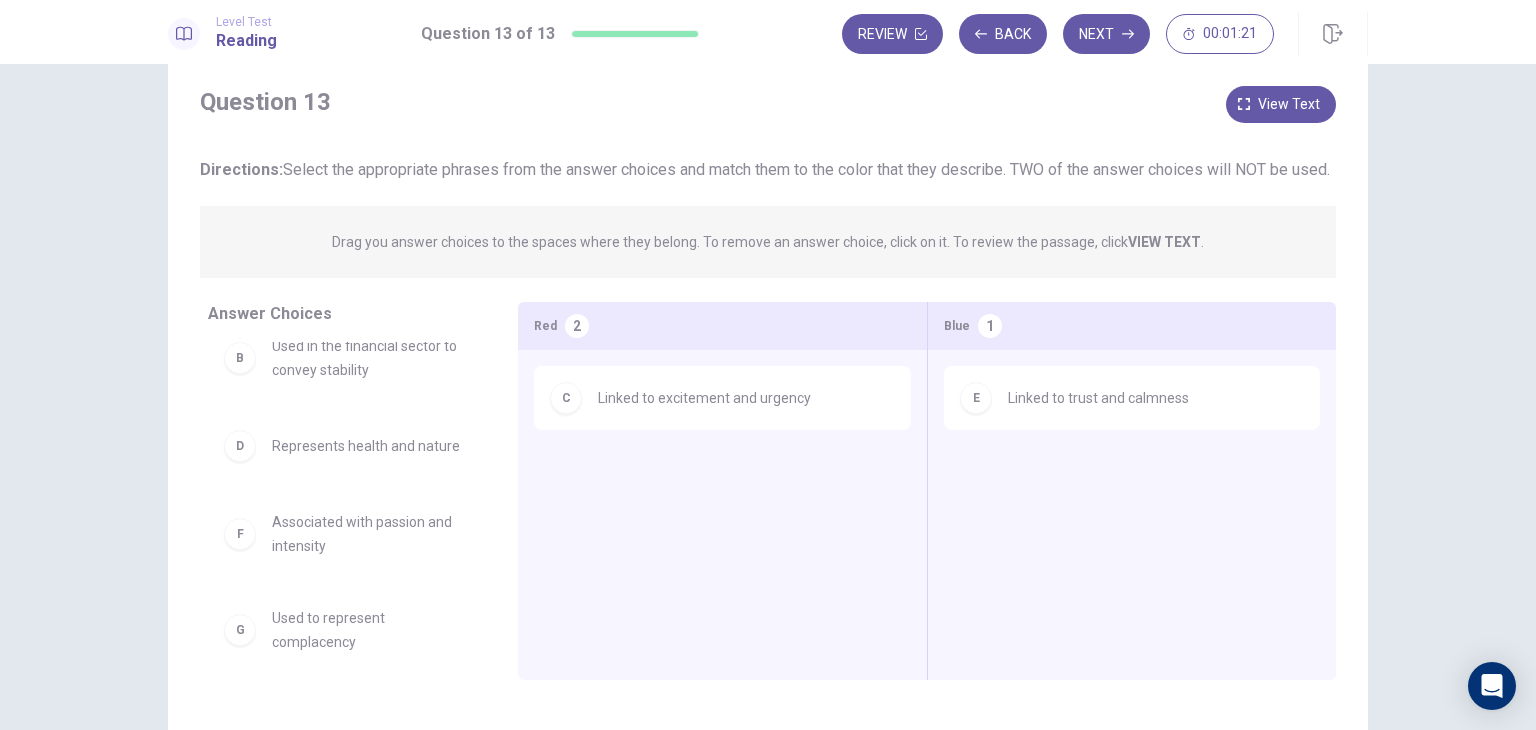 scroll, scrollTop: 173, scrollLeft: 0, axis: vertical 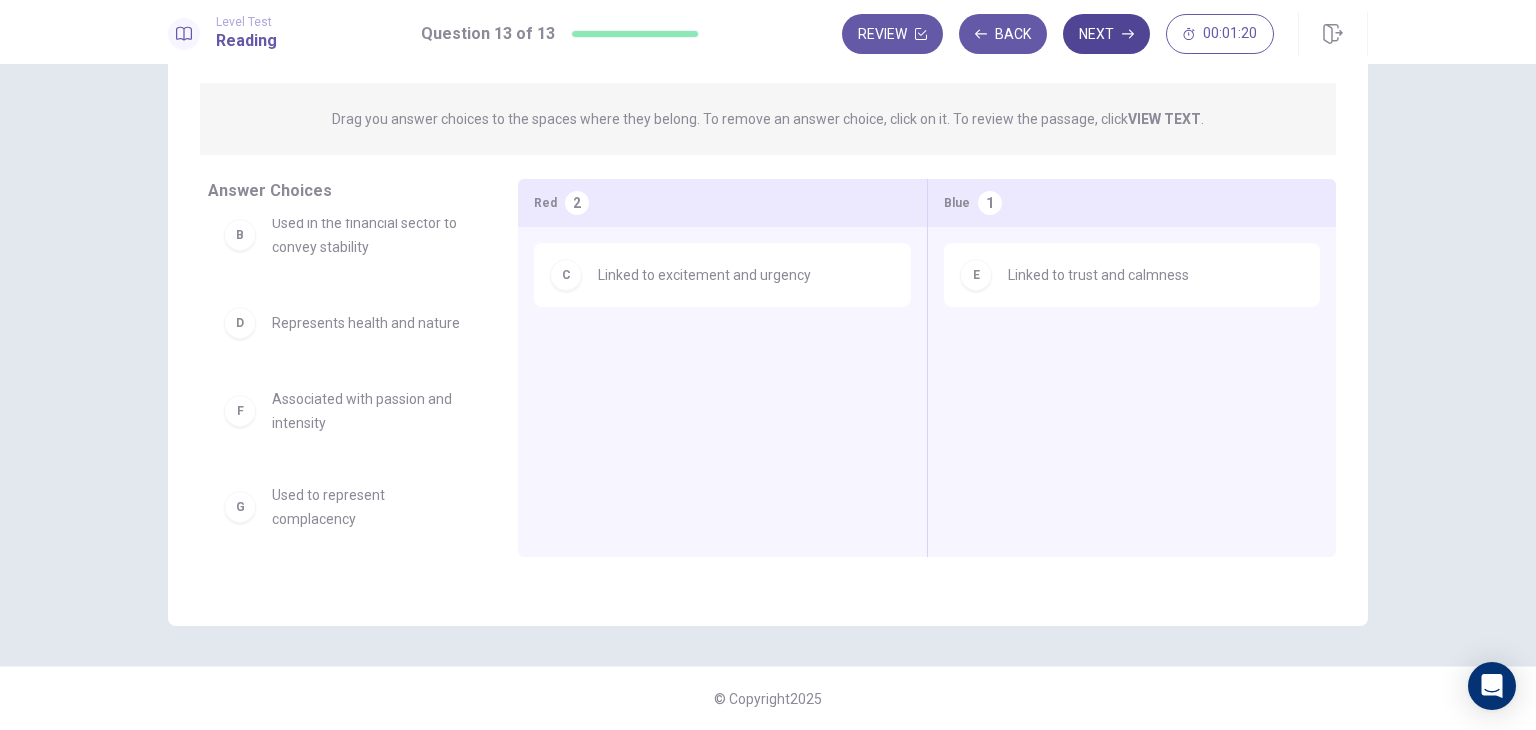 click on "Next" at bounding box center (1106, 34) 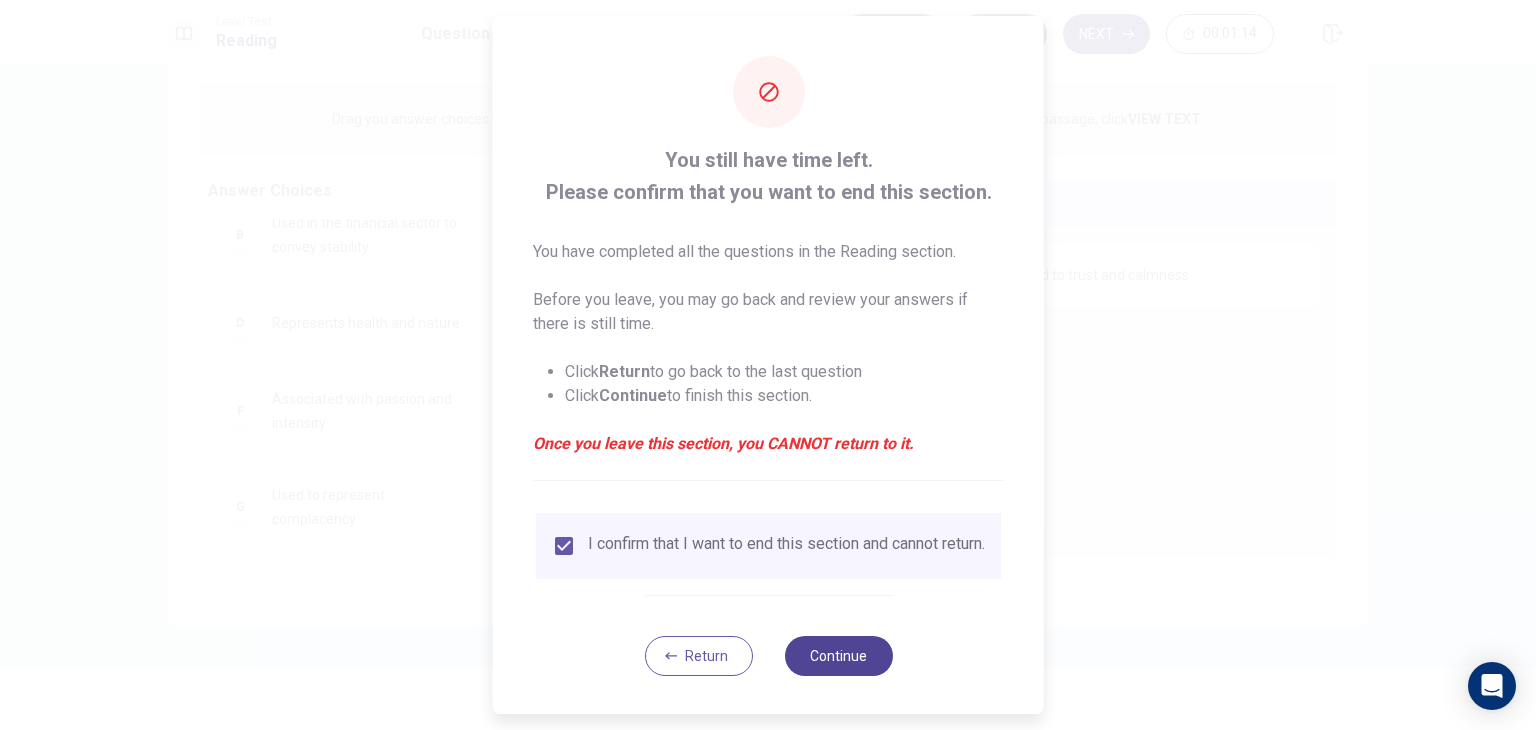 click on "Continue" at bounding box center (838, 656) 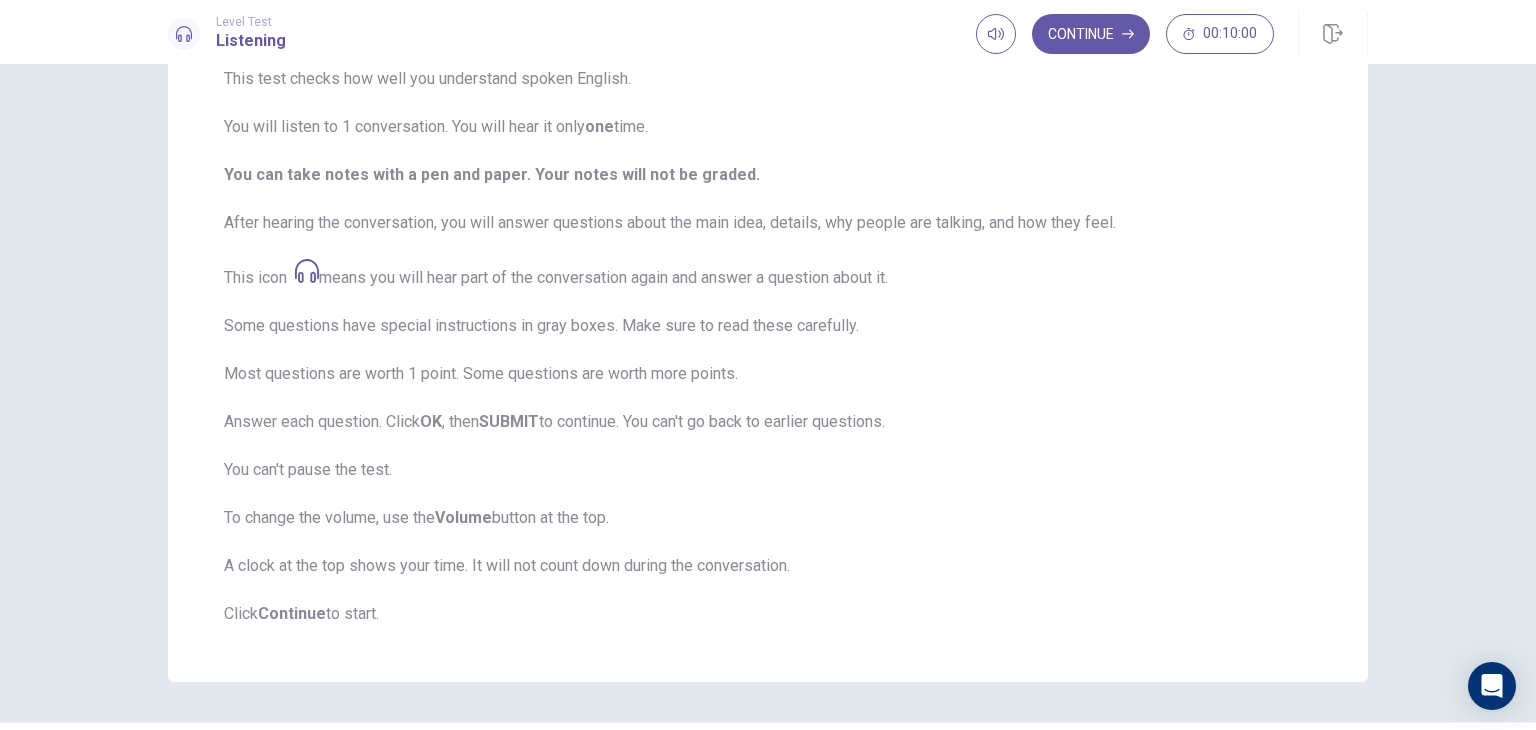 scroll, scrollTop: 0, scrollLeft: 0, axis: both 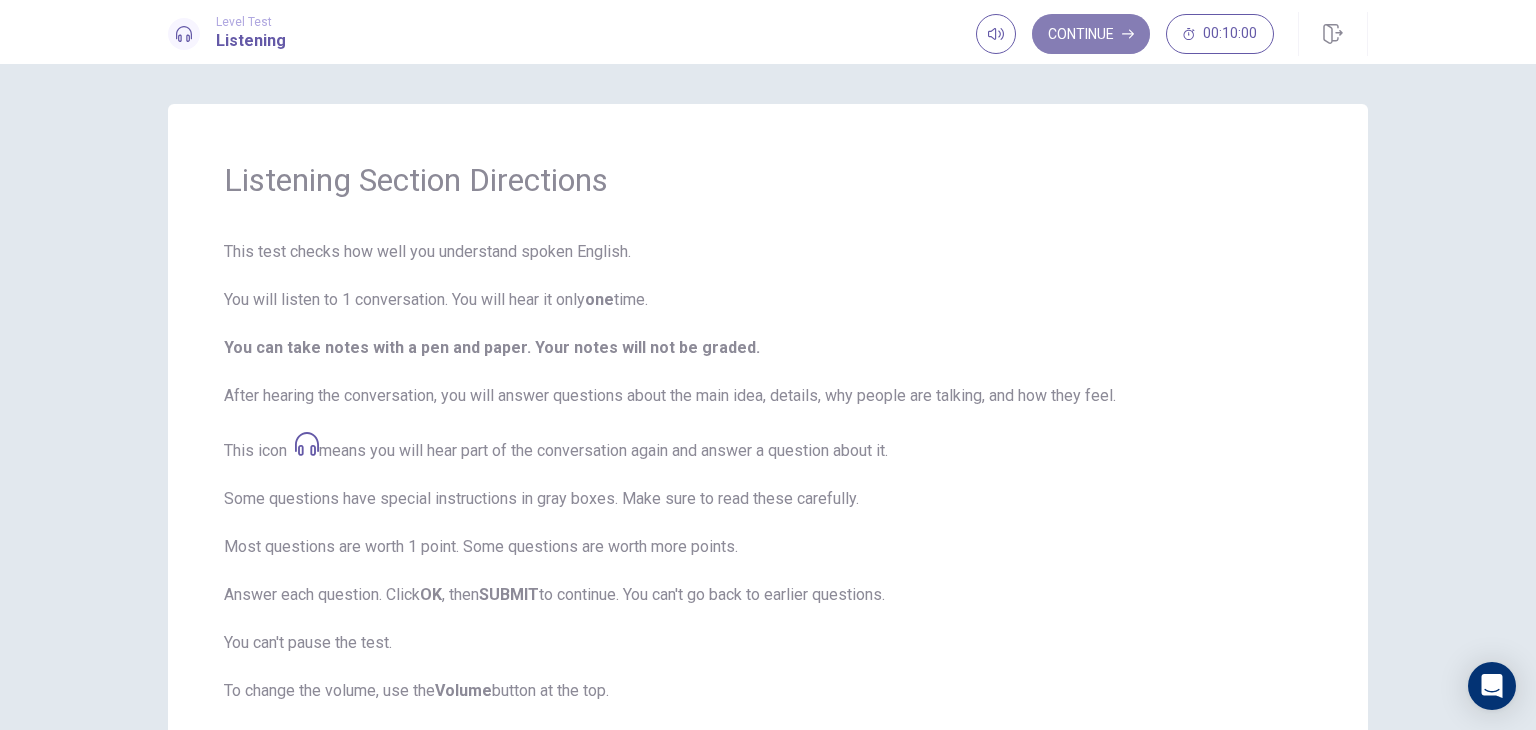 click on "Continue" at bounding box center (1091, 34) 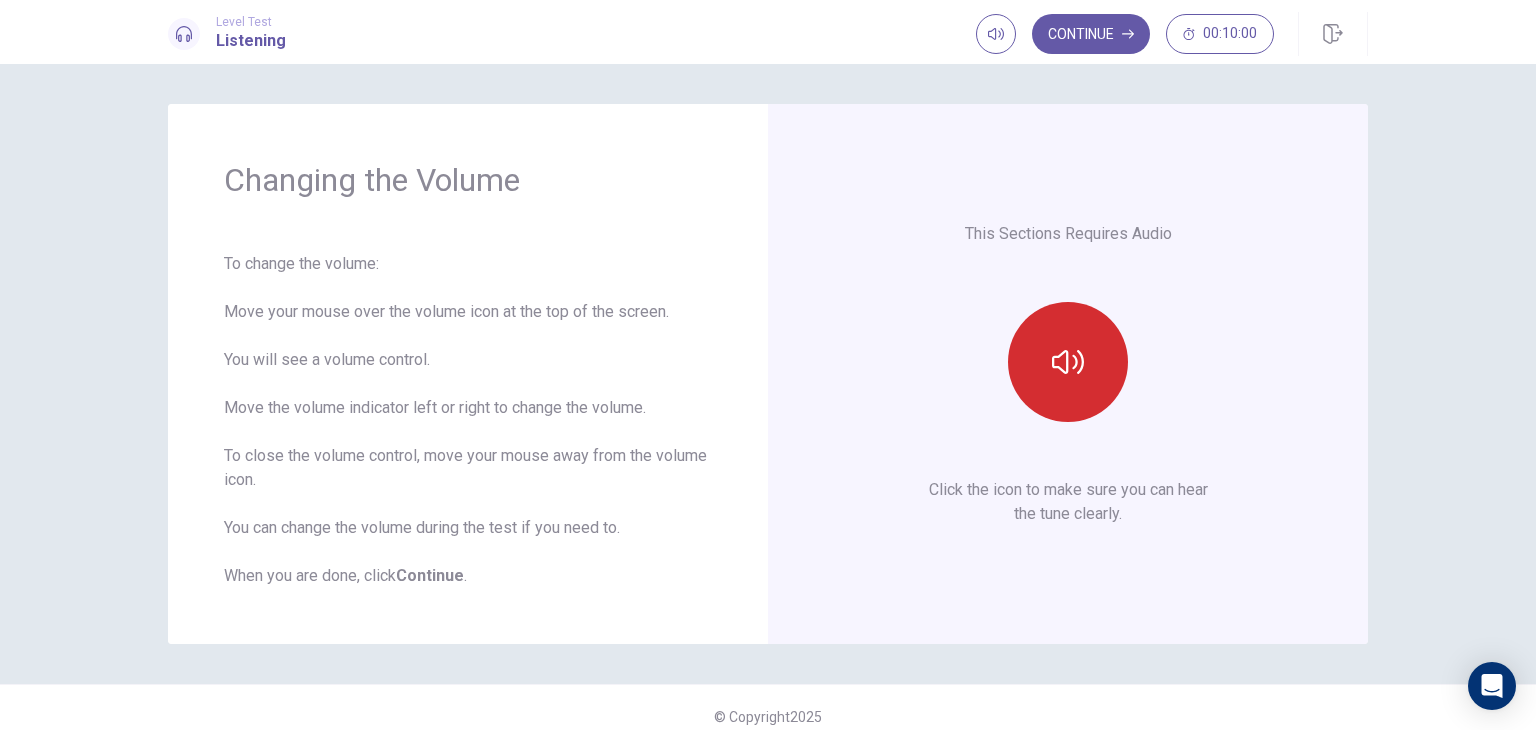 click 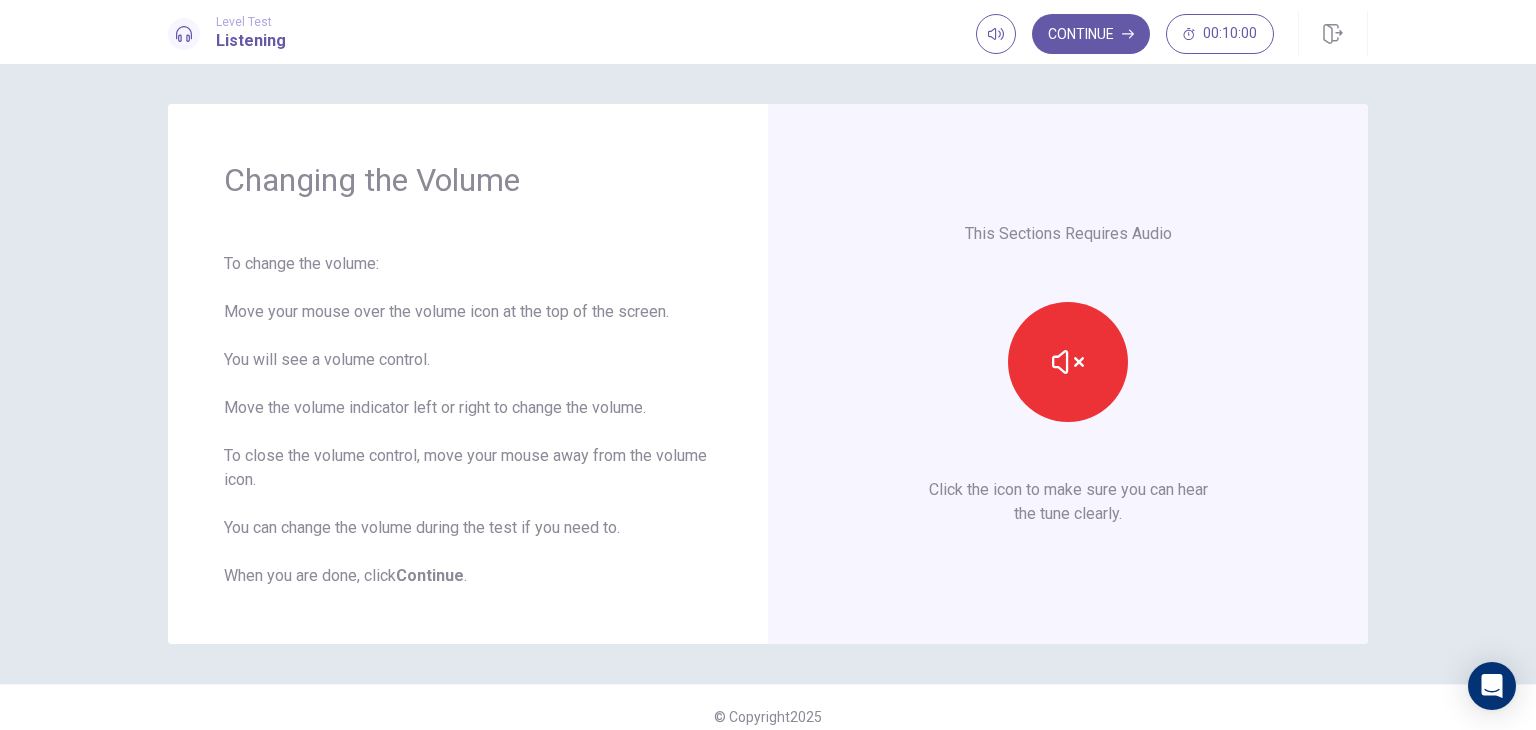 scroll, scrollTop: 18, scrollLeft: 0, axis: vertical 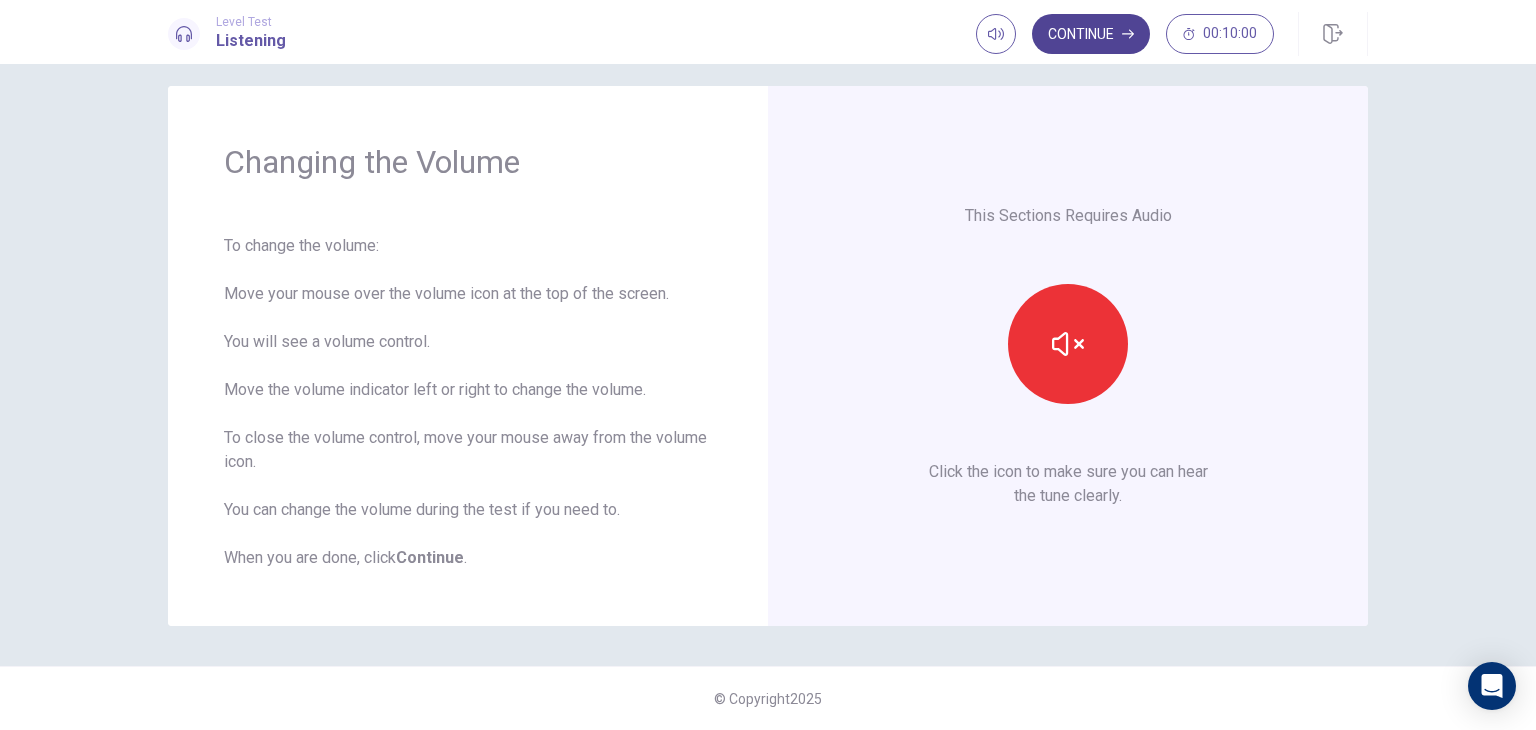 click on "Continue" at bounding box center [1091, 34] 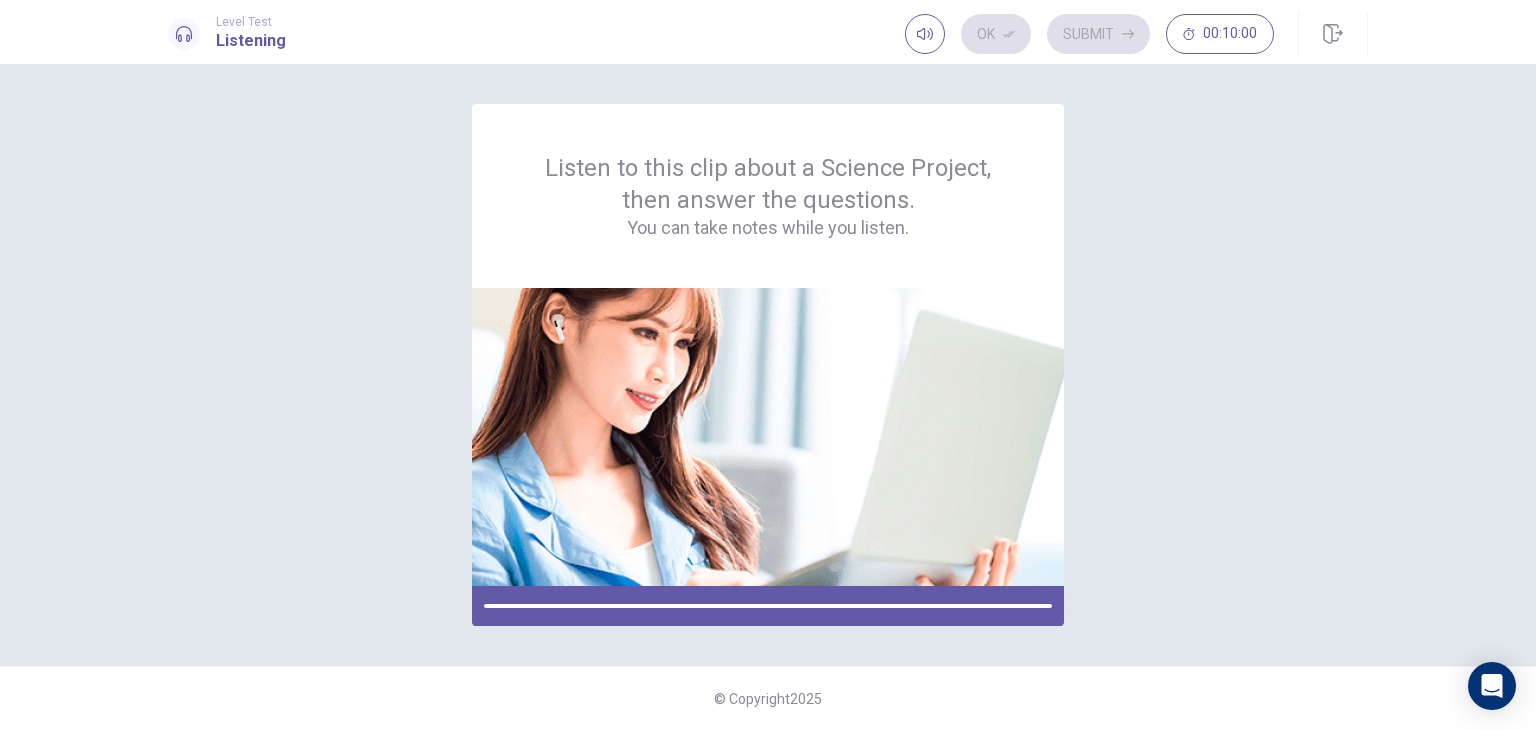 scroll, scrollTop: 0, scrollLeft: 0, axis: both 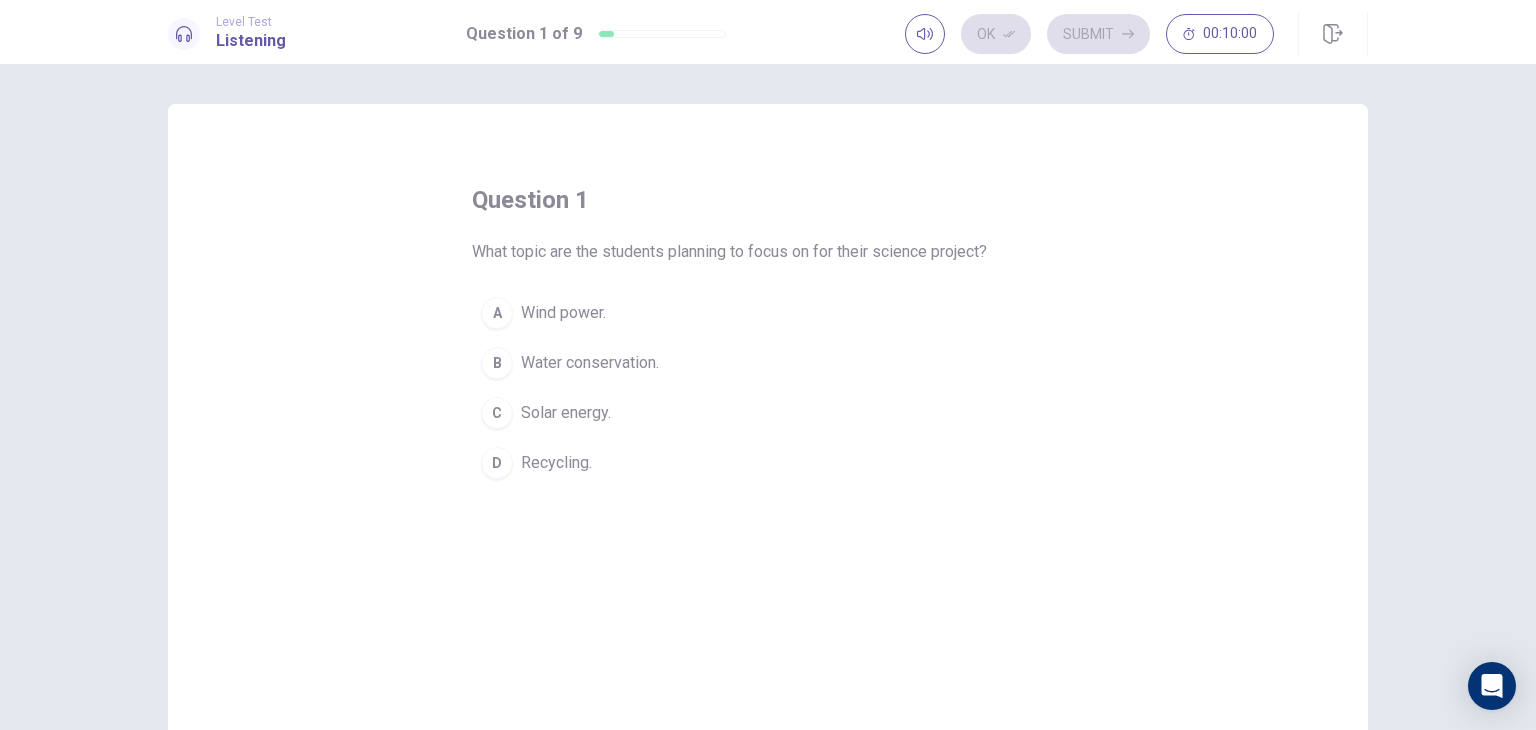 click on "question   1 What topic are the students planning to focus on for their science project? A Wind power.
B Water conservation. C Solar energy.
D Recycling." at bounding box center [768, 336] 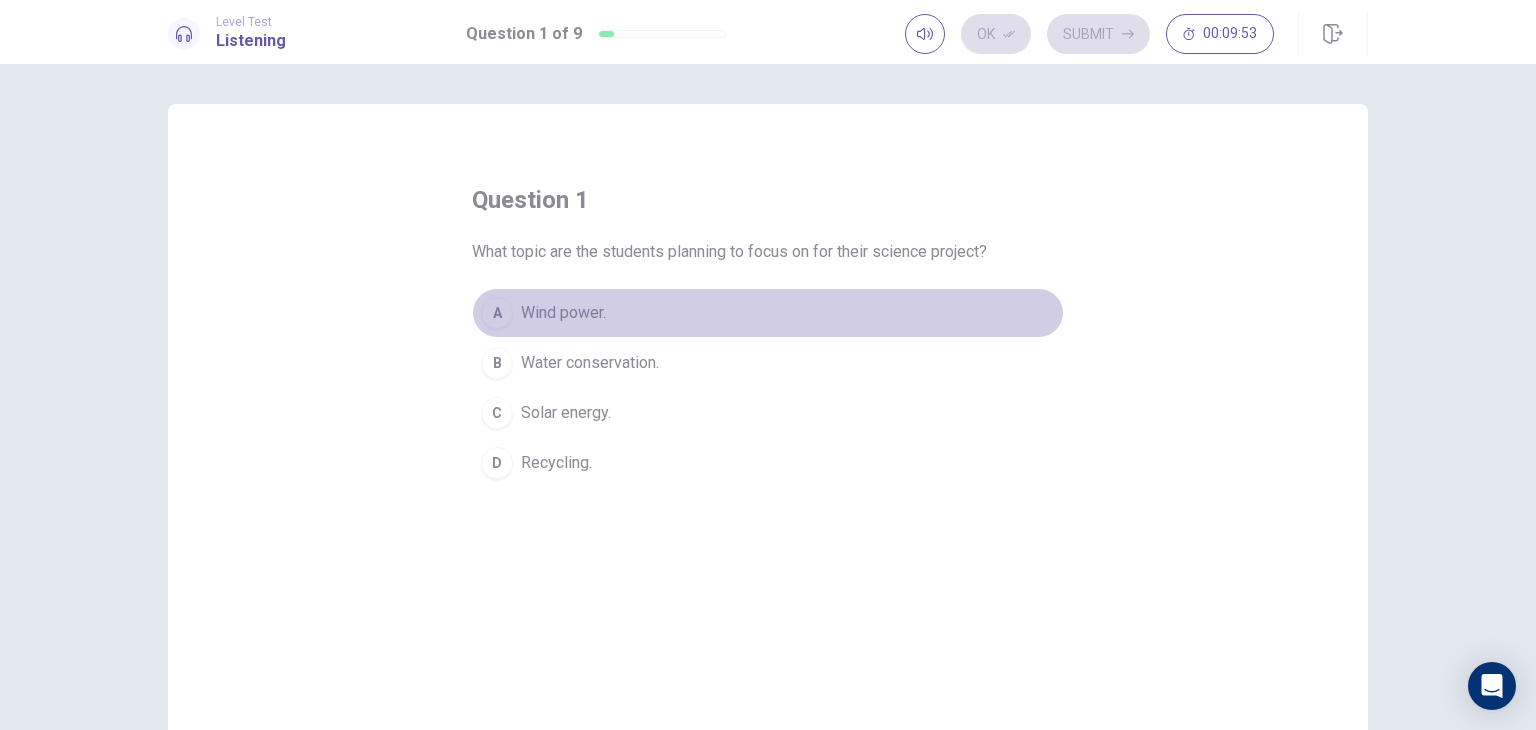 click on "Wind power." at bounding box center (563, 313) 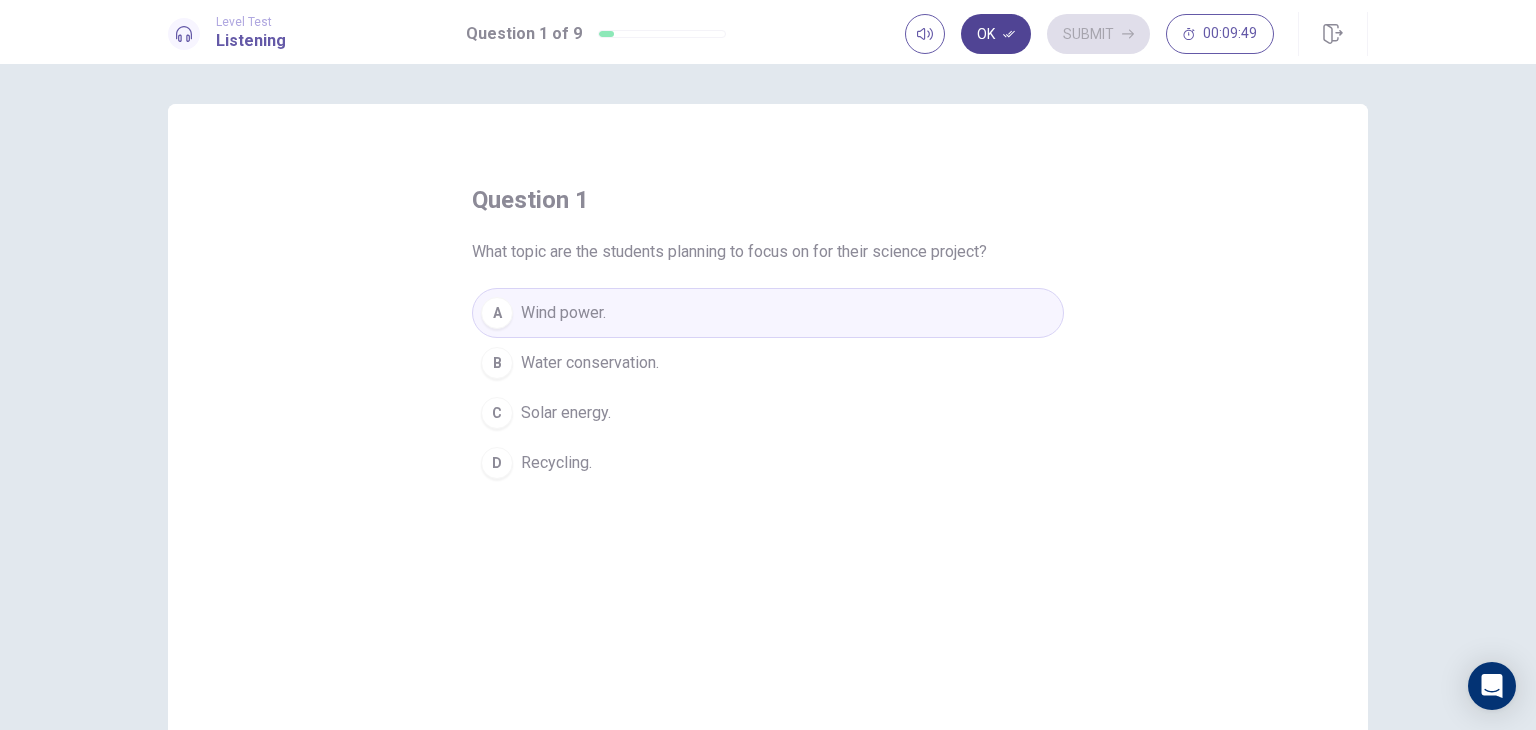 click on "Ok" at bounding box center [996, 34] 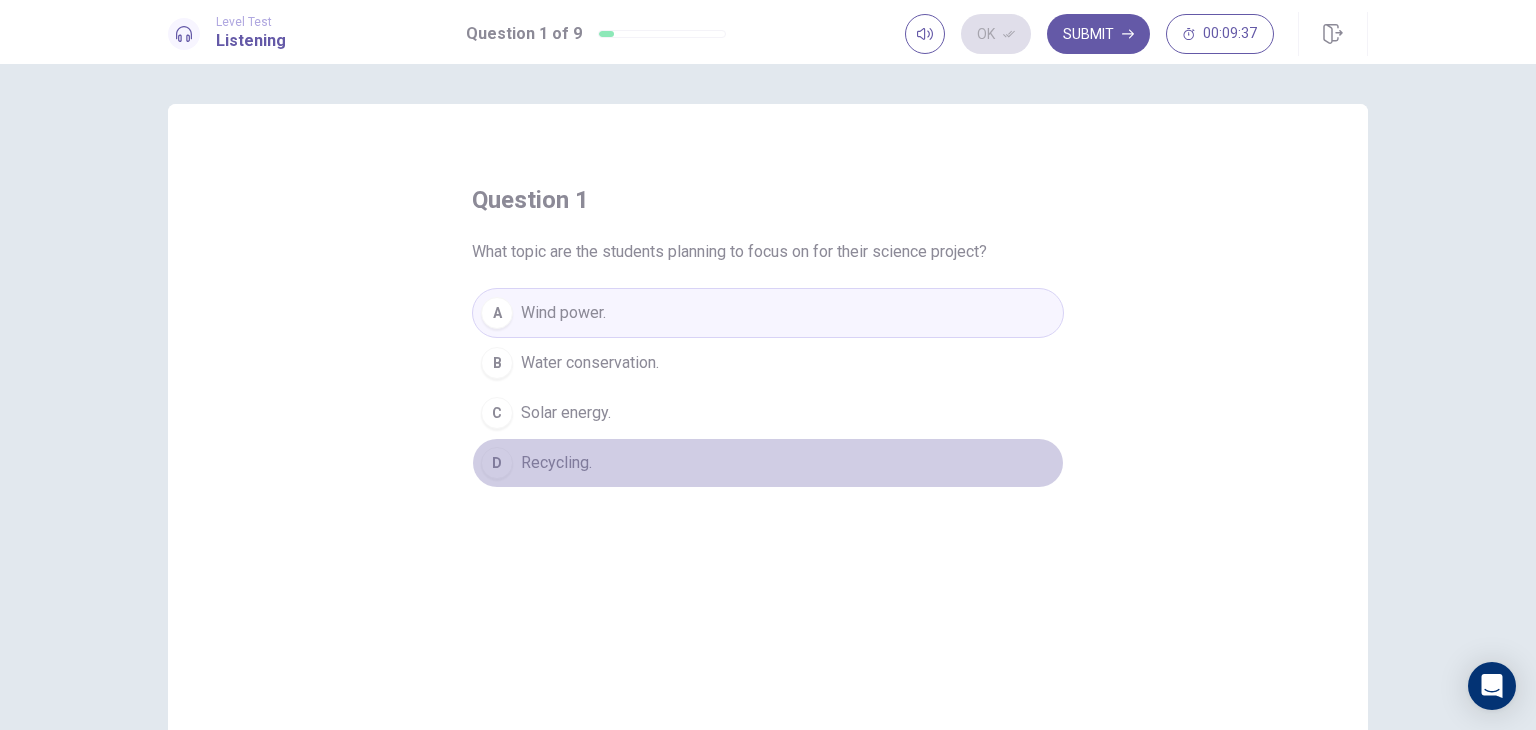 click on "D Recycling." at bounding box center [768, 463] 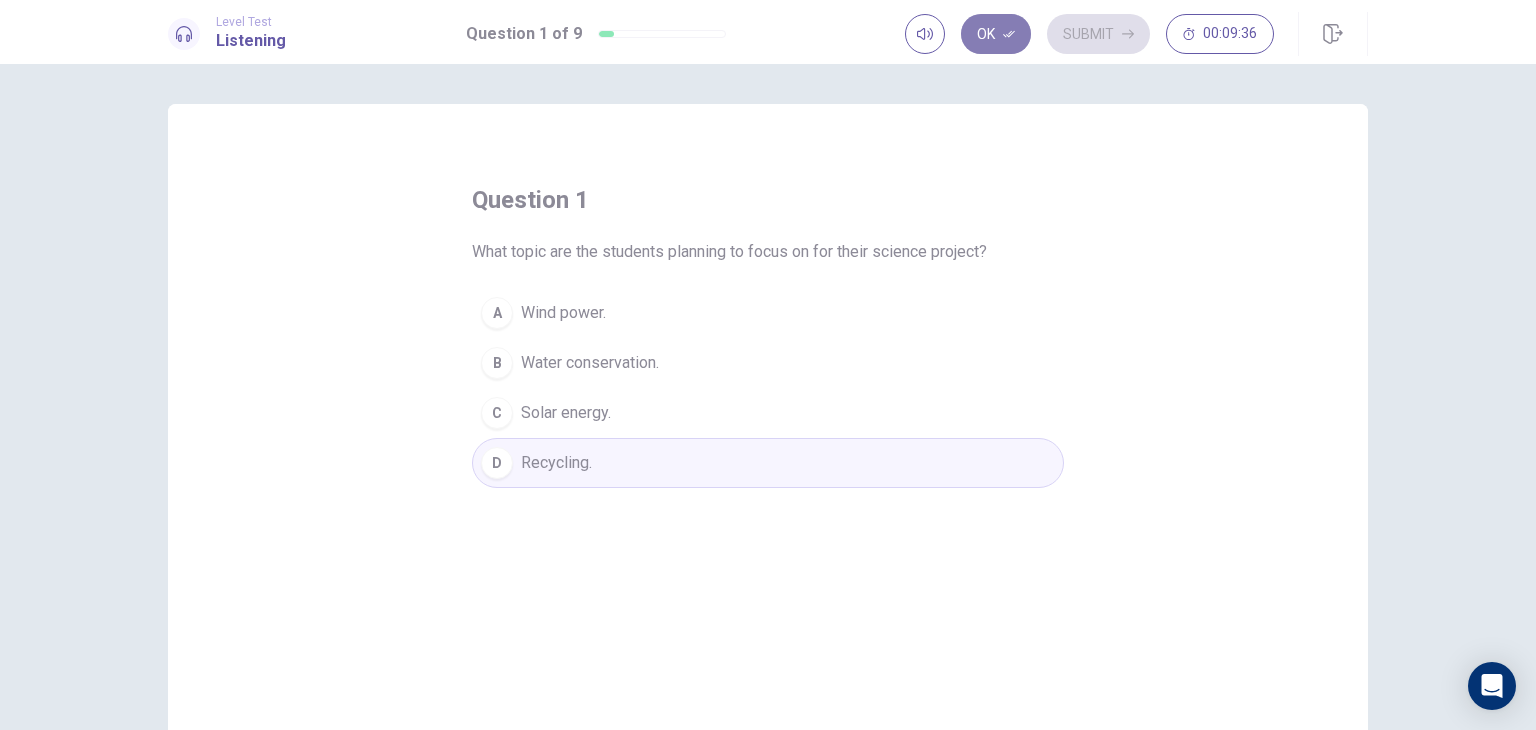 click on "Ok" at bounding box center (996, 34) 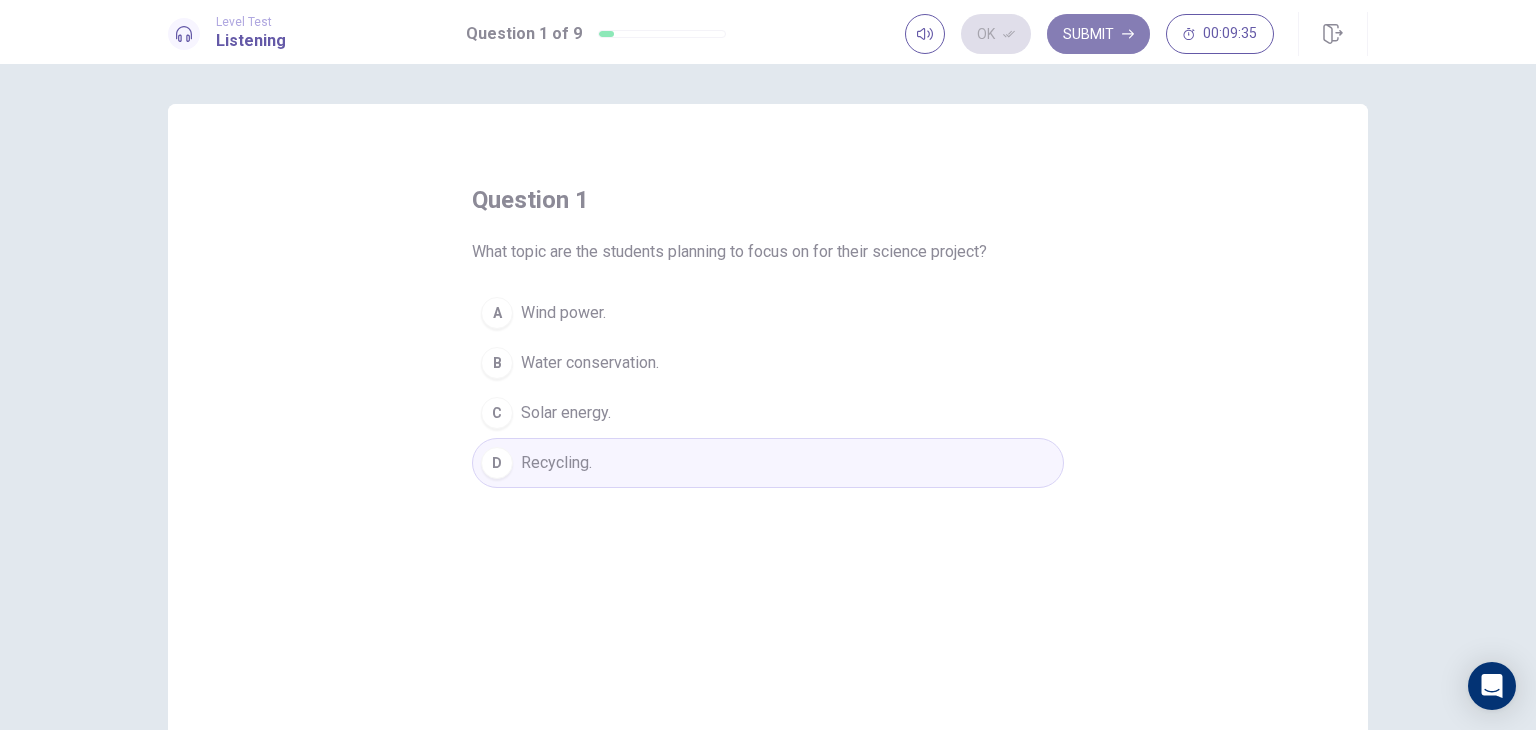 click 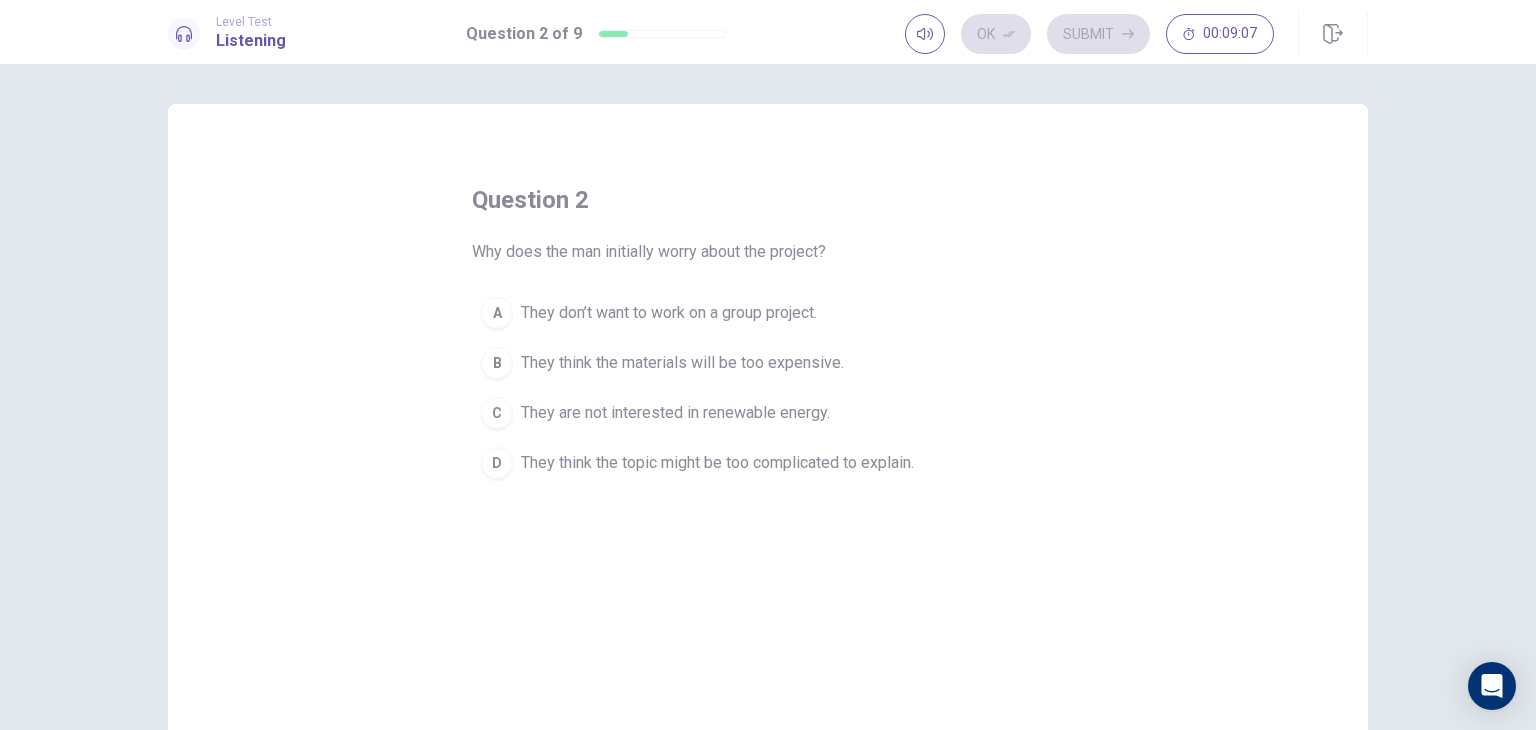 click on "They think the topic might be too complicated to explain." at bounding box center [717, 463] 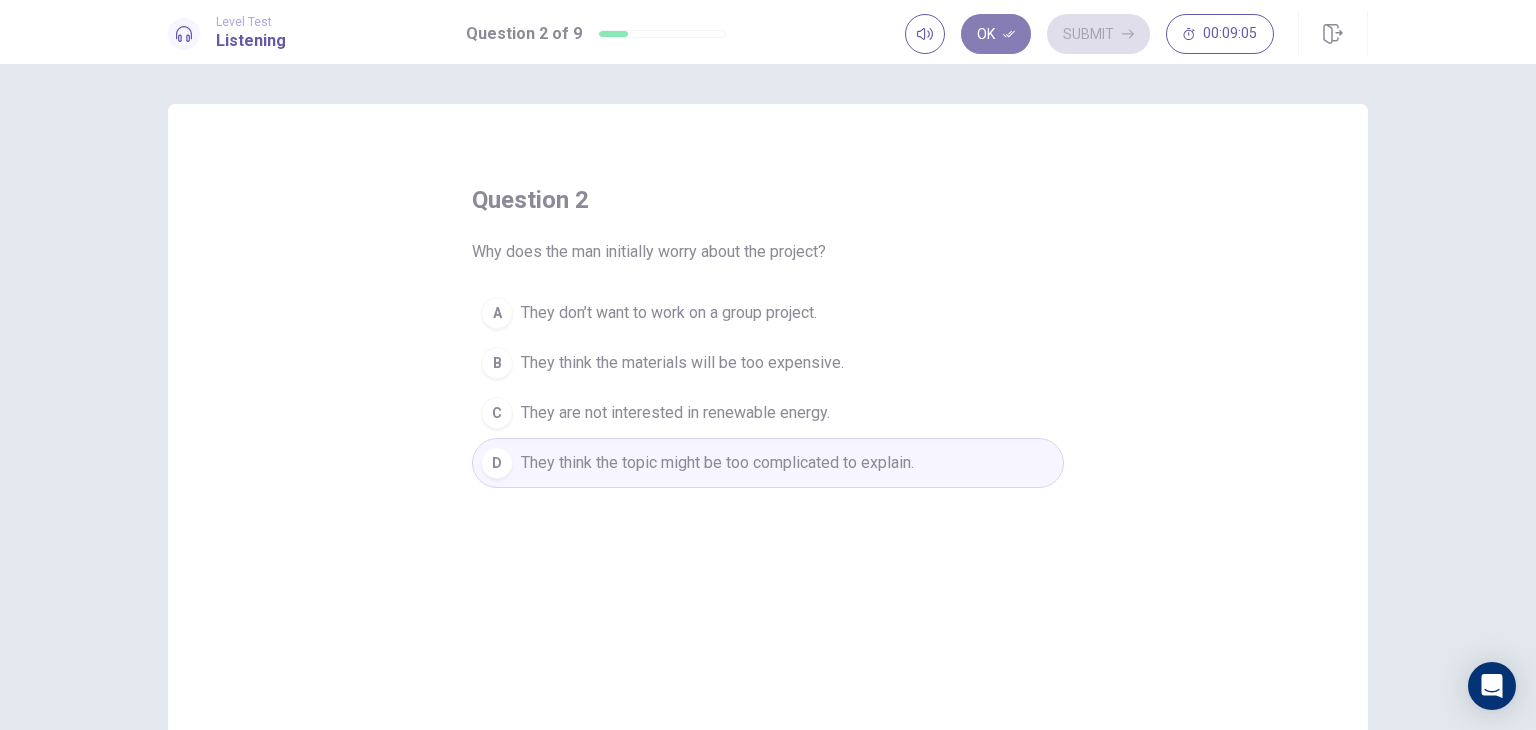 click on "Ok" at bounding box center [996, 34] 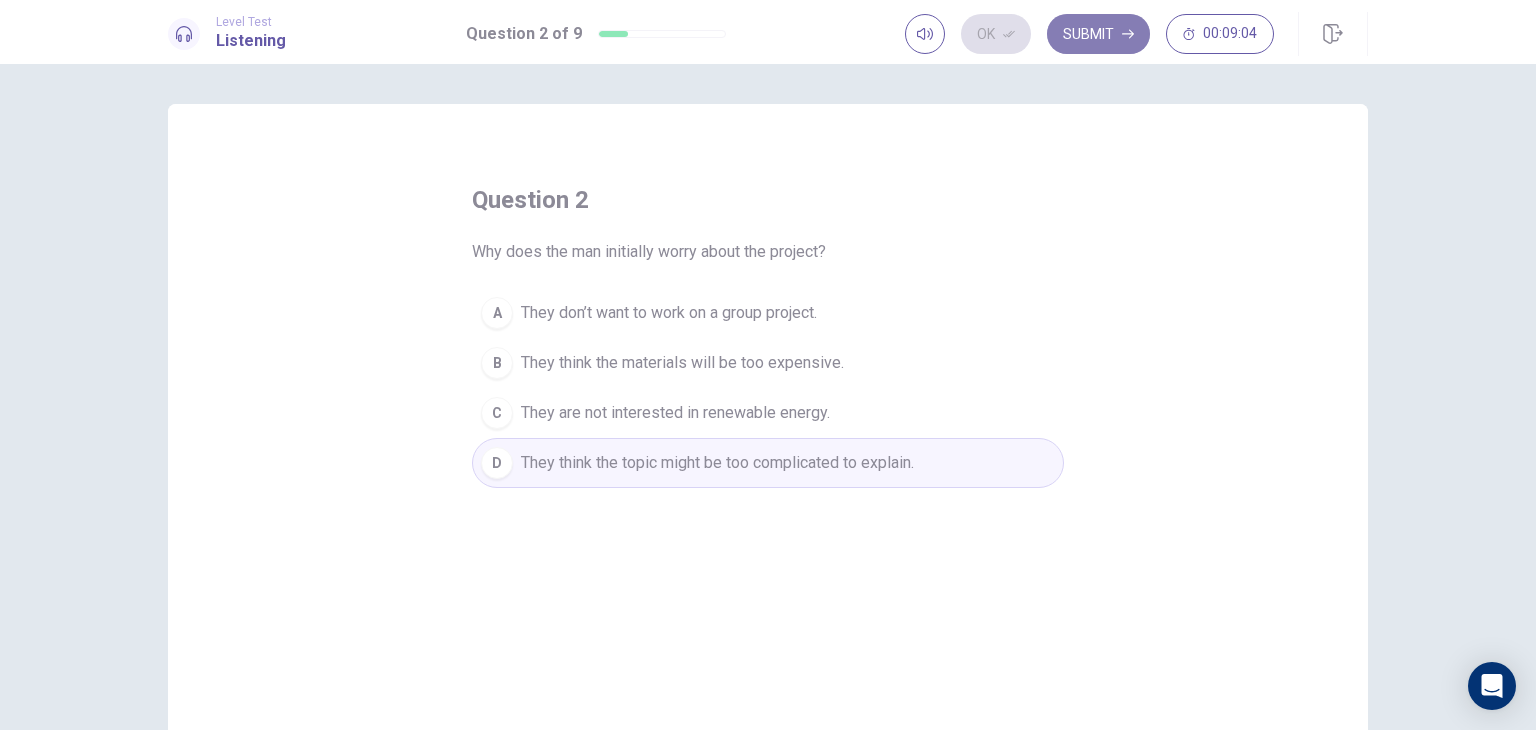click on "Submit" at bounding box center [1098, 34] 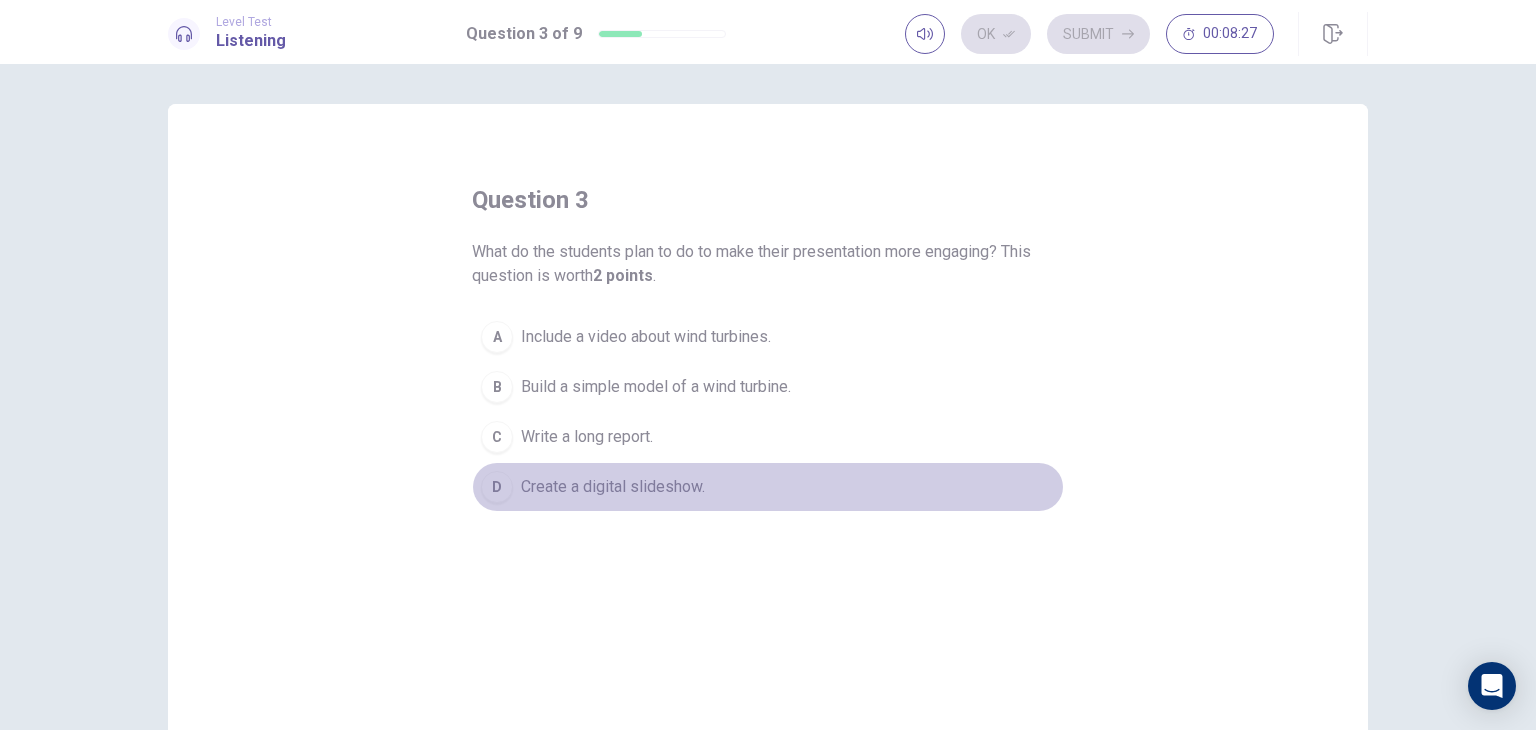 click on "Create a digital slideshow." at bounding box center (613, 487) 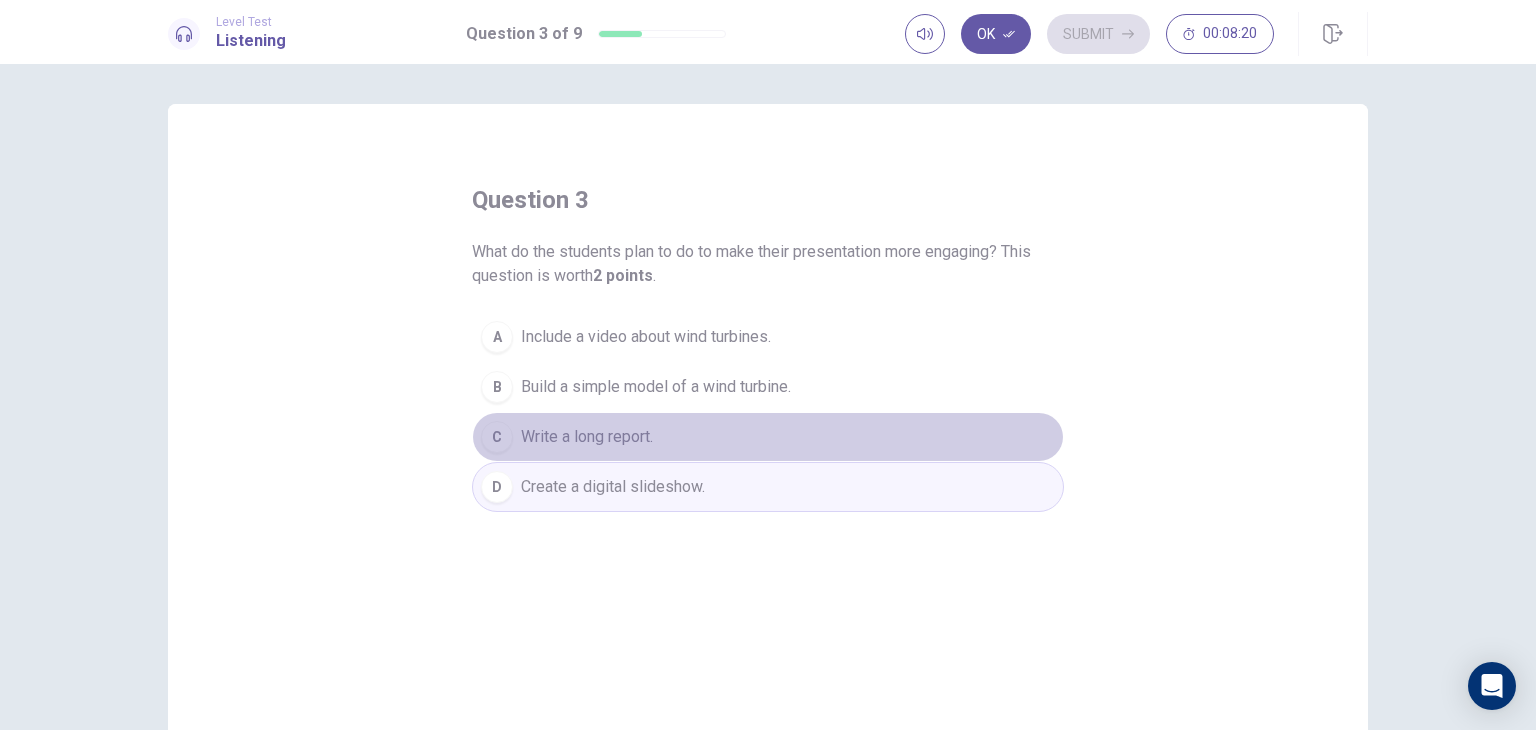 click on "C Write a long report." at bounding box center (768, 437) 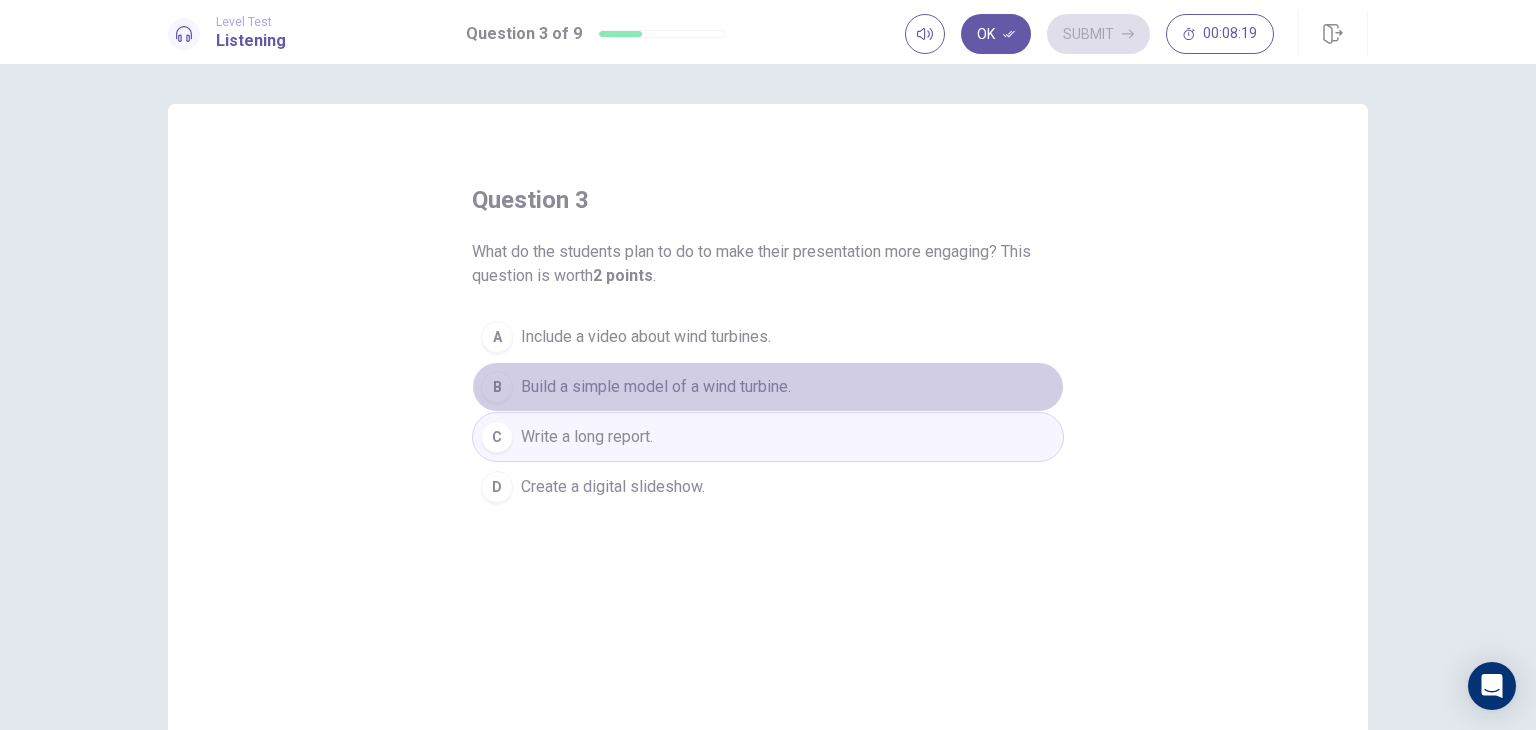 click on "Build a simple model of a wind turbine." at bounding box center (656, 387) 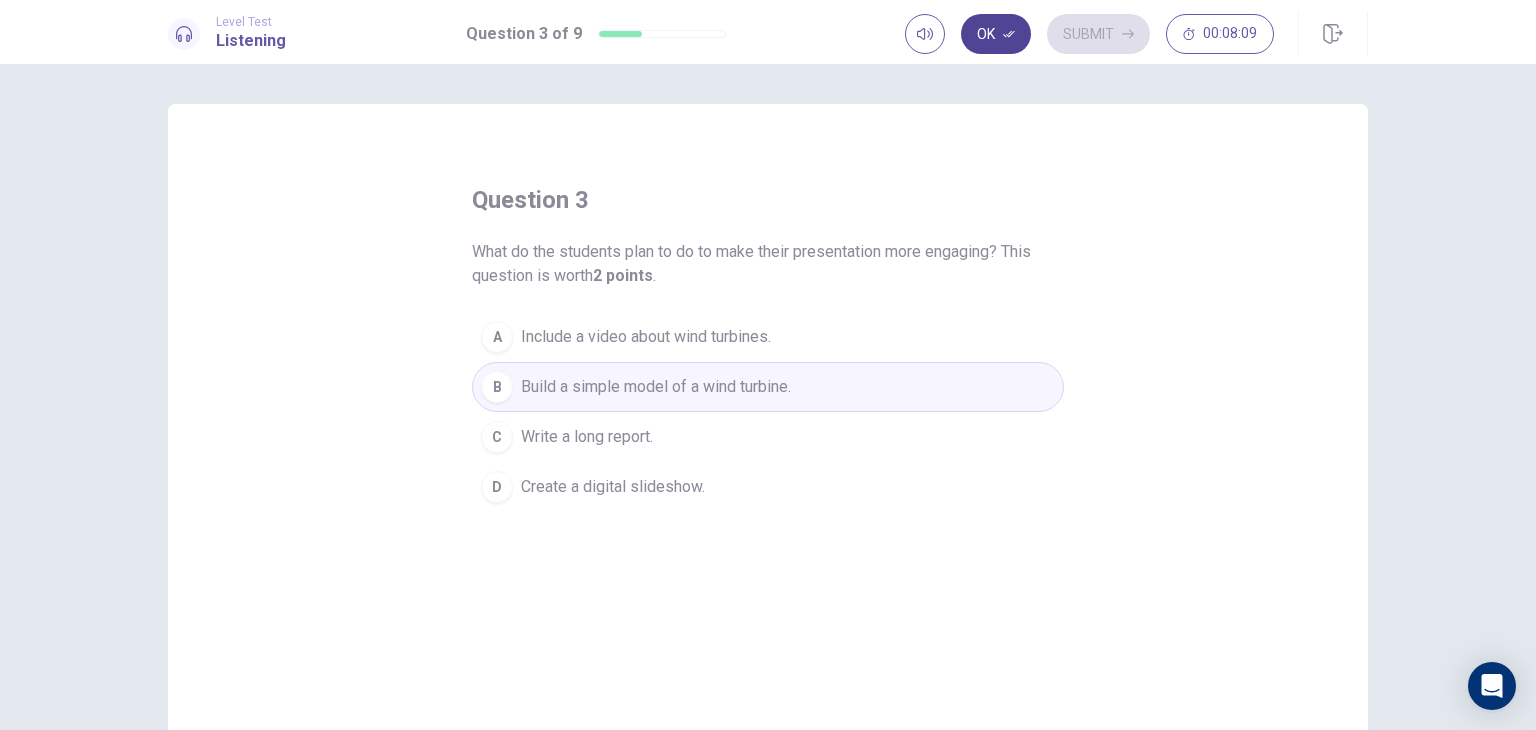 click on "Ok" at bounding box center [996, 34] 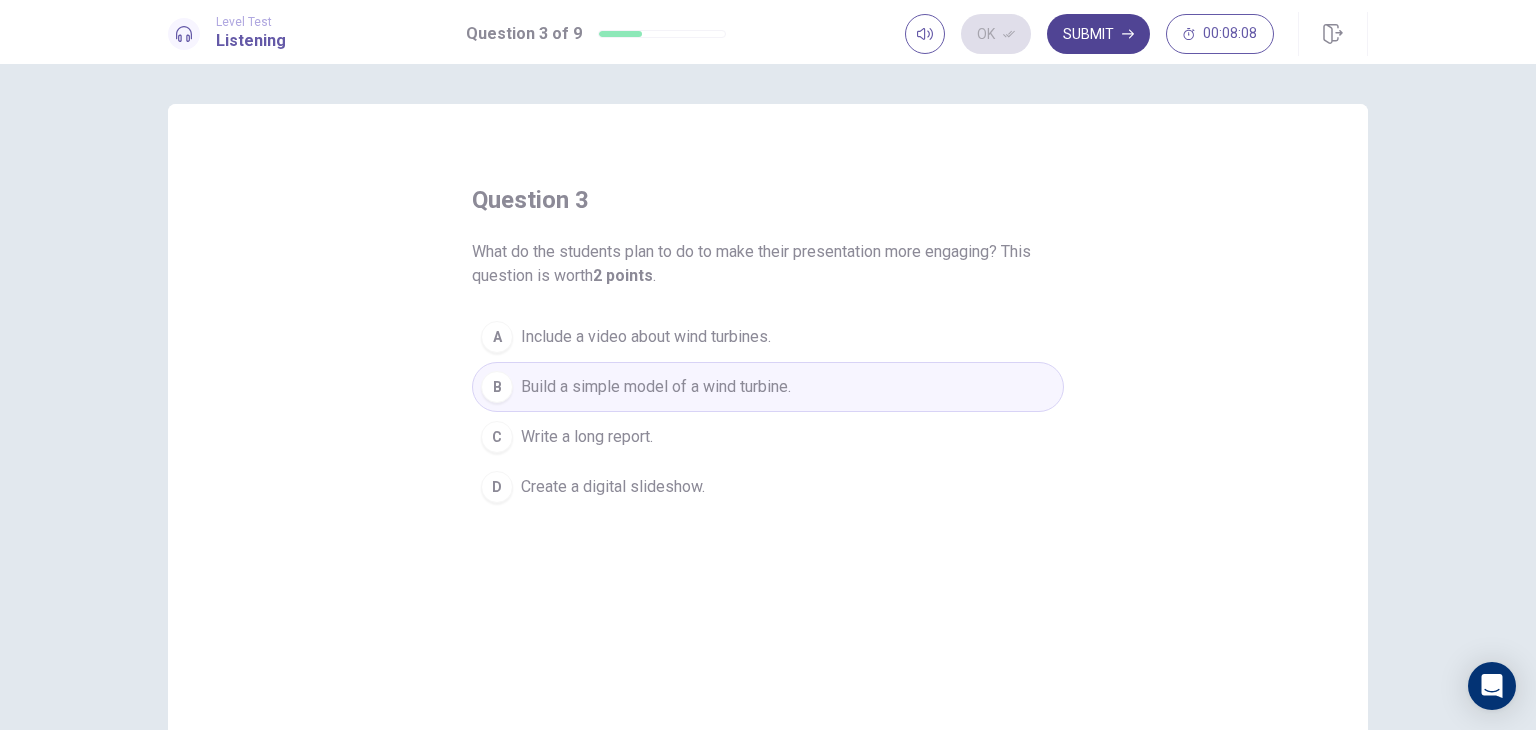 click on "Submit" at bounding box center [1098, 34] 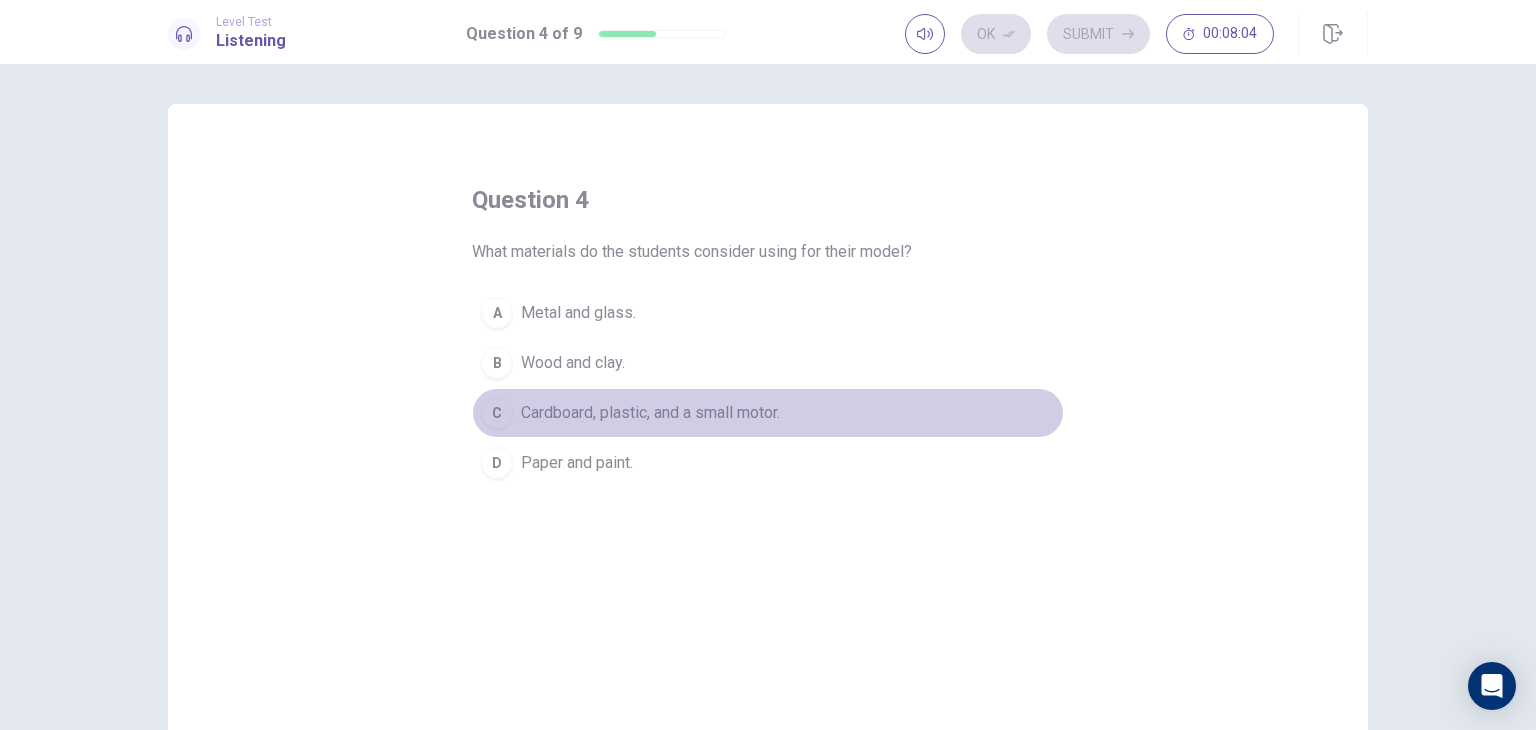 click on "C Cardboard, plastic, and a small motor." at bounding box center [768, 413] 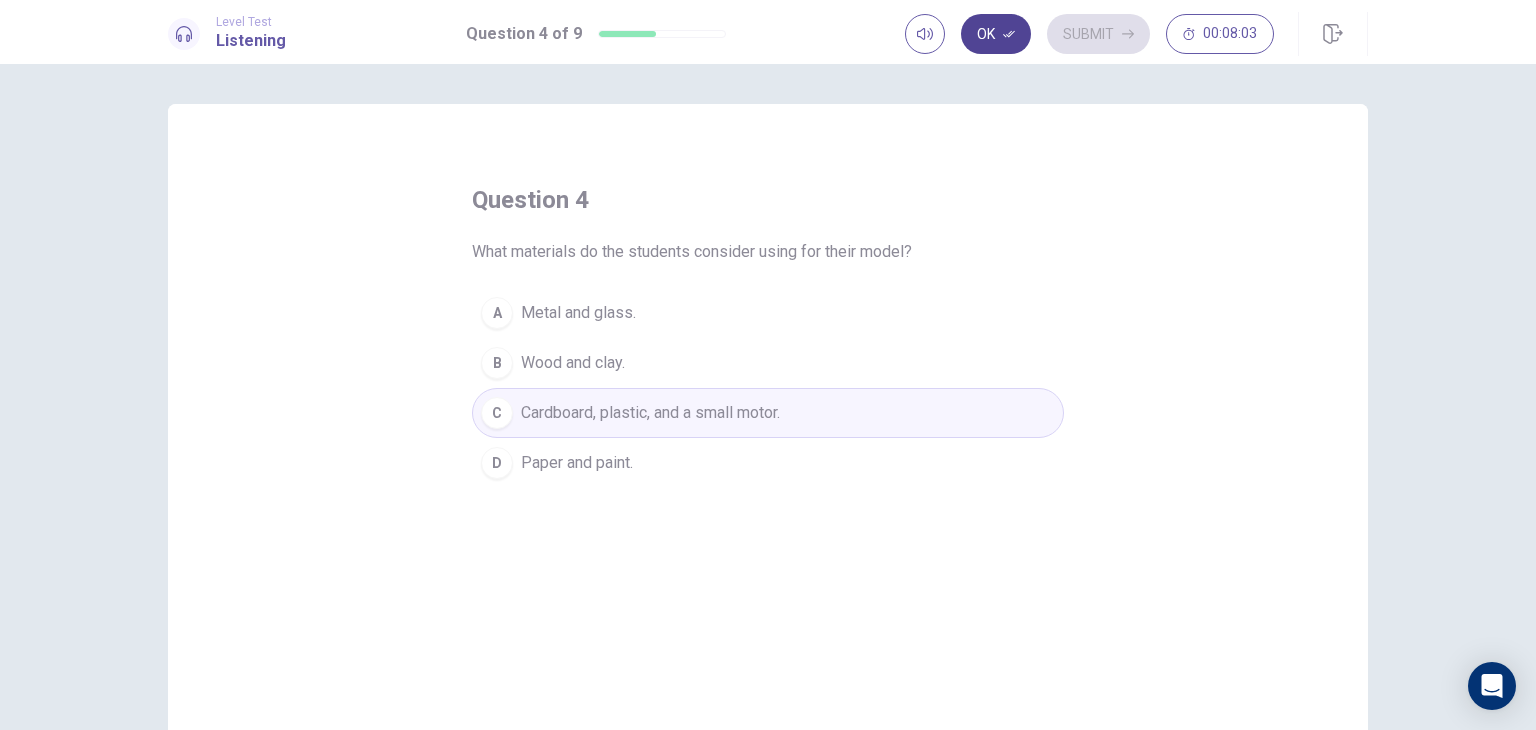 click on "Ok" at bounding box center (996, 34) 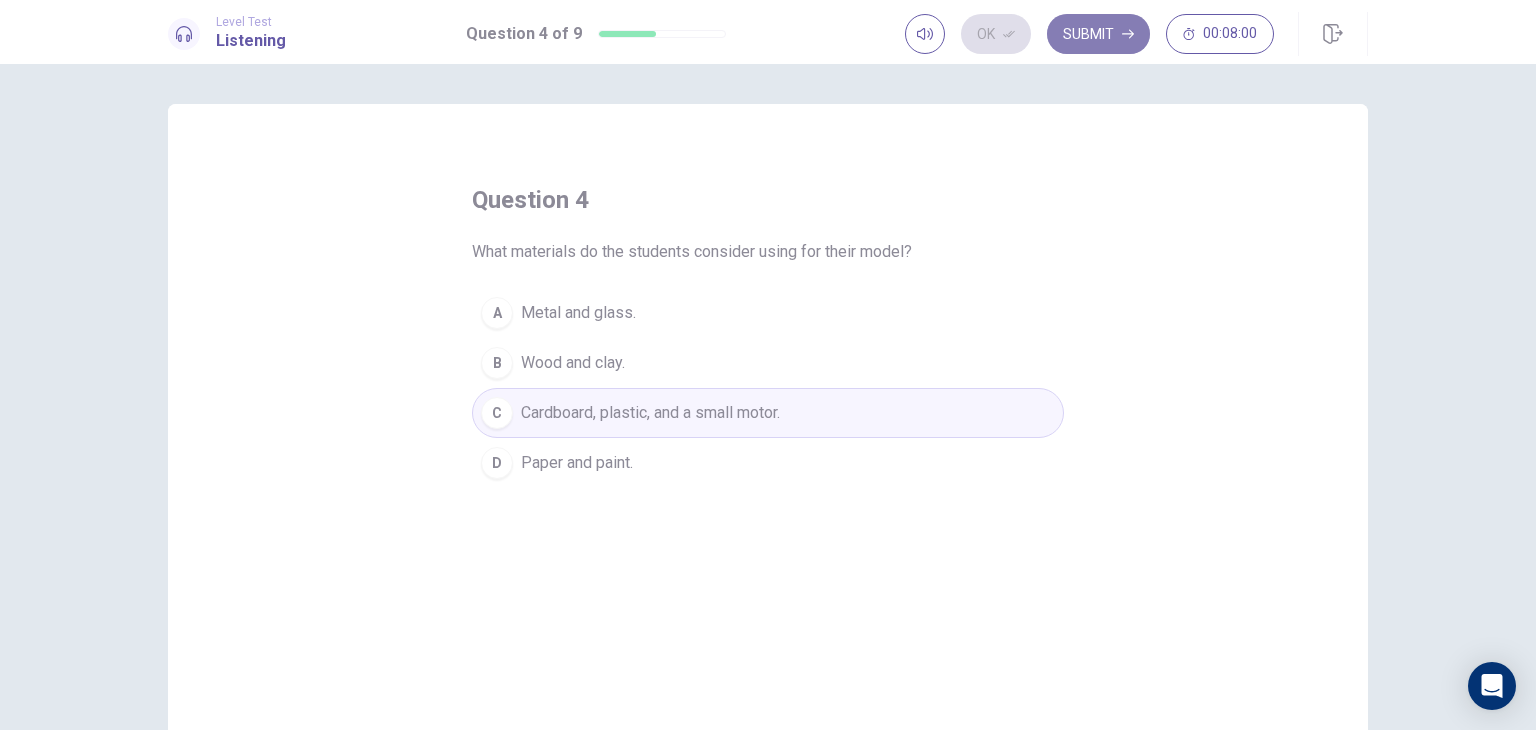 click on "Submit" at bounding box center [1098, 34] 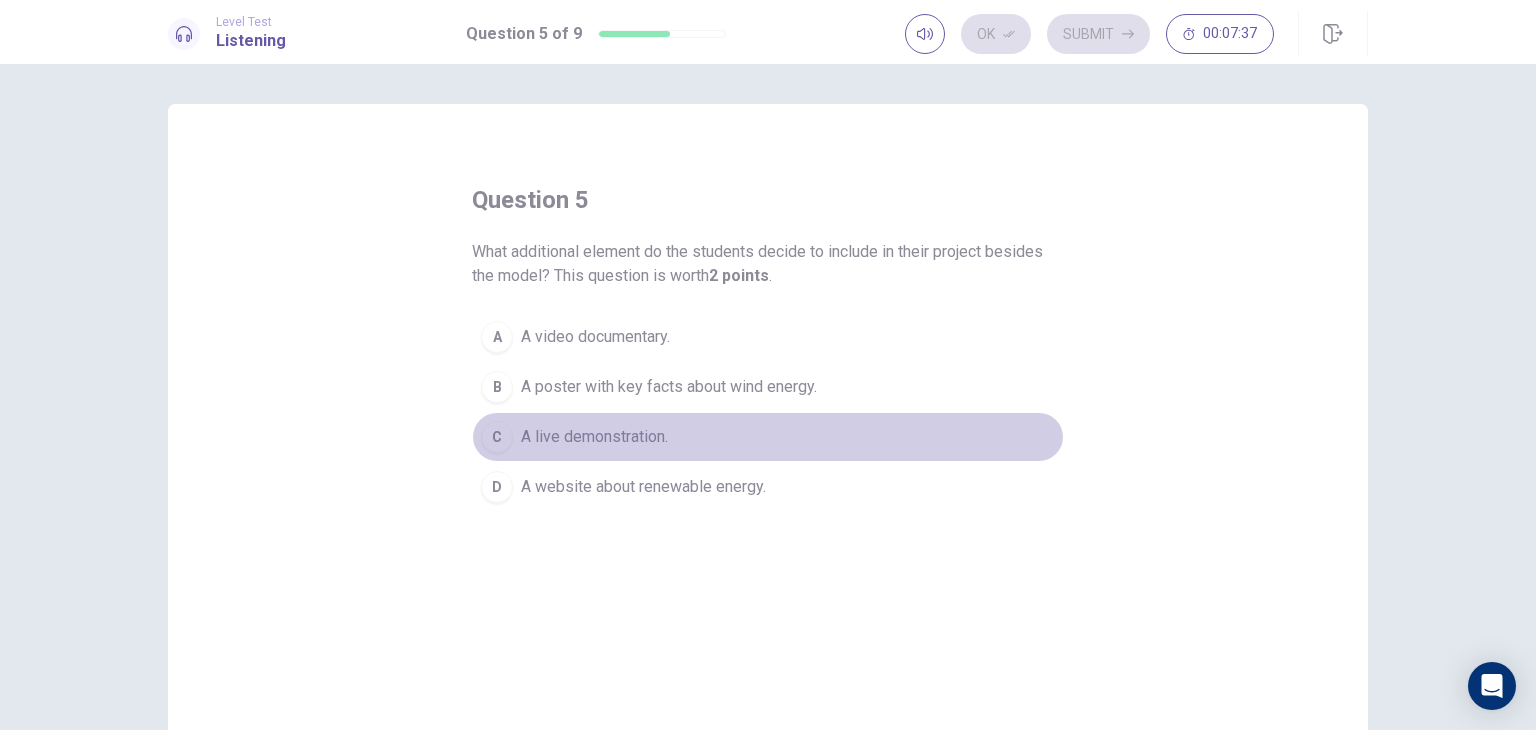 click on "A live demonstration." at bounding box center (594, 437) 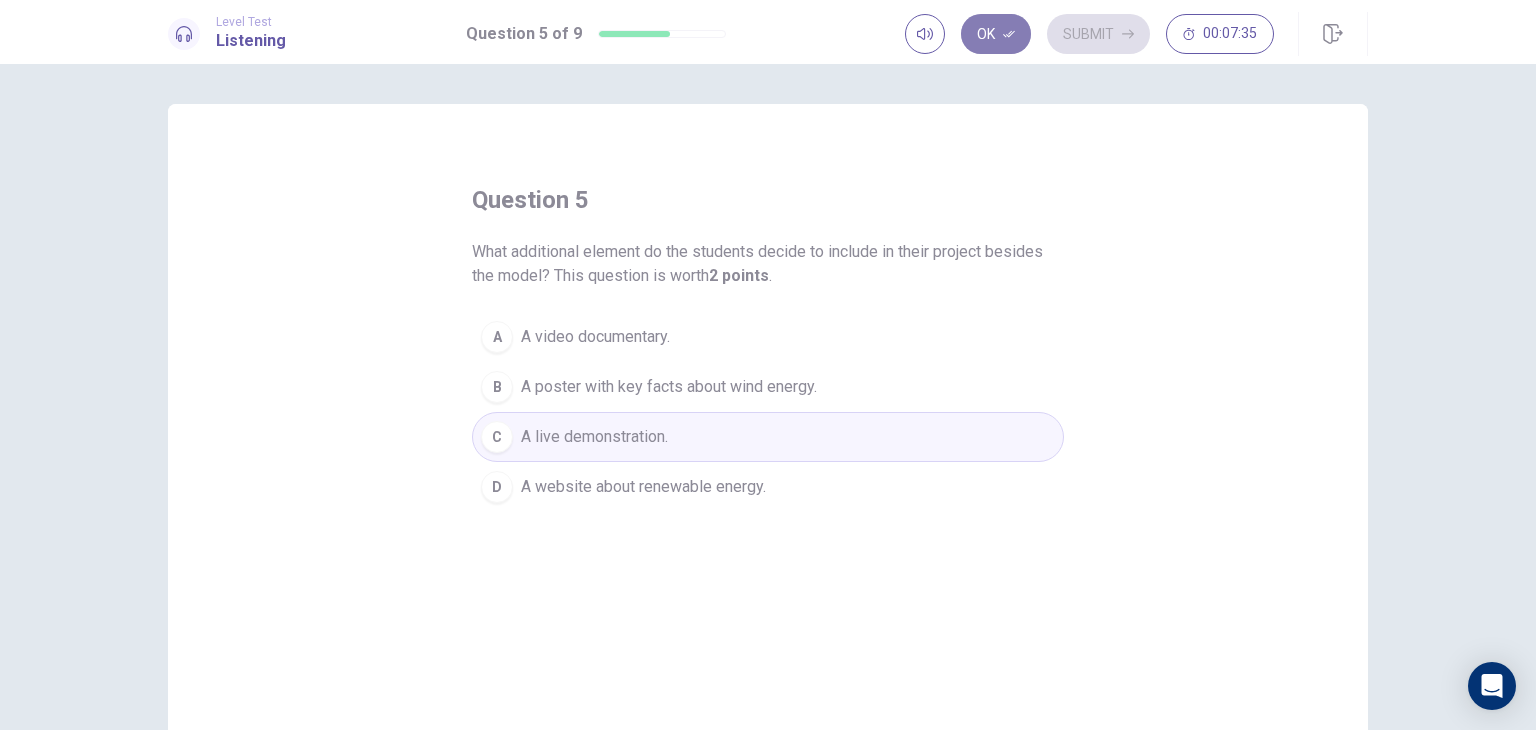 click on "Ok" at bounding box center [996, 34] 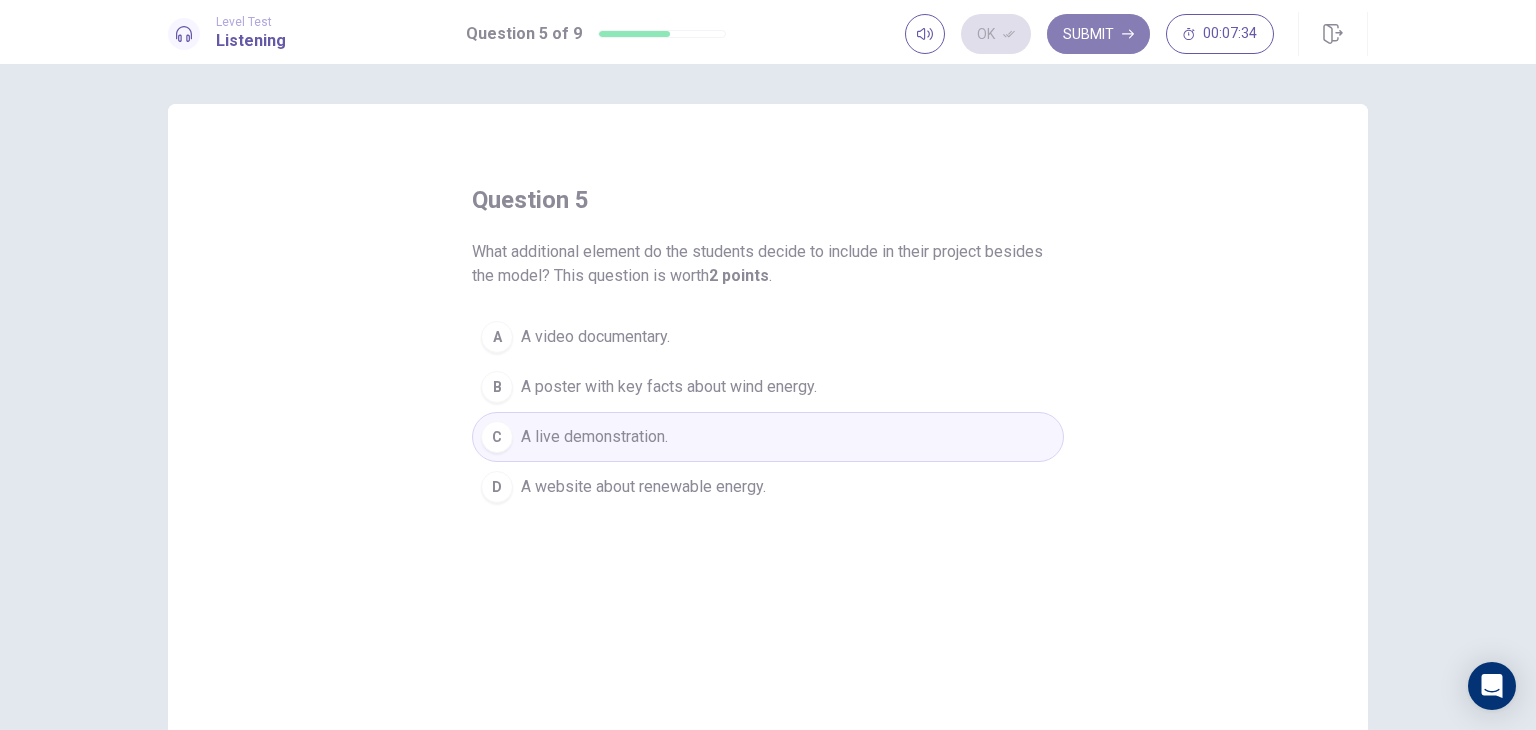 click on "Submit" at bounding box center (1098, 34) 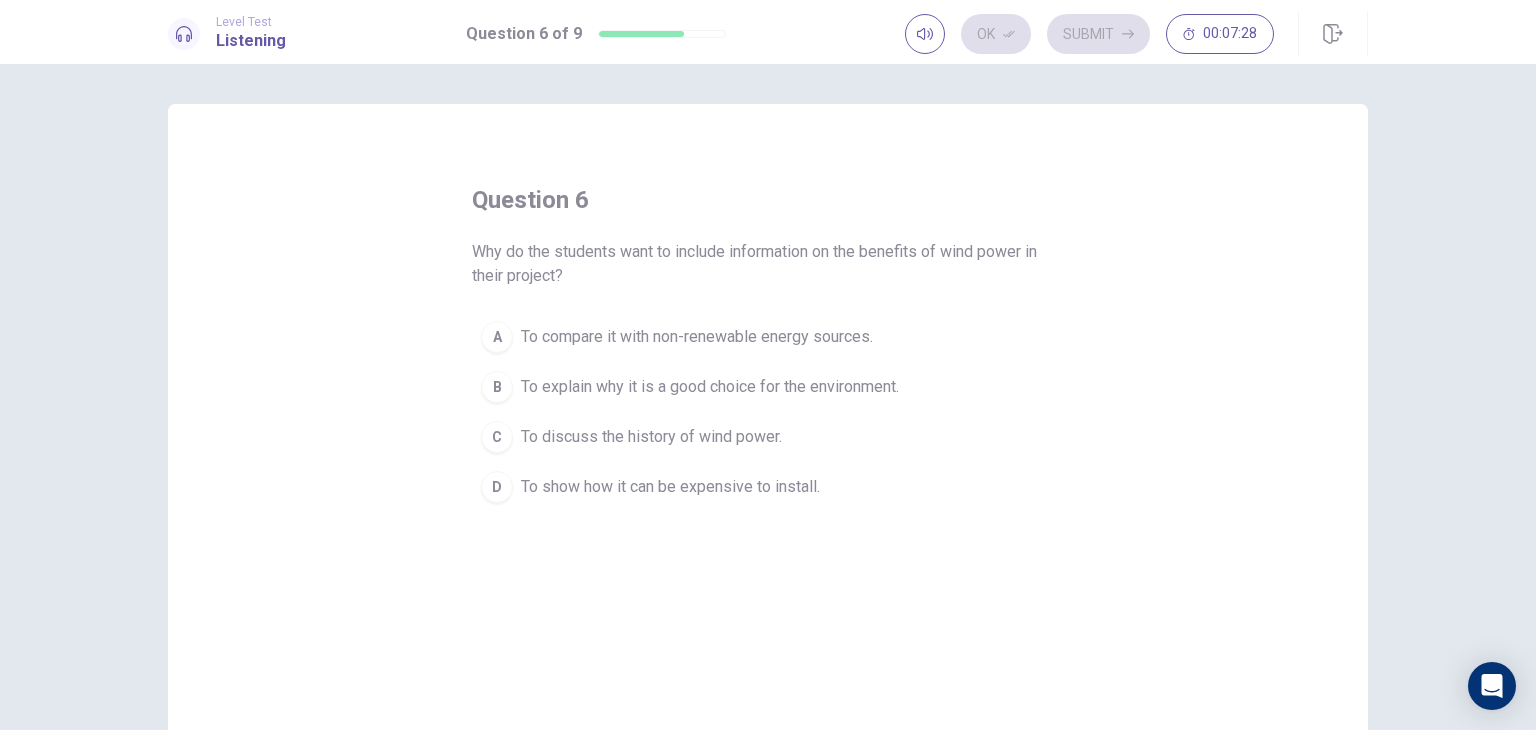 click on "question   6 Why do the students want to include information on the benefits of wind power in their project? A To compare it with non-renewable energy sources.
B To explain why it is a good choice for the environment.
C To discuss the history of wind power. D To show how it can be expensive to install." at bounding box center (768, 451) 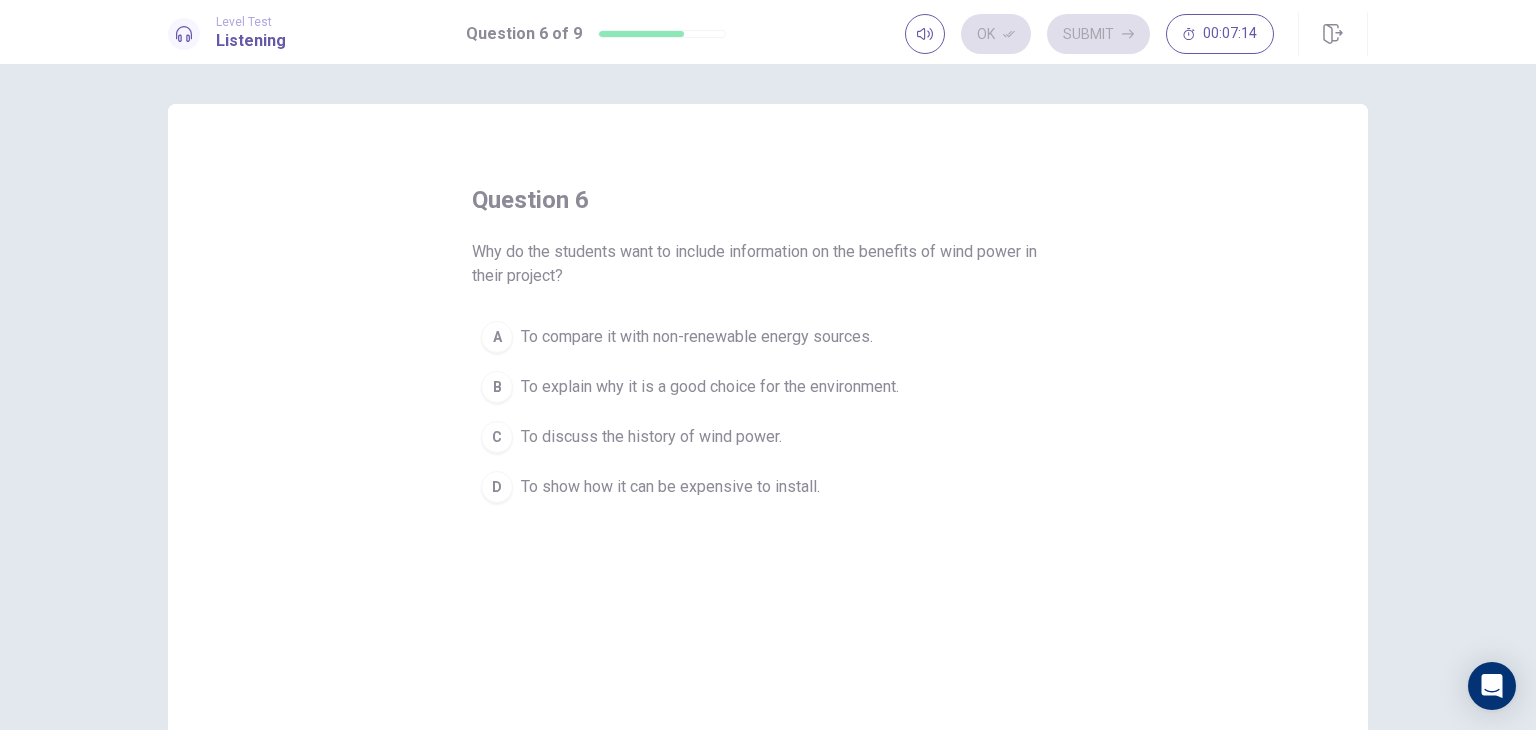 drag, startPoint x: 680, startPoint y: 129, endPoint x: 612, endPoint y: 535, distance: 411.65518 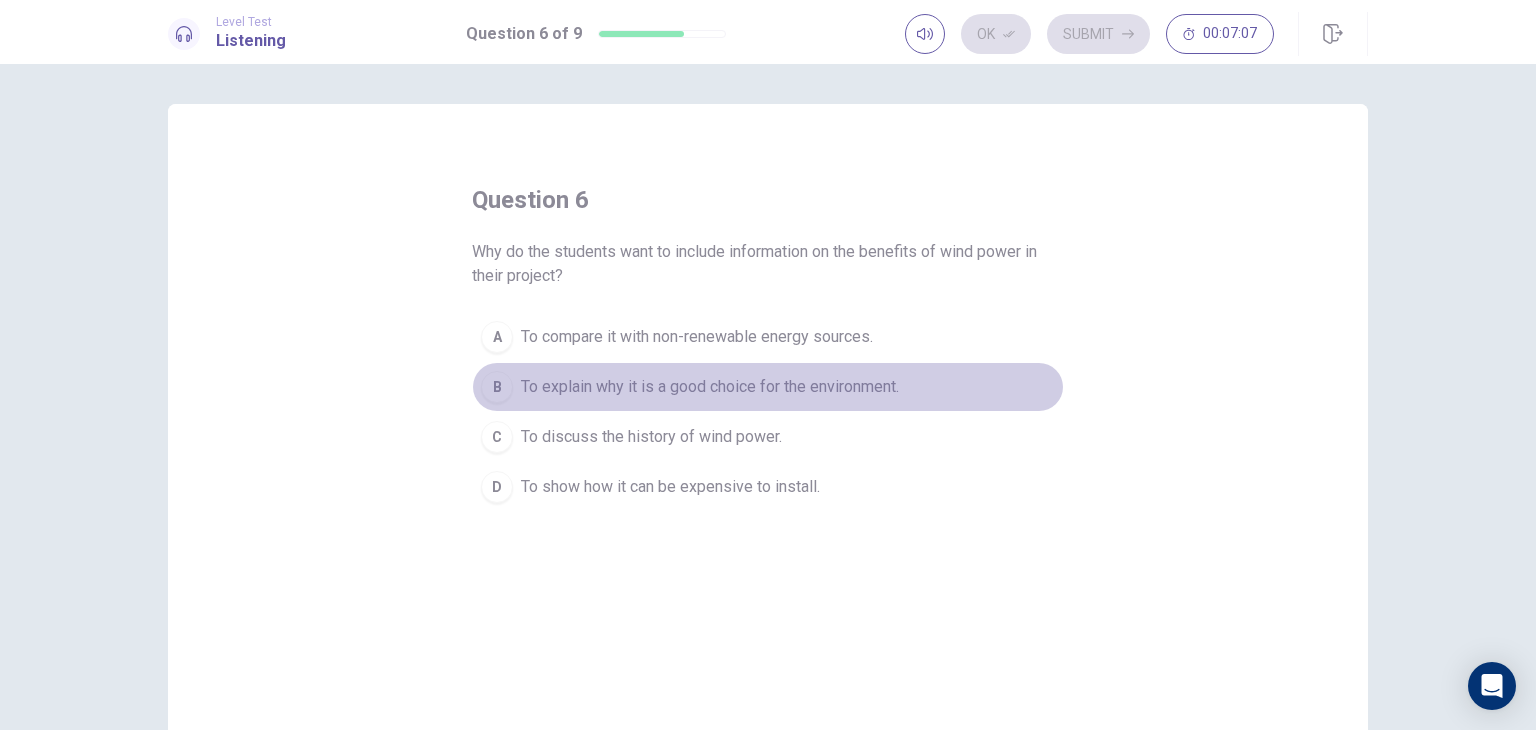click on "To explain why it is a good choice for the environment." at bounding box center [710, 387] 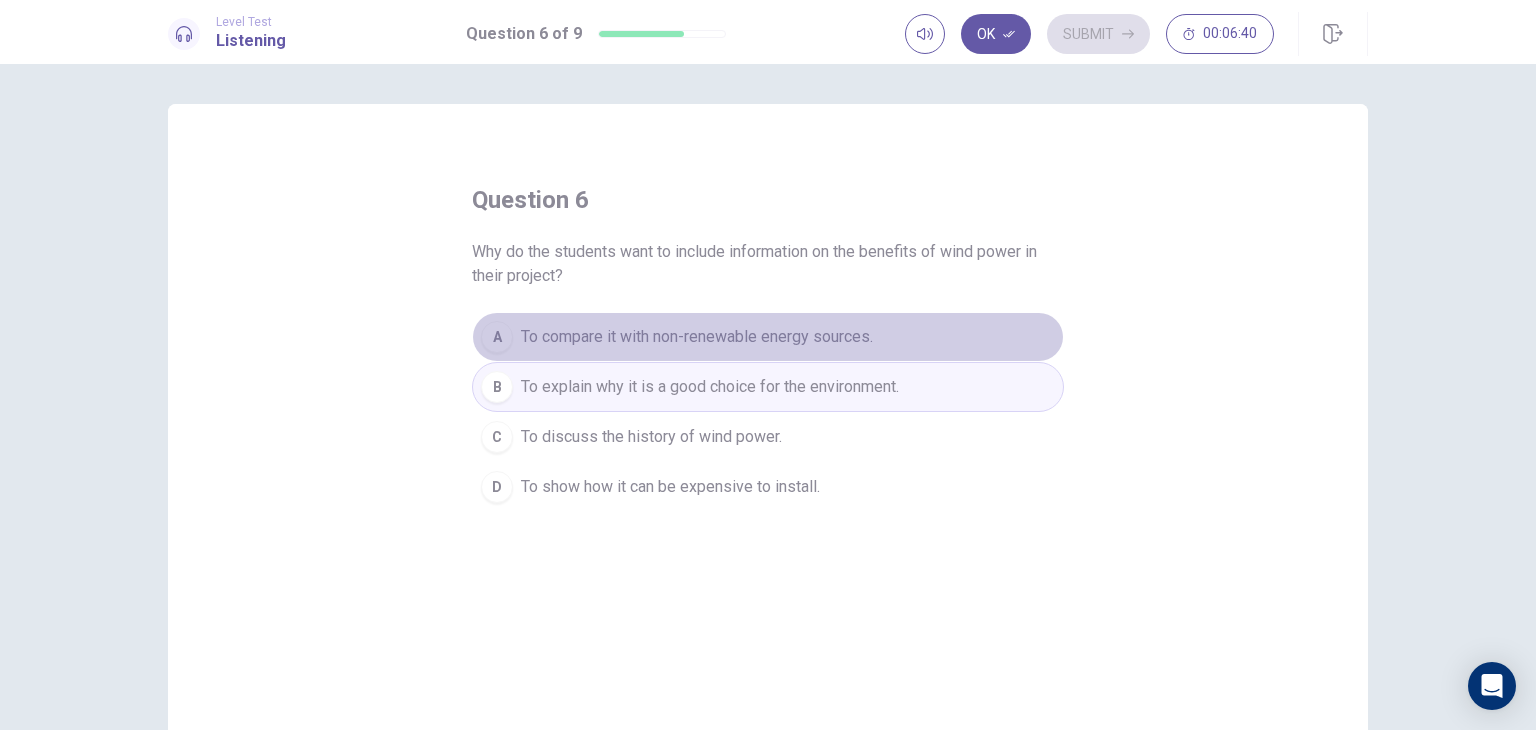click on "To compare it with non-renewable energy sources." at bounding box center [697, 337] 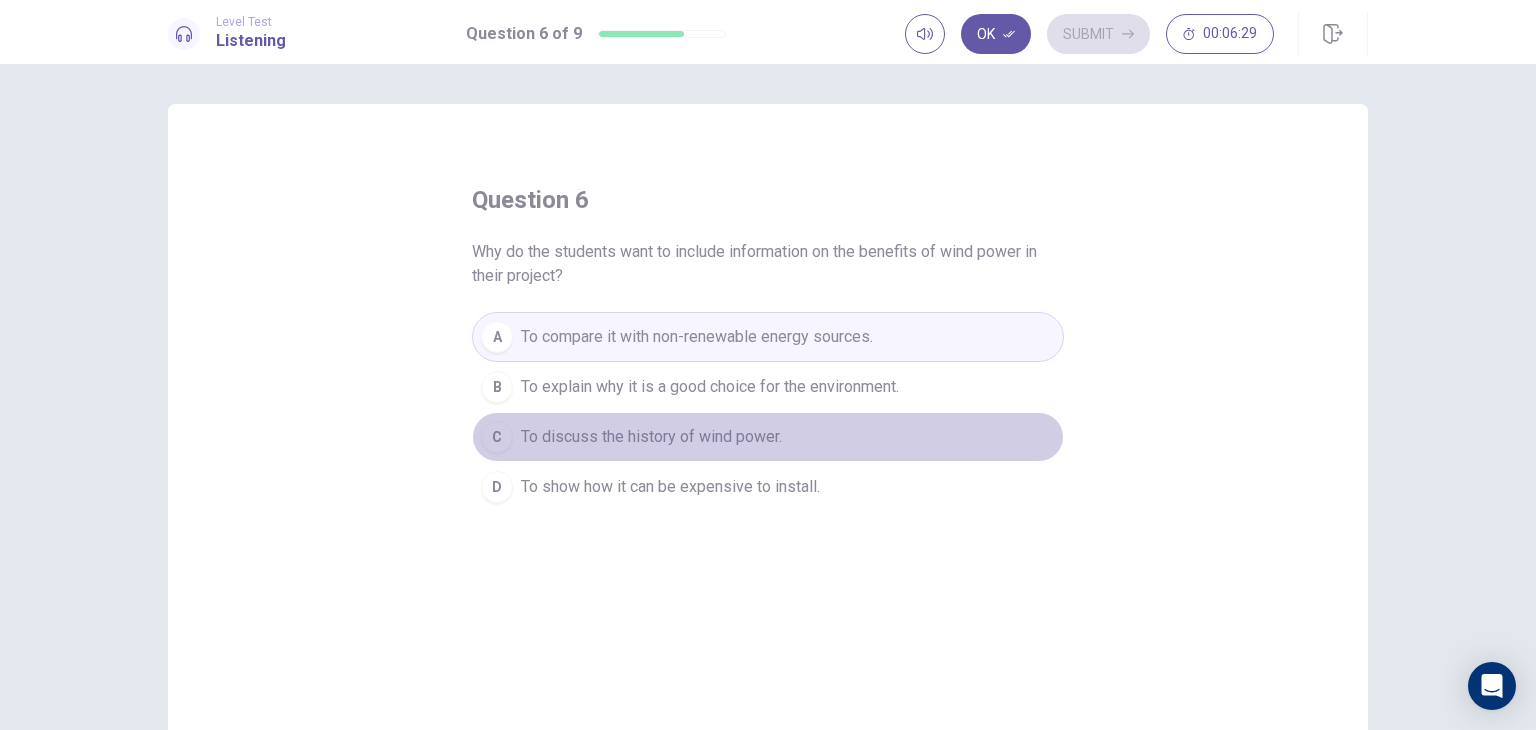 click on "C To discuss the history of wind power." at bounding box center [768, 437] 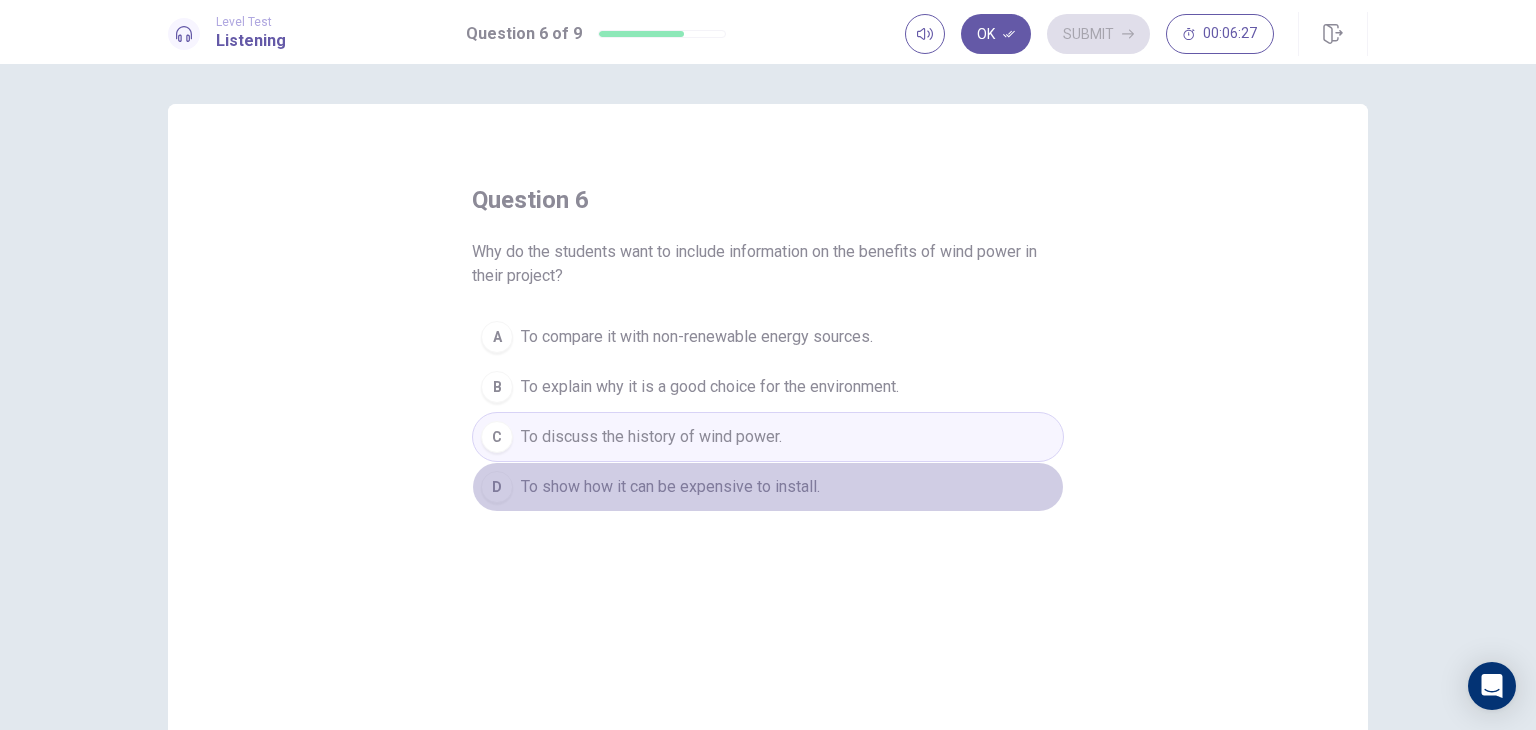 click on "D To show how it can be expensive to install." at bounding box center [768, 487] 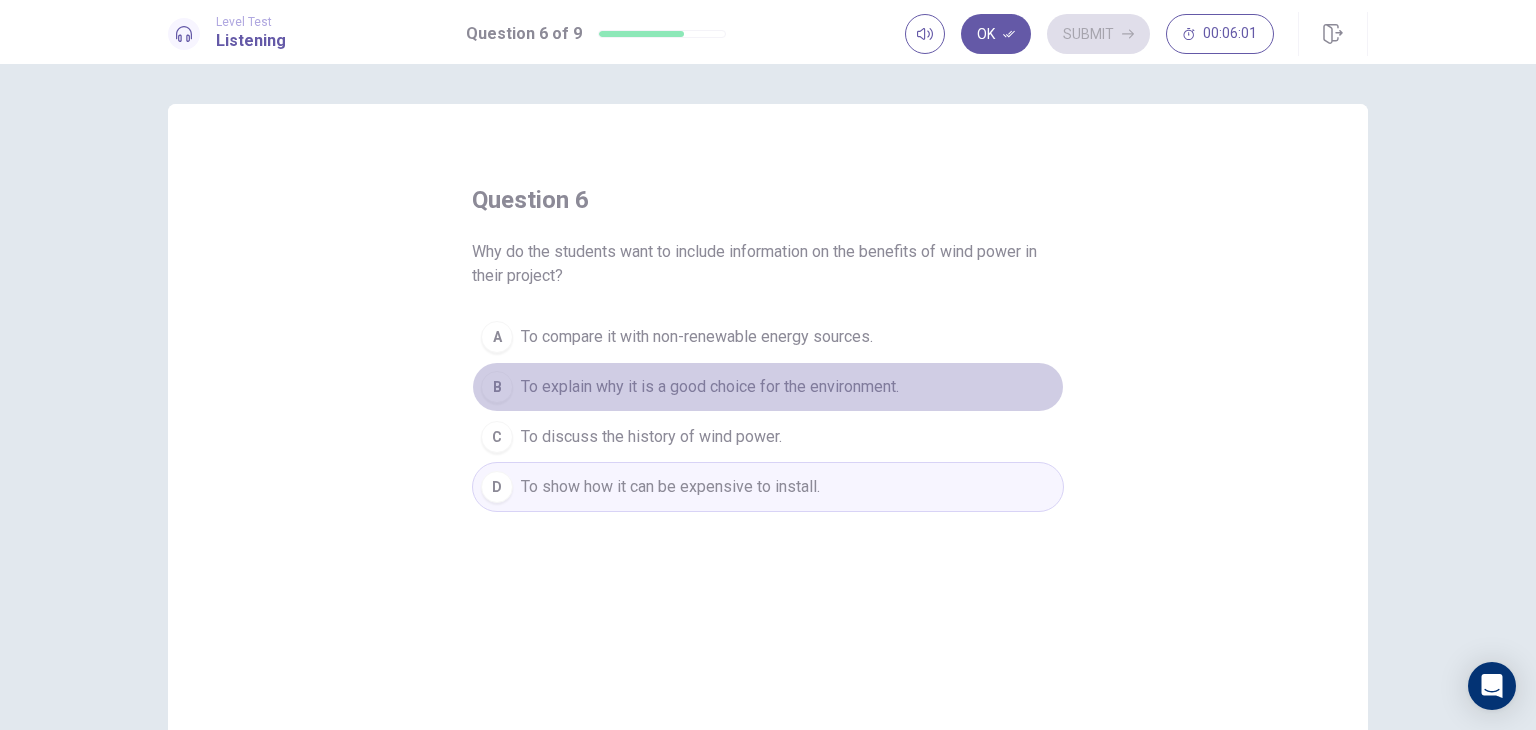 click on "B To explain why it is a good choice for the environment." at bounding box center (768, 387) 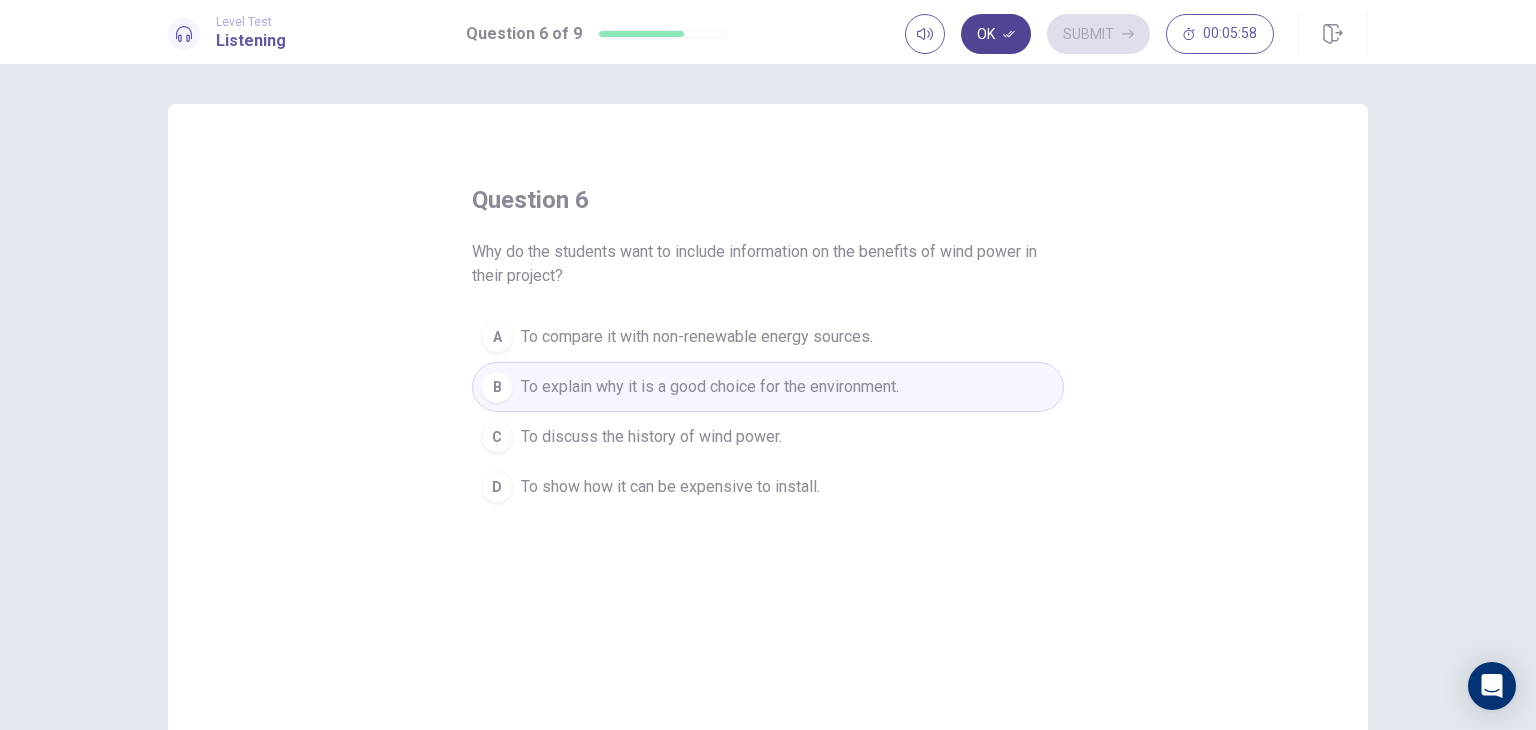 click on "Ok" at bounding box center [996, 34] 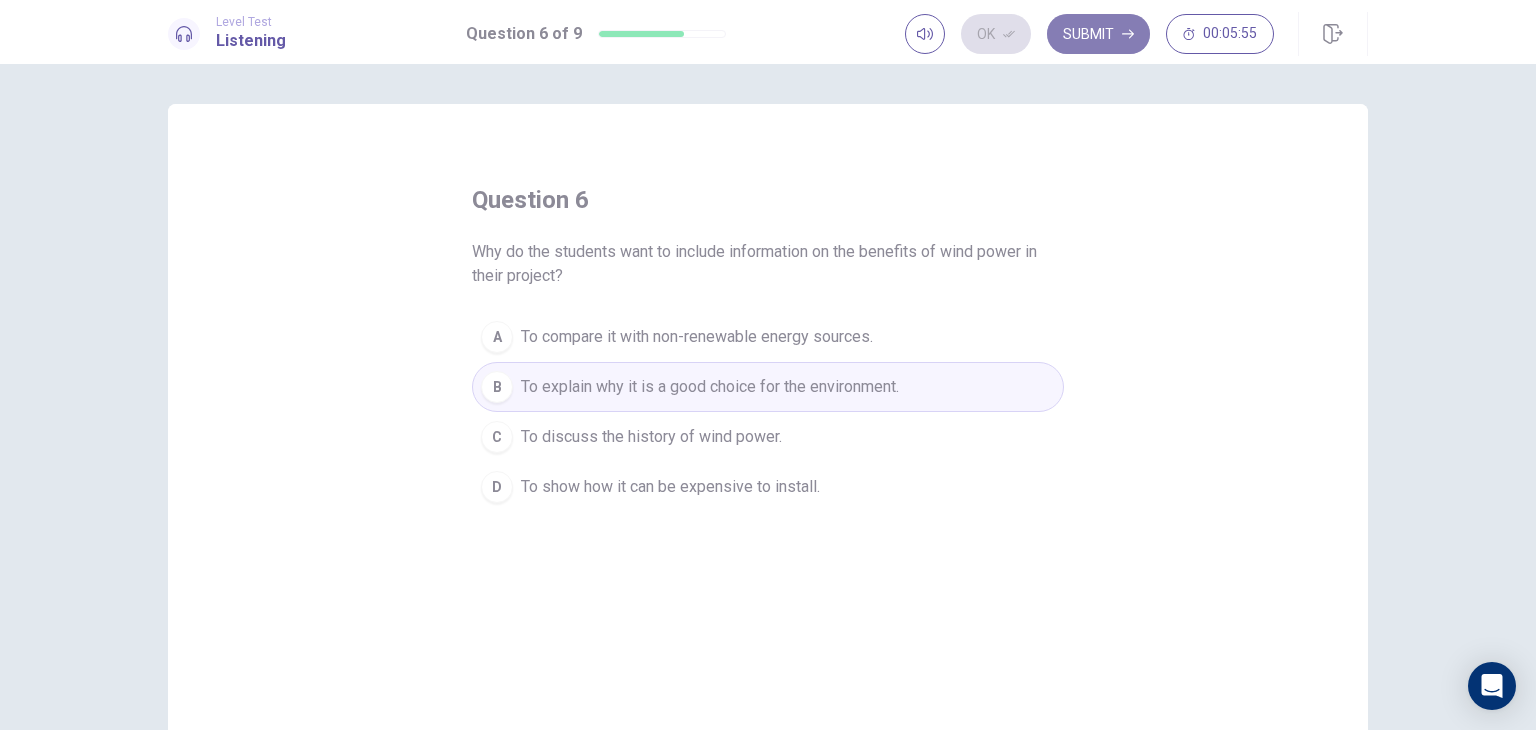 click on "Submit" at bounding box center (1098, 34) 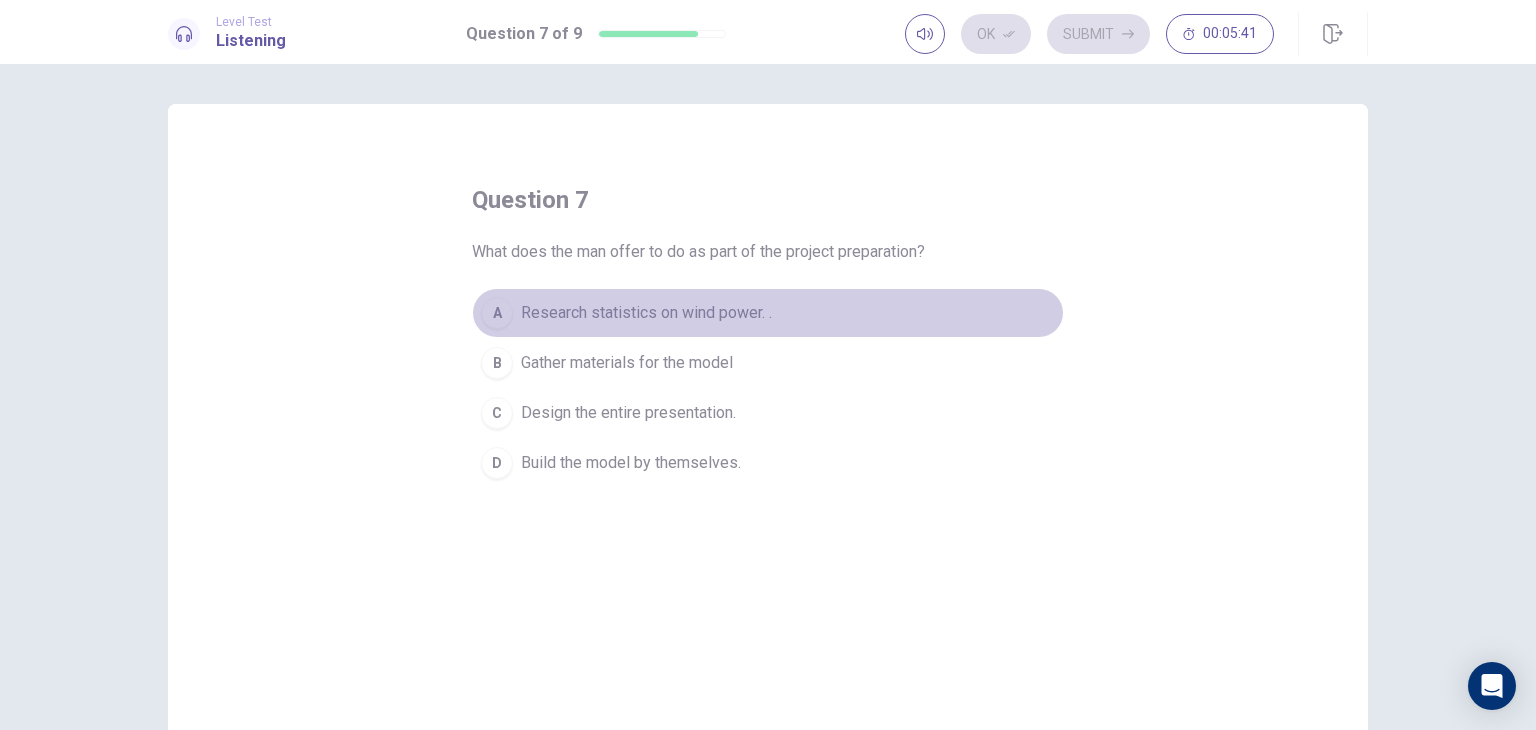 click on "Research statistics on wind power.
." at bounding box center [646, 313] 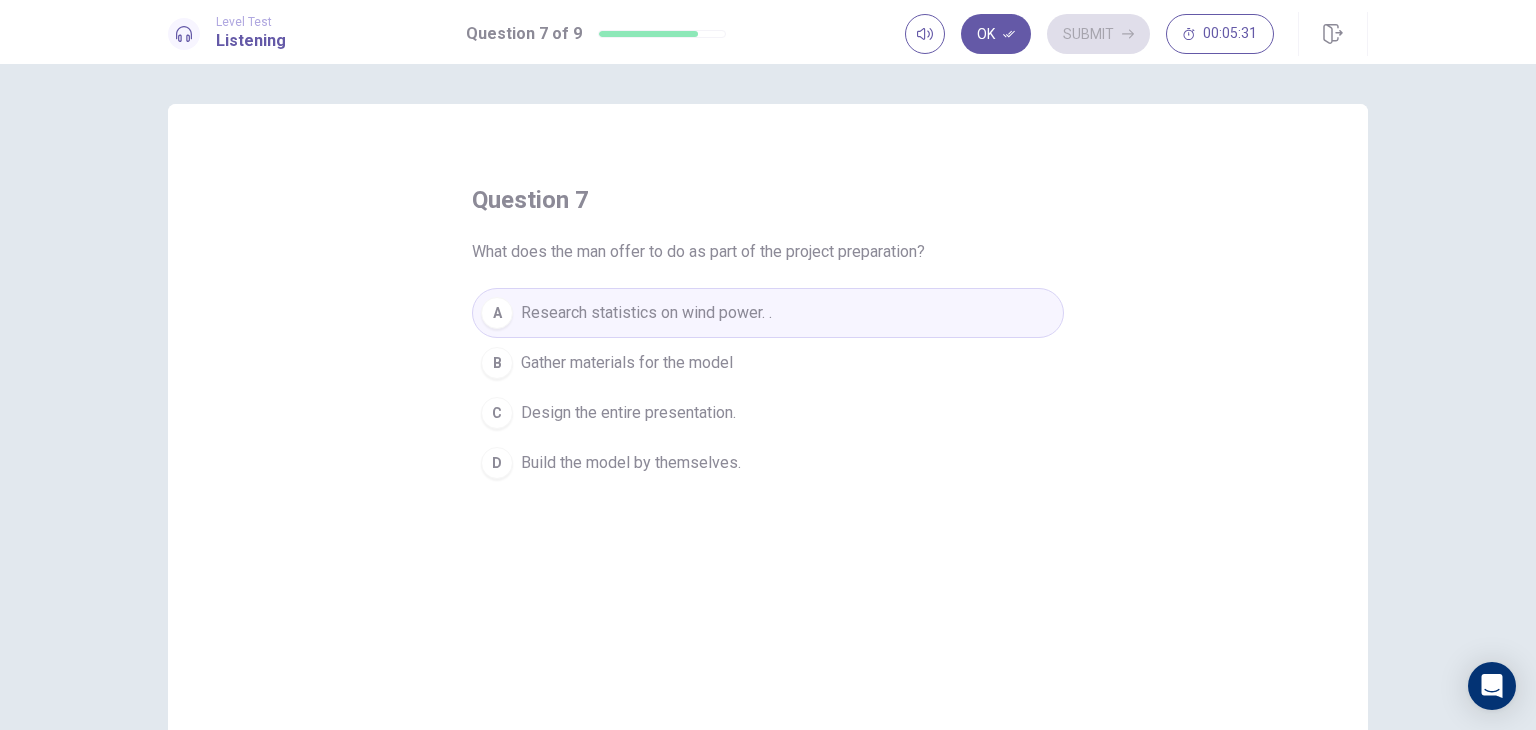 click on "Gather materials for the model" at bounding box center [627, 363] 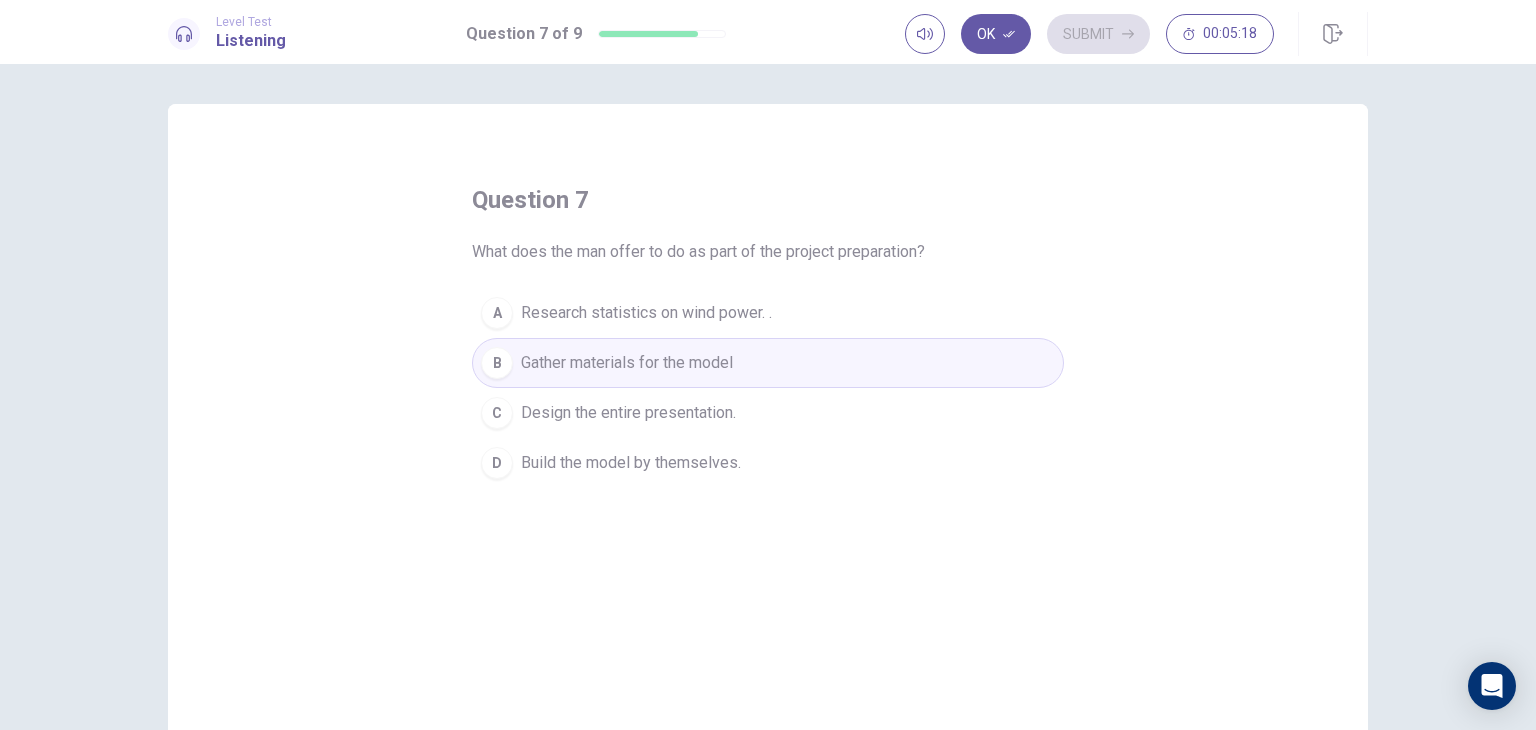 click on "D Build the model by themselves." at bounding box center [768, 463] 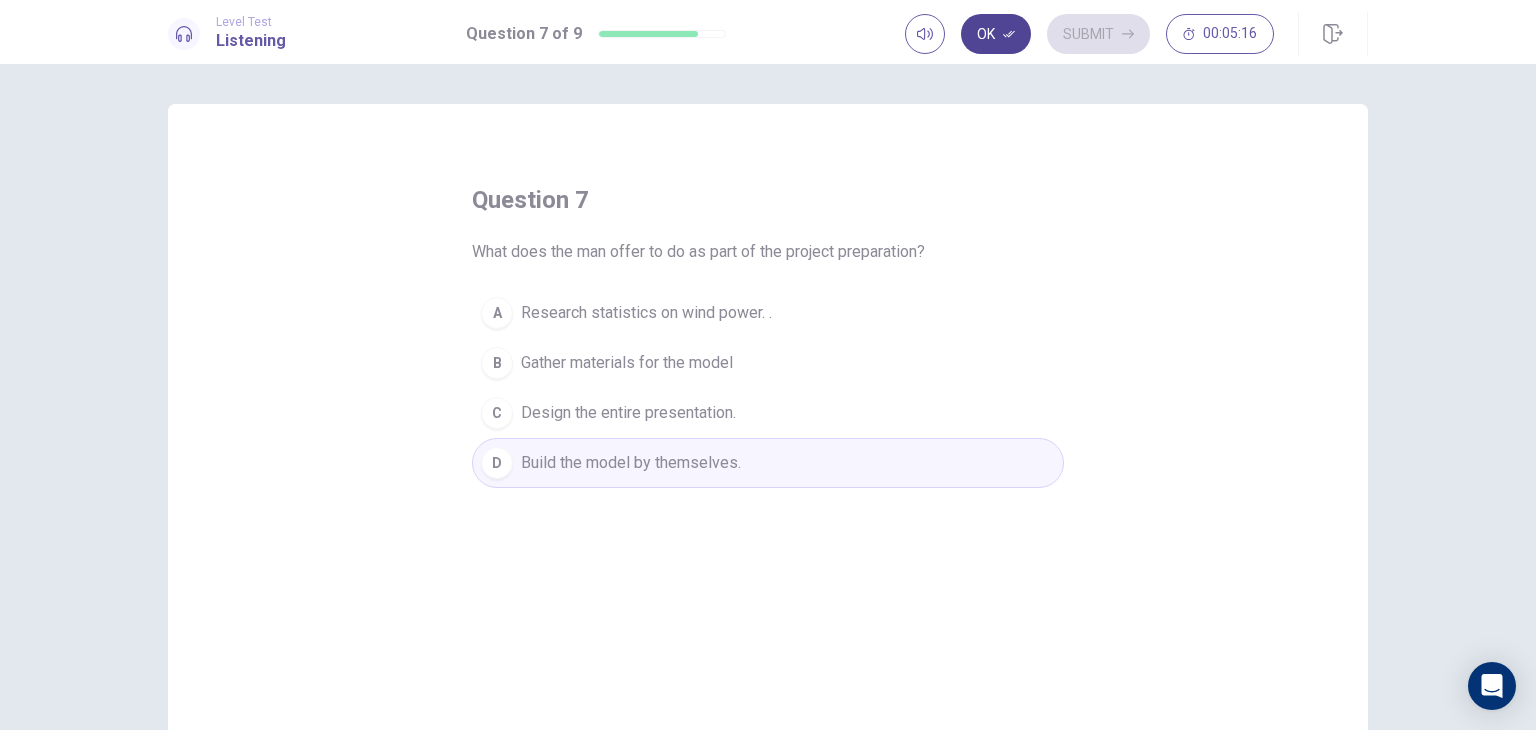 click on "Ok" at bounding box center (996, 34) 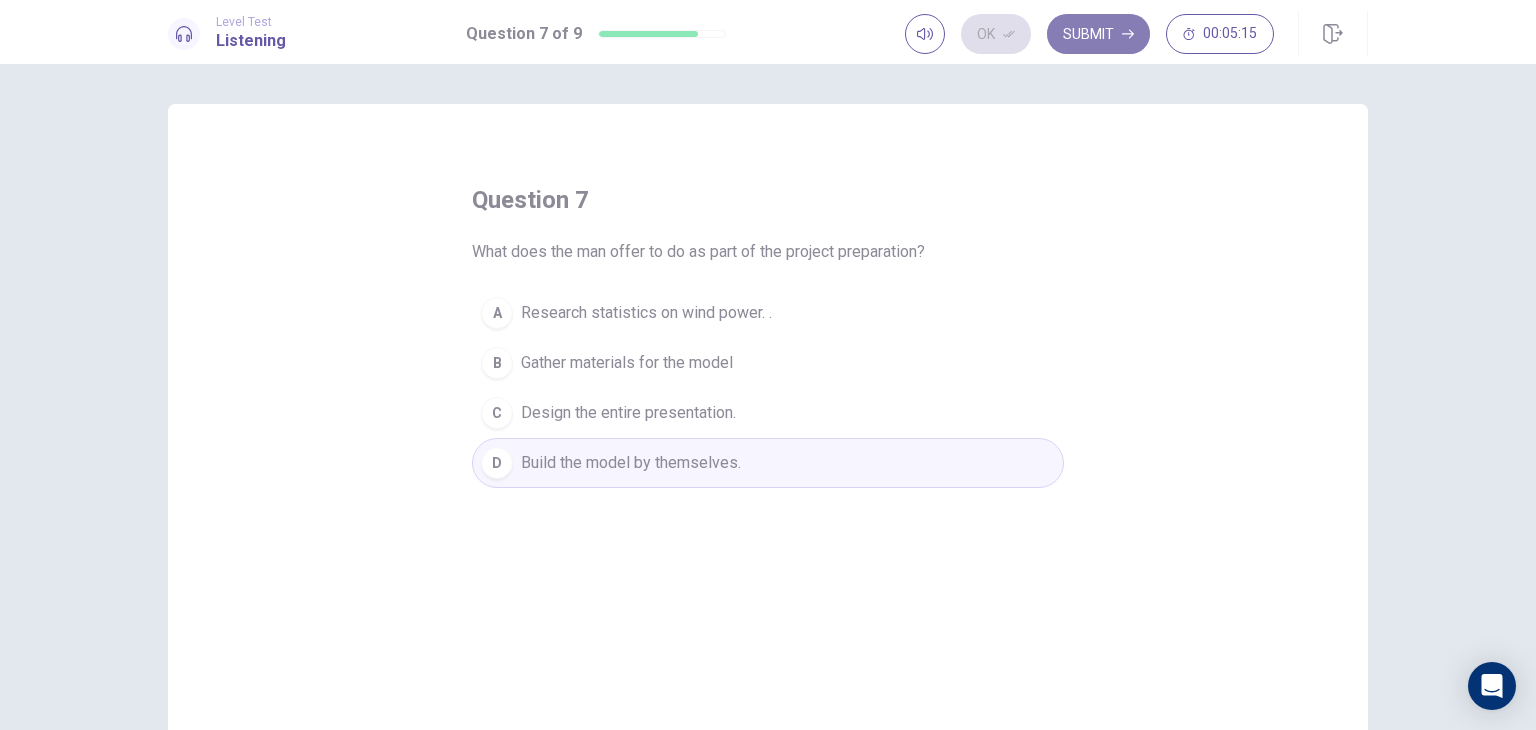 click on "Submit" at bounding box center [1098, 34] 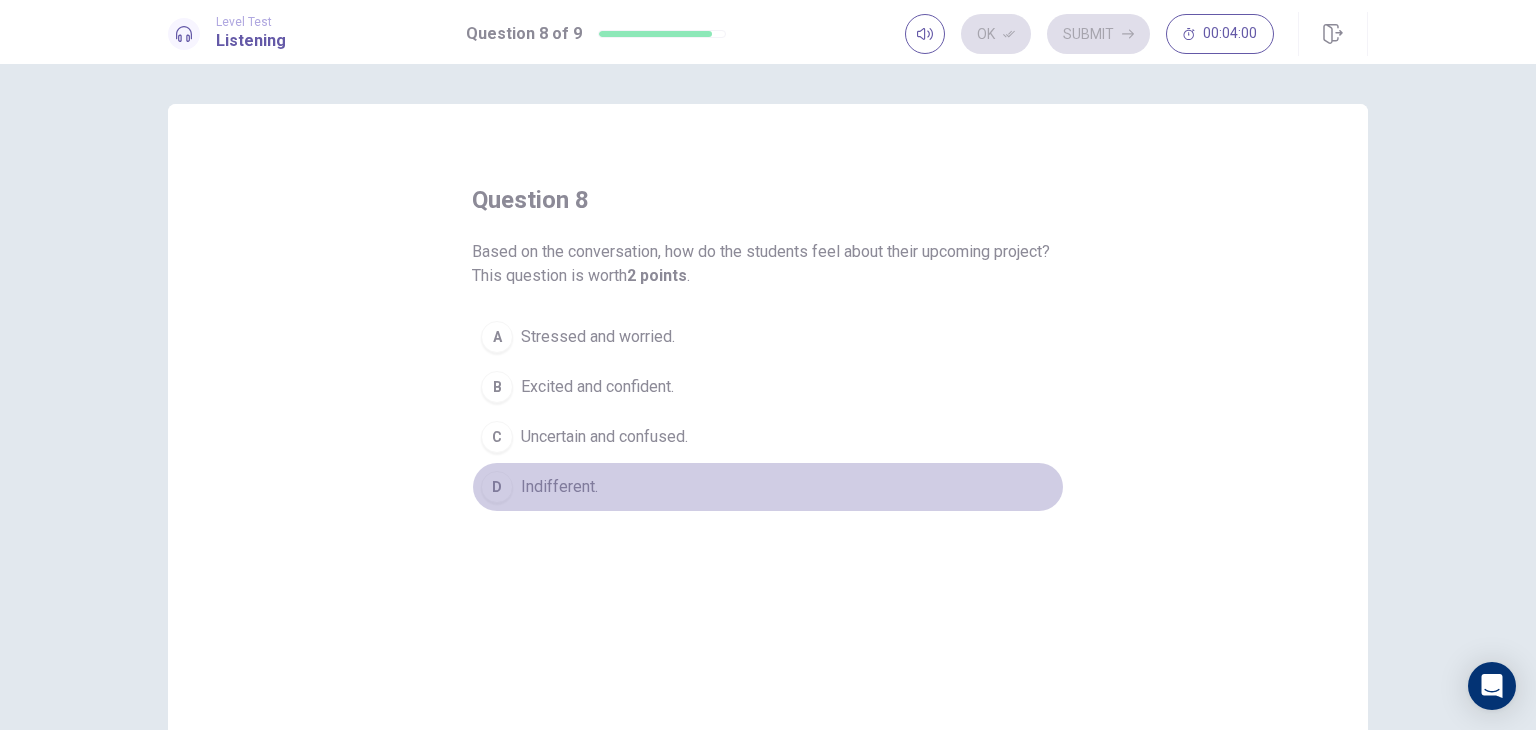 click on "Indifferent." at bounding box center [559, 487] 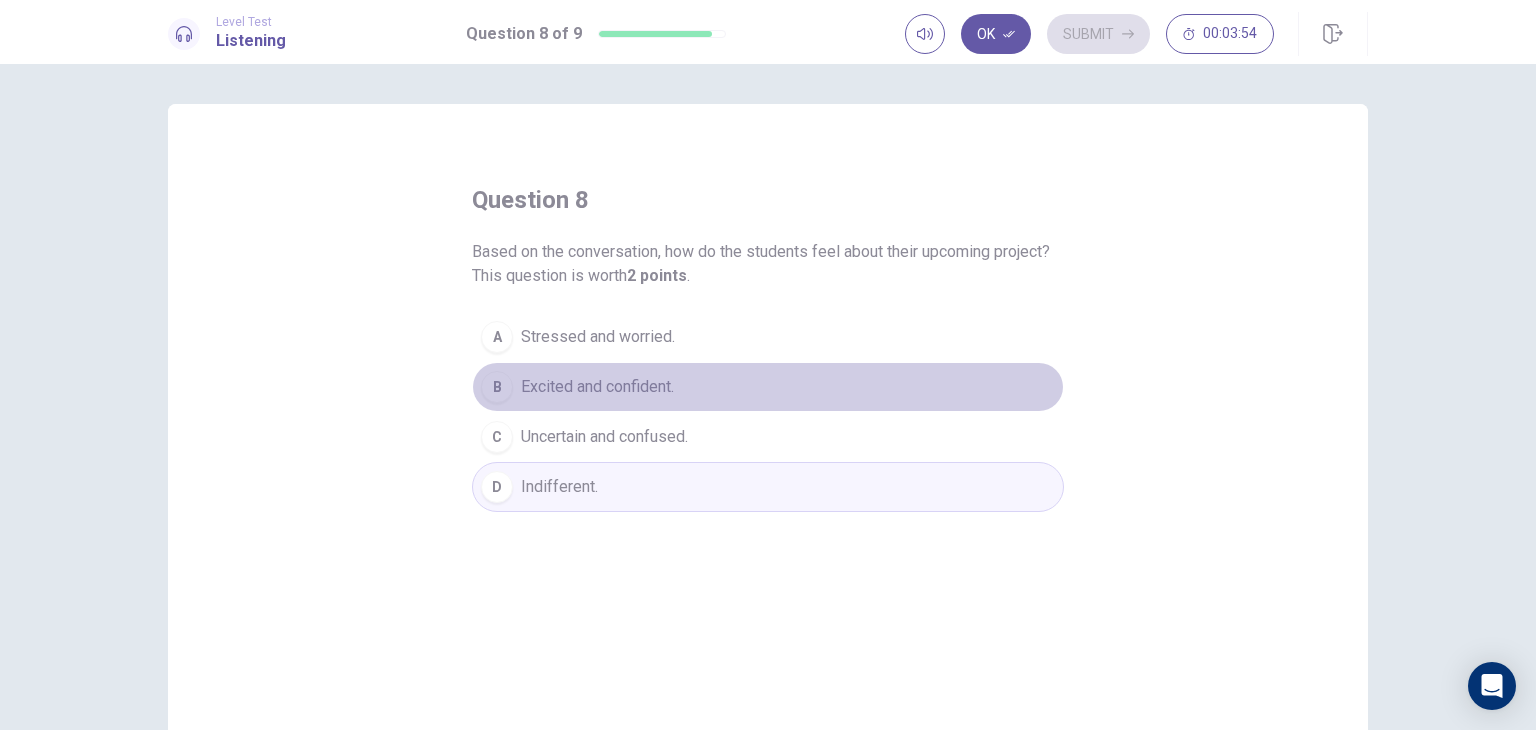 click on "Excited and confident." at bounding box center [597, 387] 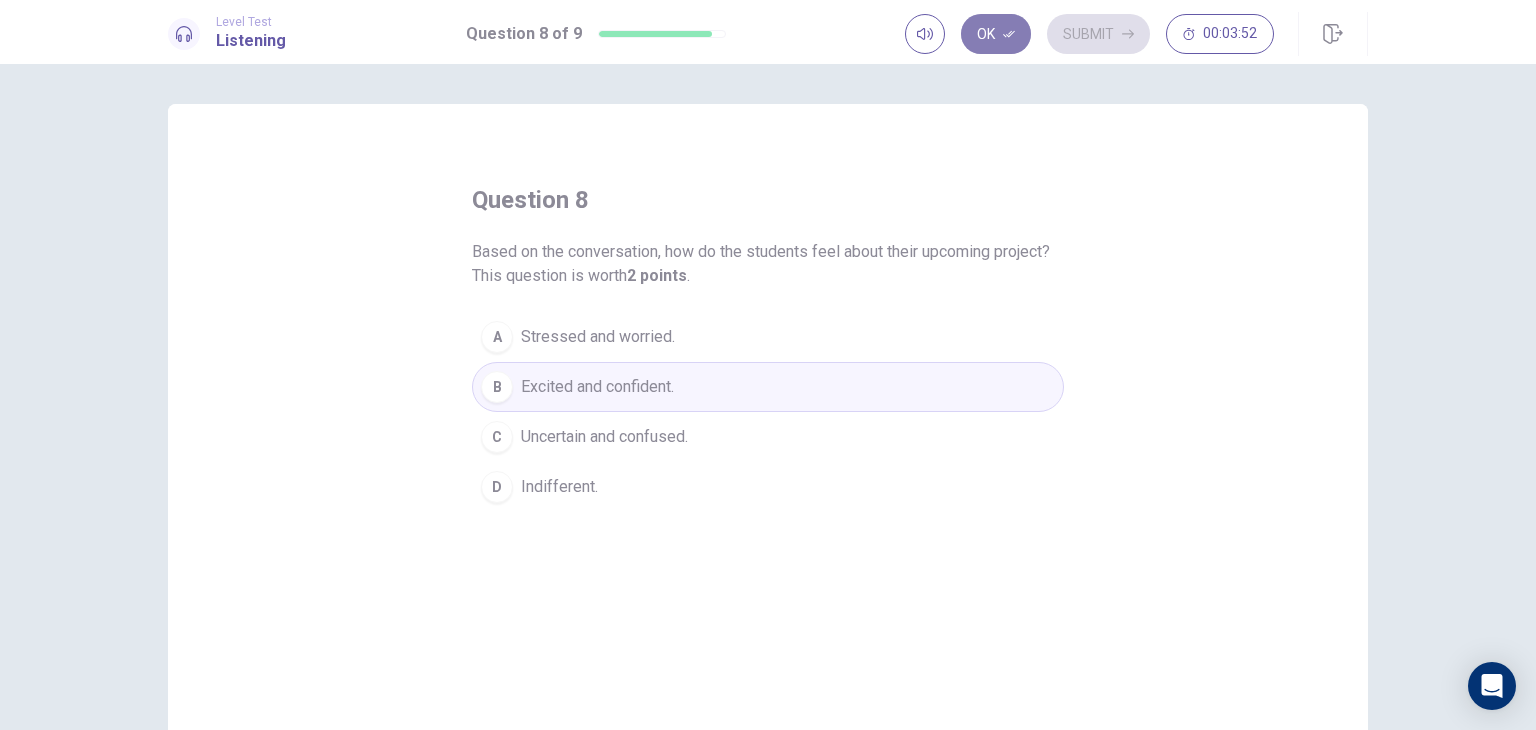 click on "Ok" at bounding box center (996, 34) 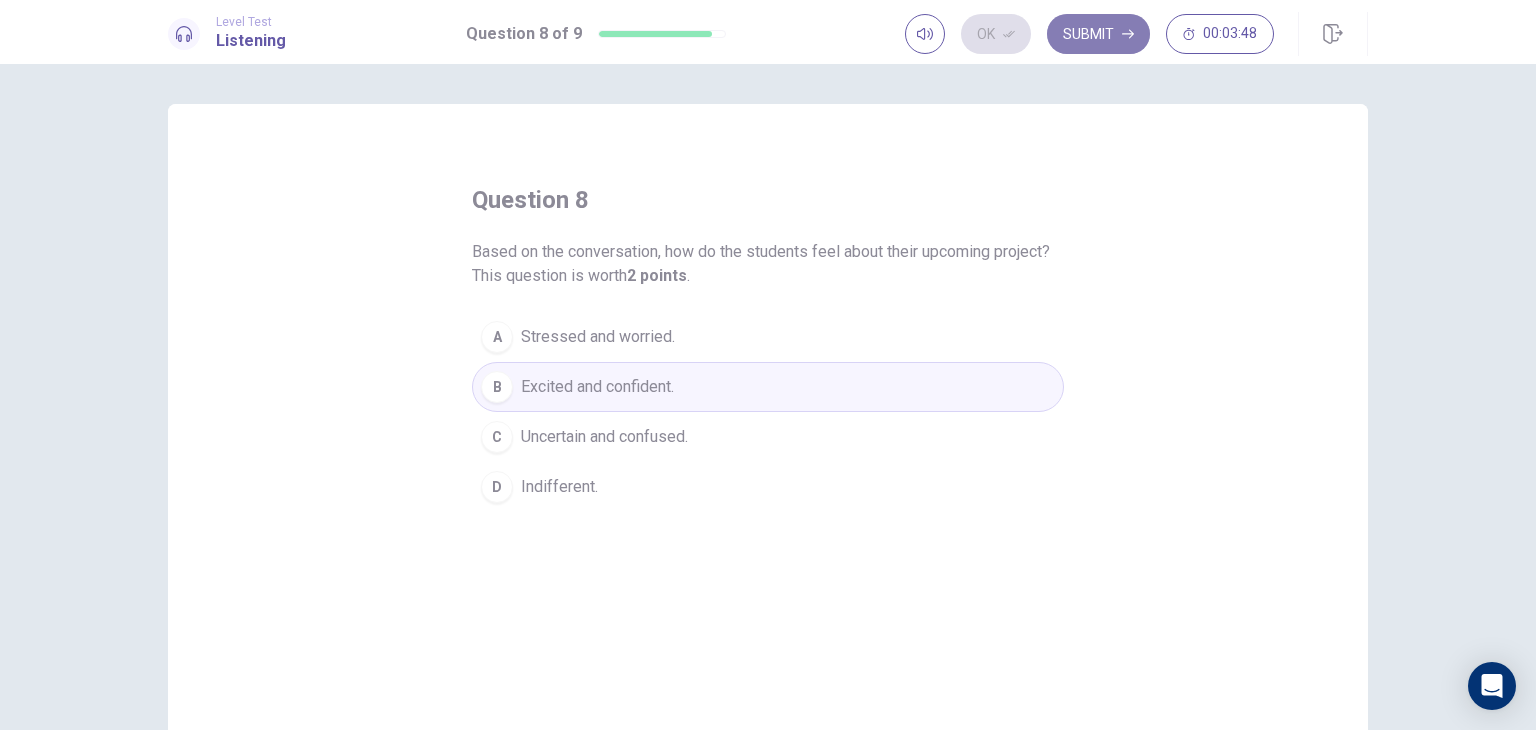 click on "Submit" at bounding box center [1098, 34] 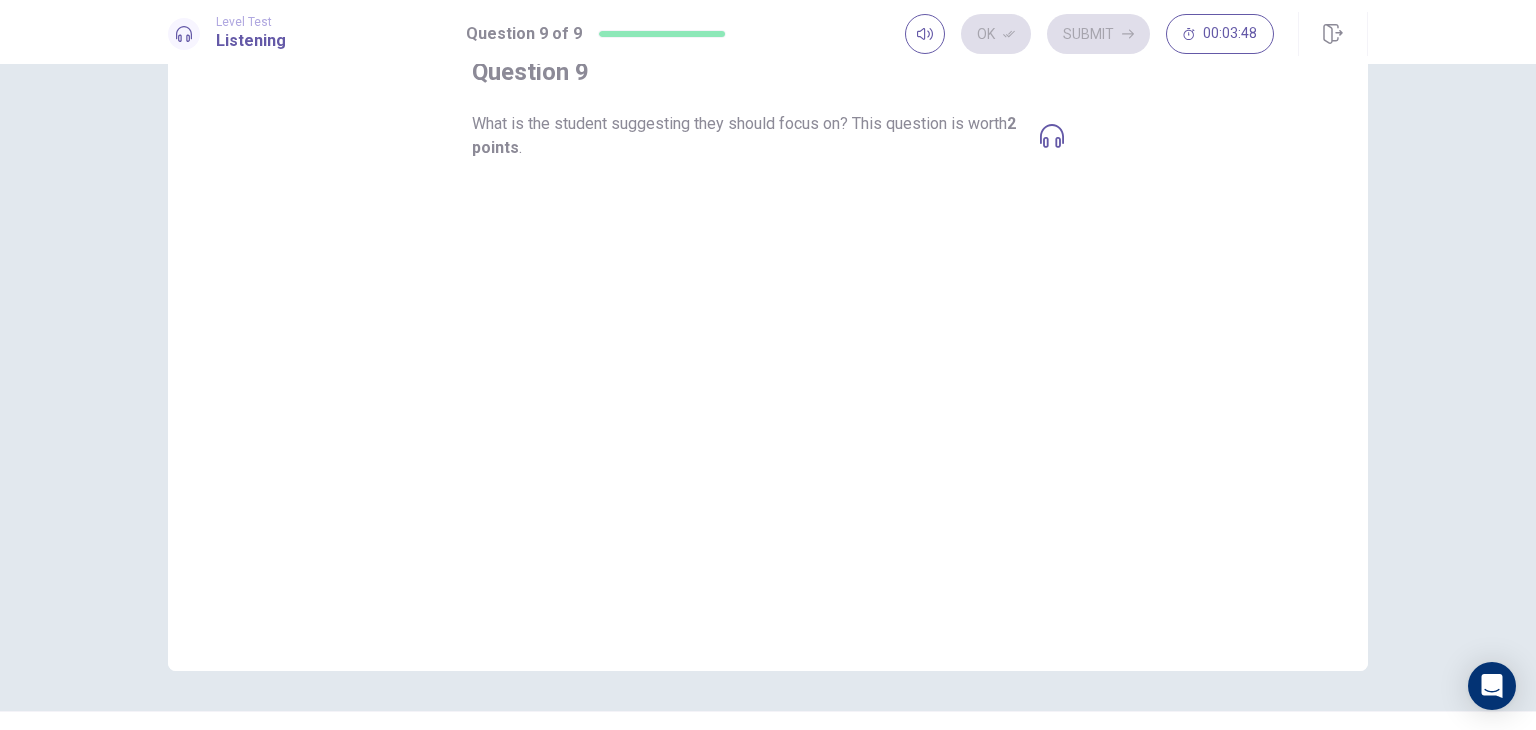 scroll, scrollTop: 131, scrollLeft: 0, axis: vertical 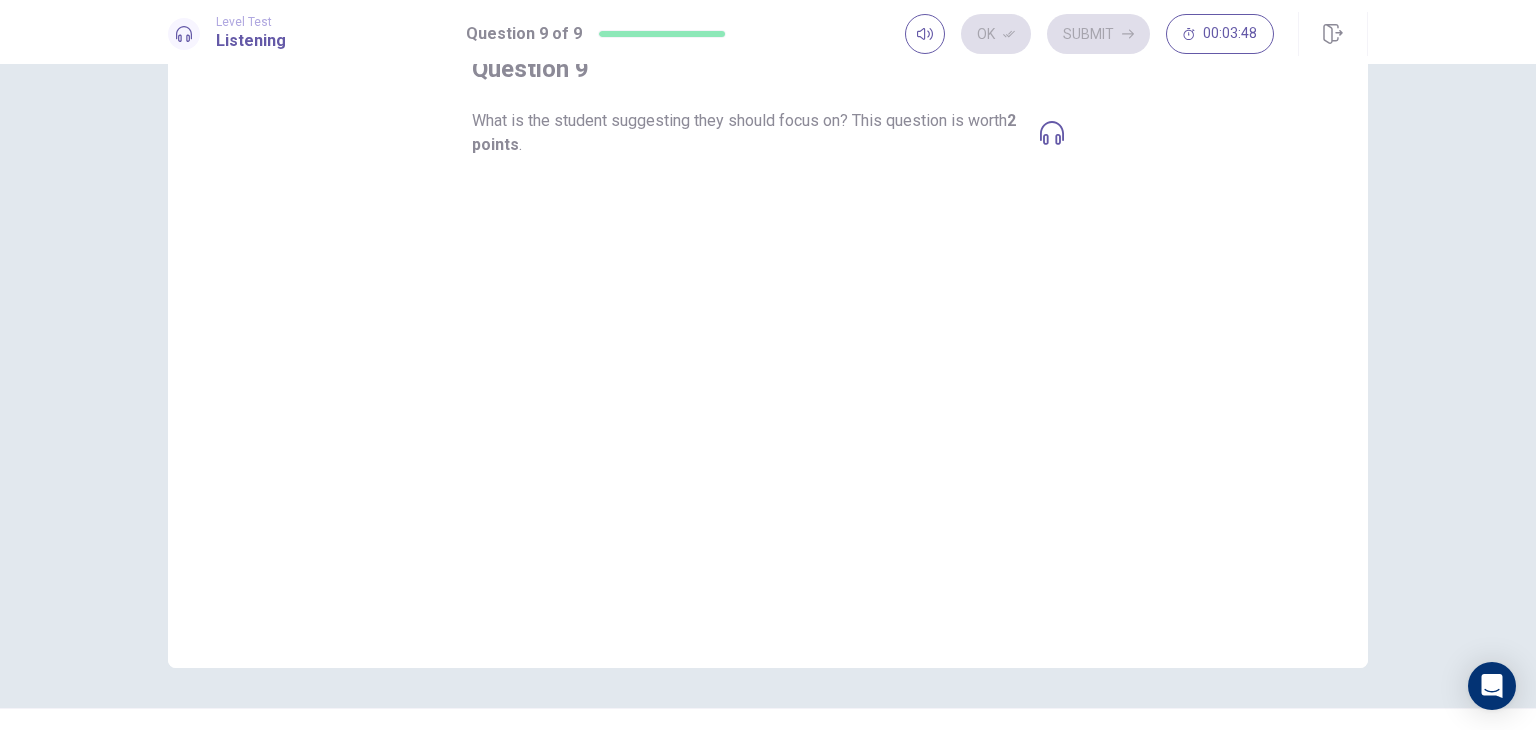 click on "A The history of renewable energy." at bounding box center (768, 206) 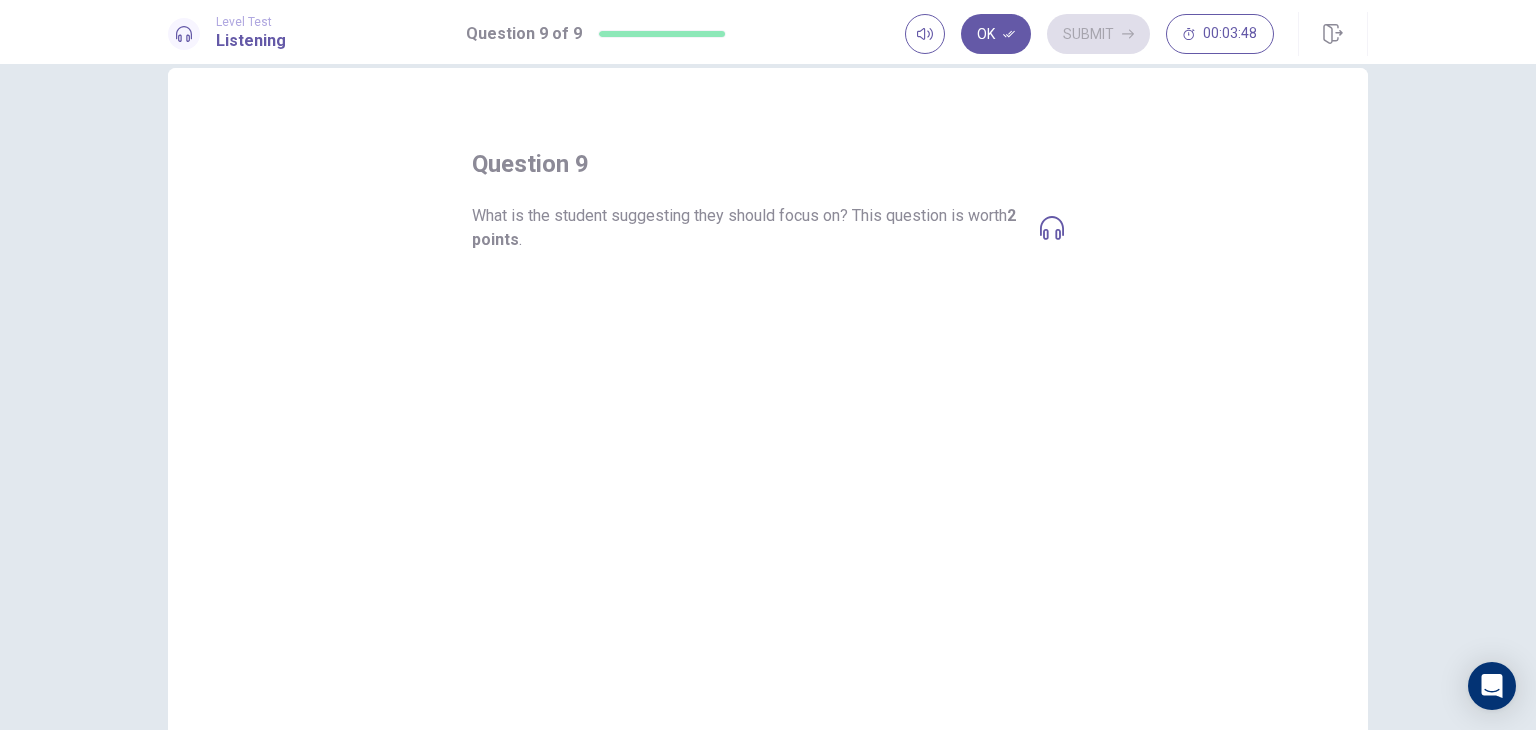 scroll, scrollTop: 35, scrollLeft: 0, axis: vertical 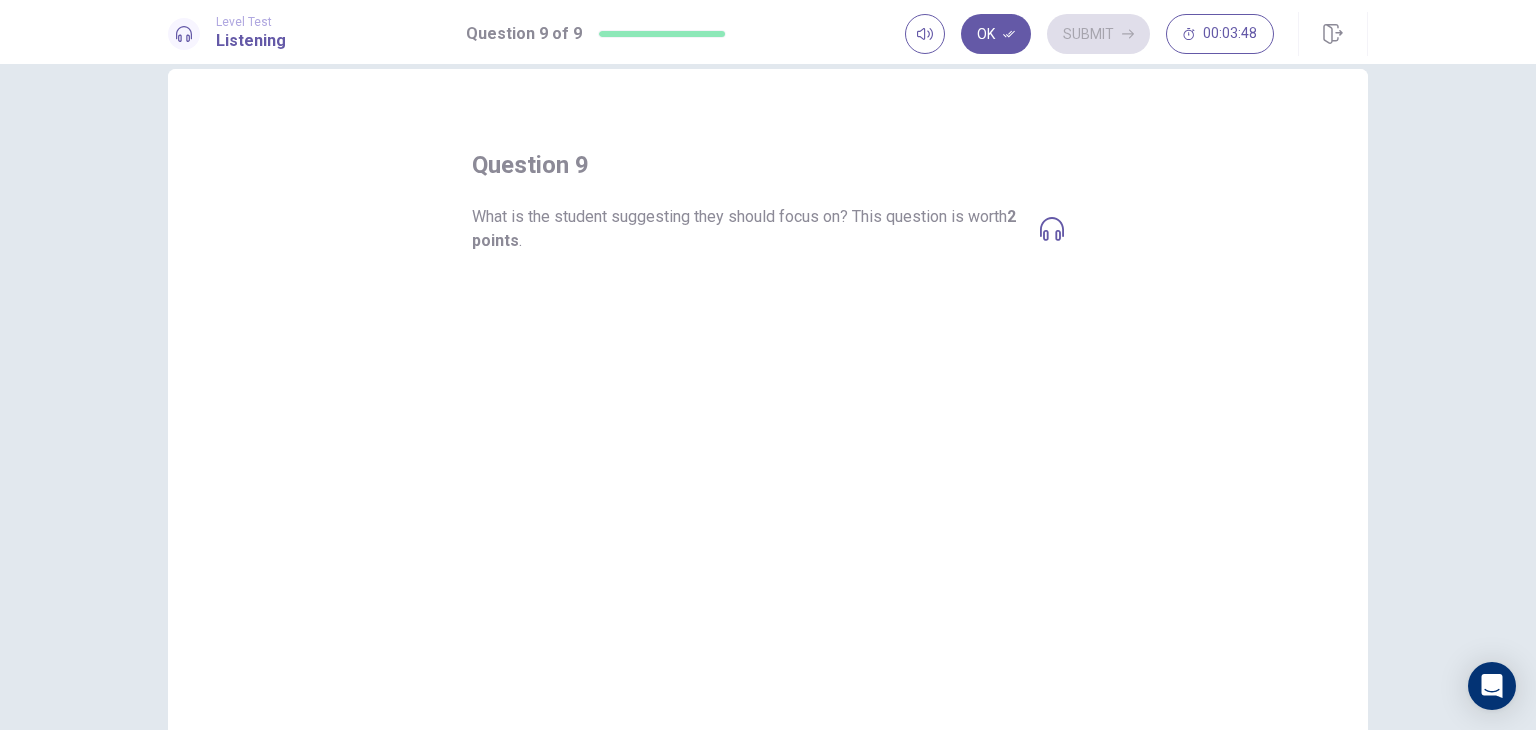 click on "What is the student suggesting they should focus on? This question is worth  2 points ." at bounding box center (748, 229) 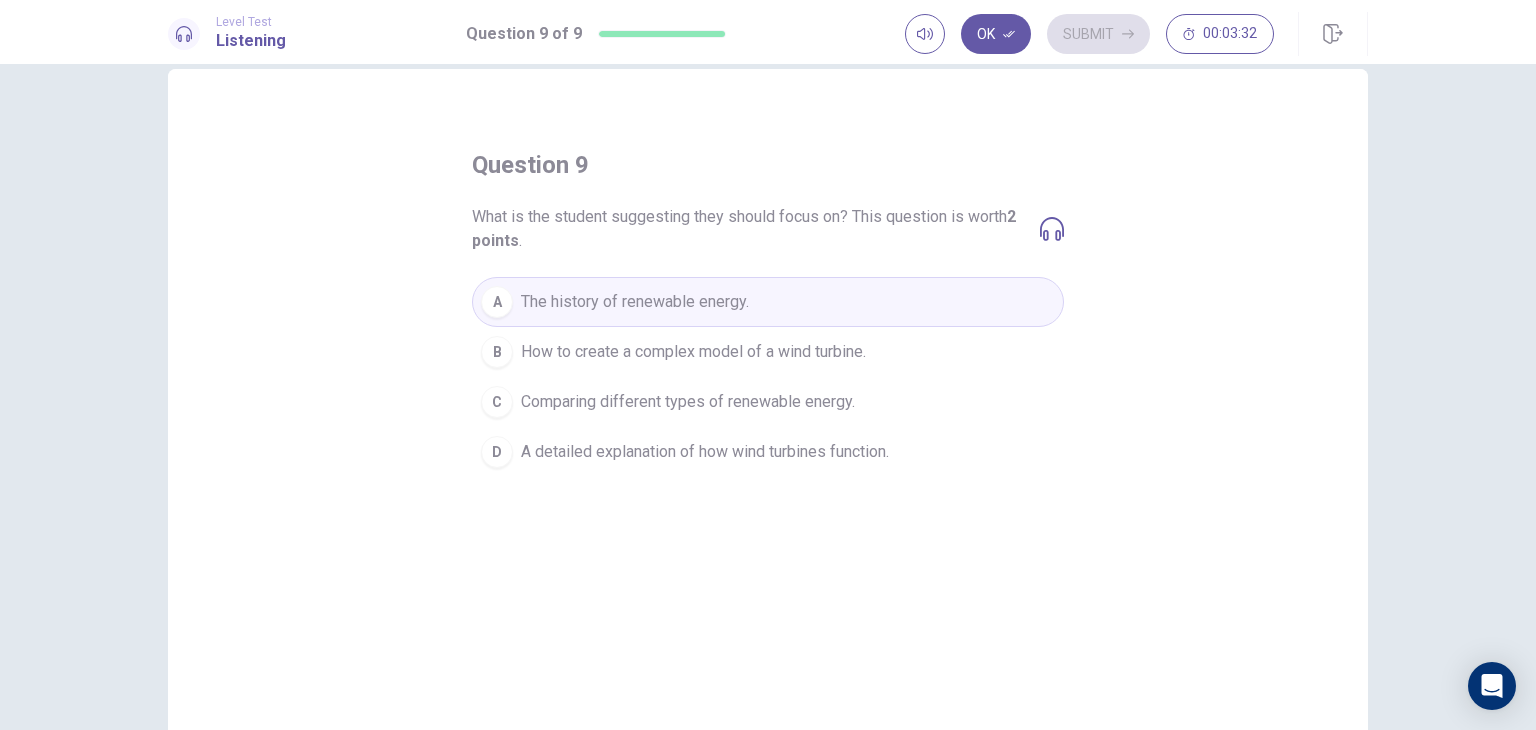 click on "Level Test   Listening Question 9 of 9 Ok Submit 00:03:32" at bounding box center [768, 32] 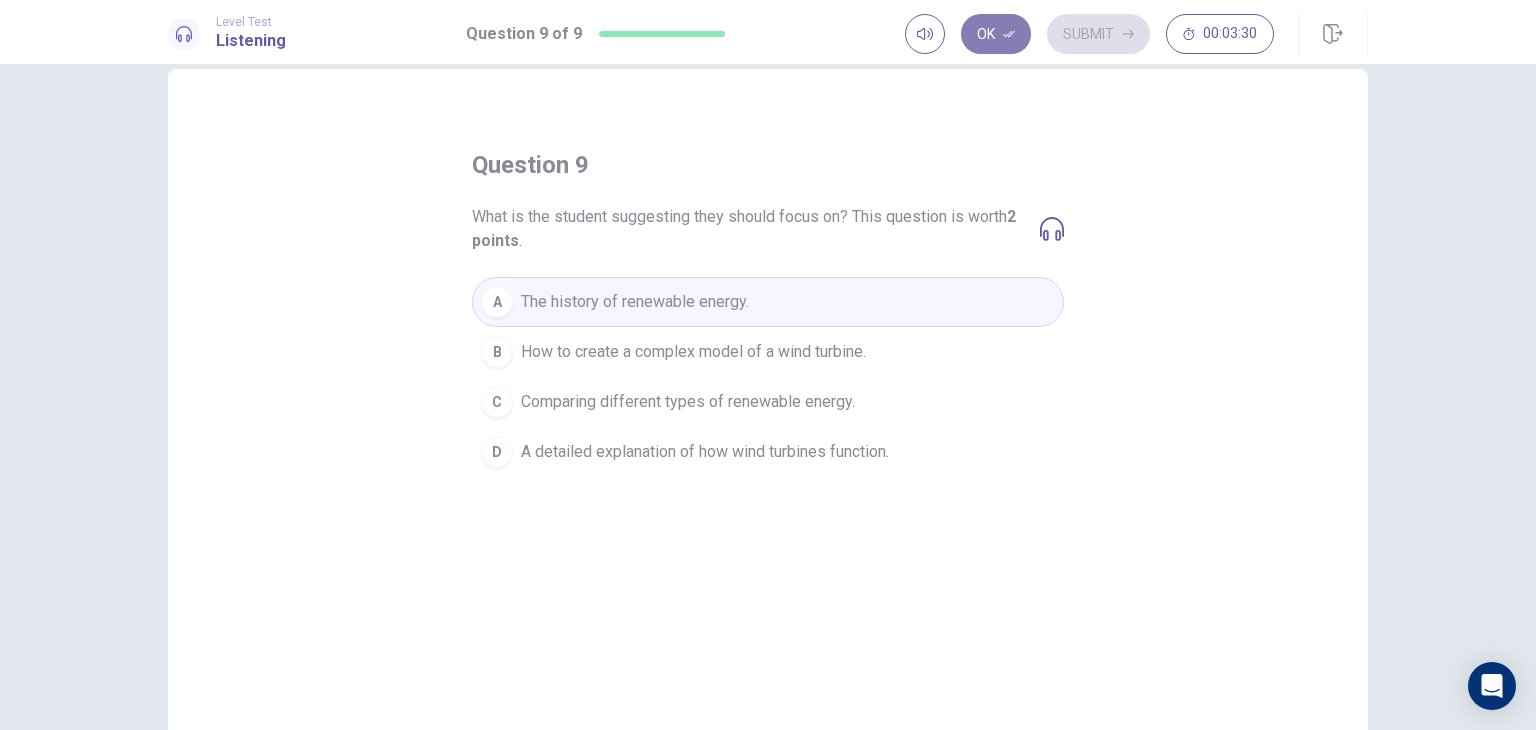 click on "Ok" at bounding box center (996, 34) 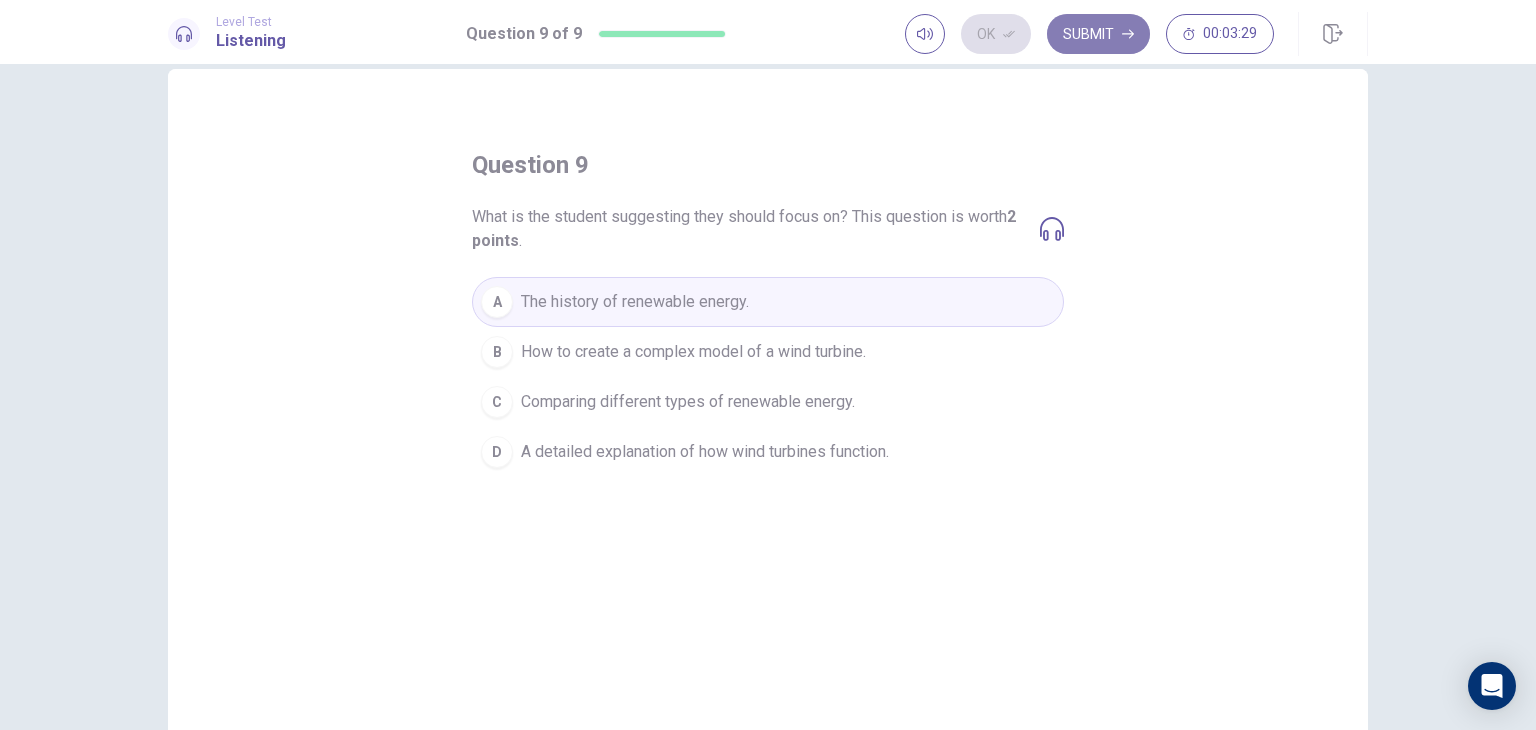 click on "Submit" at bounding box center (1098, 34) 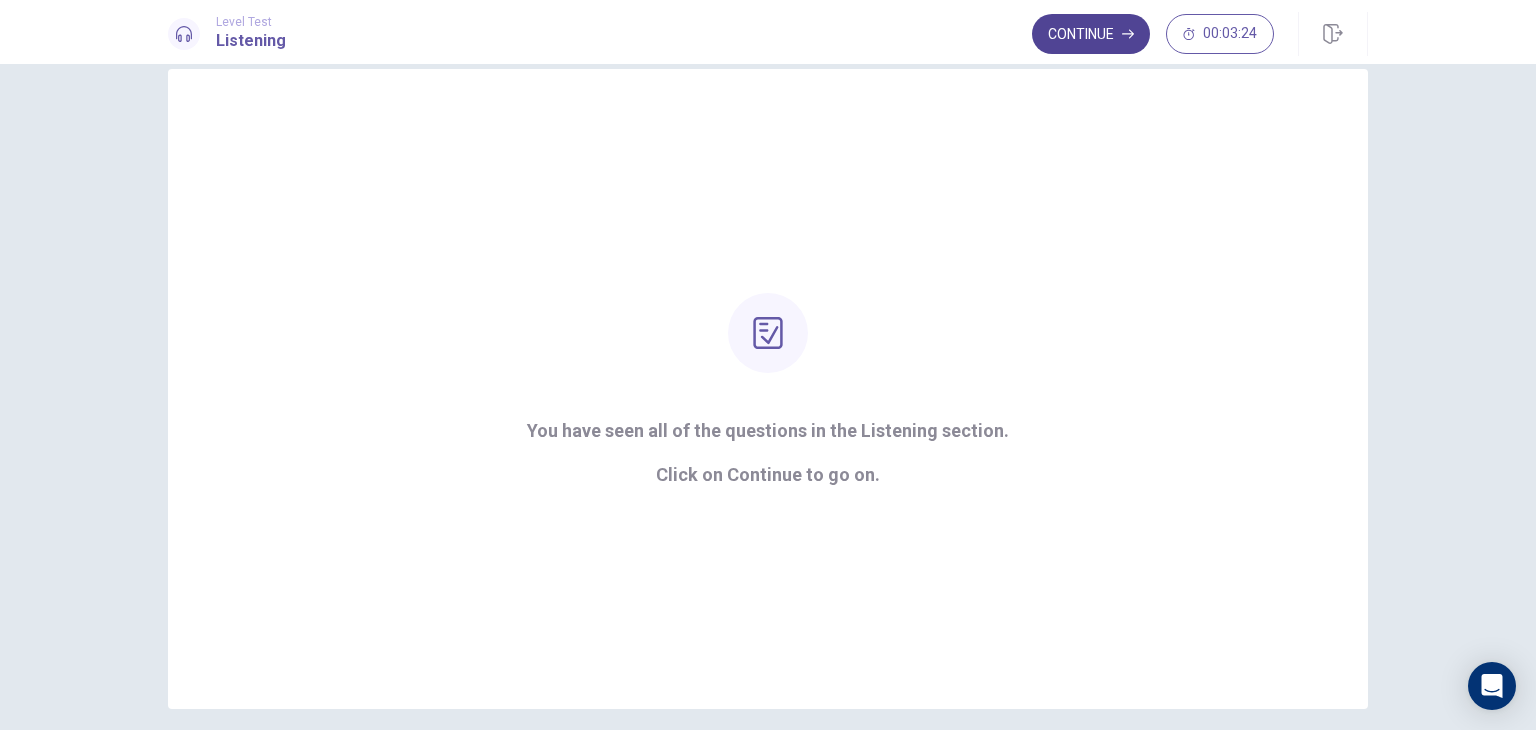 click on "Continue" at bounding box center [1091, 34] 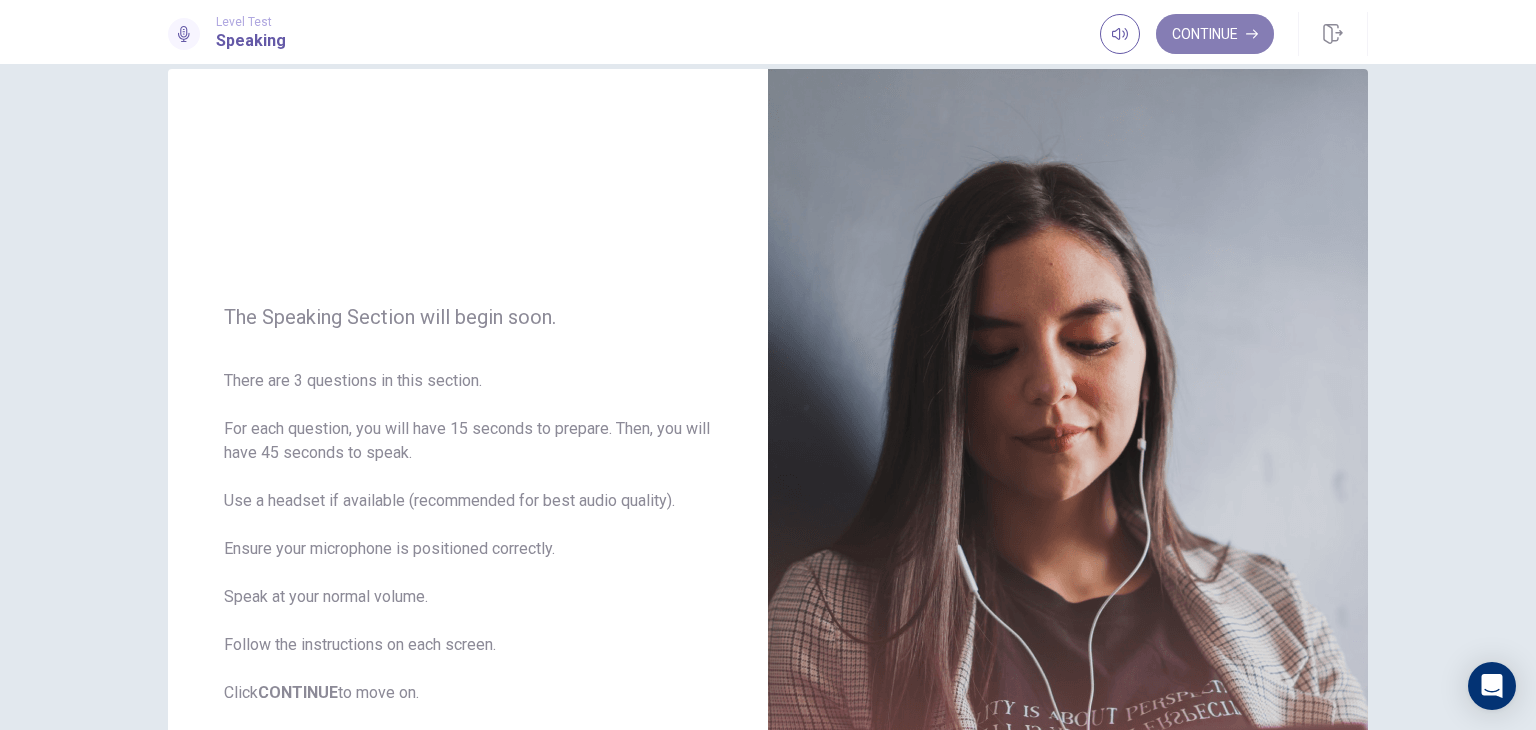 click on "Continue" at bounding box center [1215, 34] 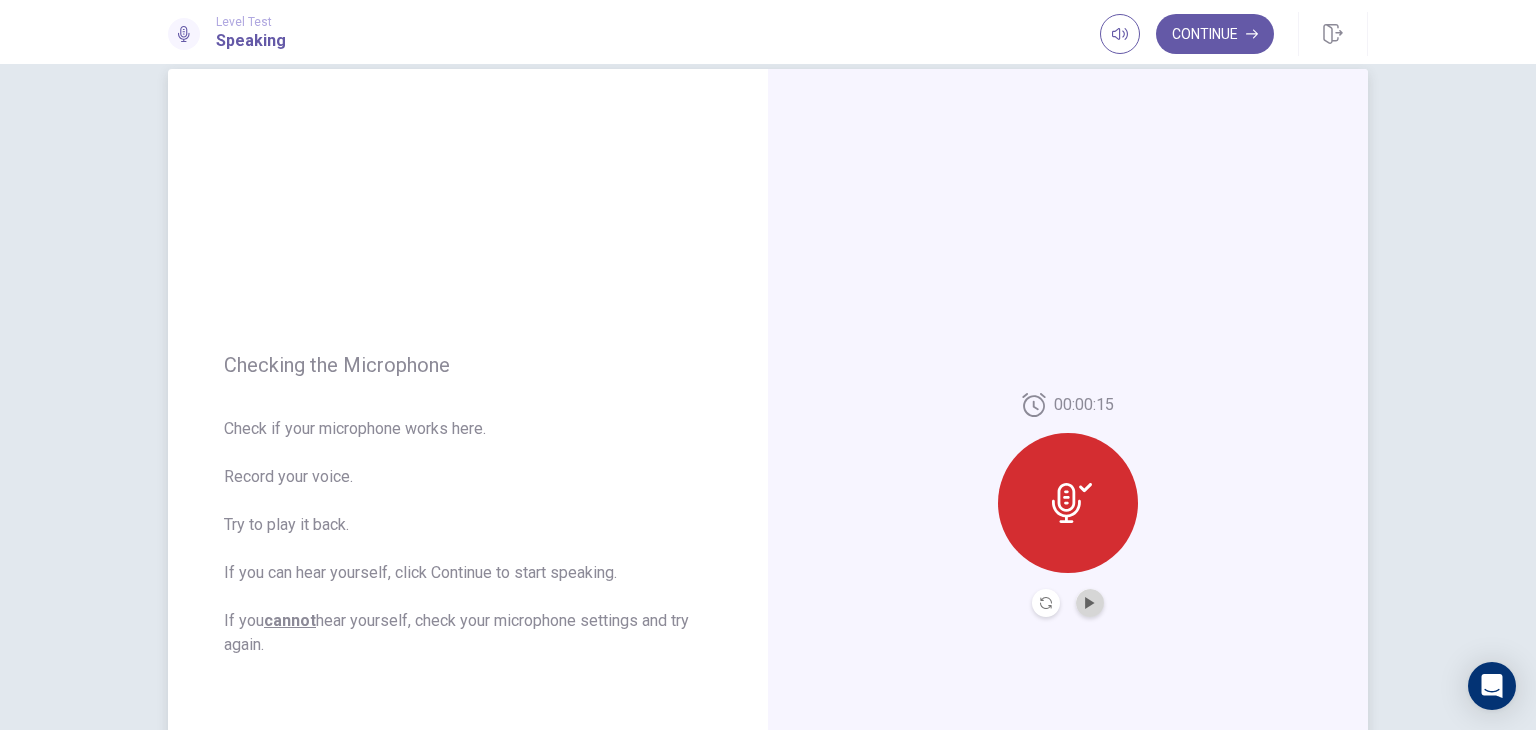 click at bounding box center (1090, 603) 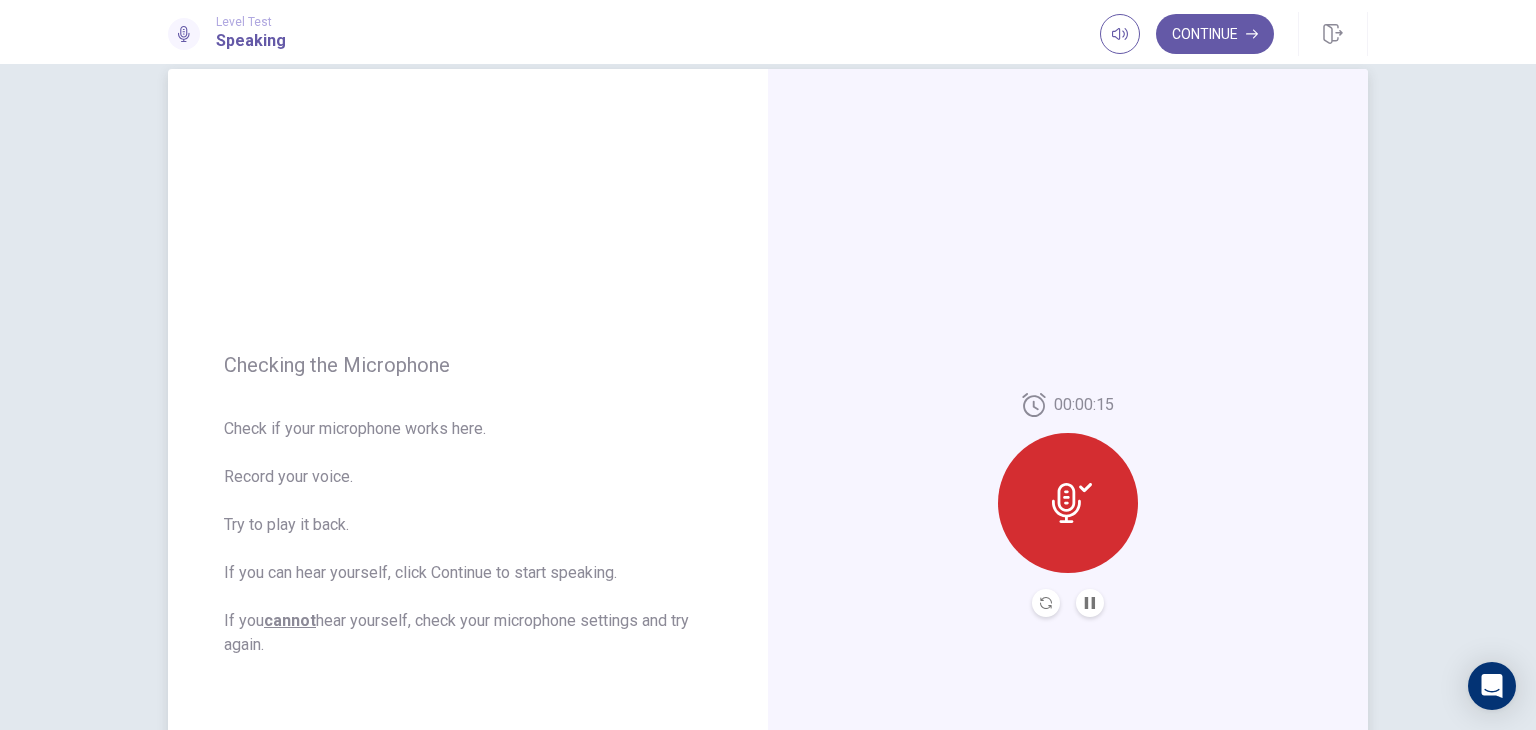 type 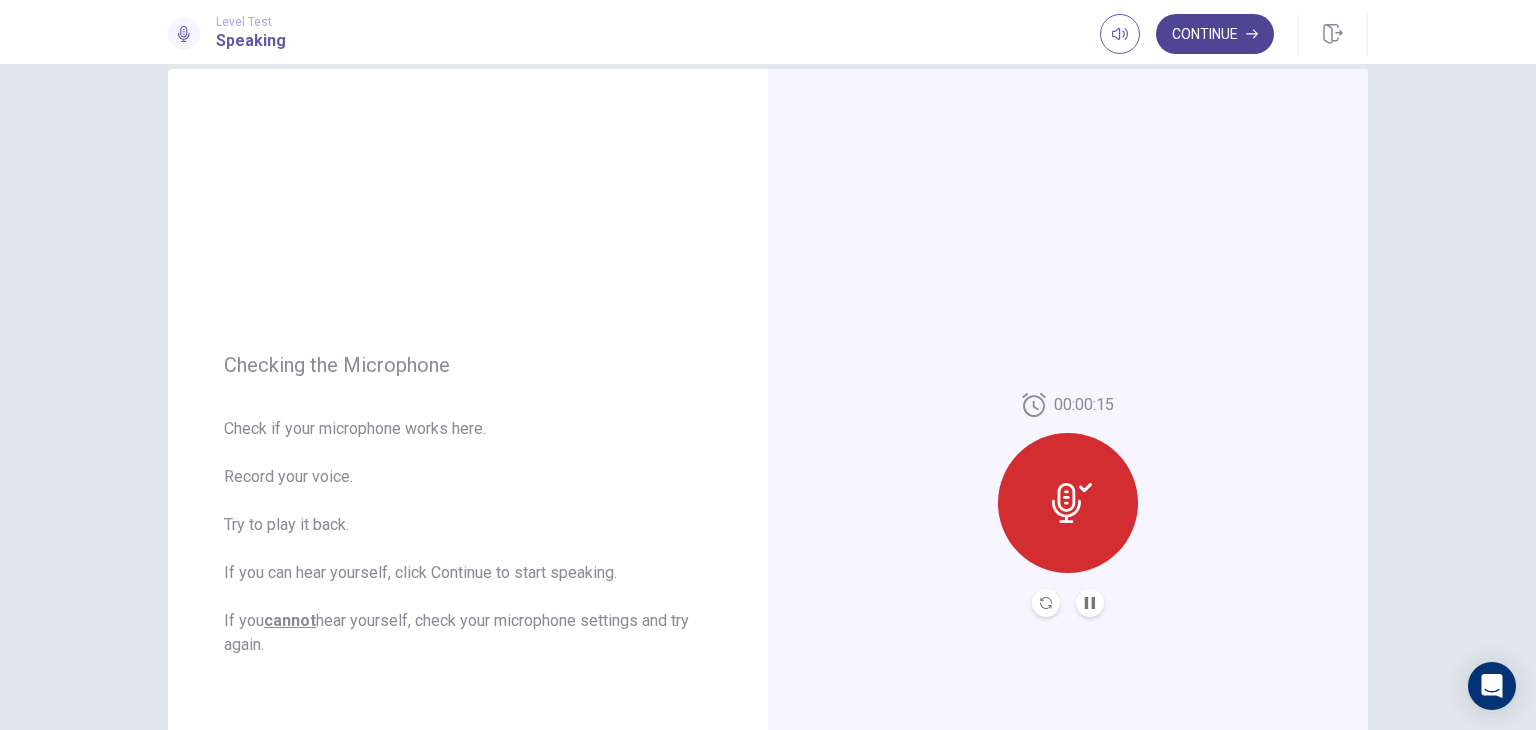 click on "Continue" at bounding box center (1215, 34) 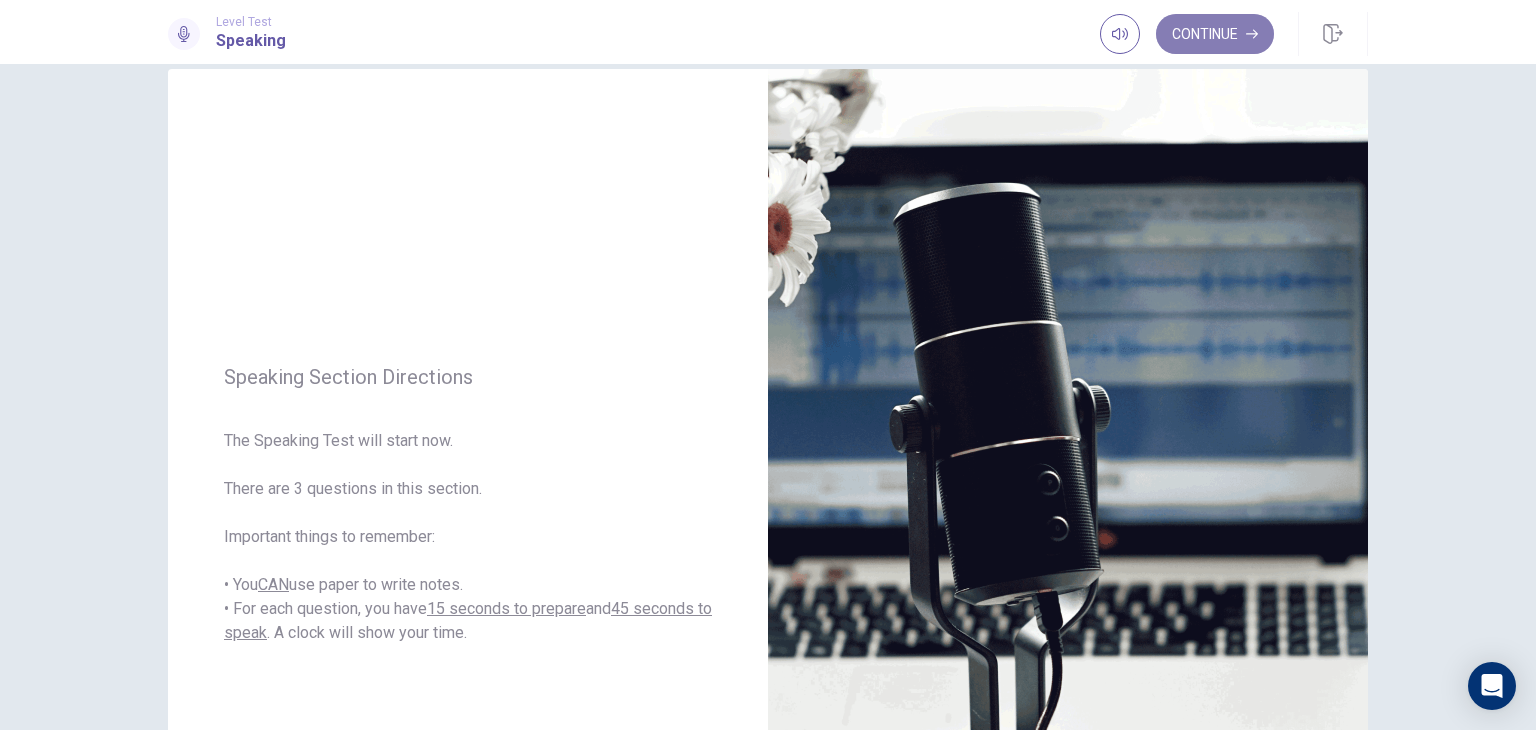click on "Continue" at bounding box center (1215, 34) 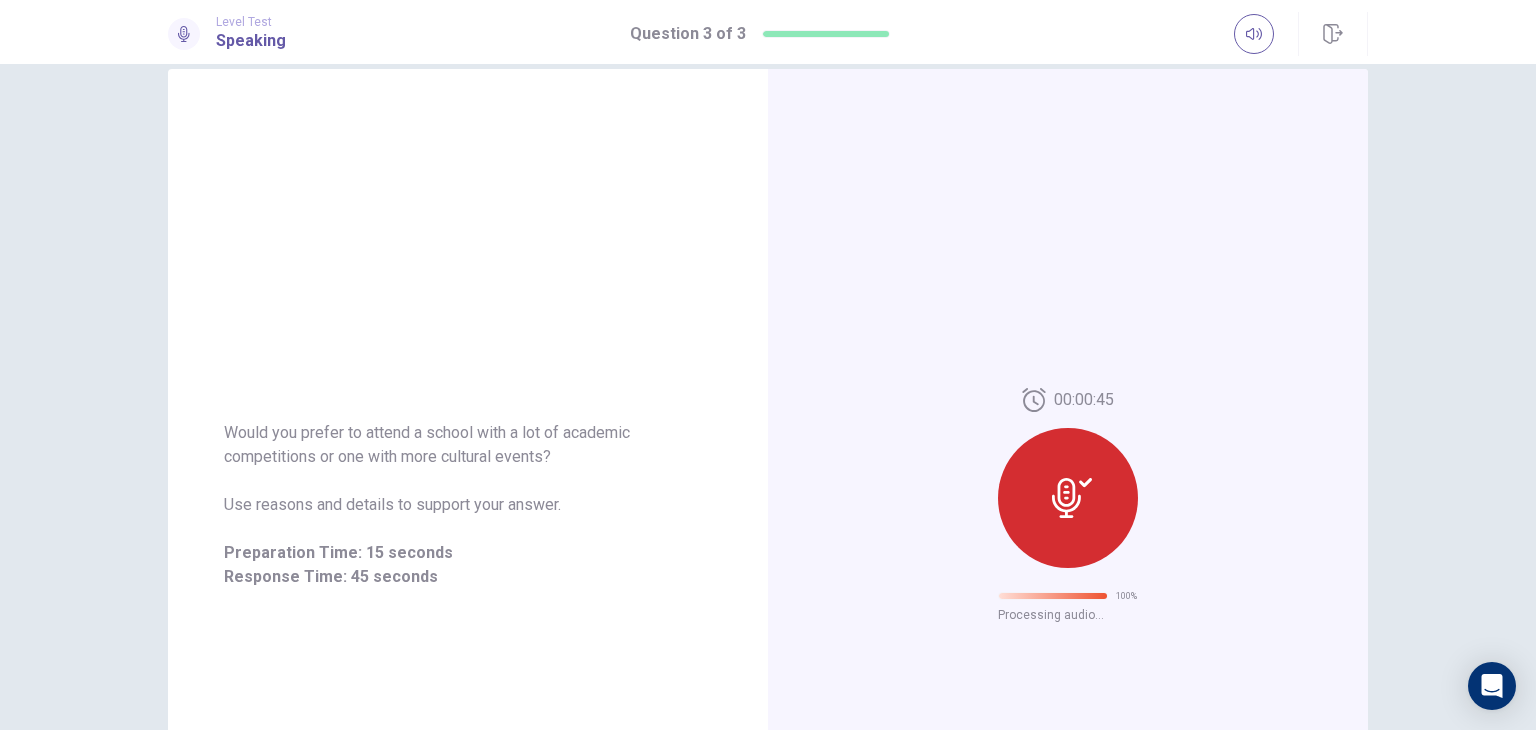 scroll, scrollTop: 0, scrollLeft: 0, axis: both 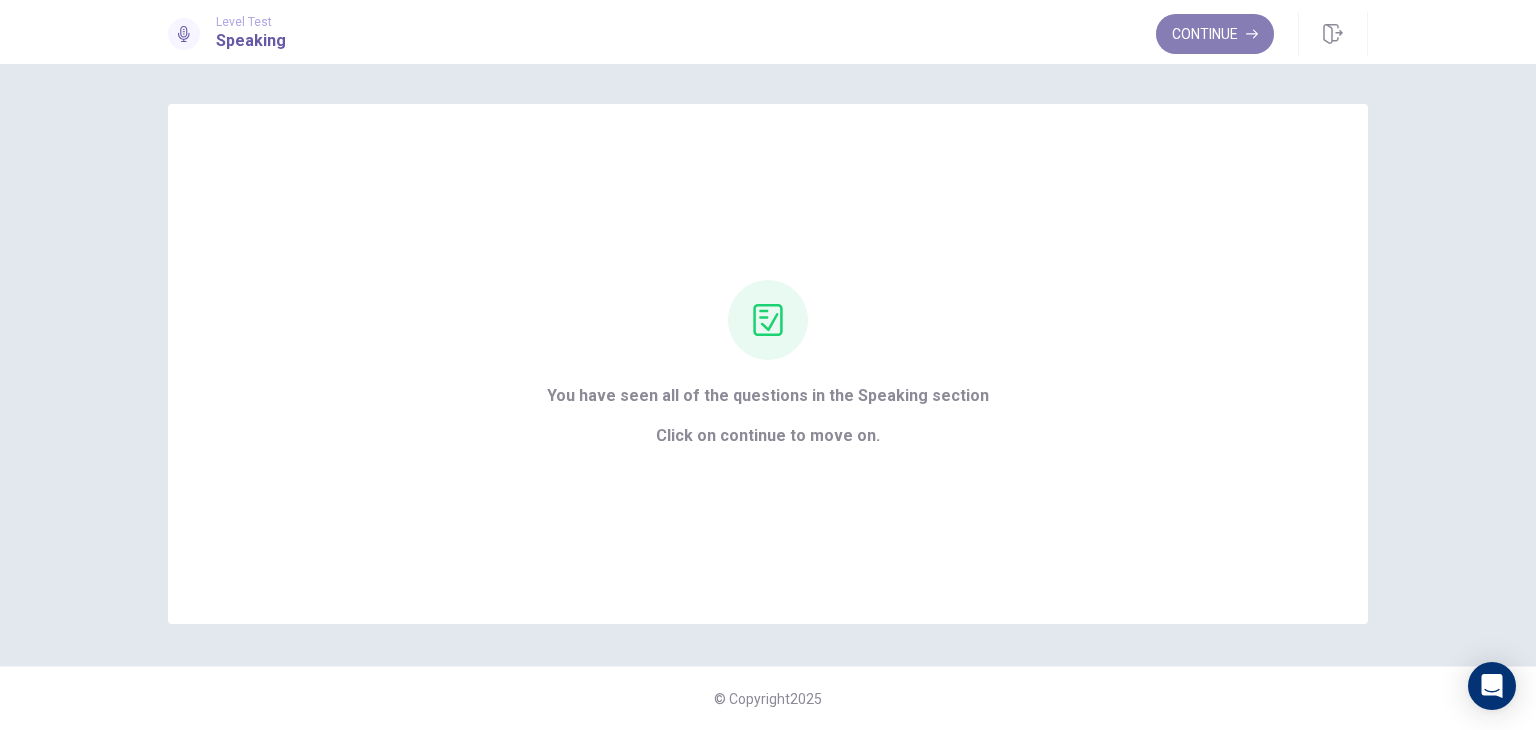 click on "Continue" at bounding box center [1215, 34] 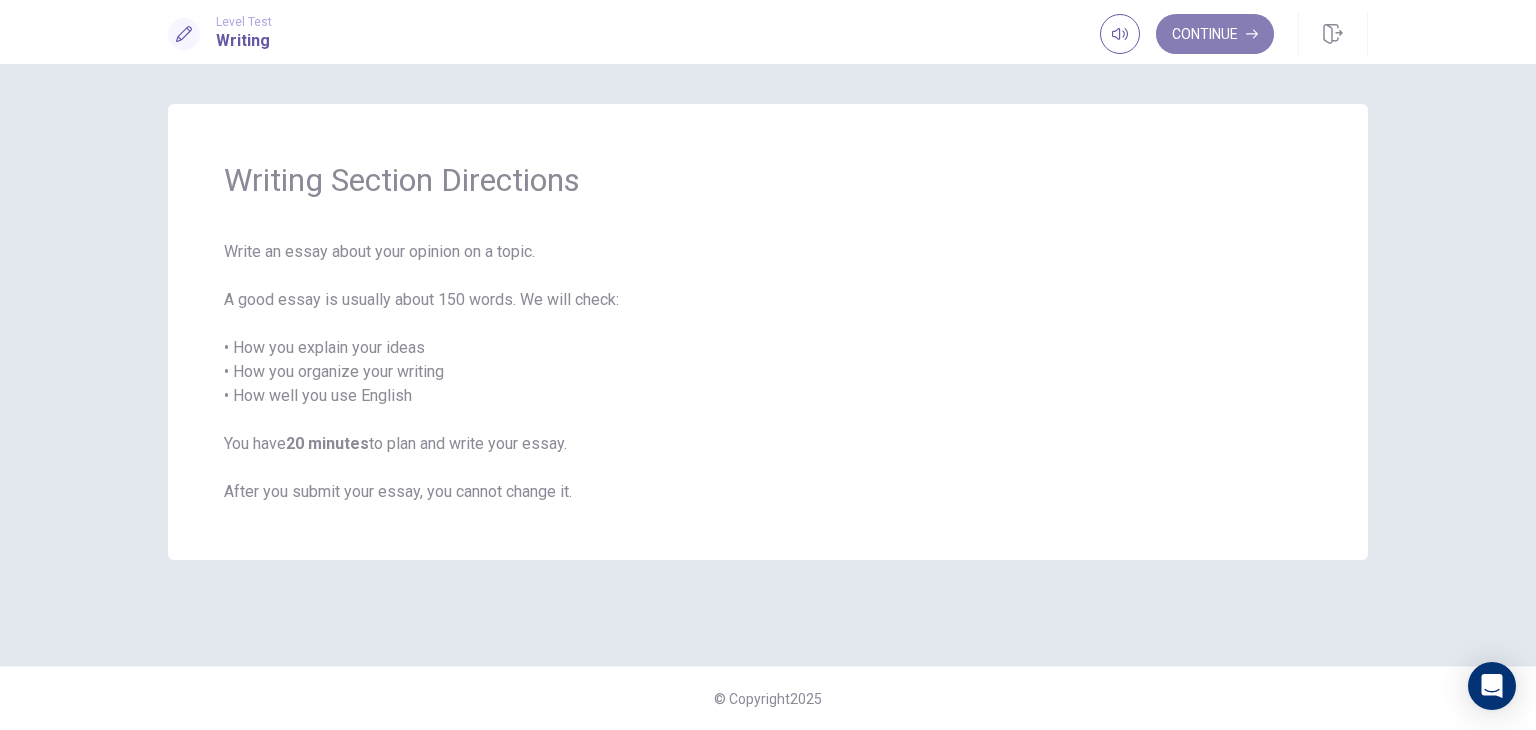 click on "Continue" at bounding box center (1215, 34) 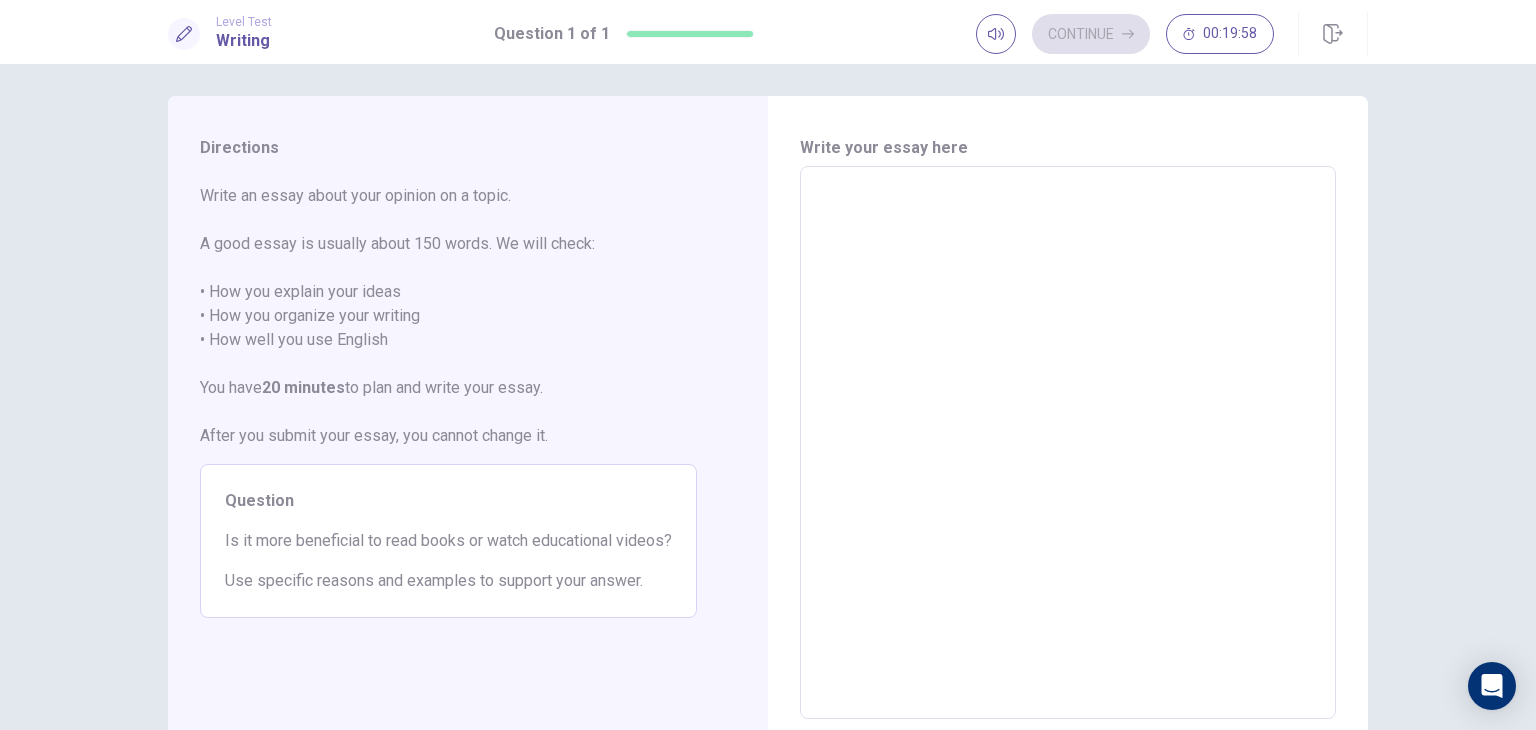 scroll, scrollTop: 0, scrollLeft: 0, axis: both 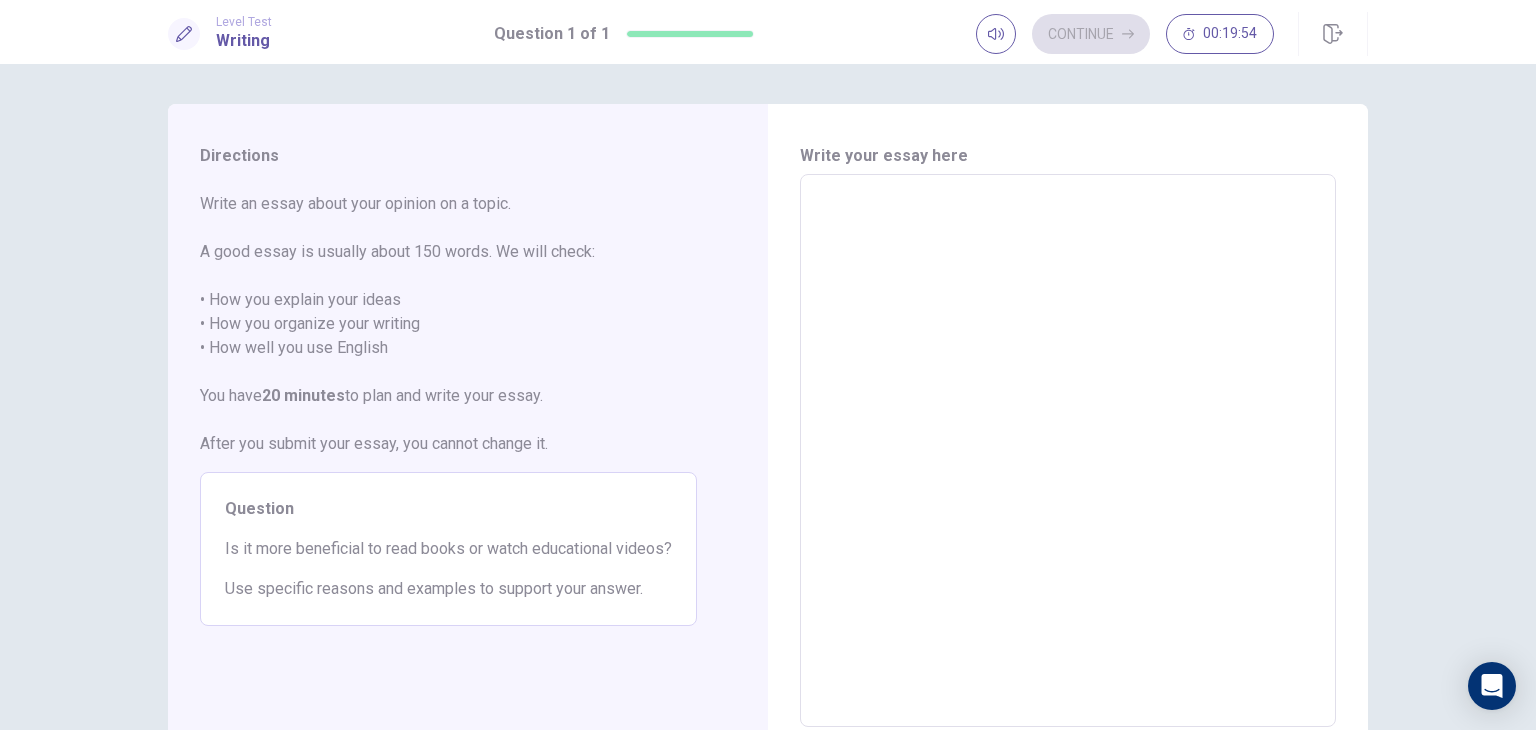 click at bounding box center [1068, 451] 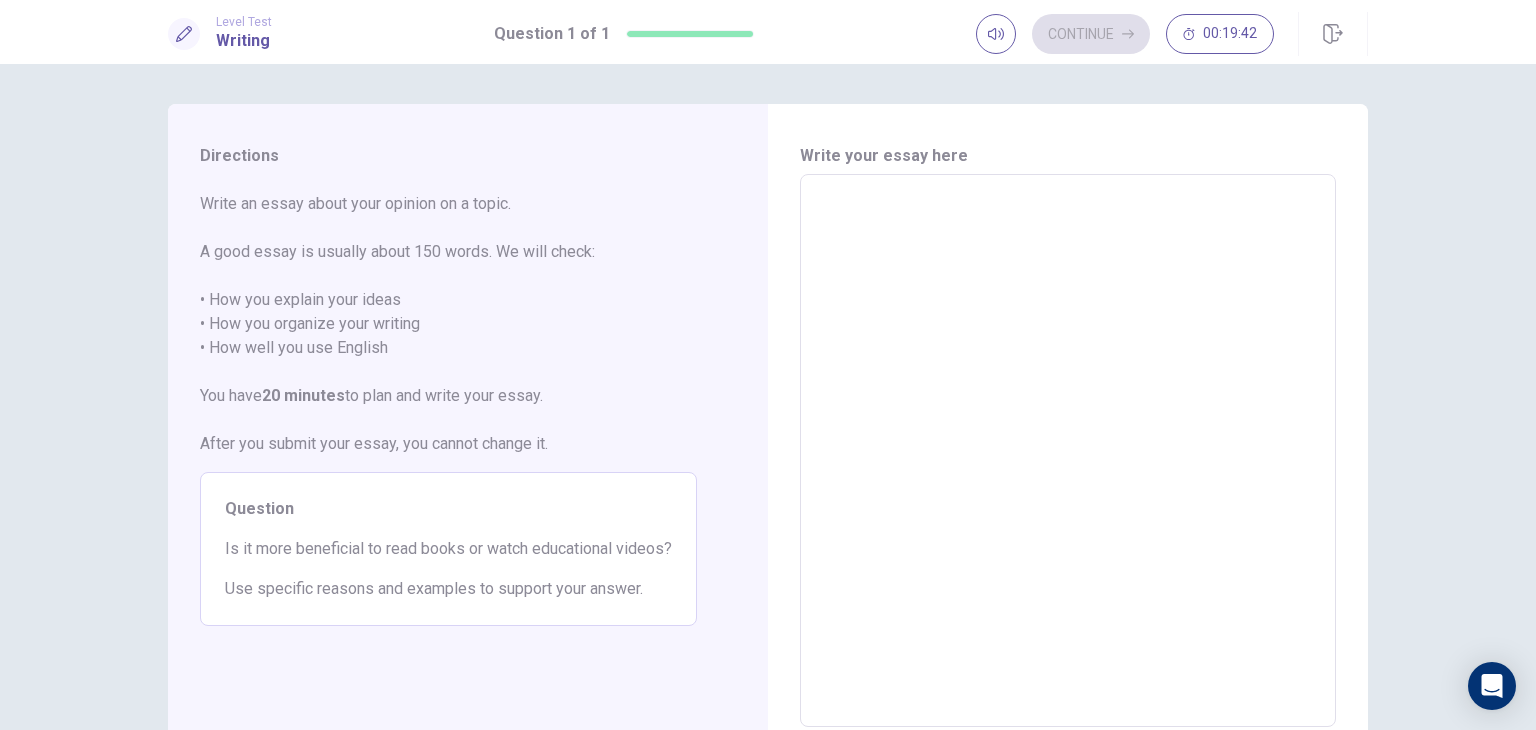 type on "*" 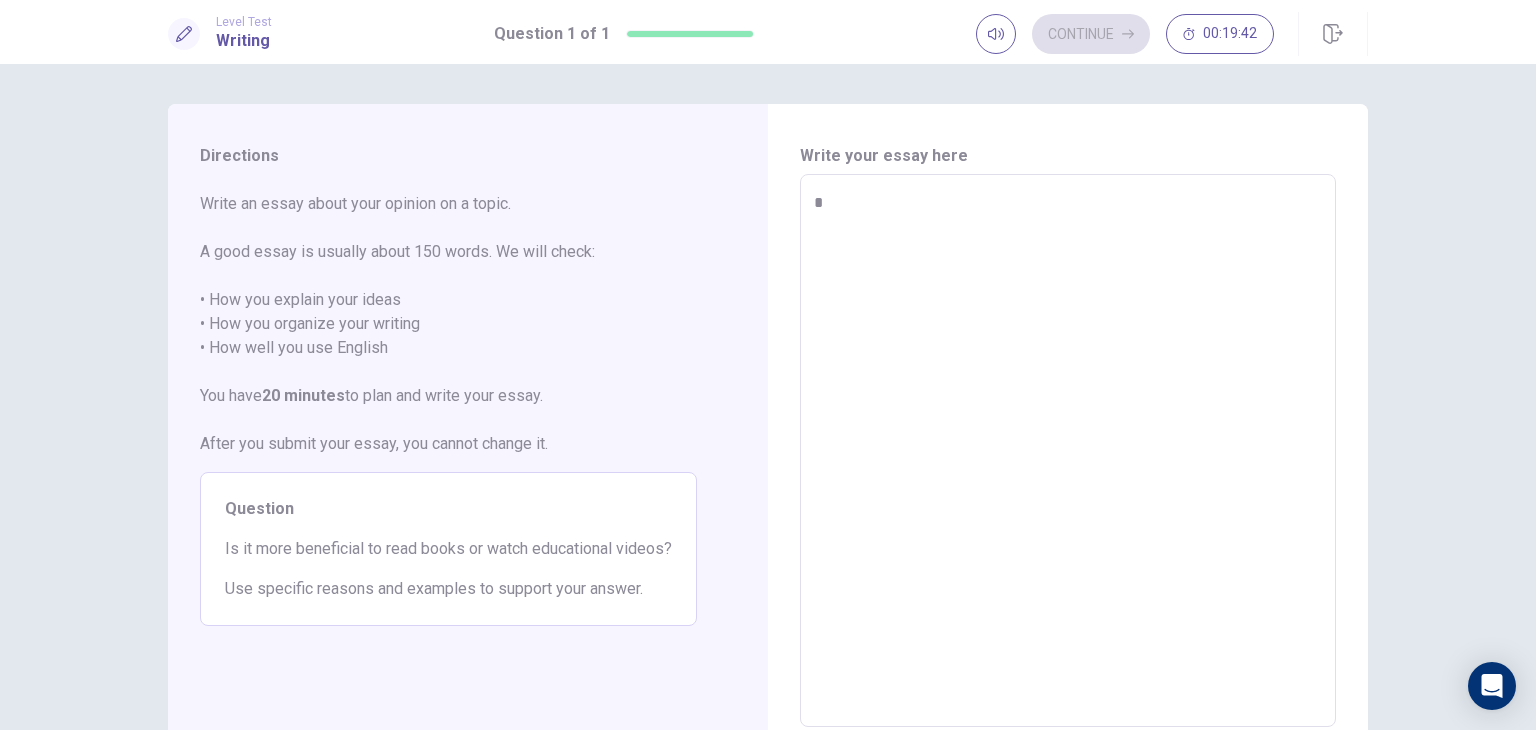 type on "*" 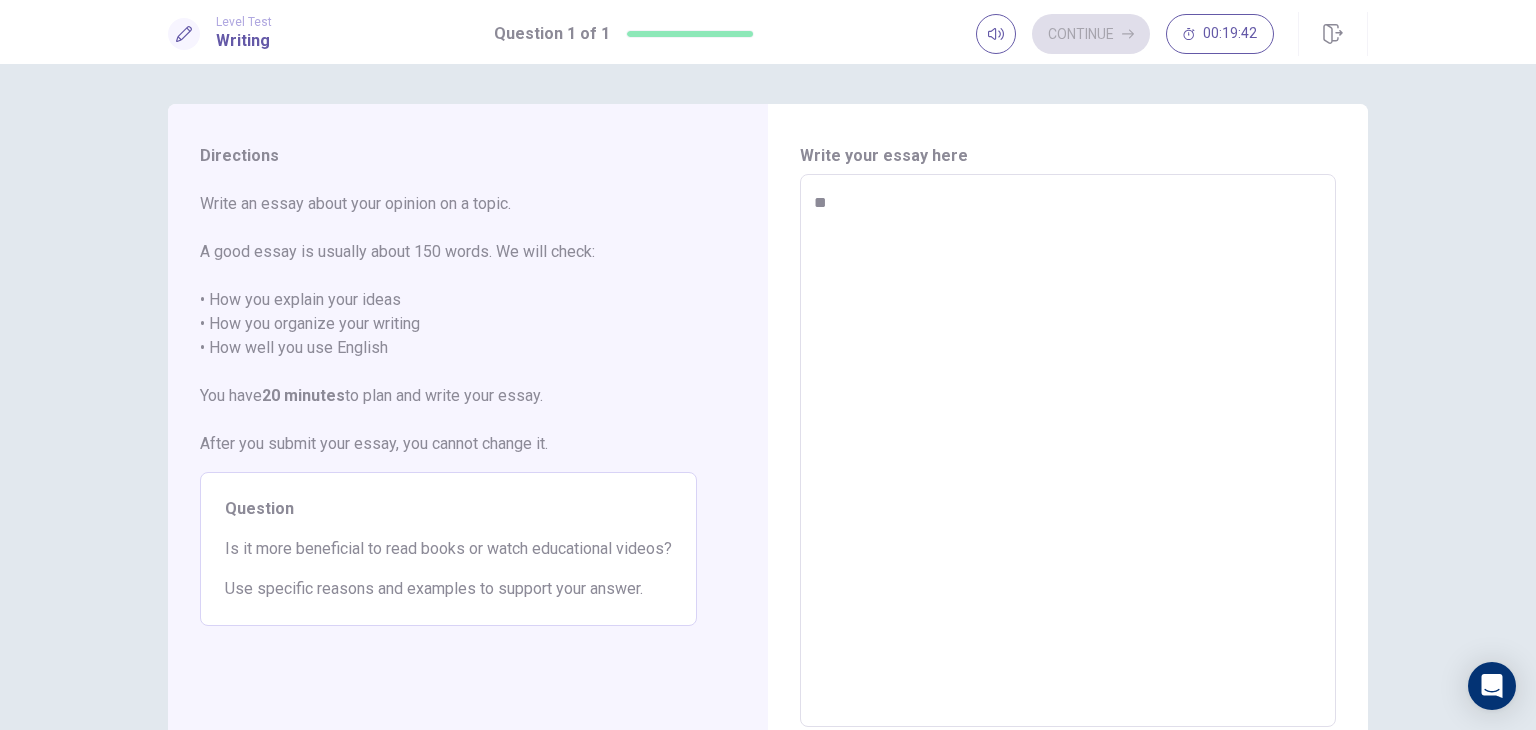 type on "*" 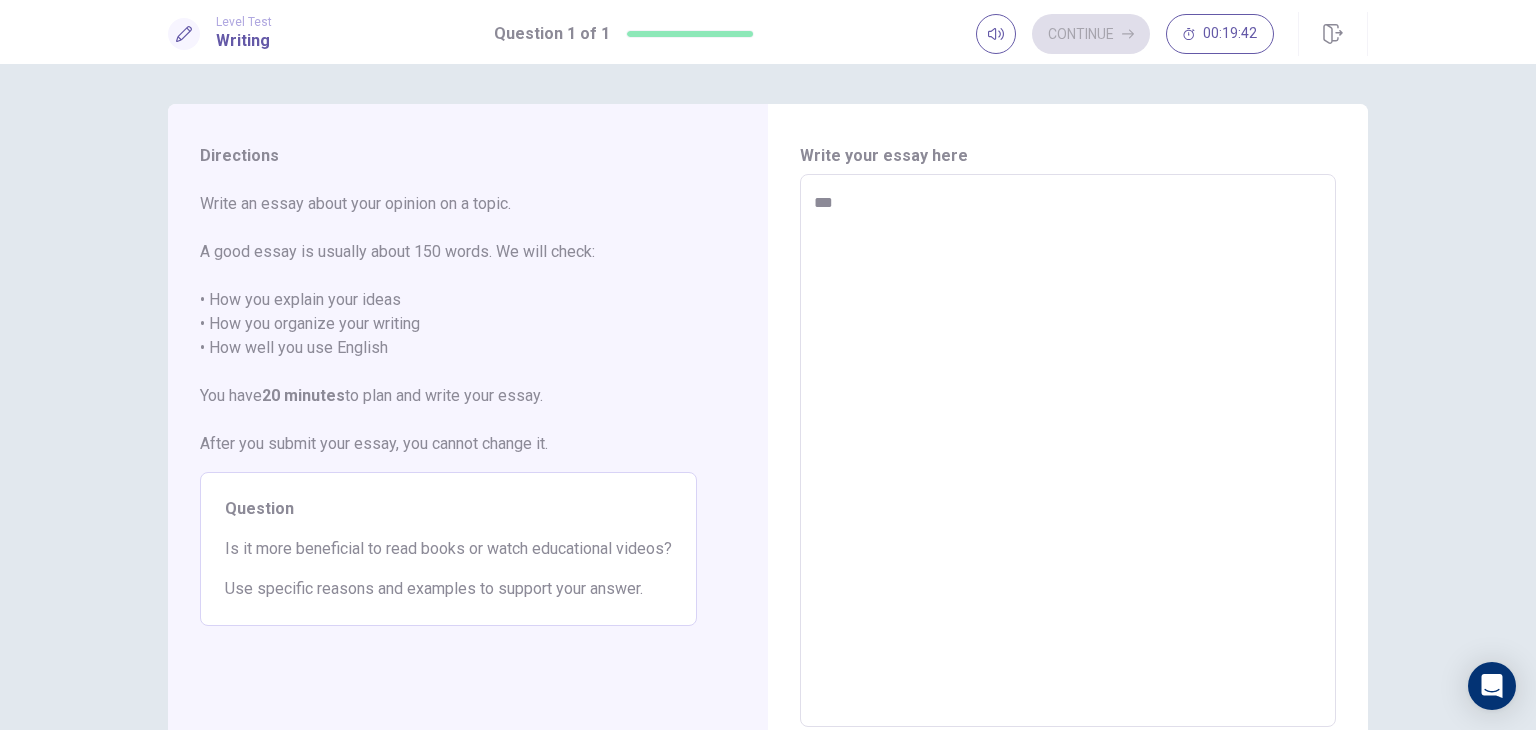 type on "*" 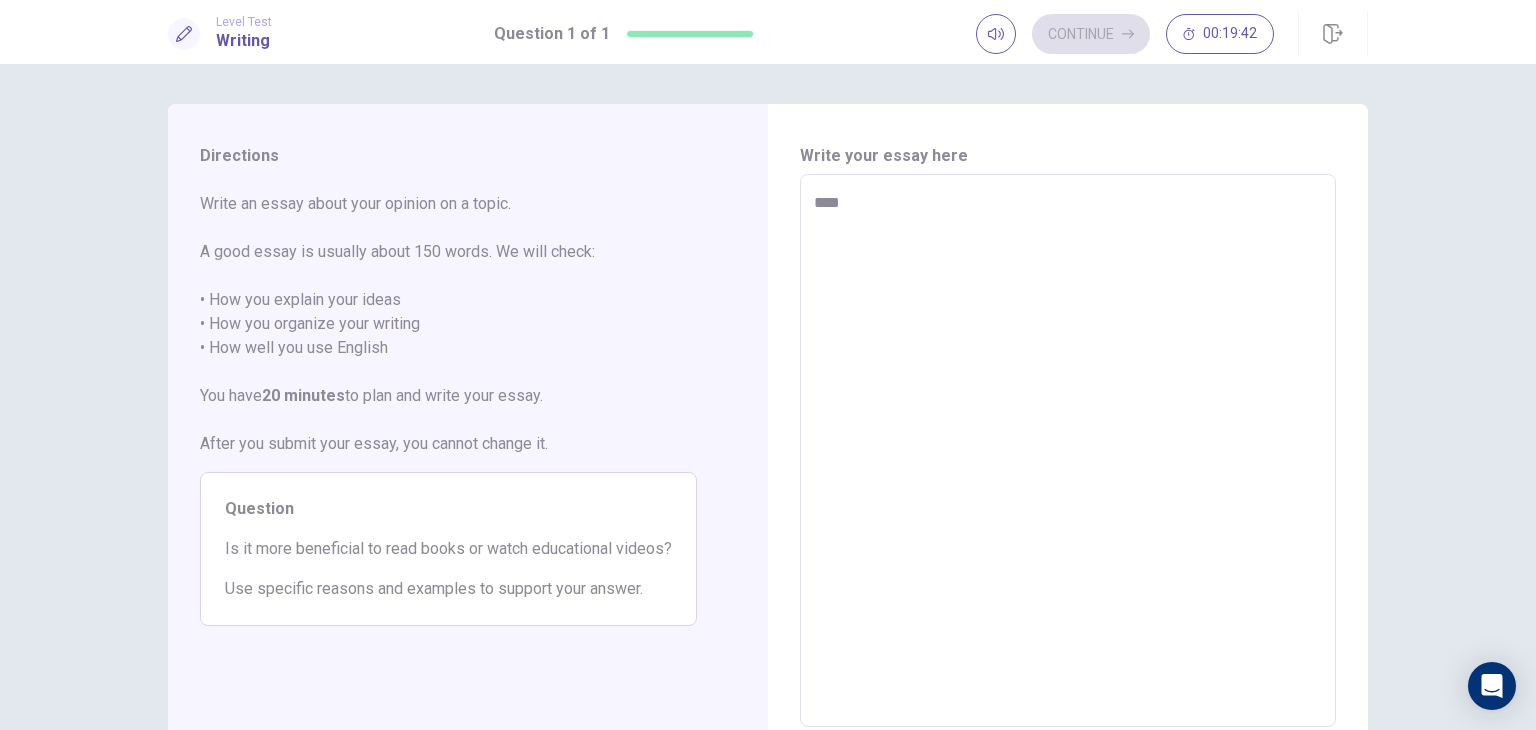 type on "*" 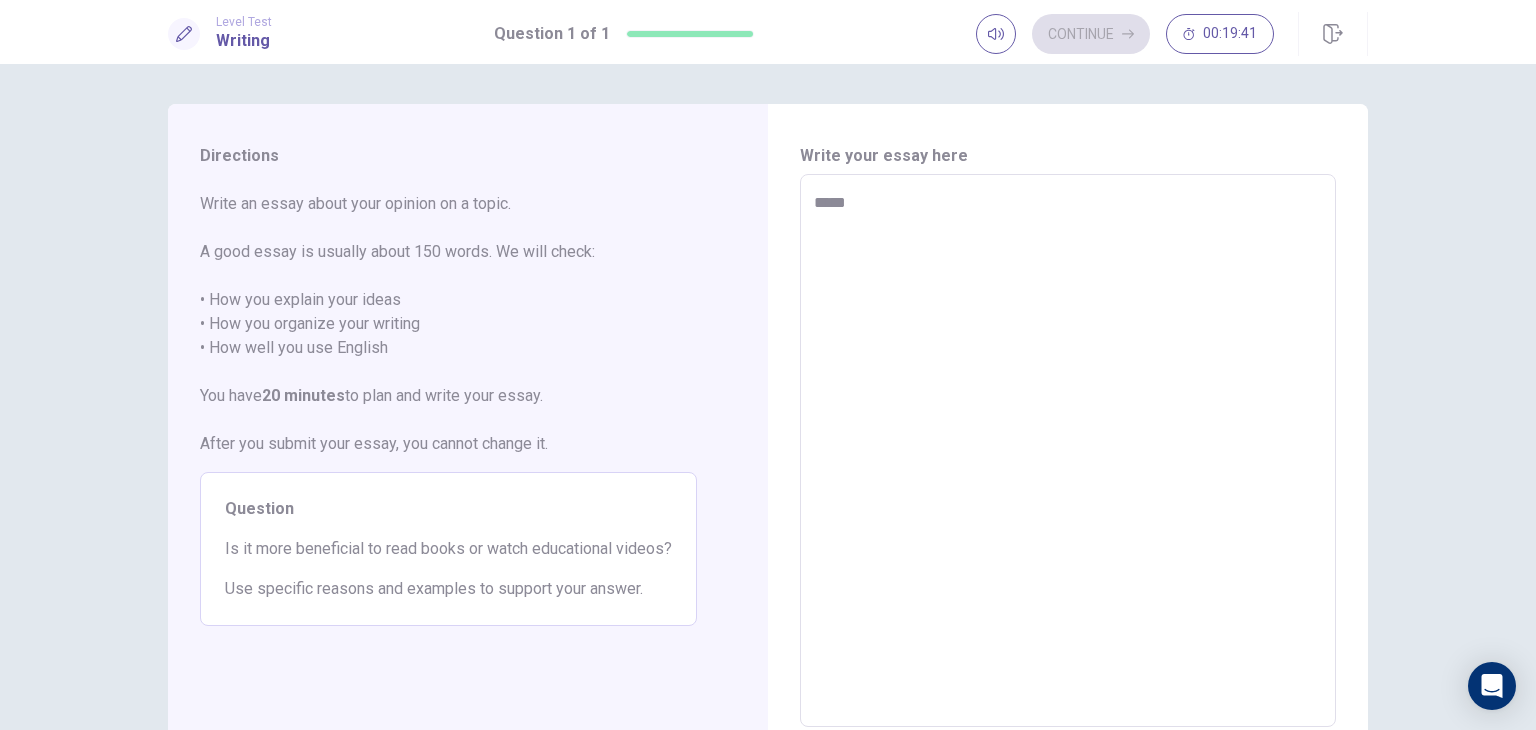 type on "******" 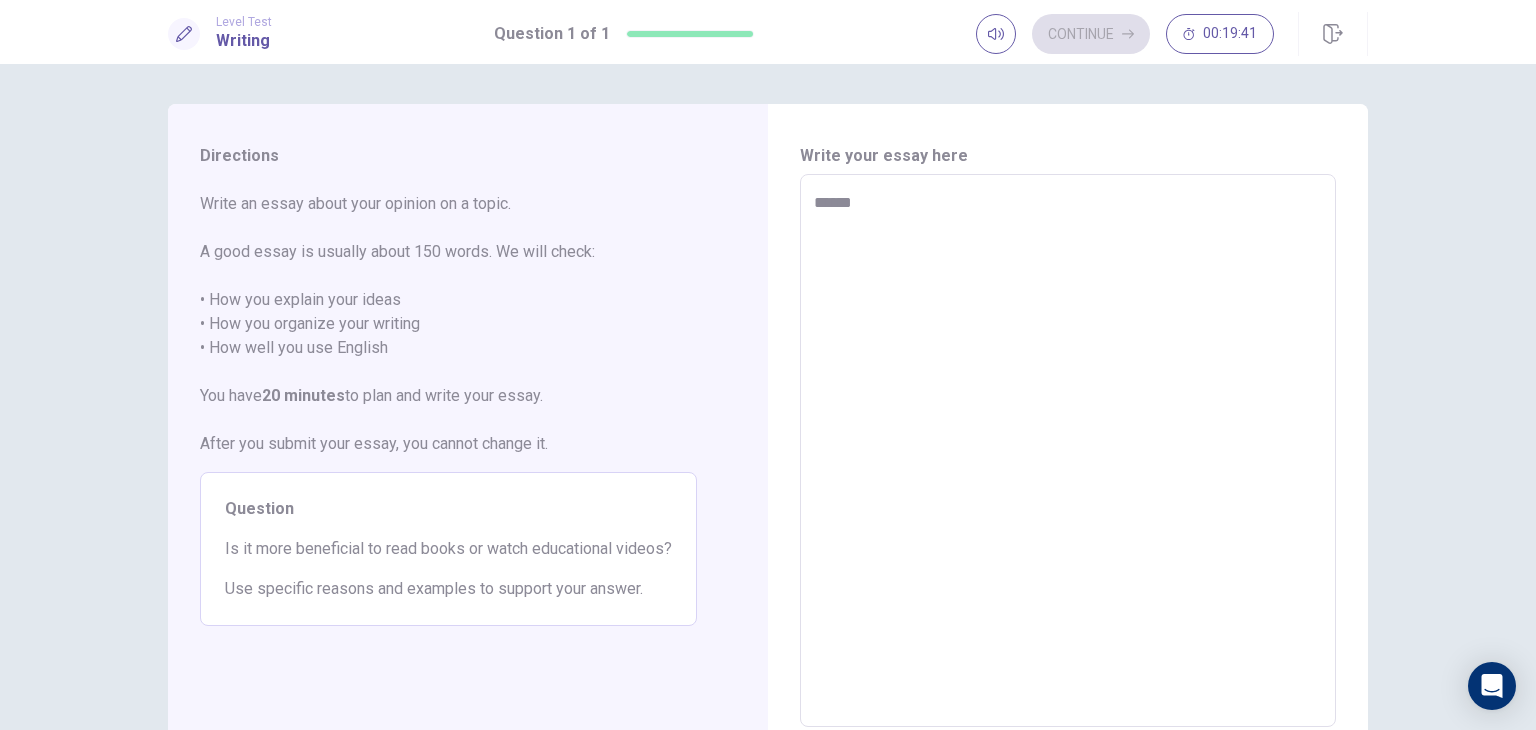 type on "*" 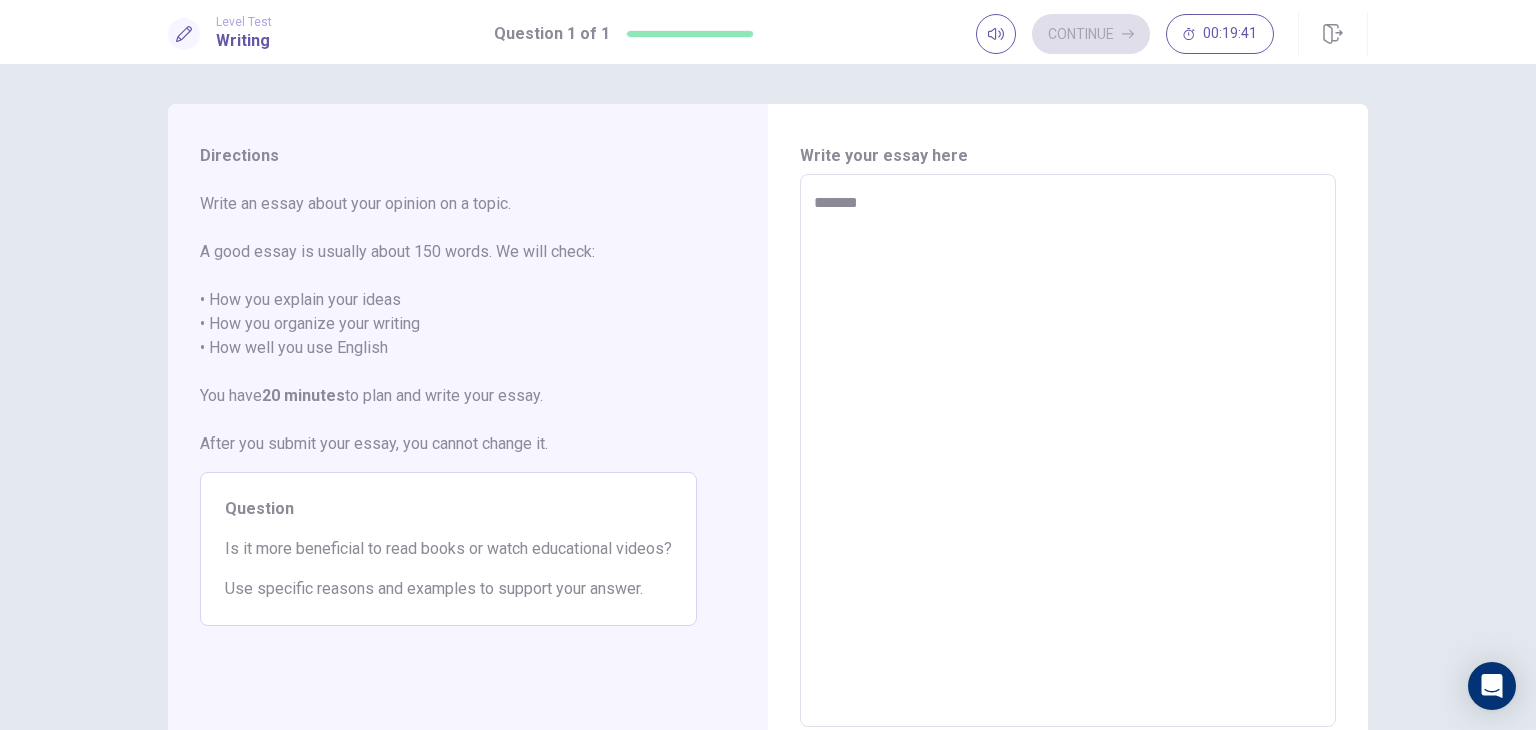 type on "*" 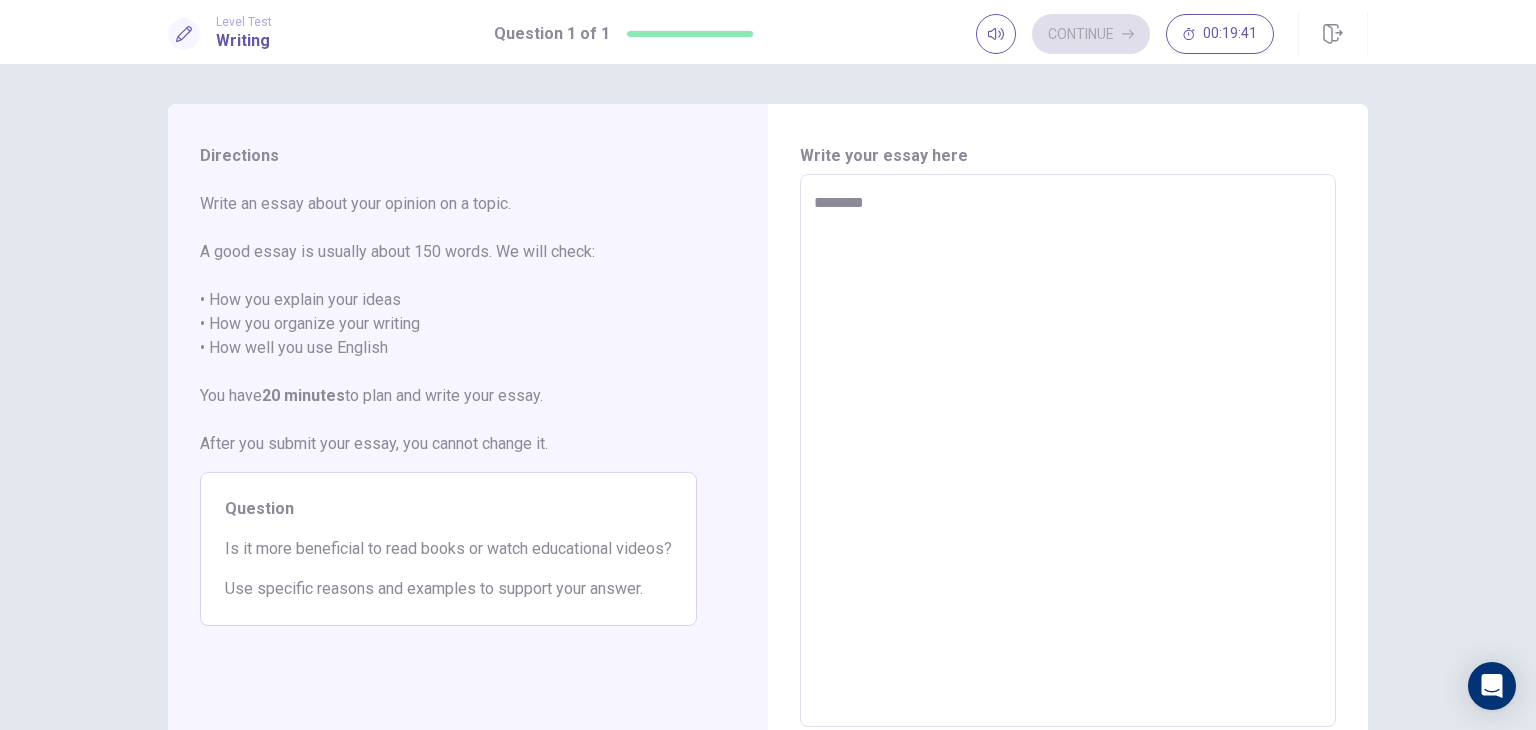 type on "*" 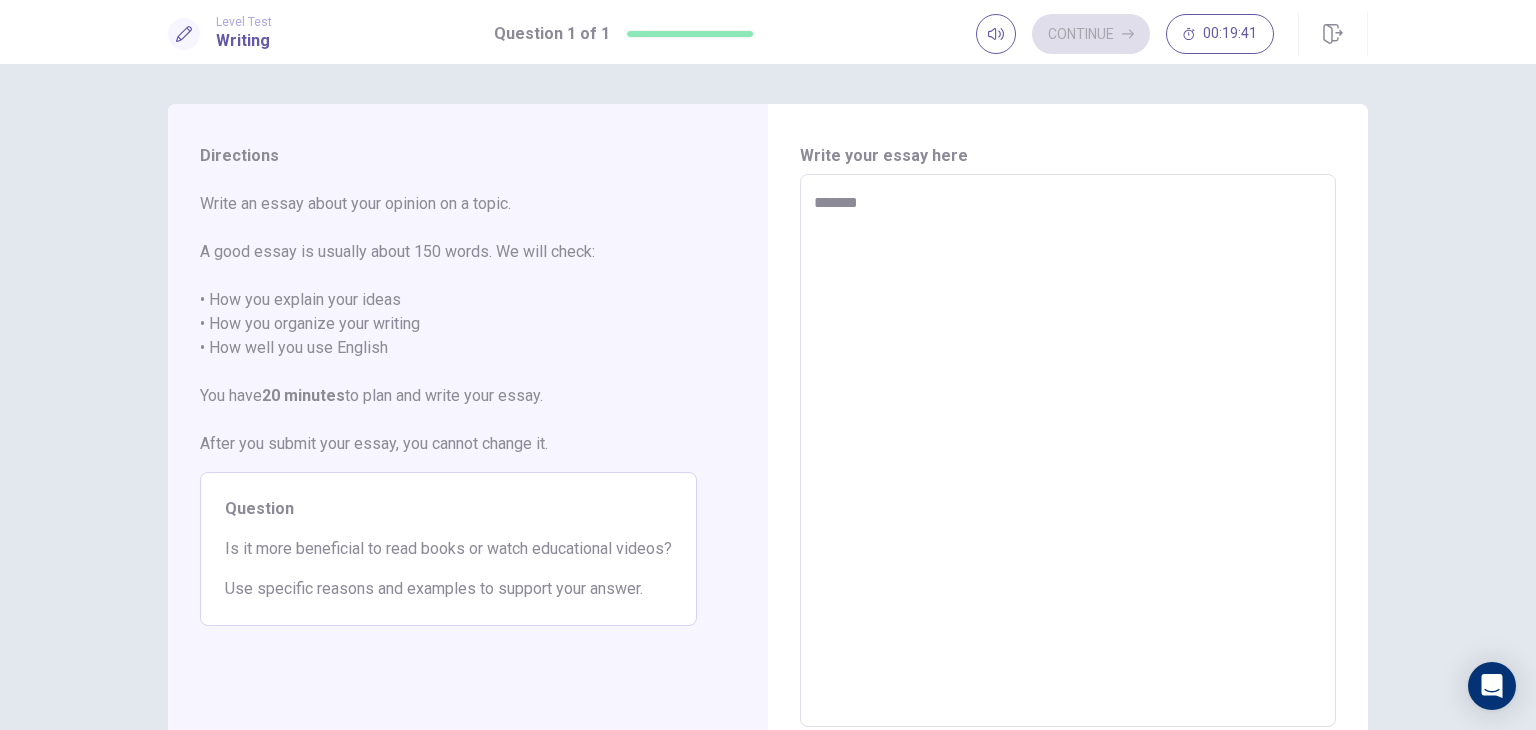 type on "*" 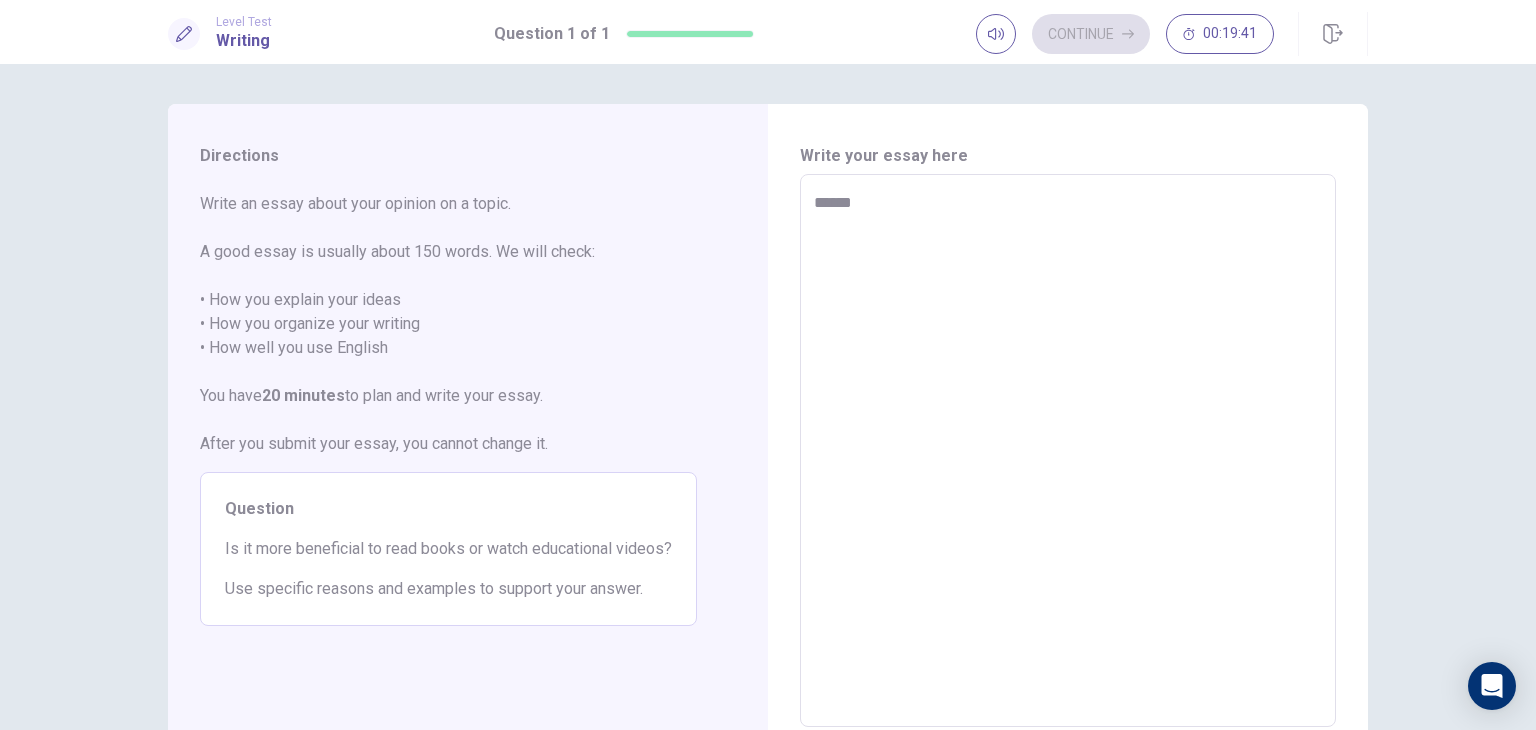 type on "*" 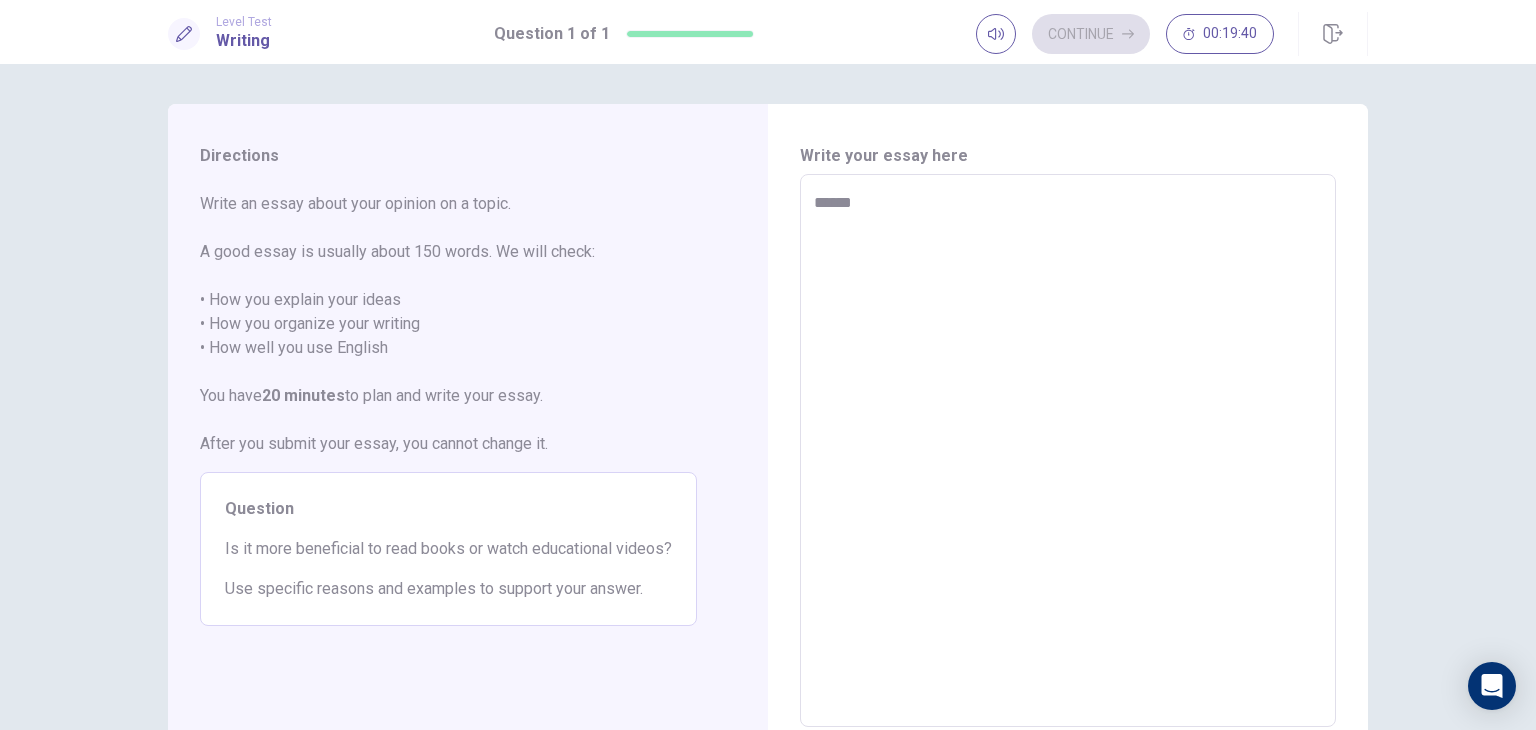 type on "*****" 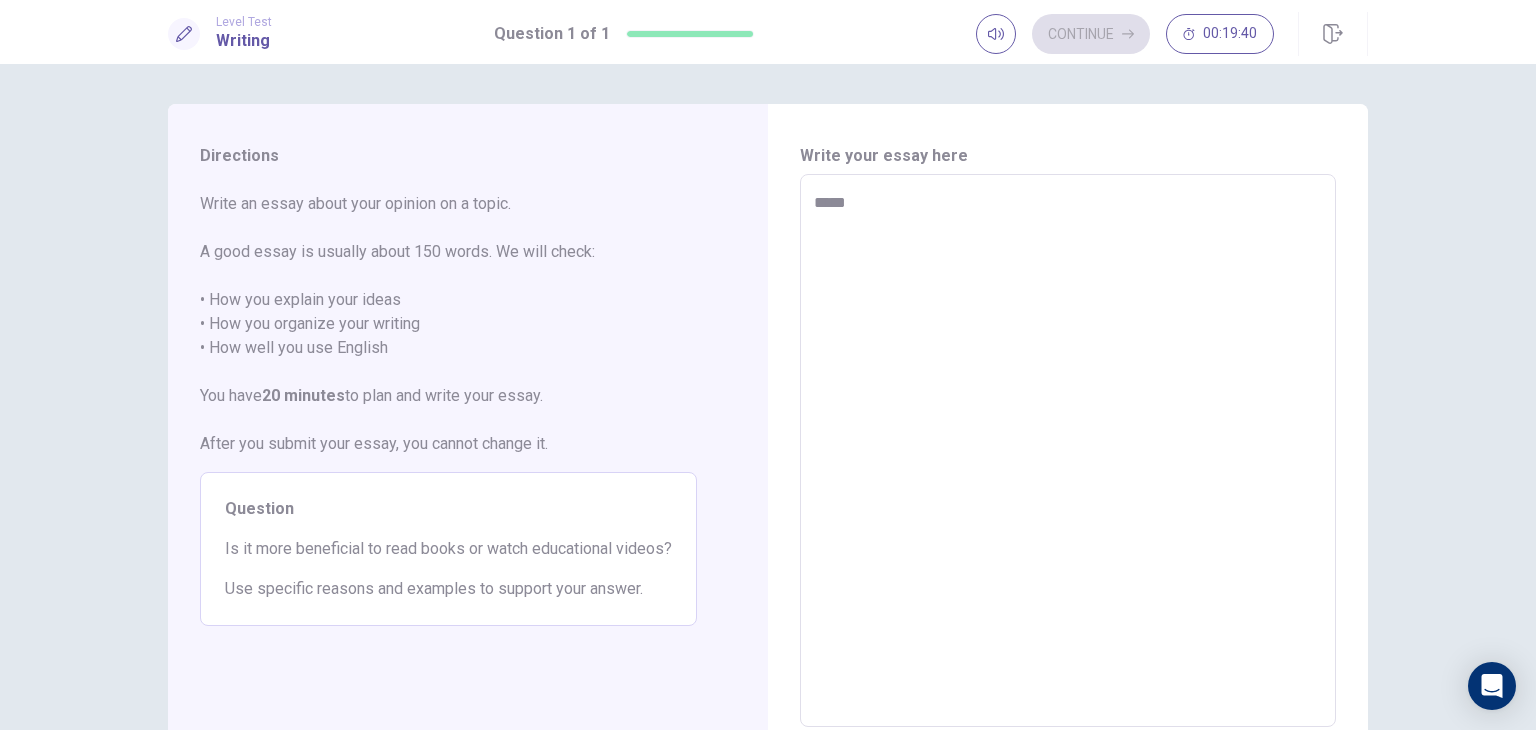 type on "*" 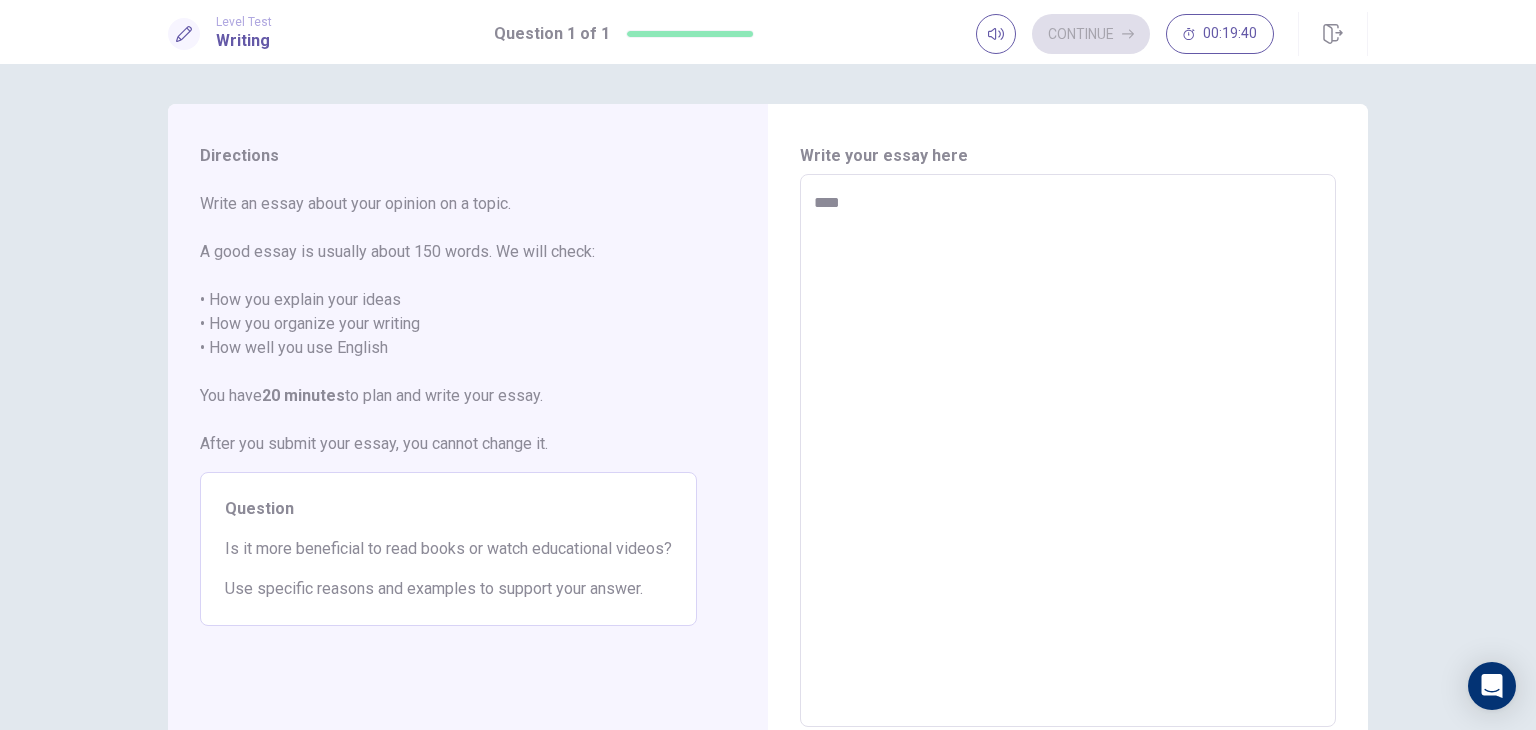 type on "*" 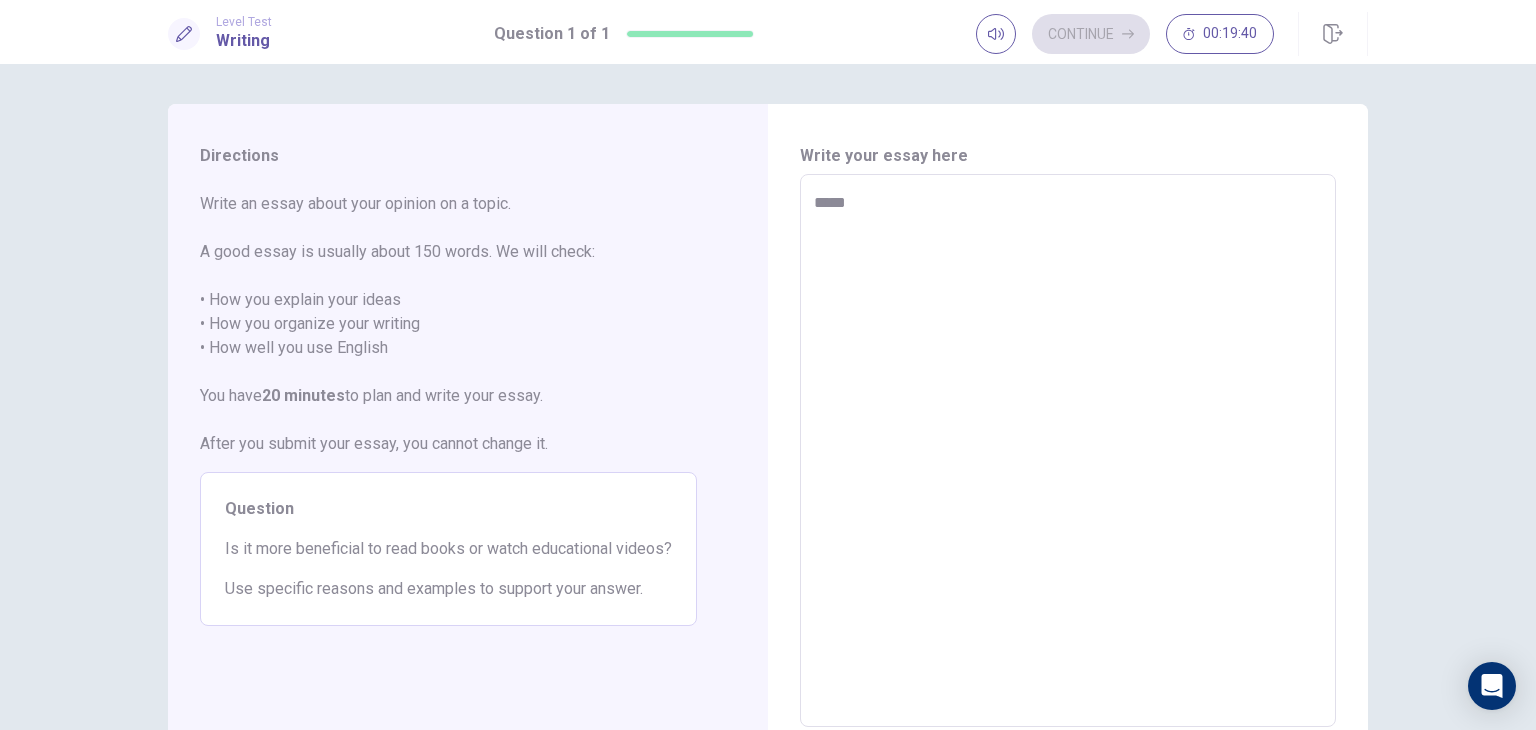 type on "*" 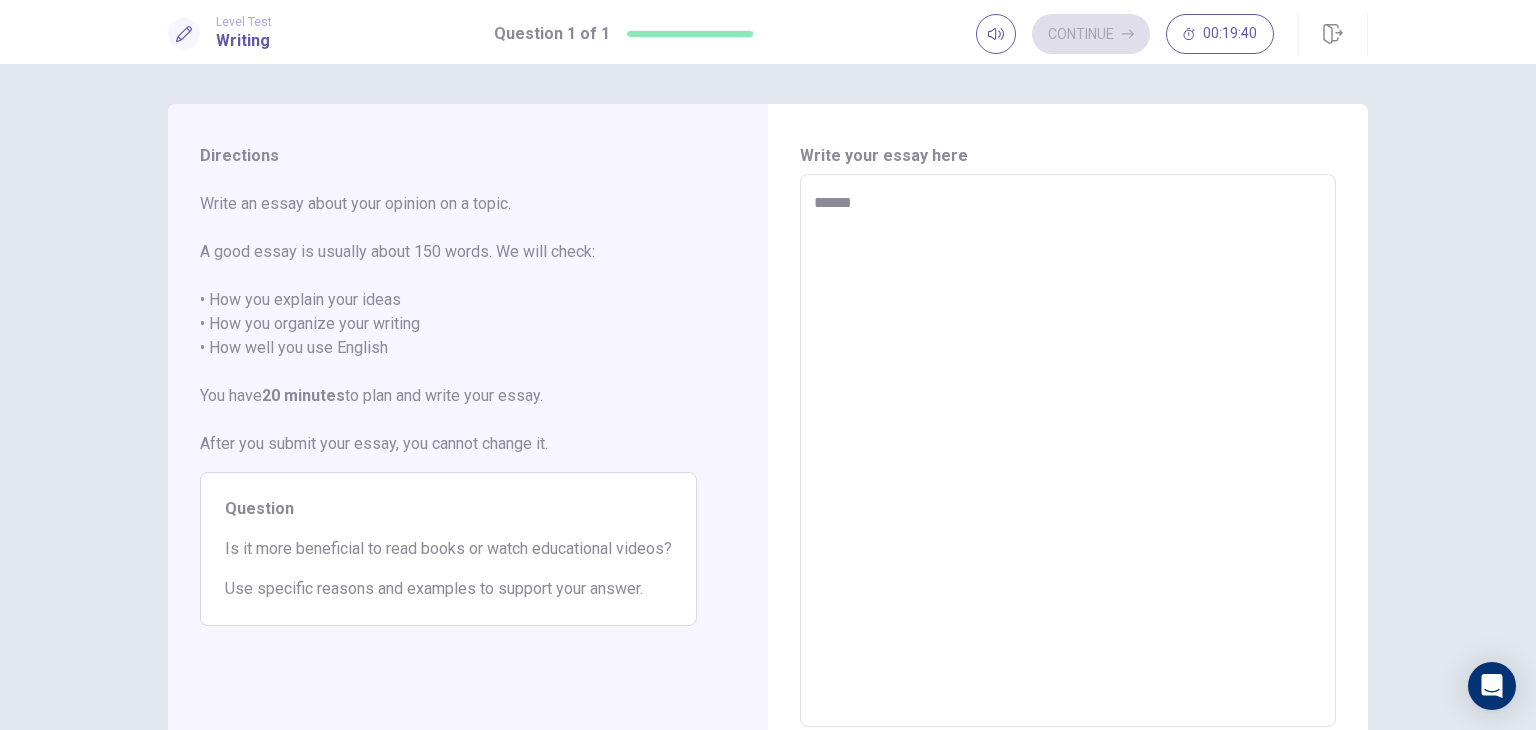 type on "*" 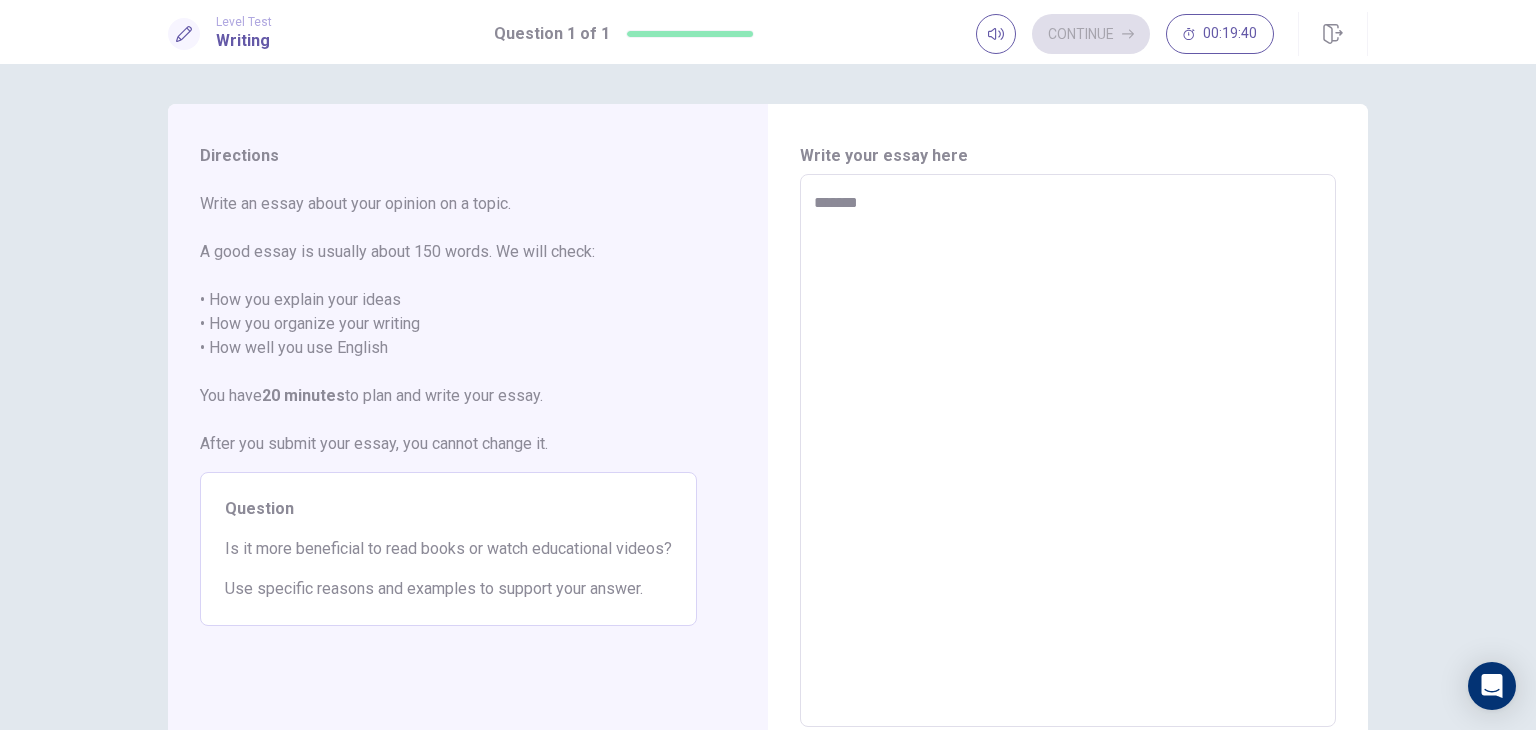 type on "*" 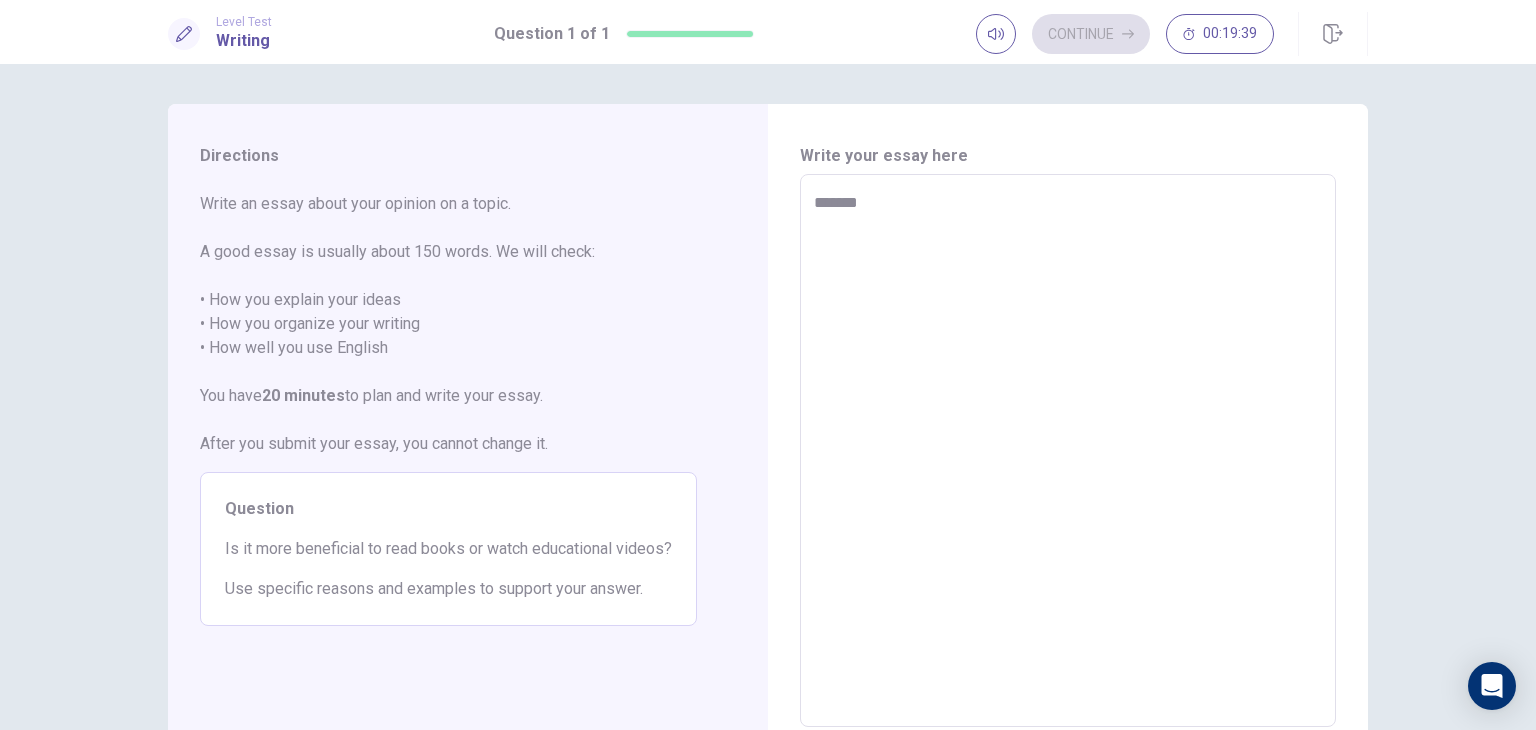 type on "******" 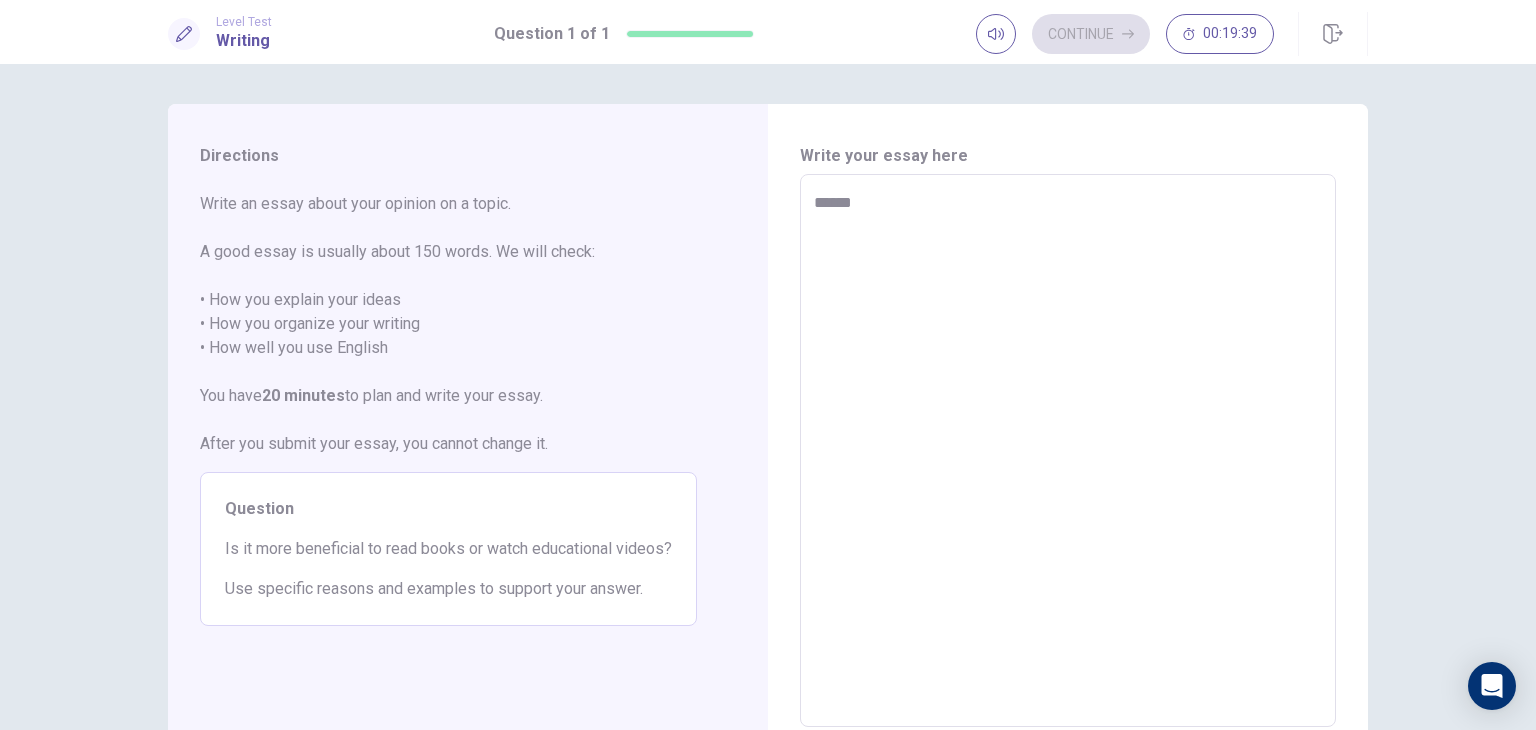 type on "*" 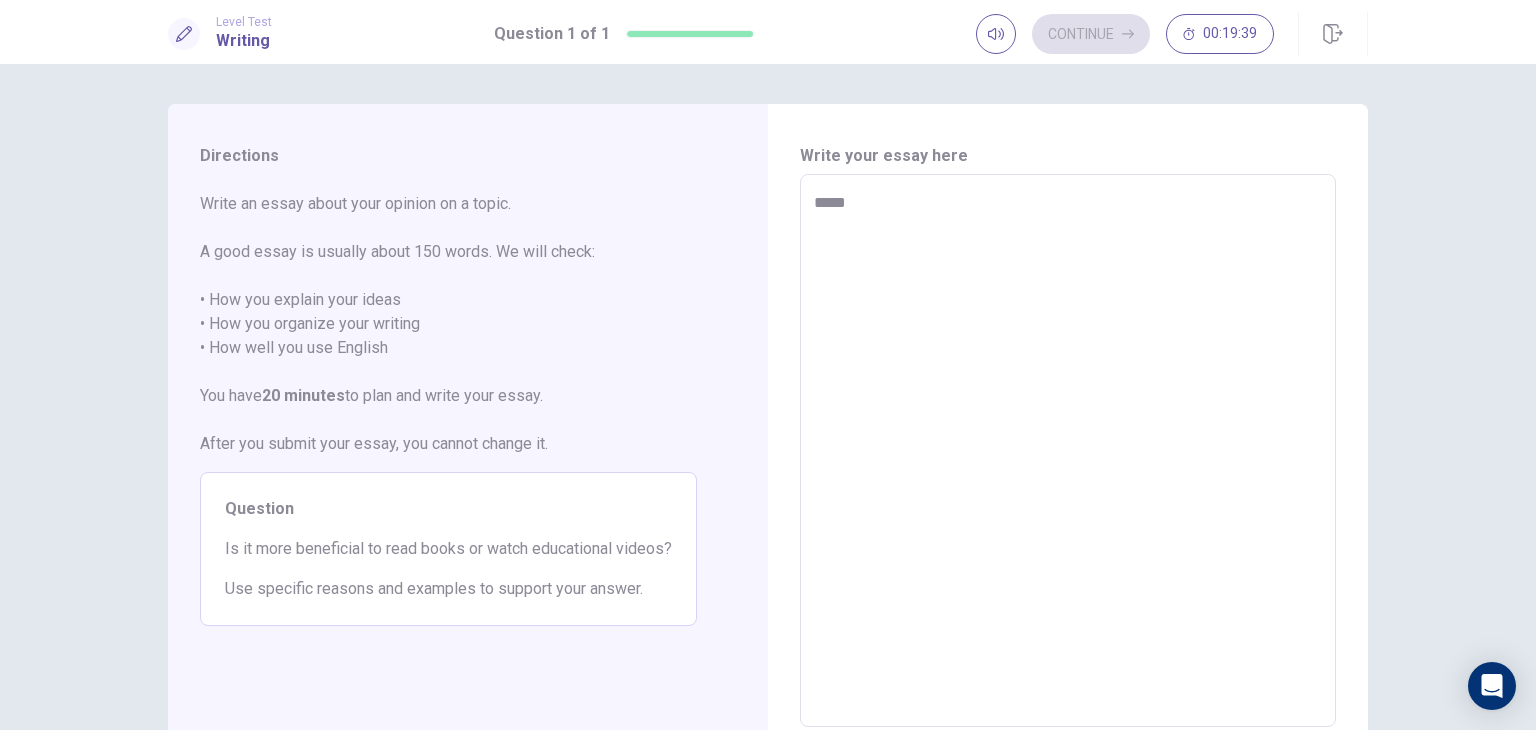 type on "*" 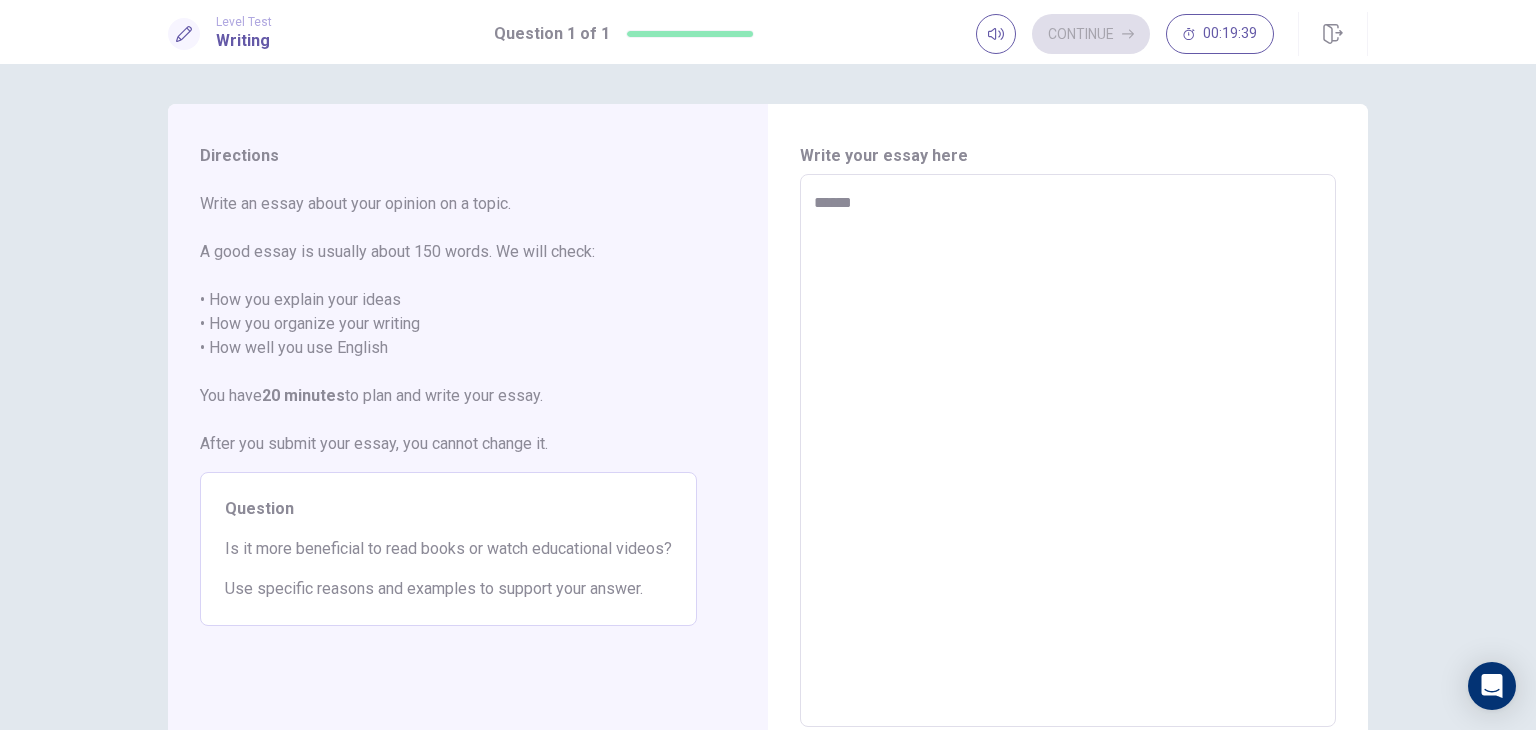 type on "*" 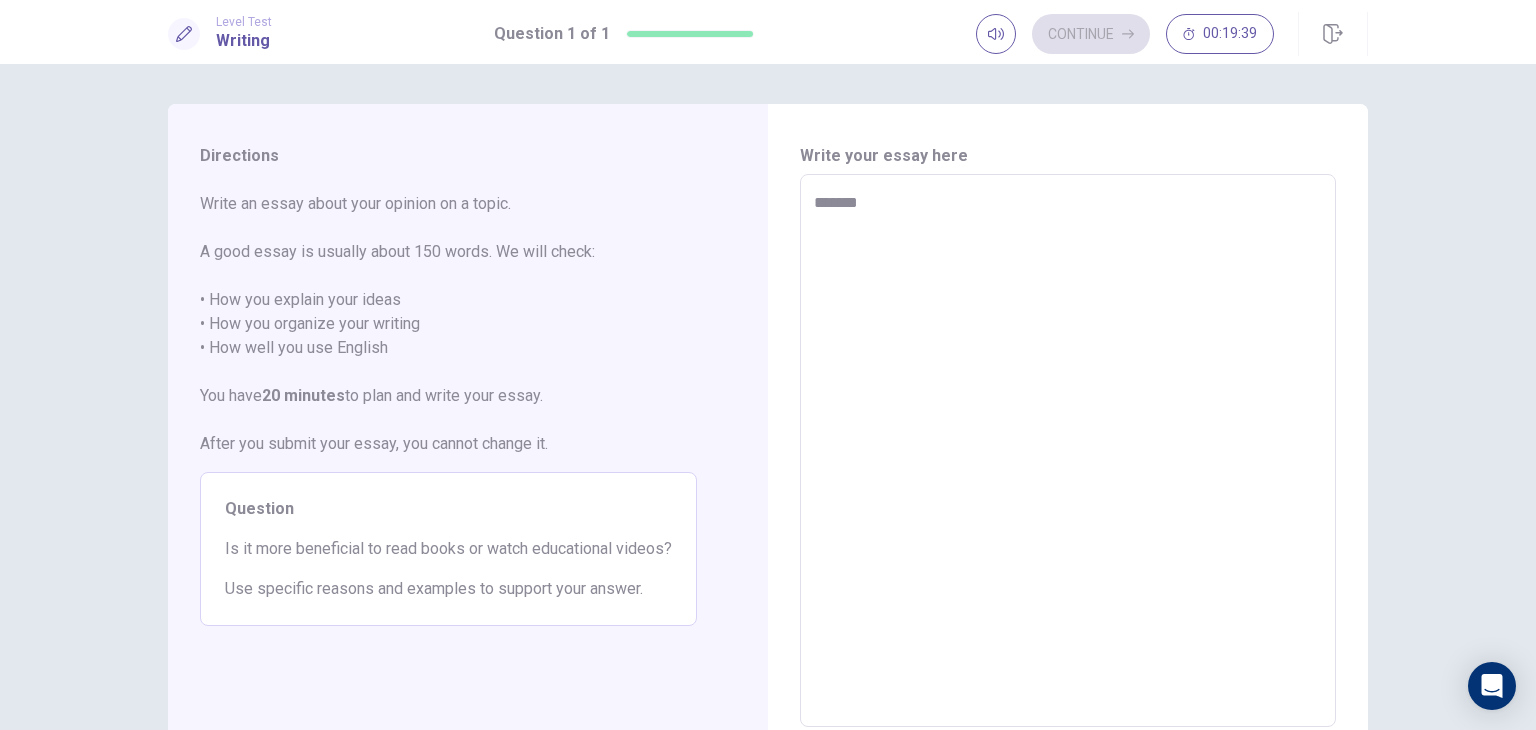 type on "*" 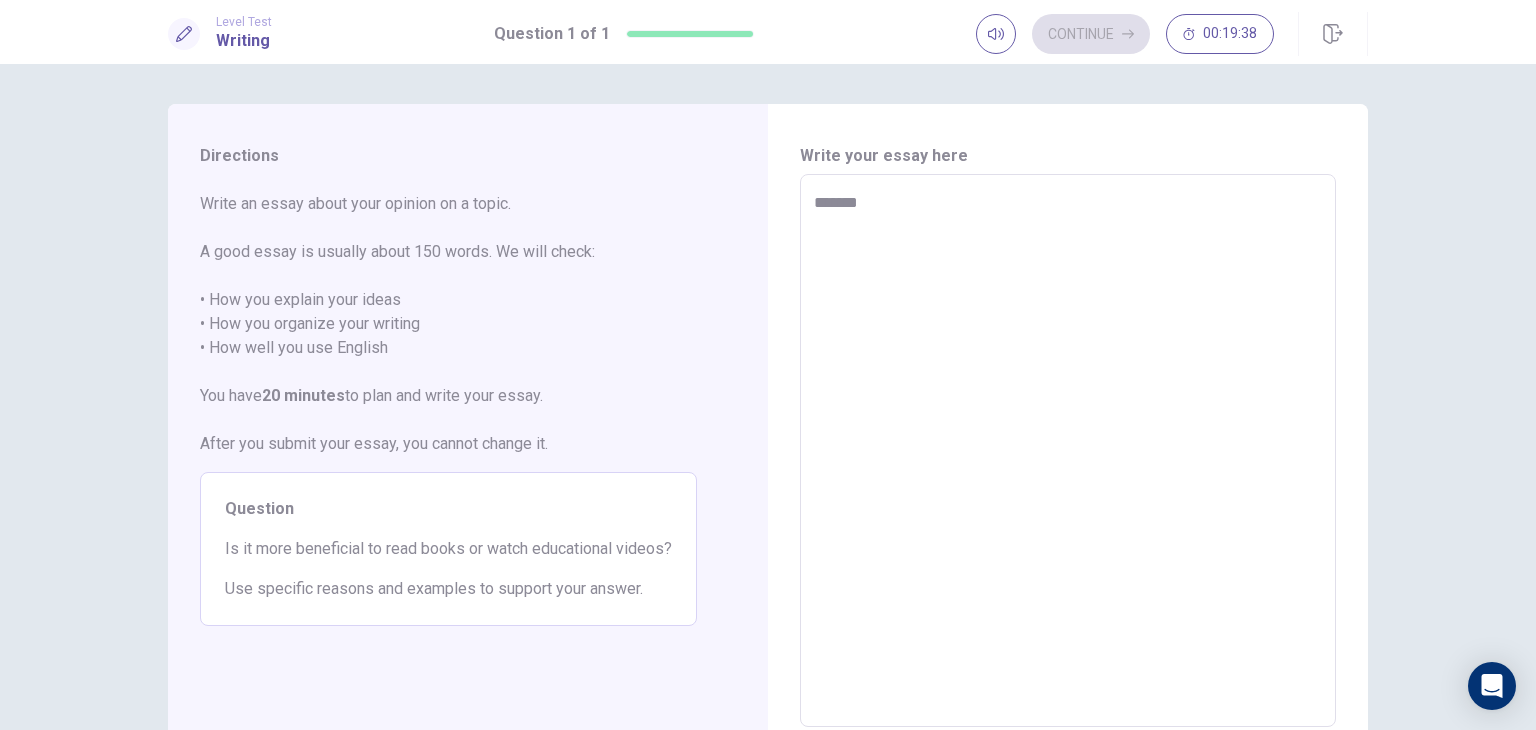 type on "*******" 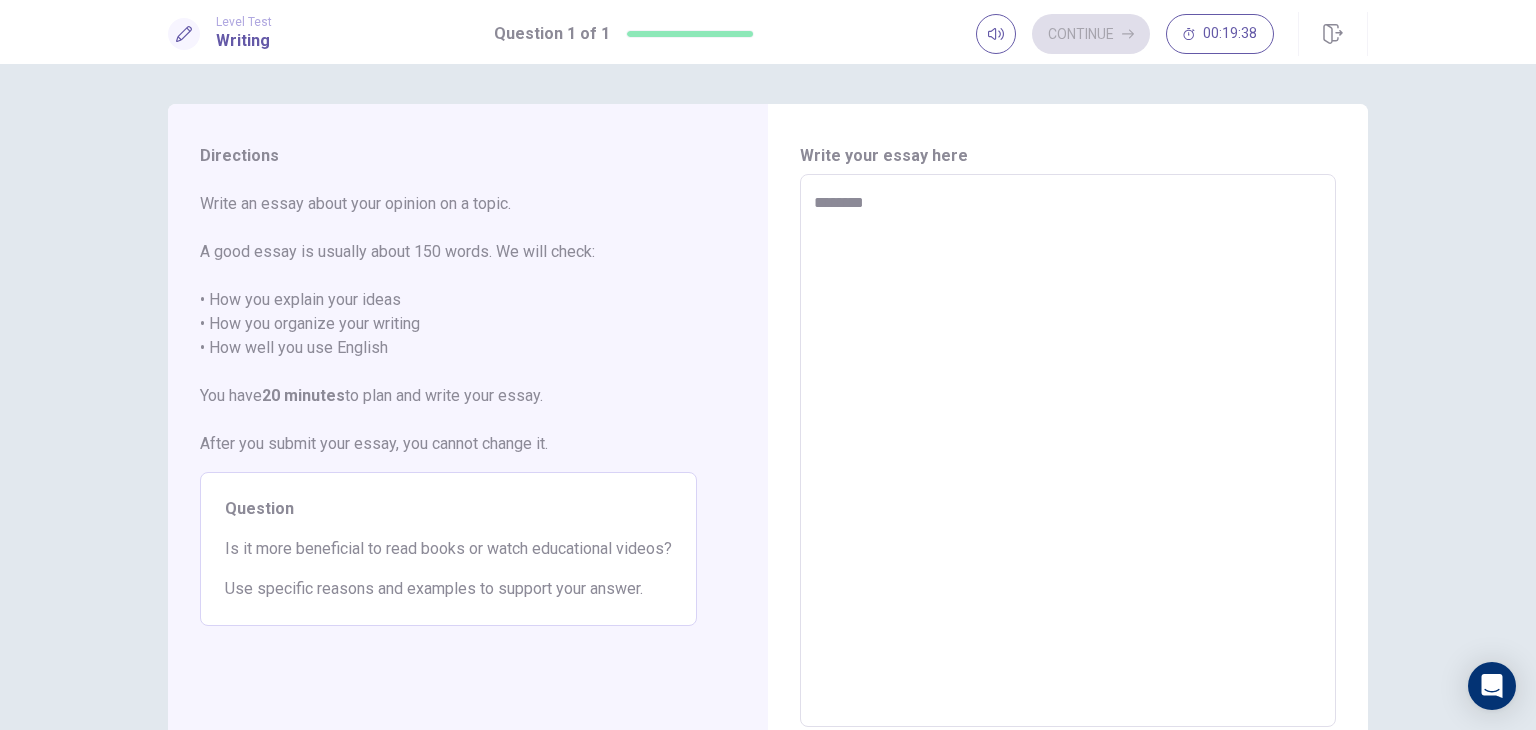 type on "*" 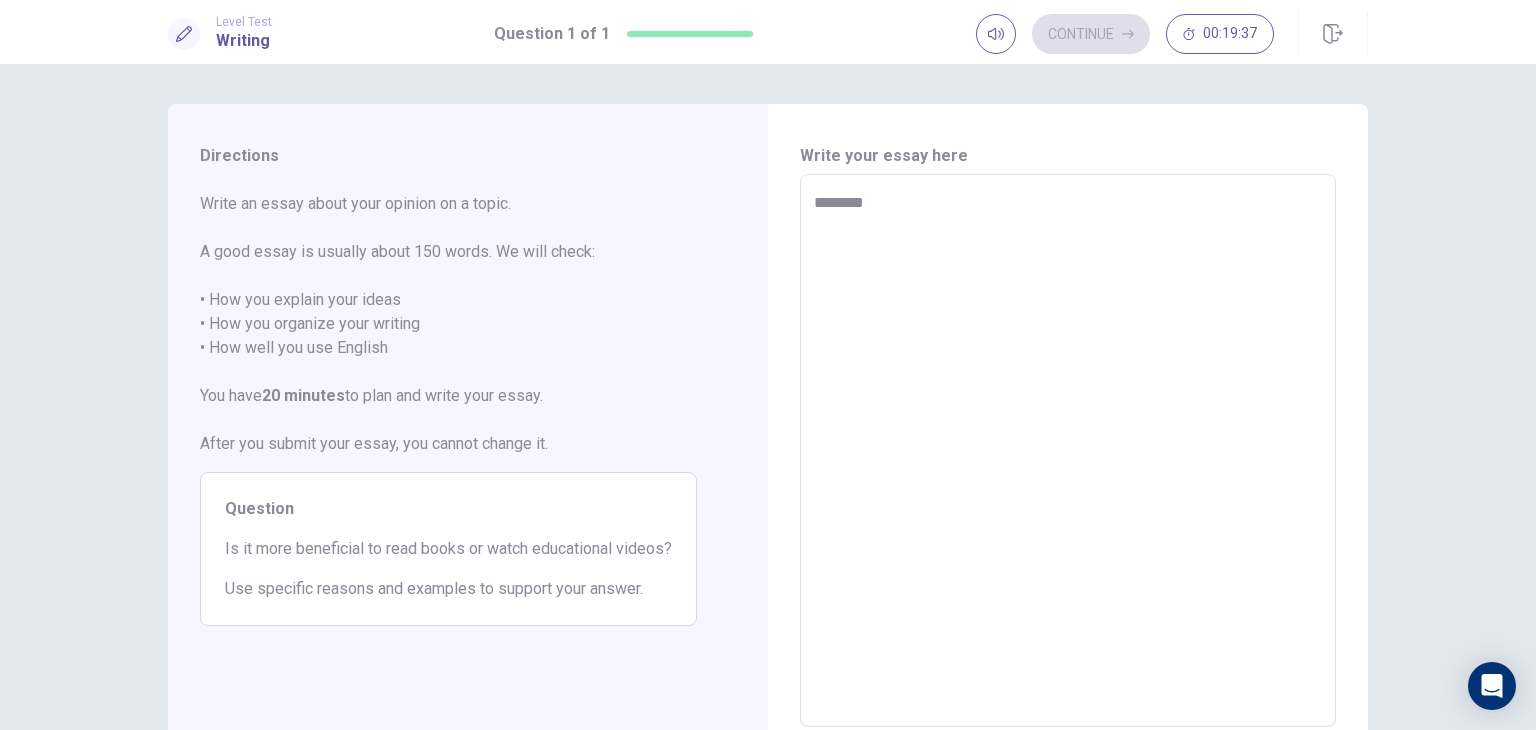 type on "*********" 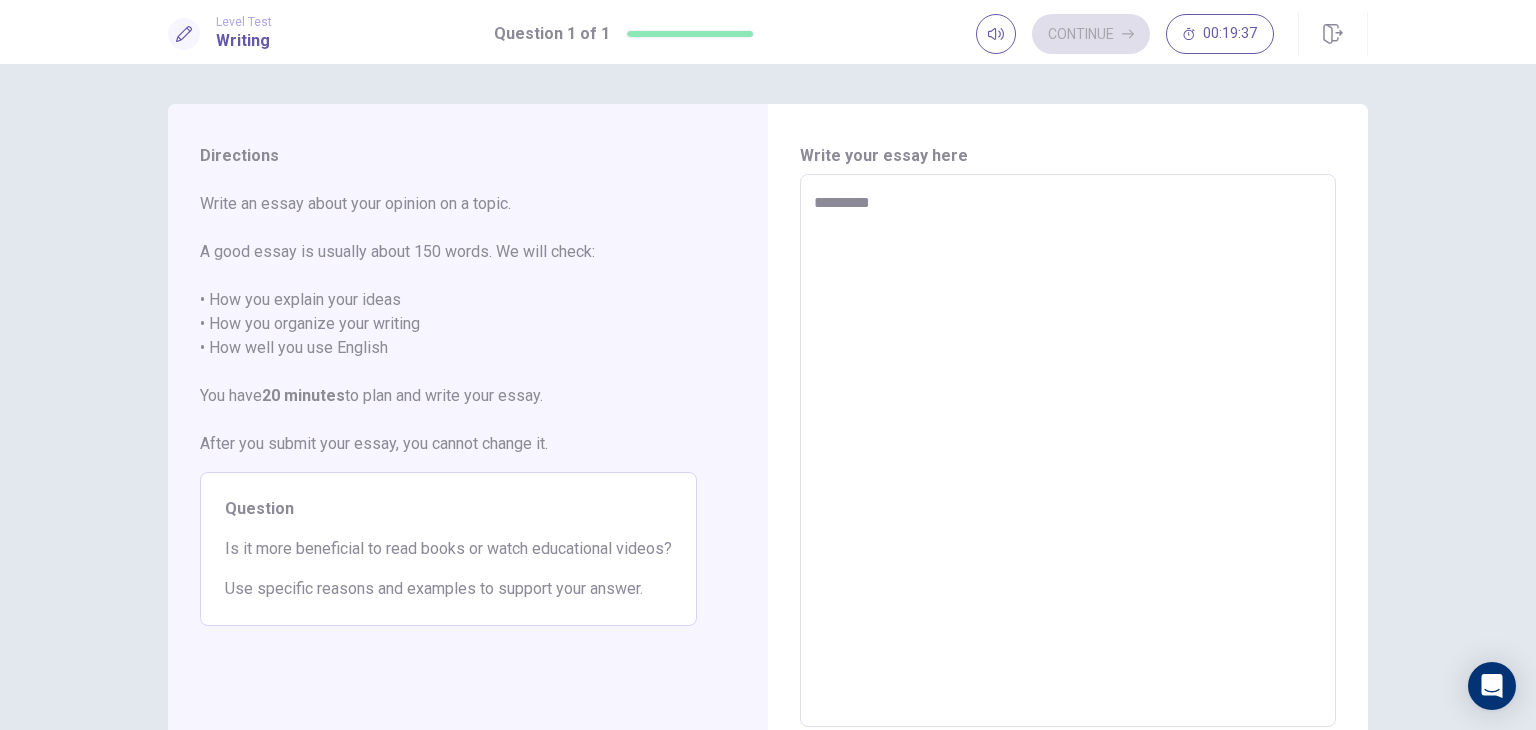 type on "*" 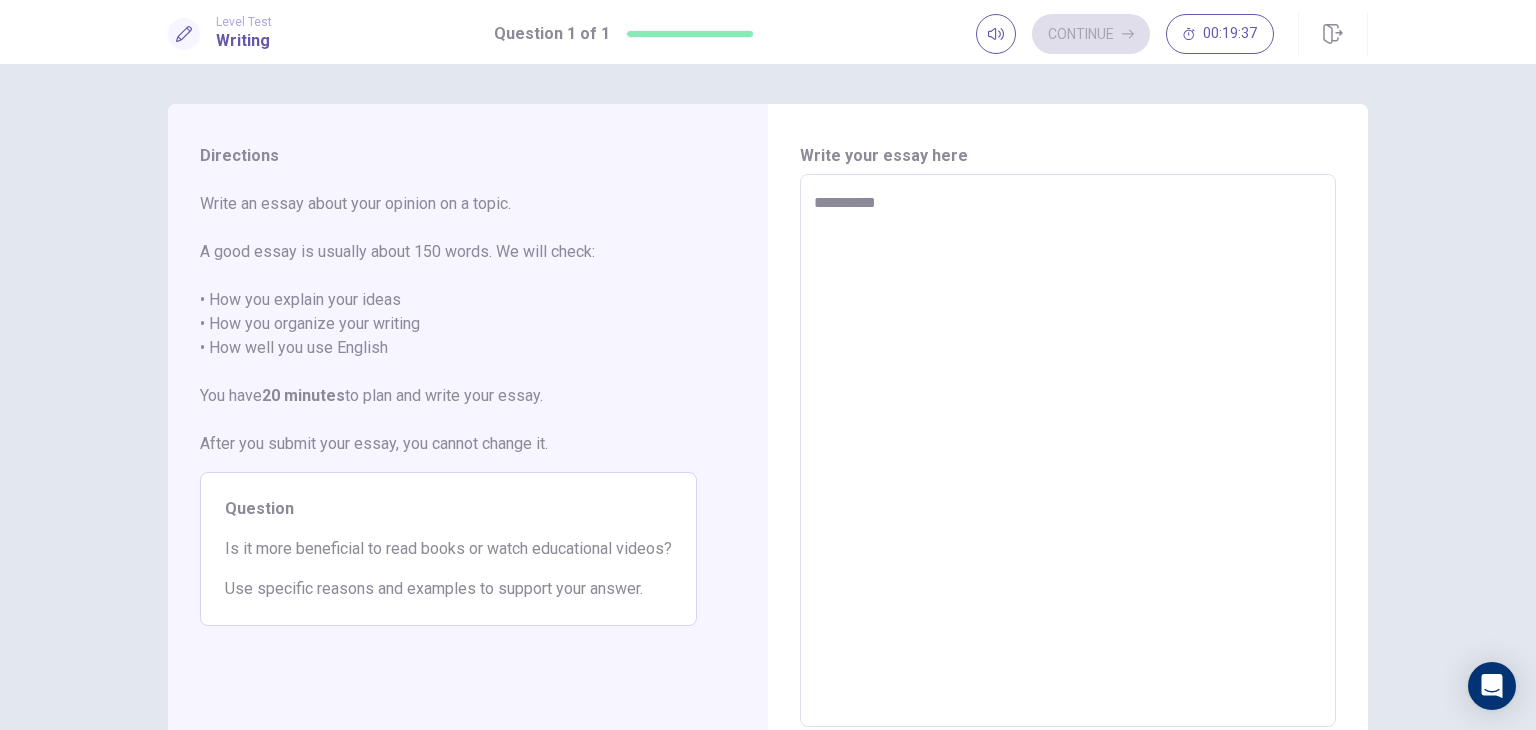 type on "*" 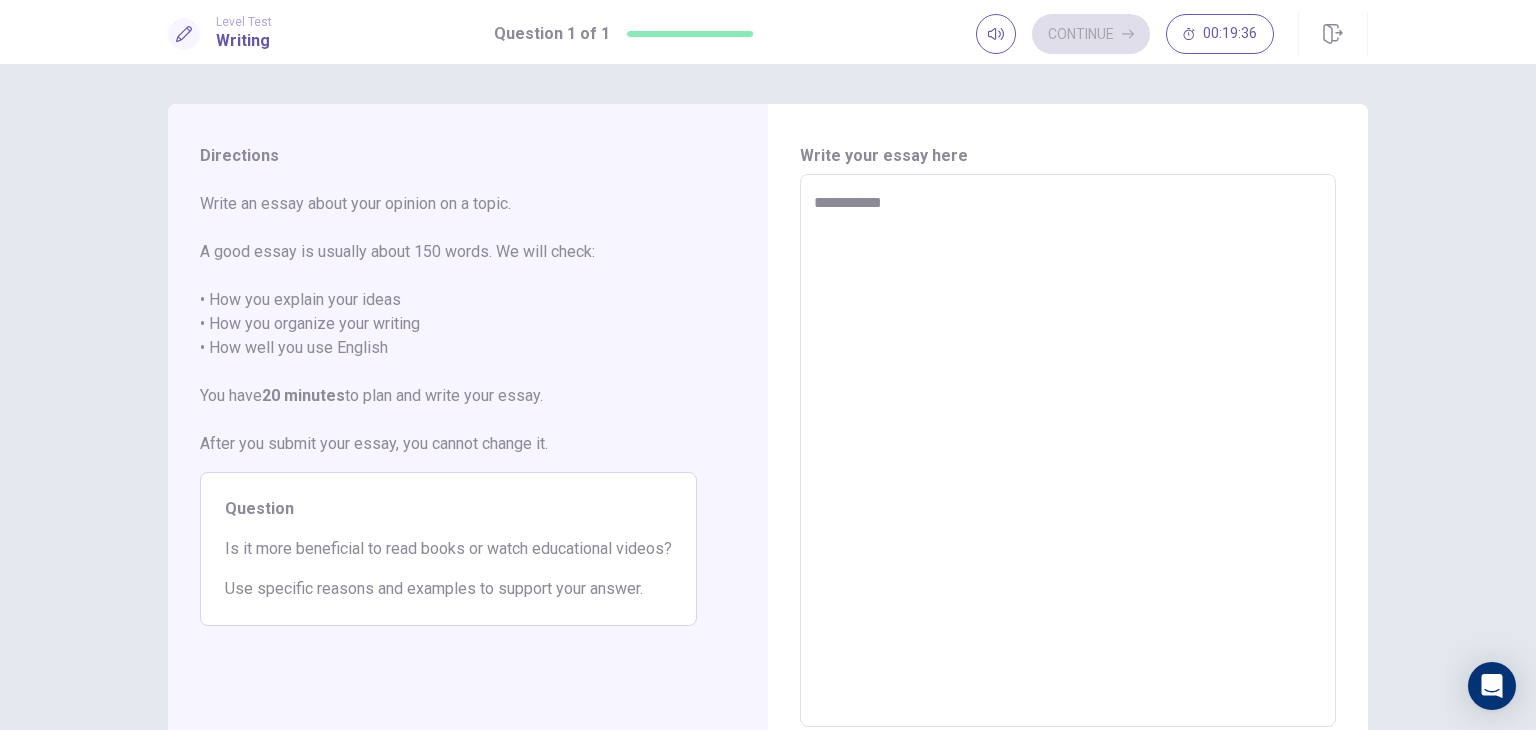 type on "*" 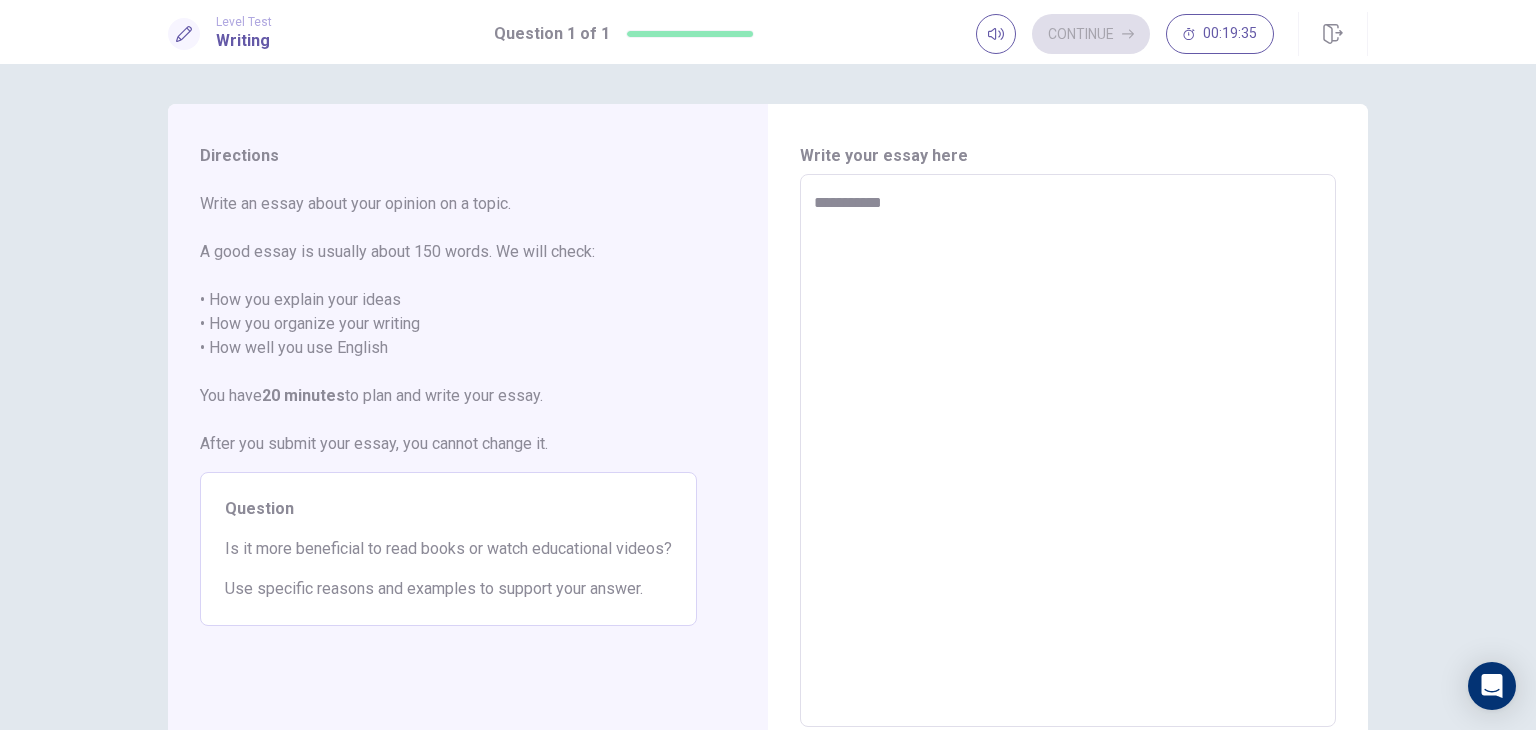 type on "**********" 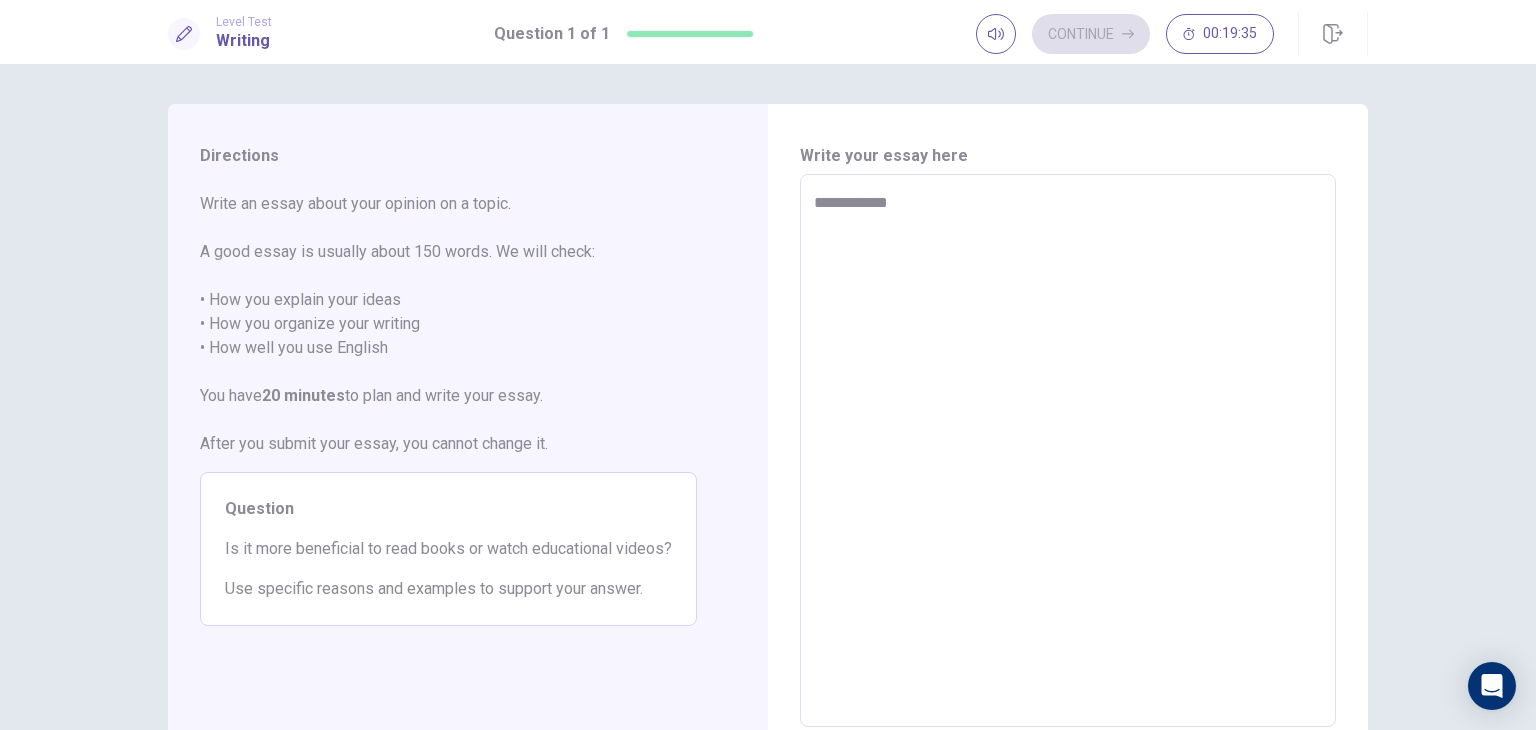 type on "*" 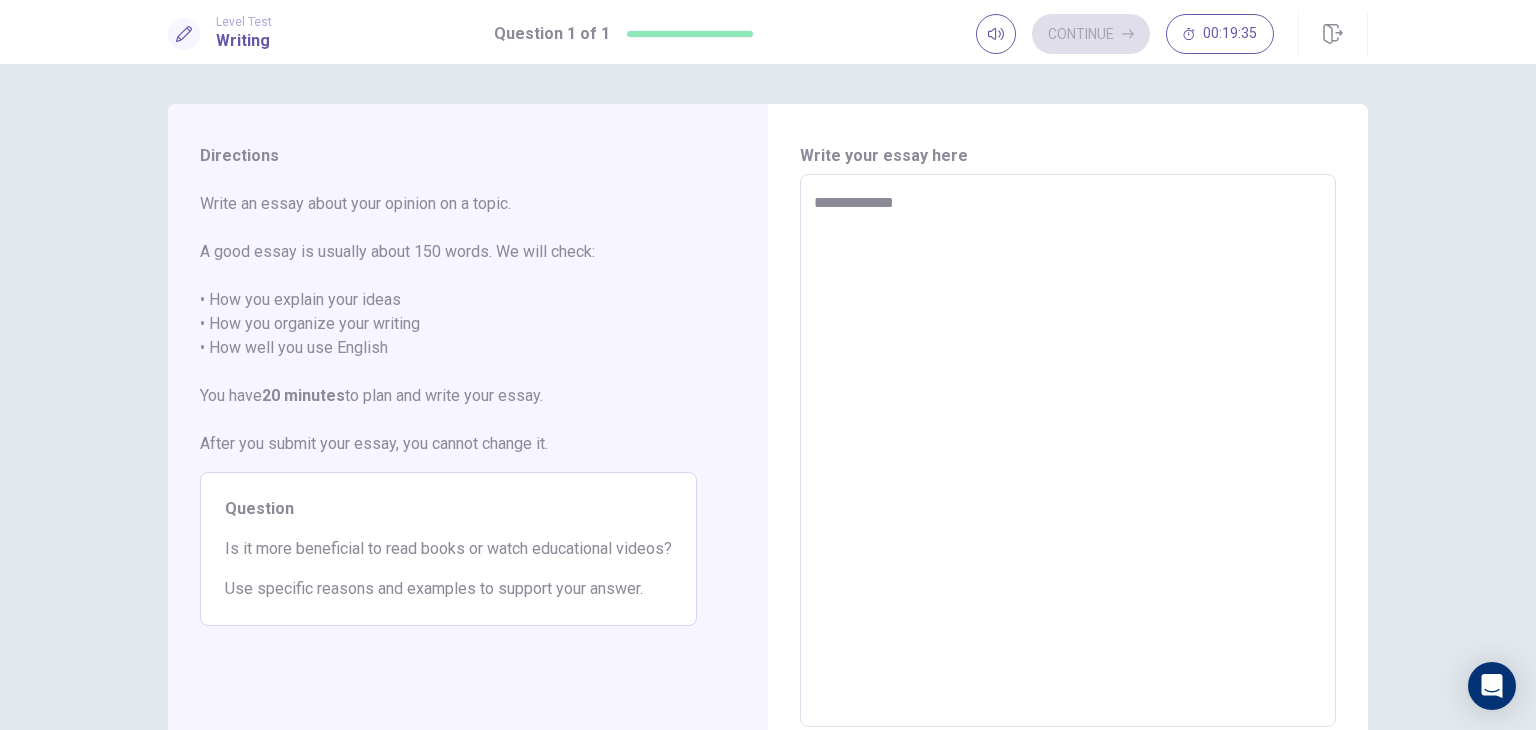 type on "*" 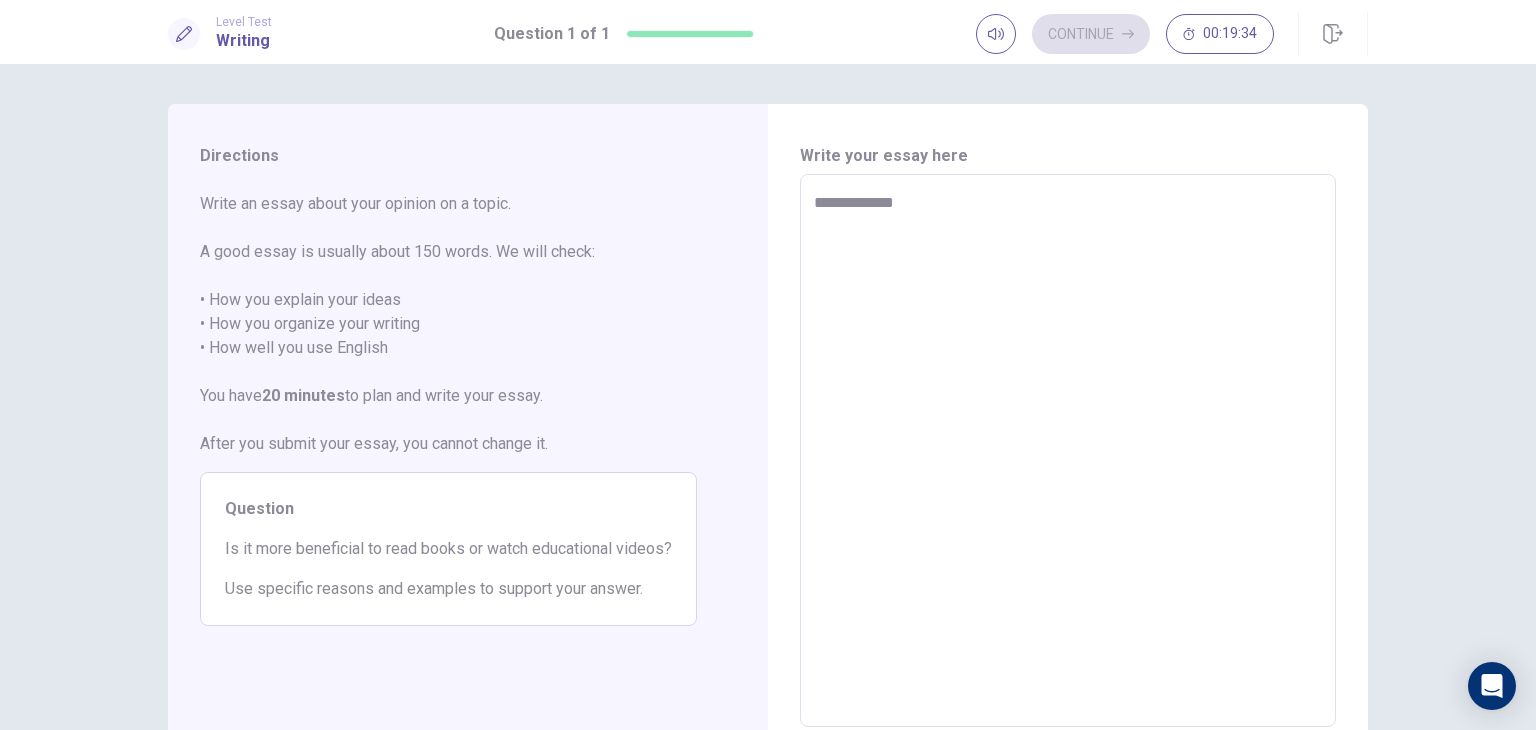 type on "**********" 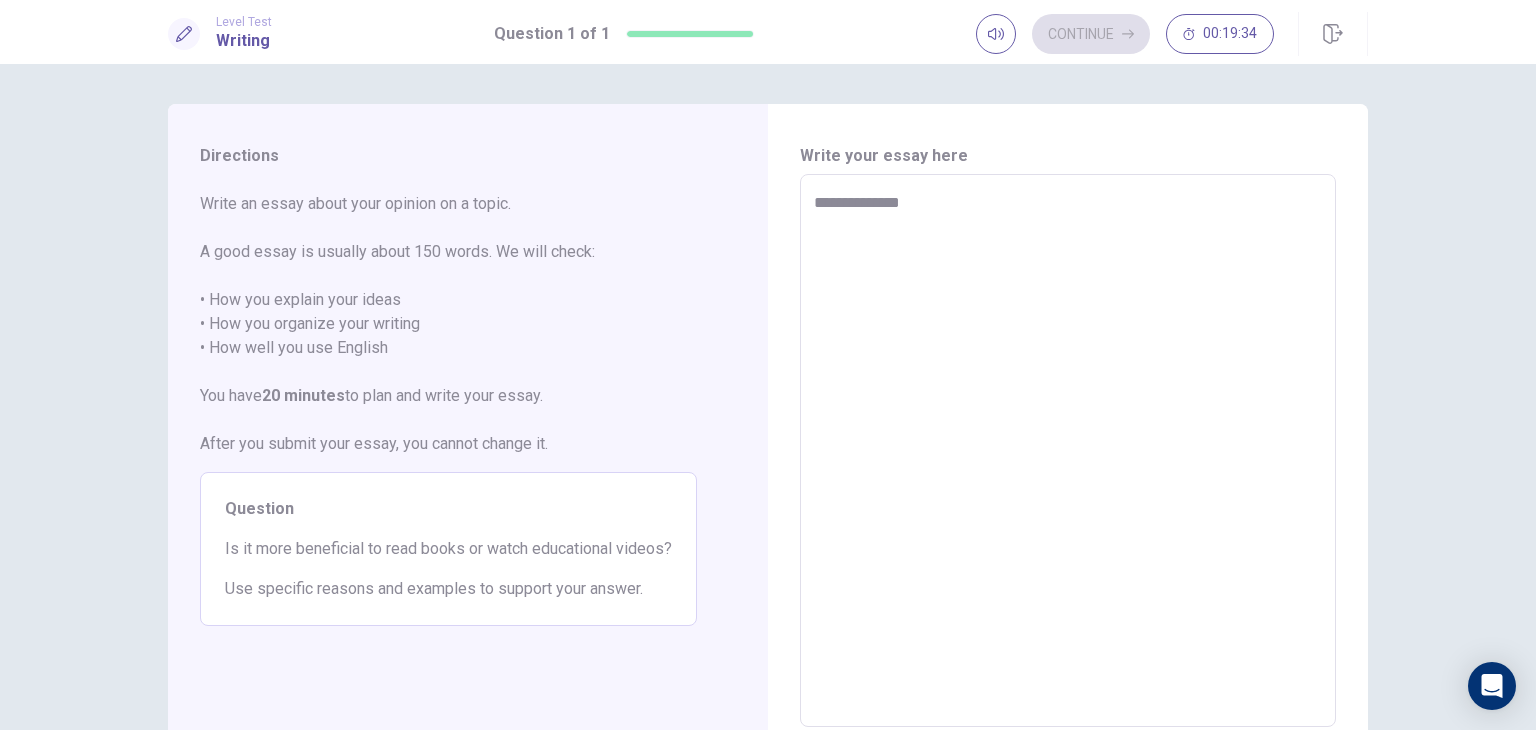 type on "*" 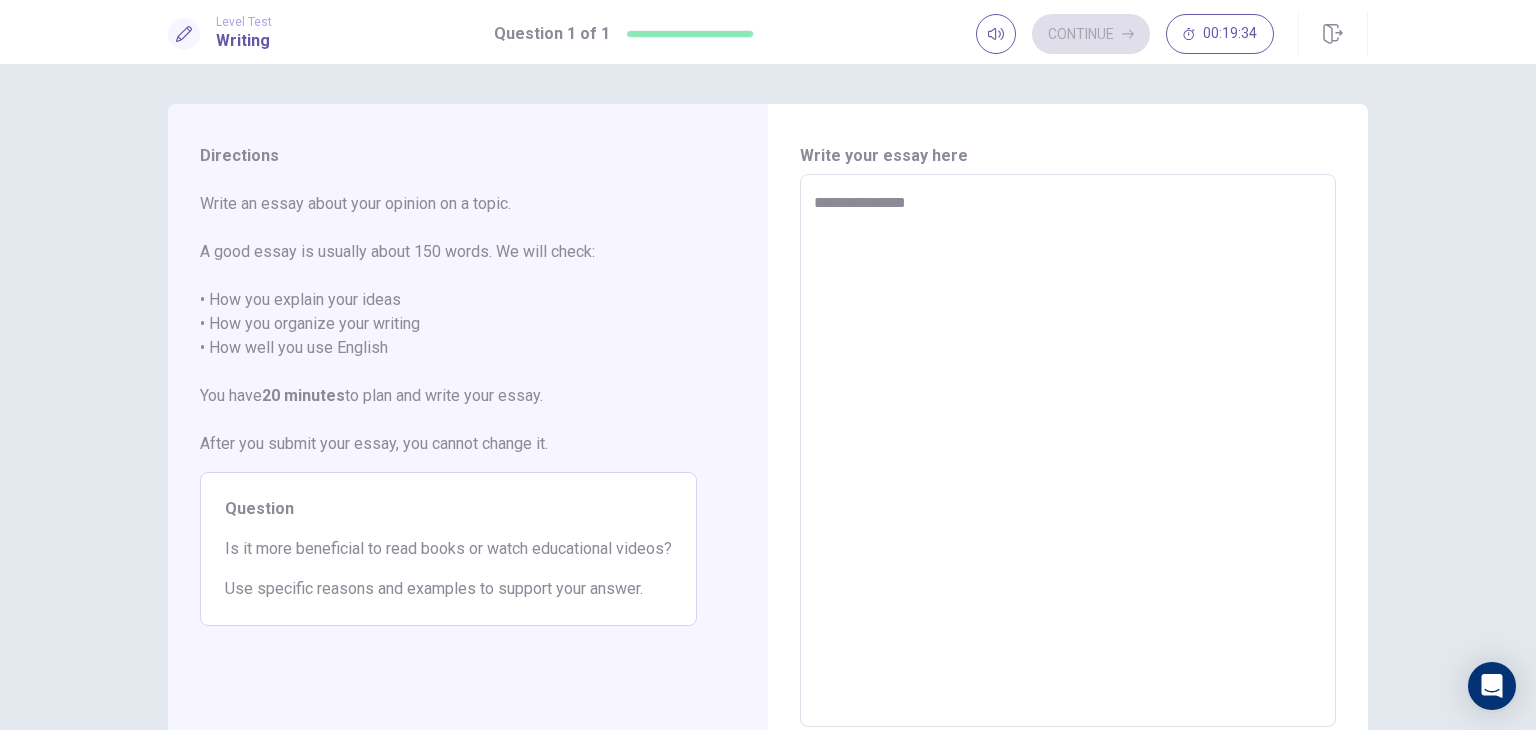 type on "*" 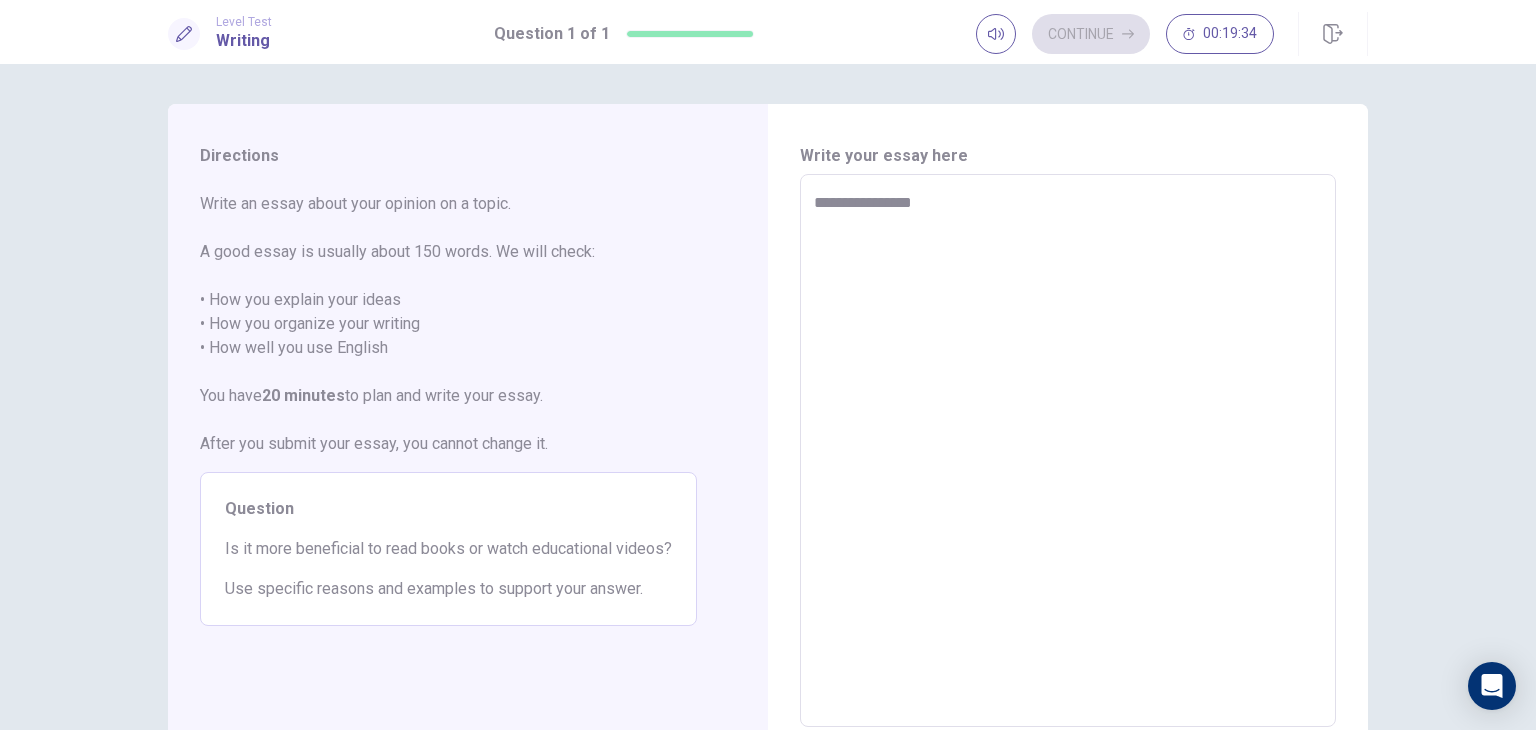 type on "*" 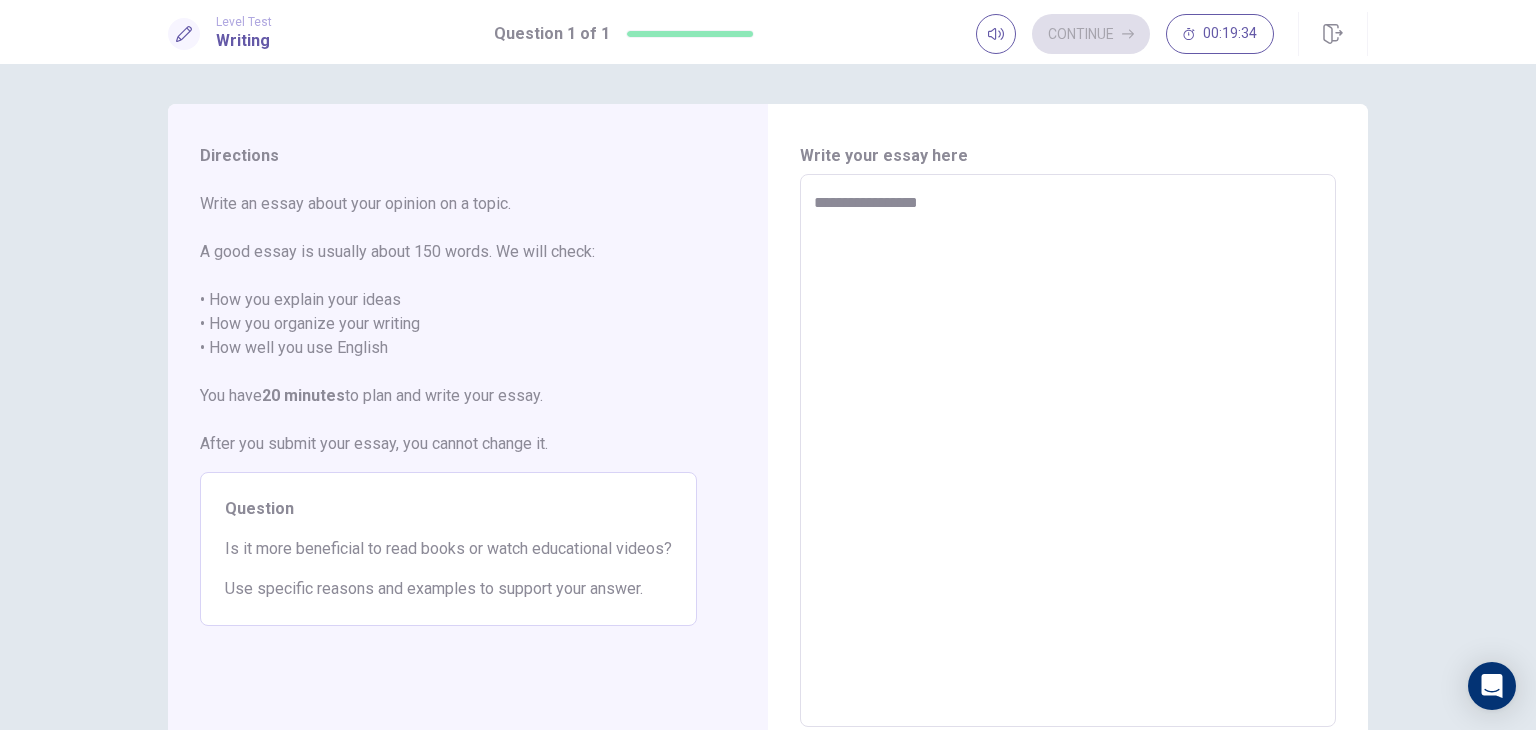 type on "*" 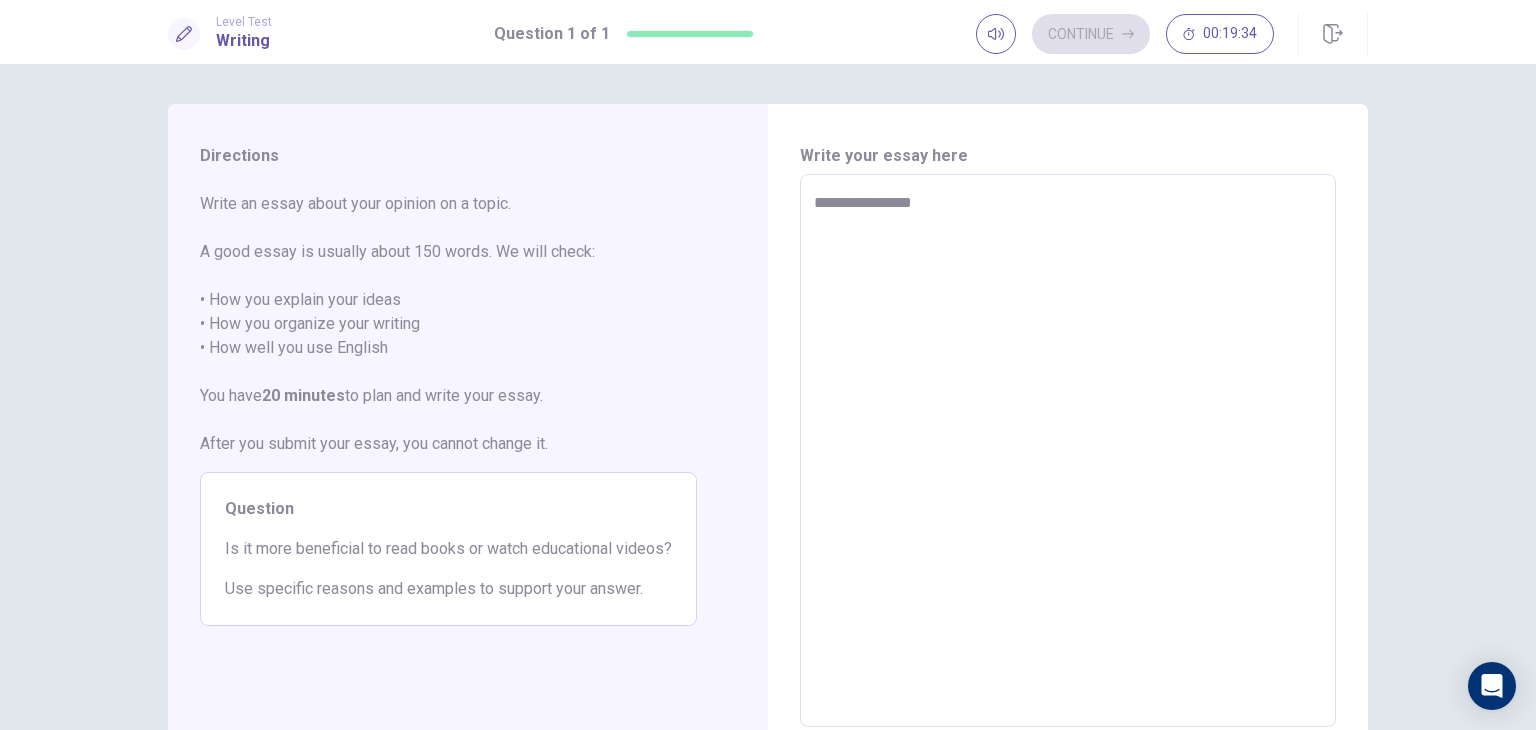 type on "*" 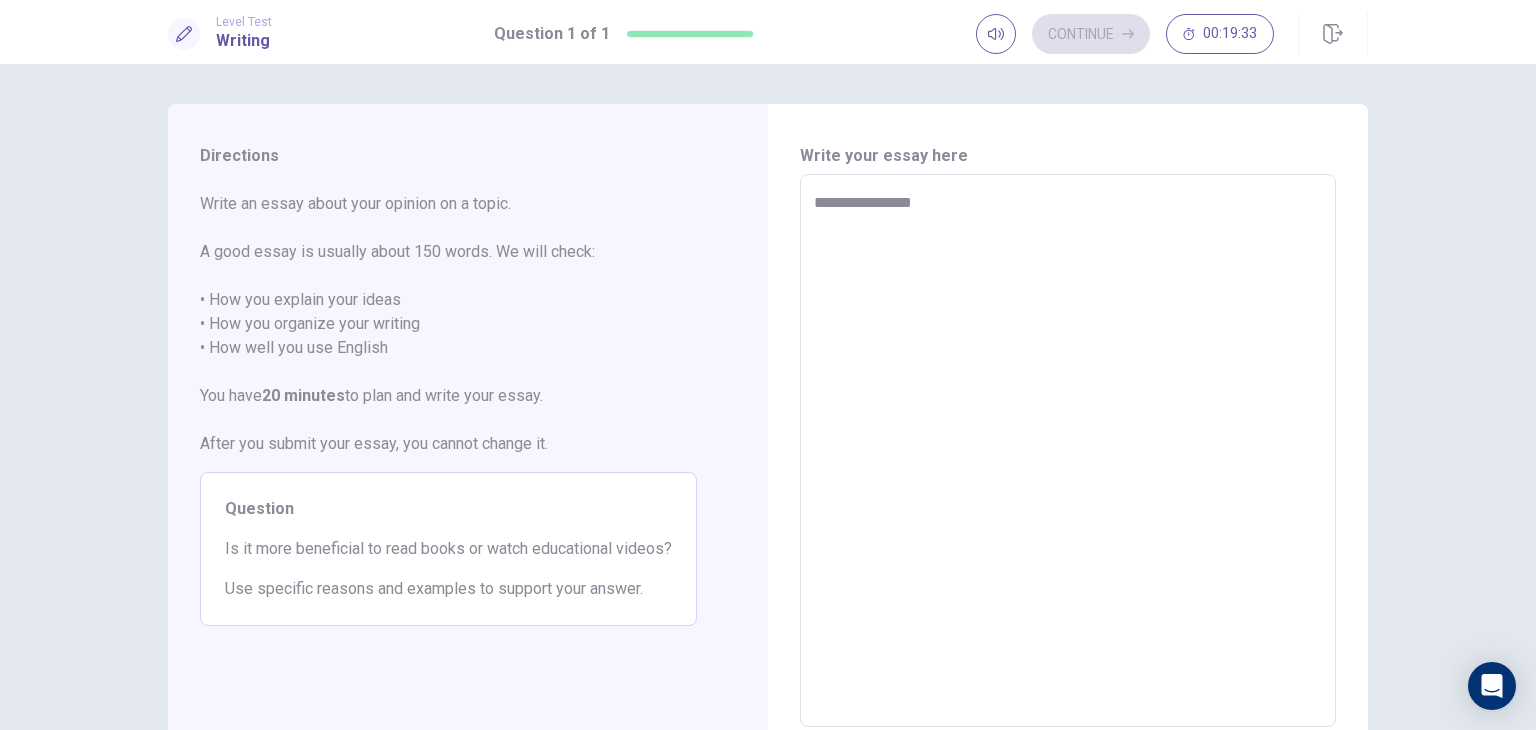 type on "**********" 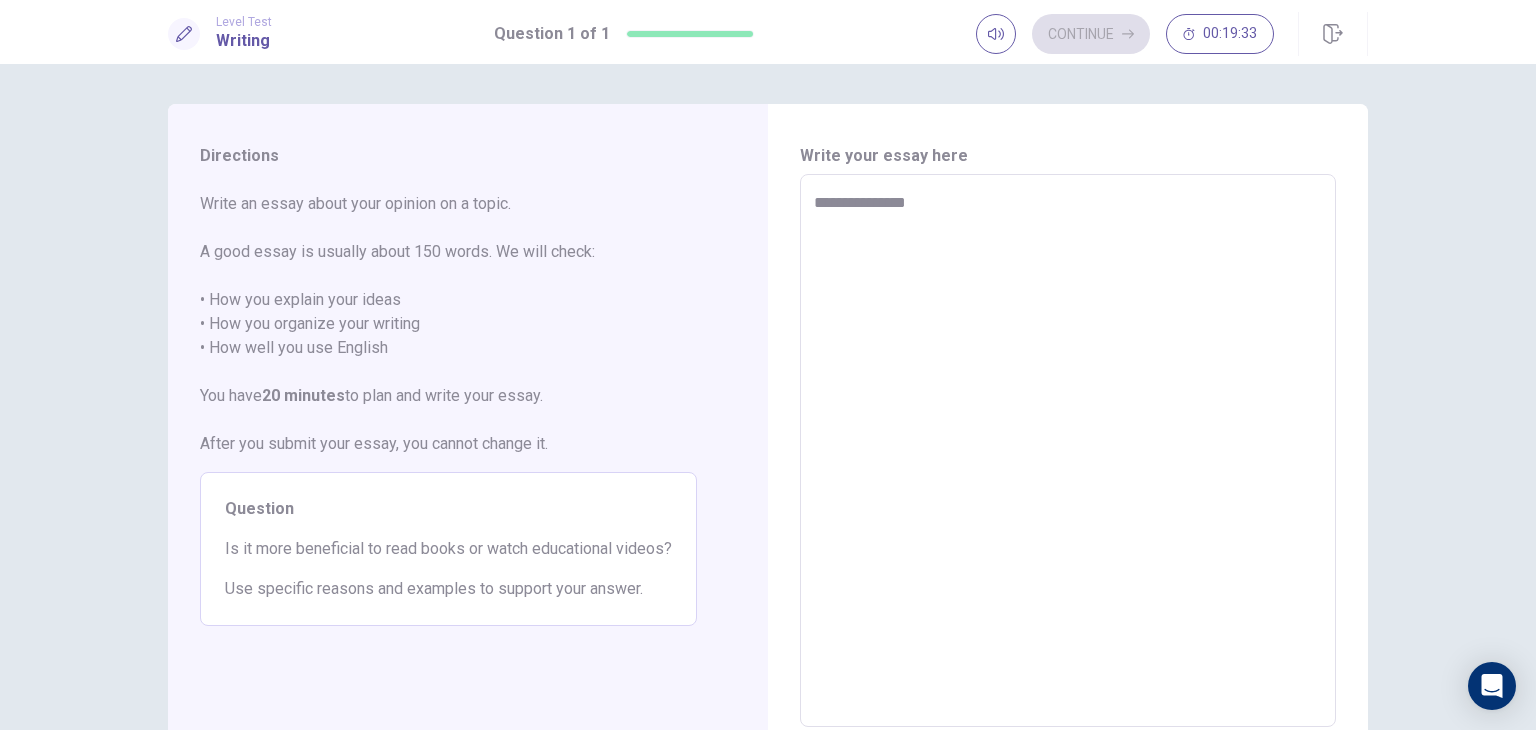 type on "*" 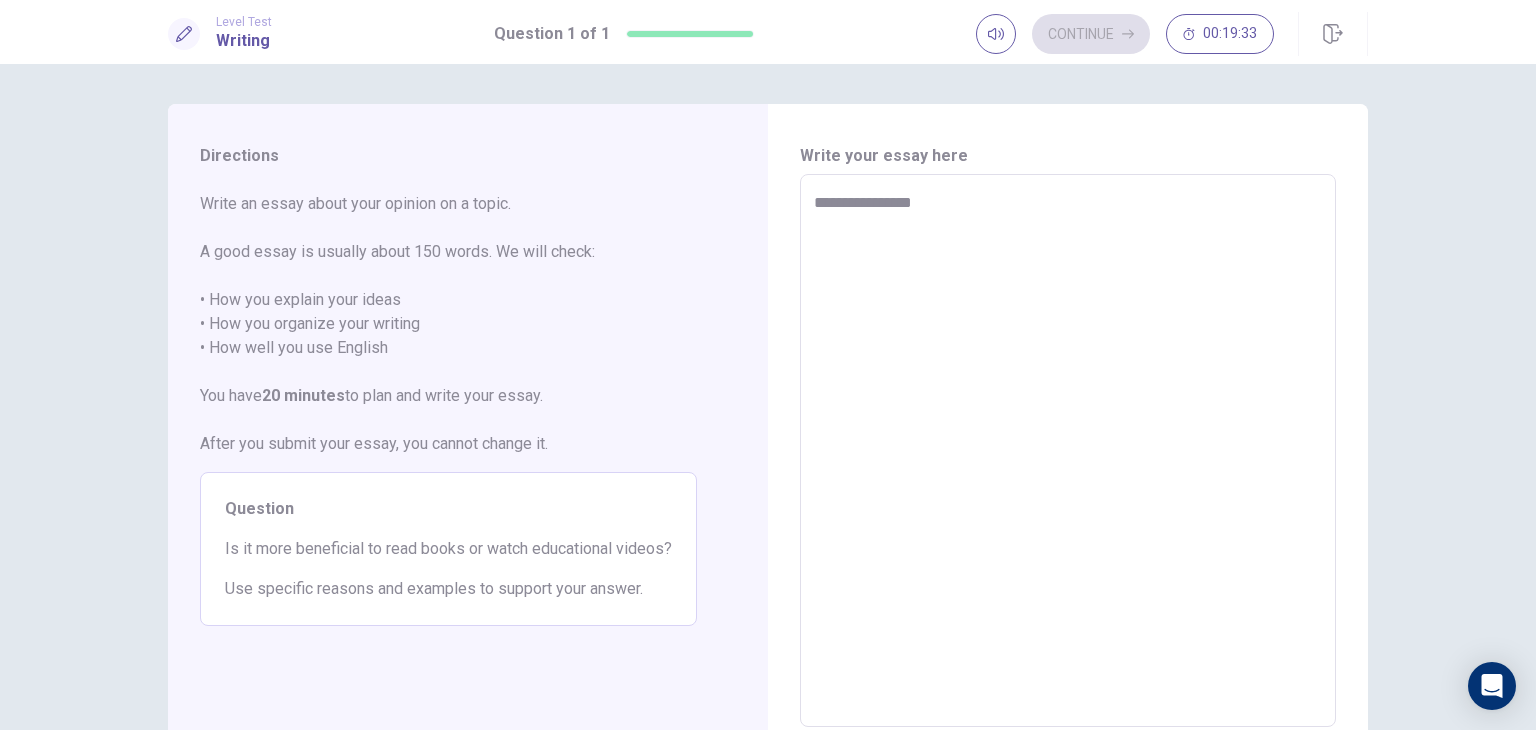 type on "*" 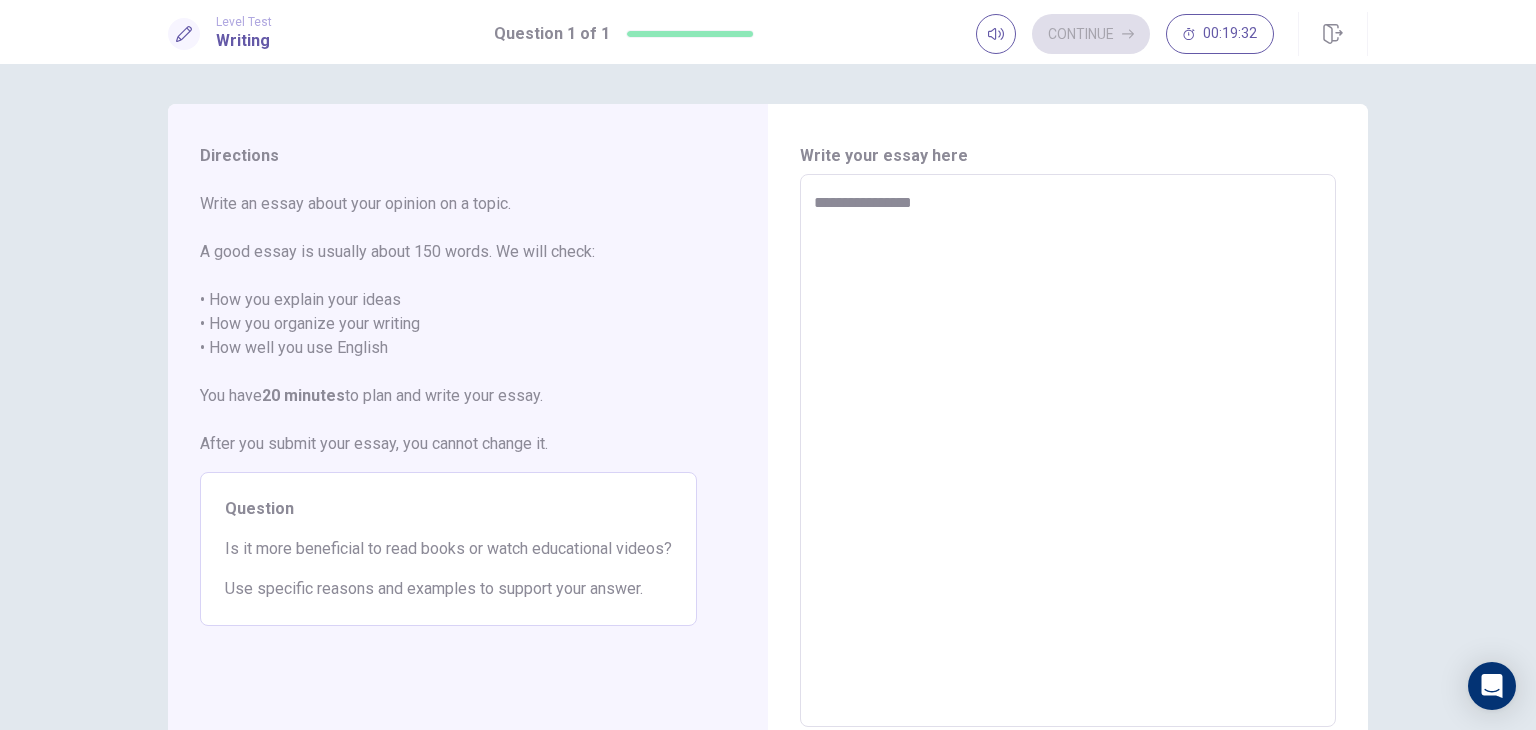 type on "**********" 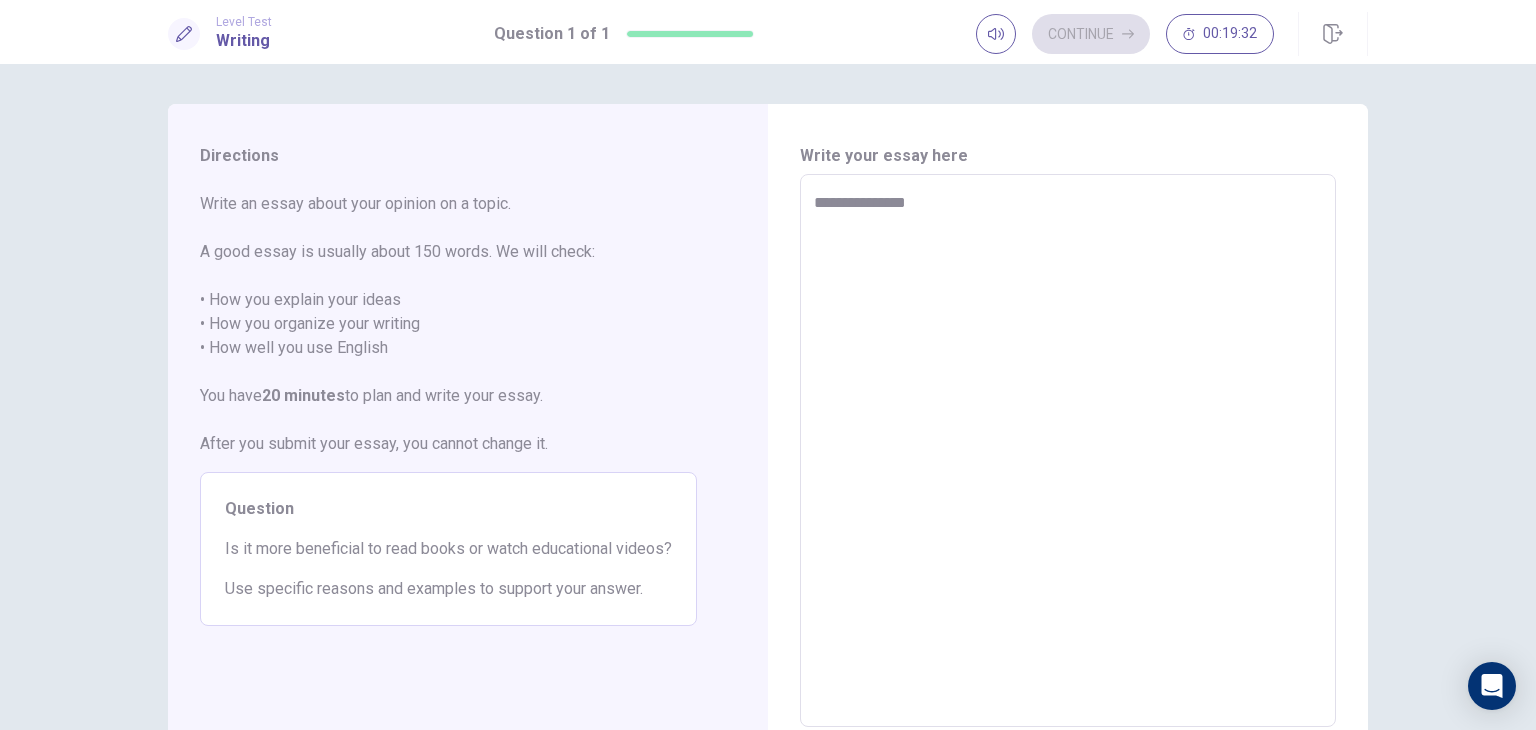 type on "*" 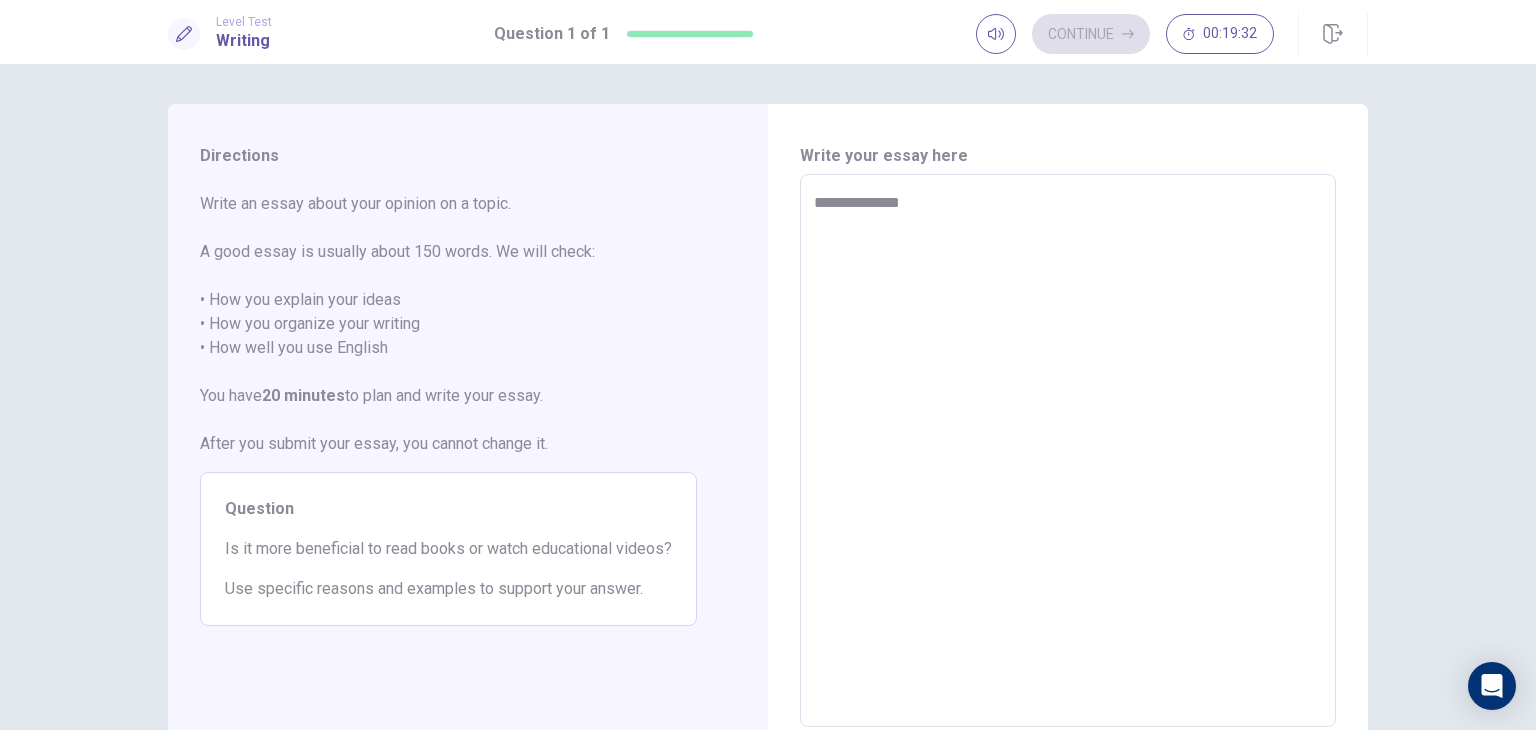 type on "*" 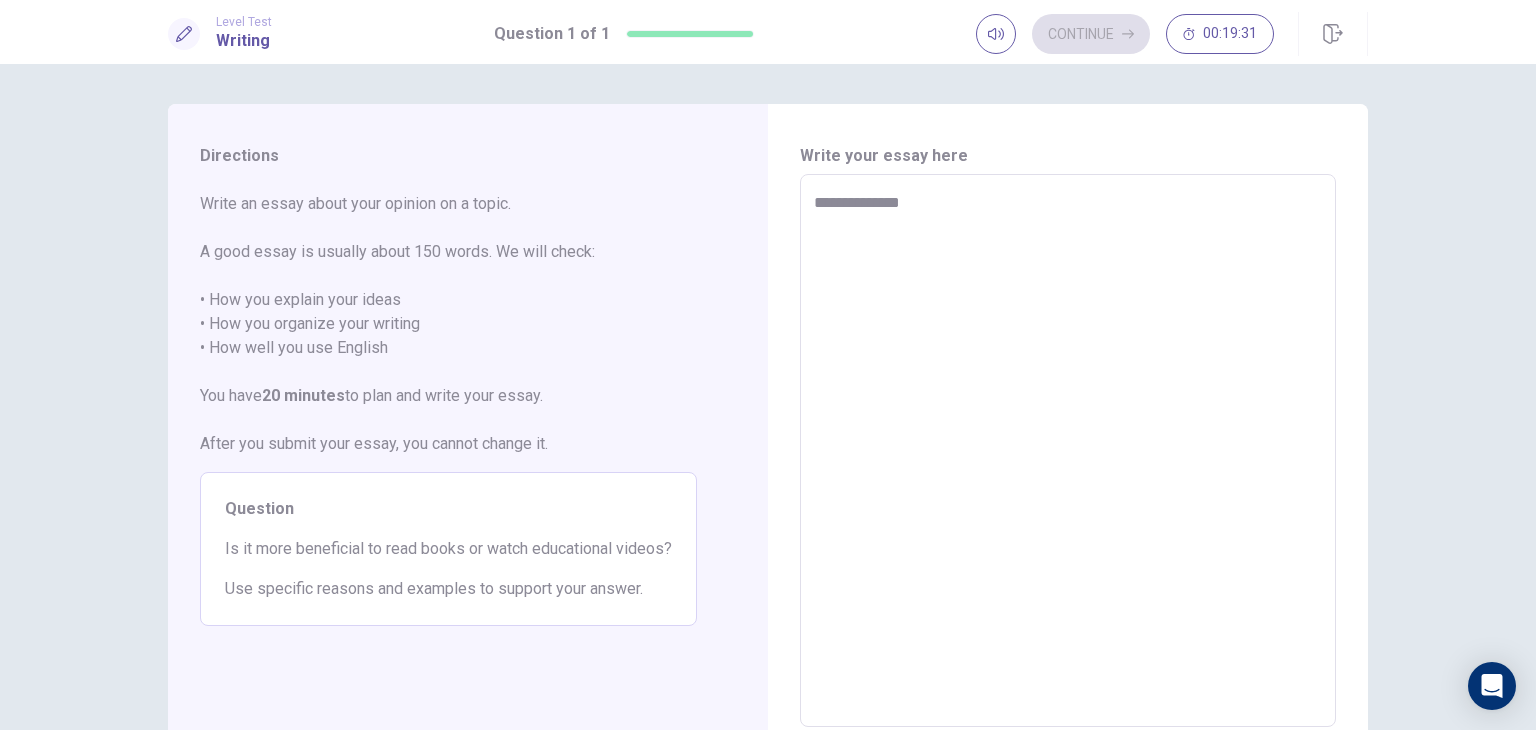 type on "**********" 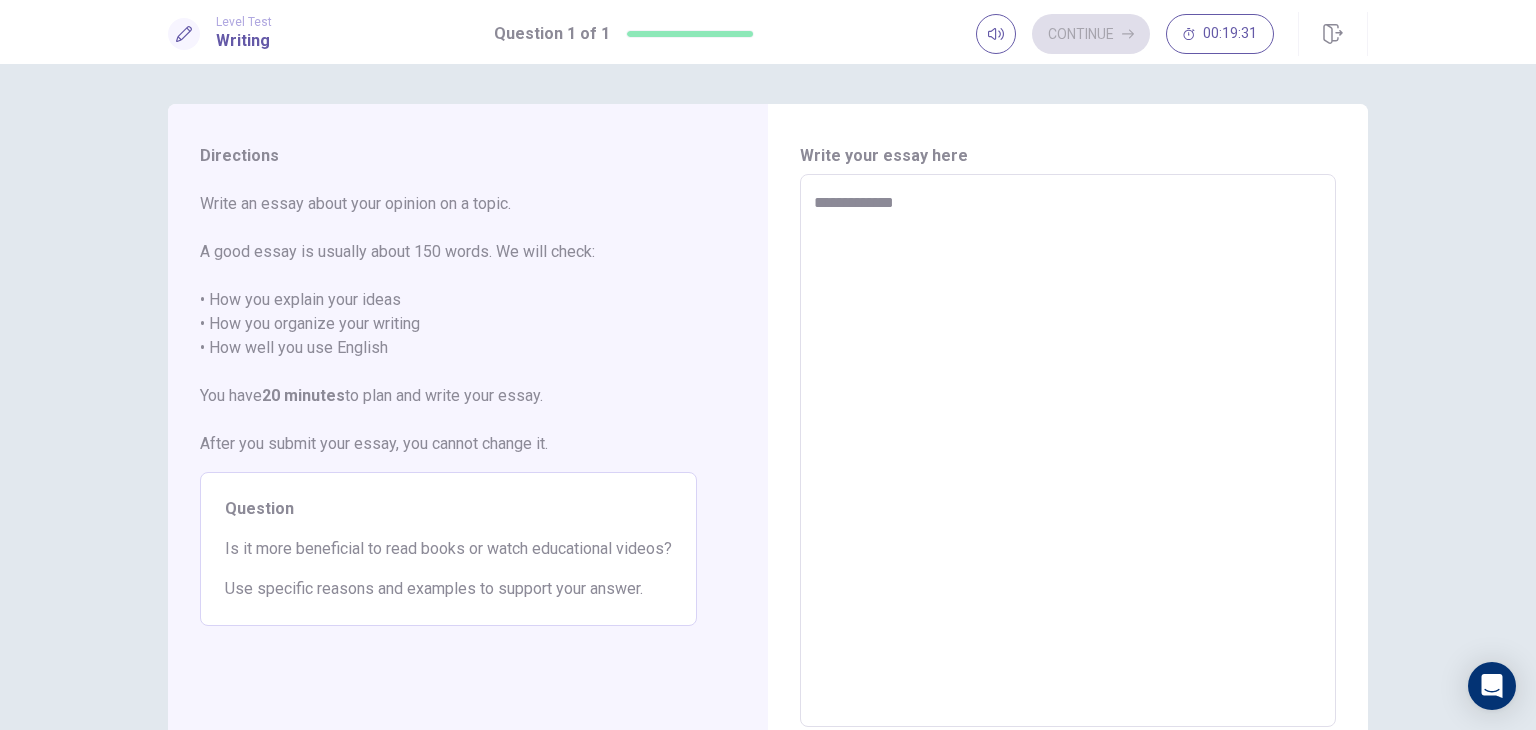 type on "*" 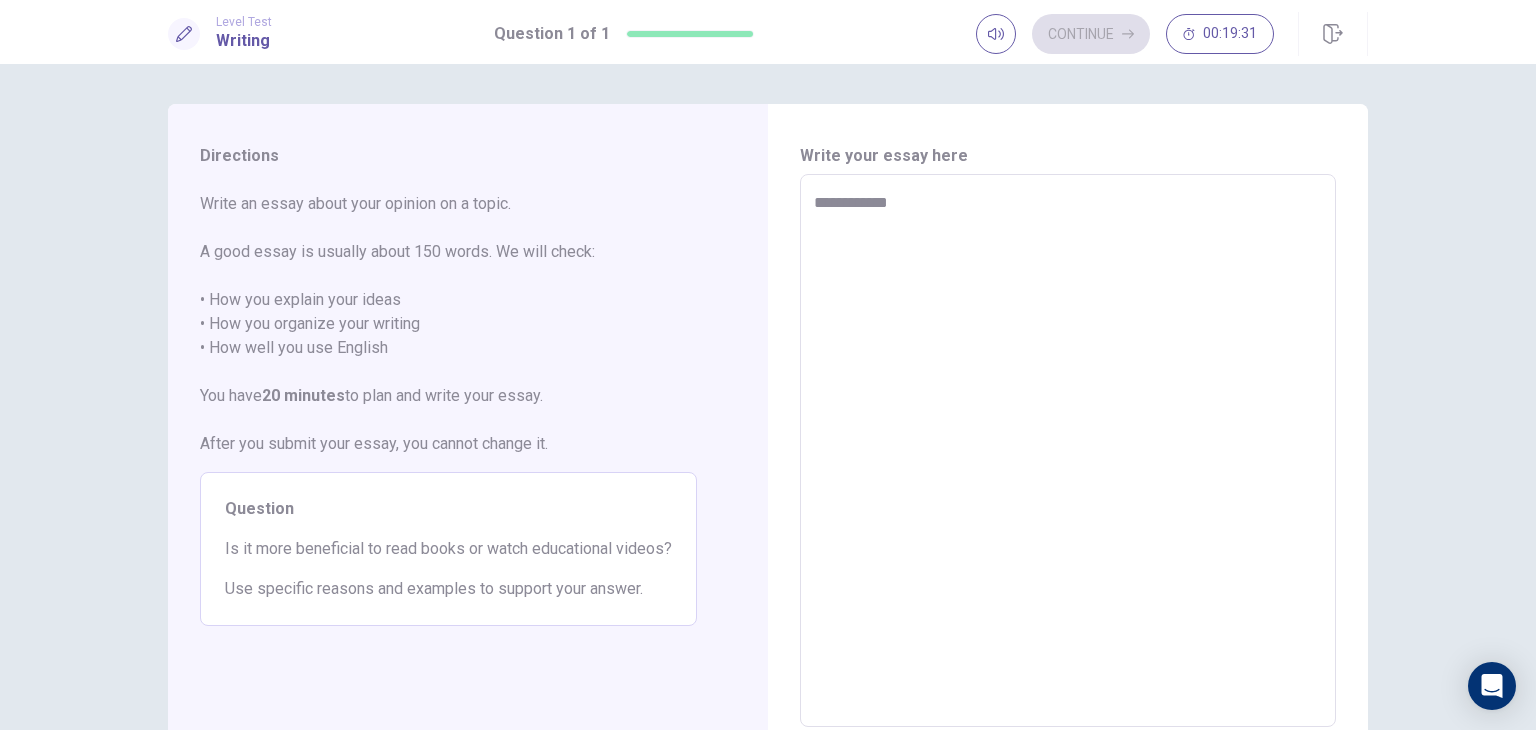 type on "*" 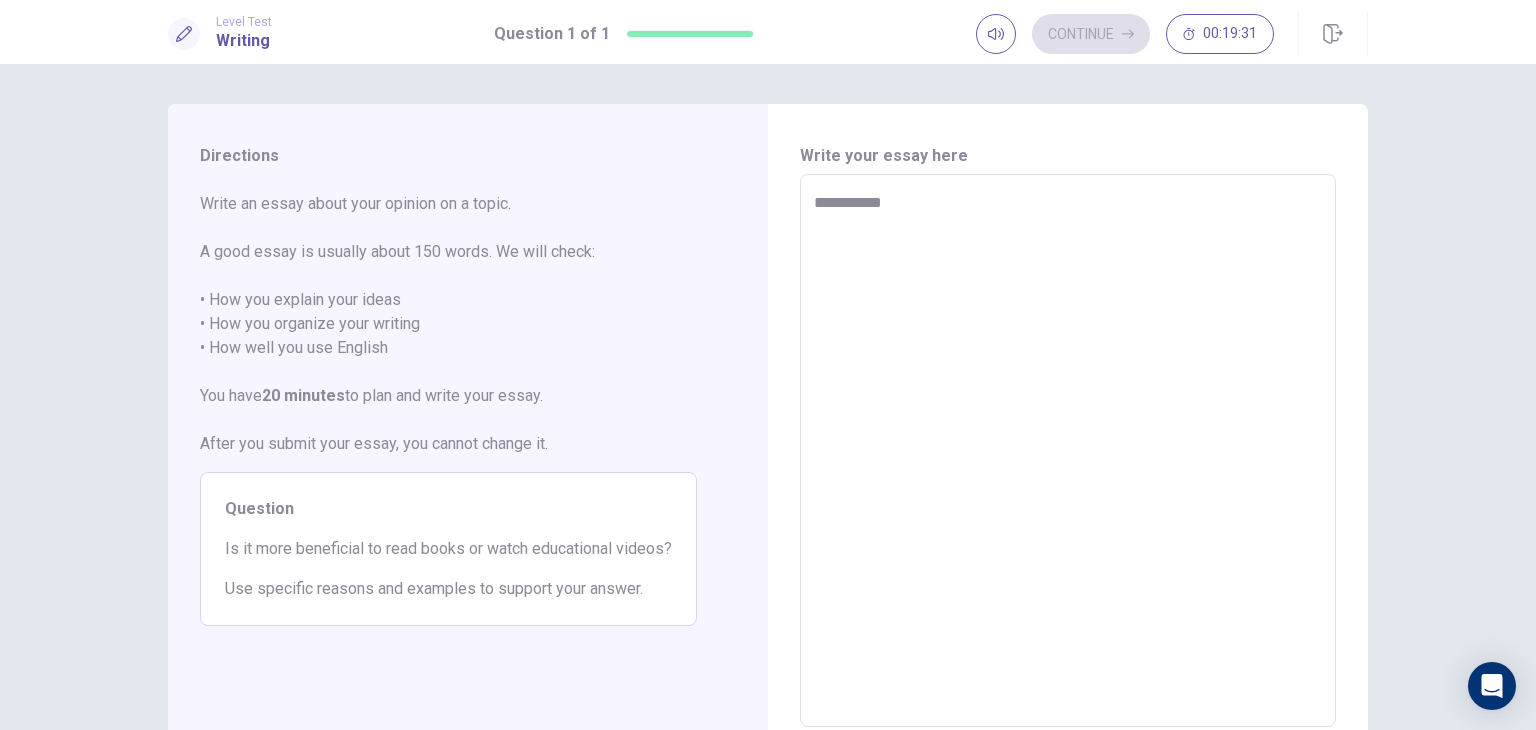 type on "*" 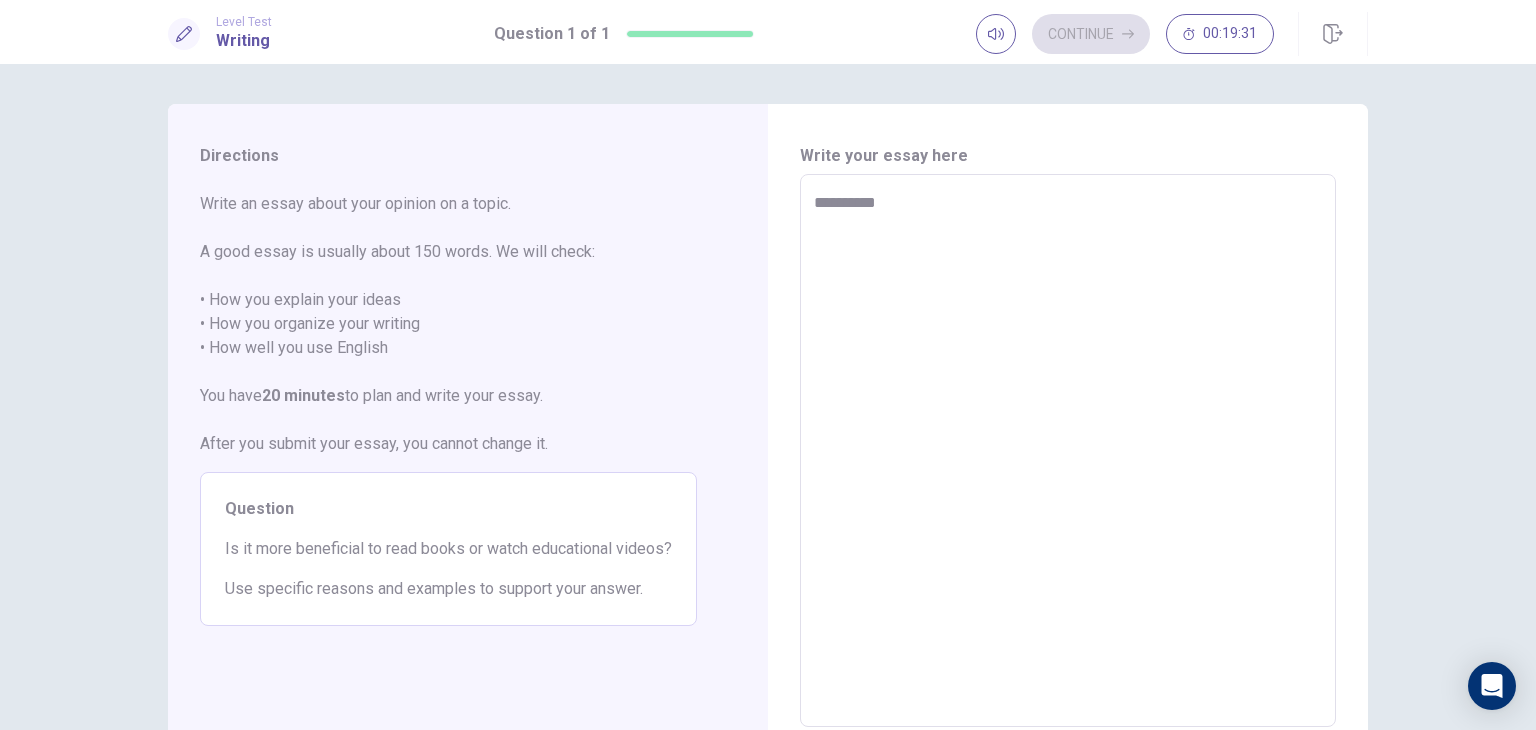 type on "*" 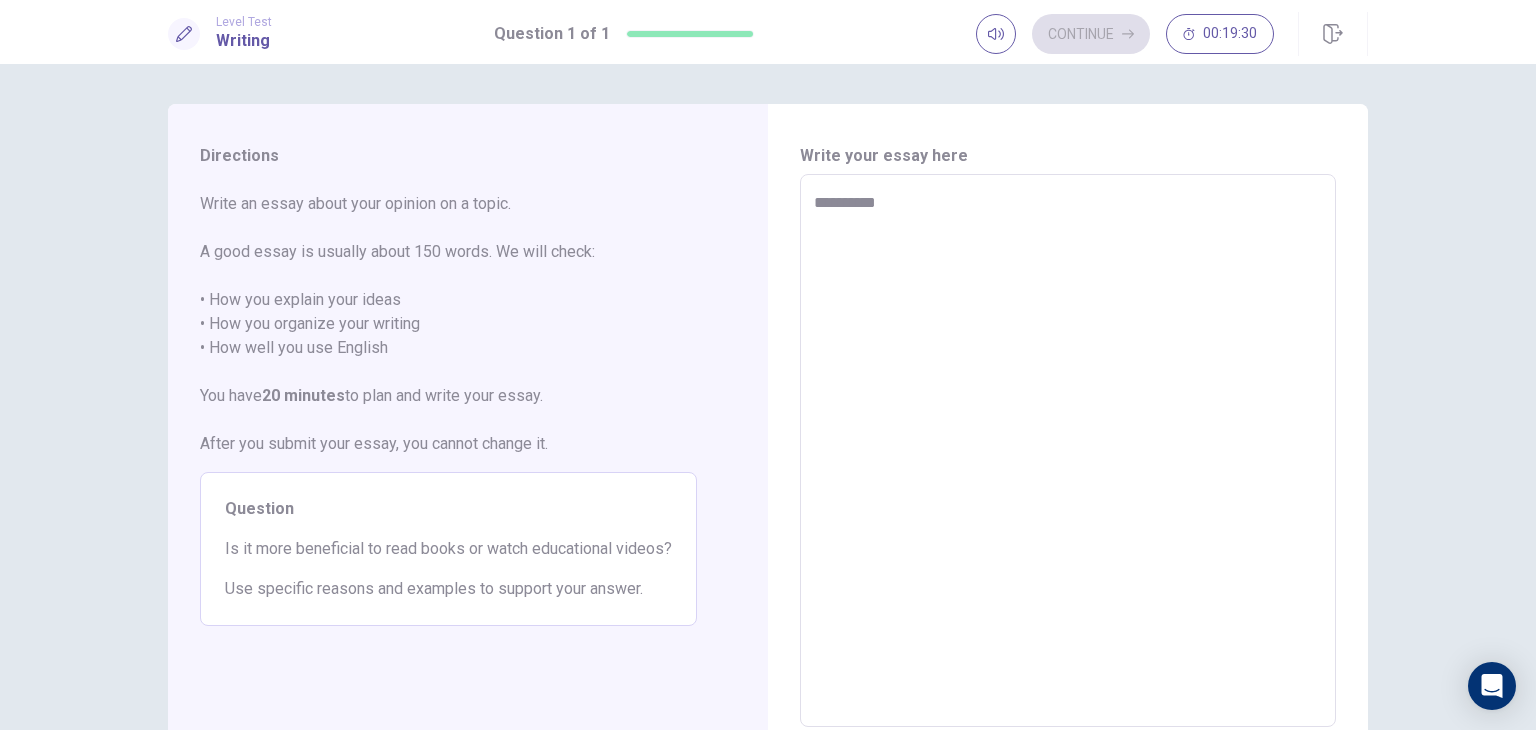 type on "**********" 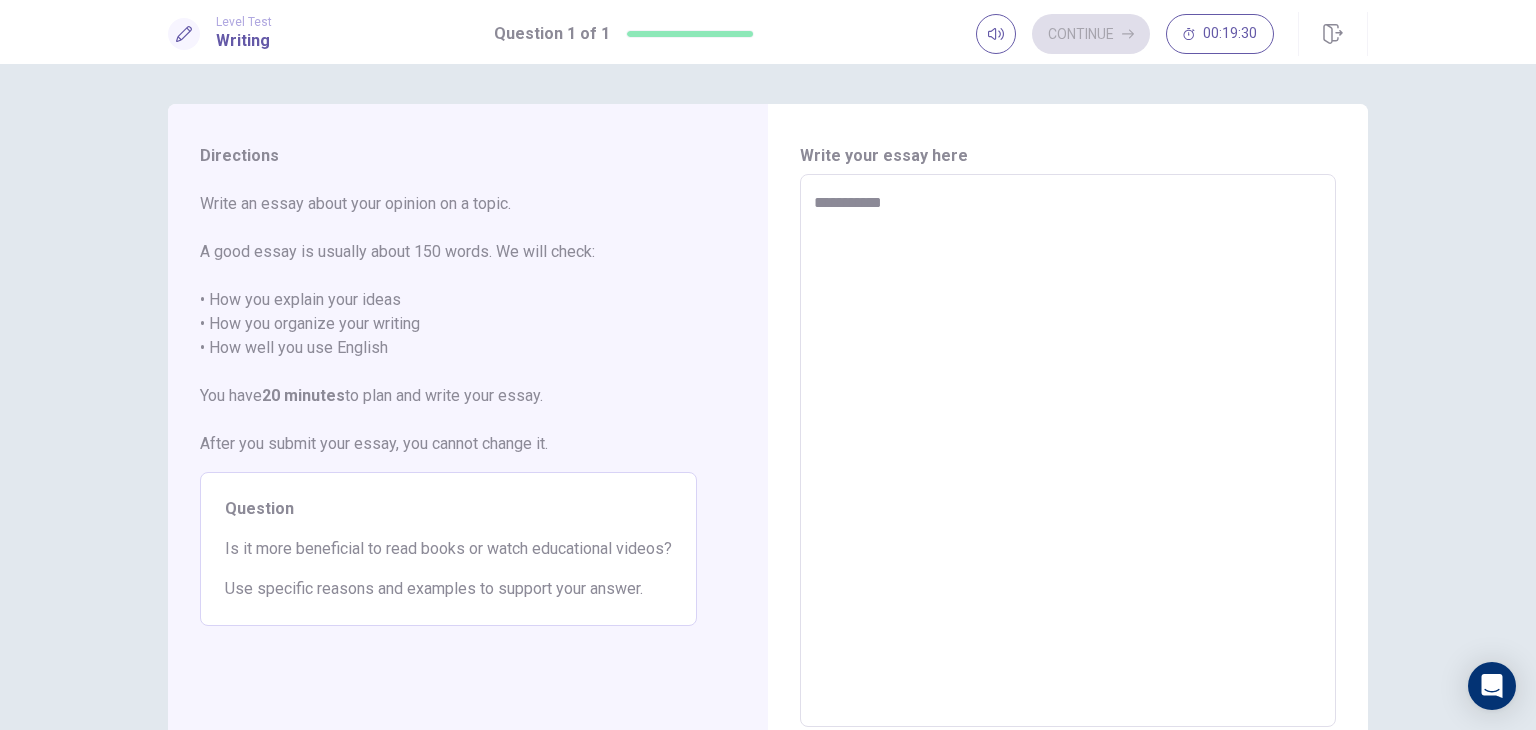 type on "*" 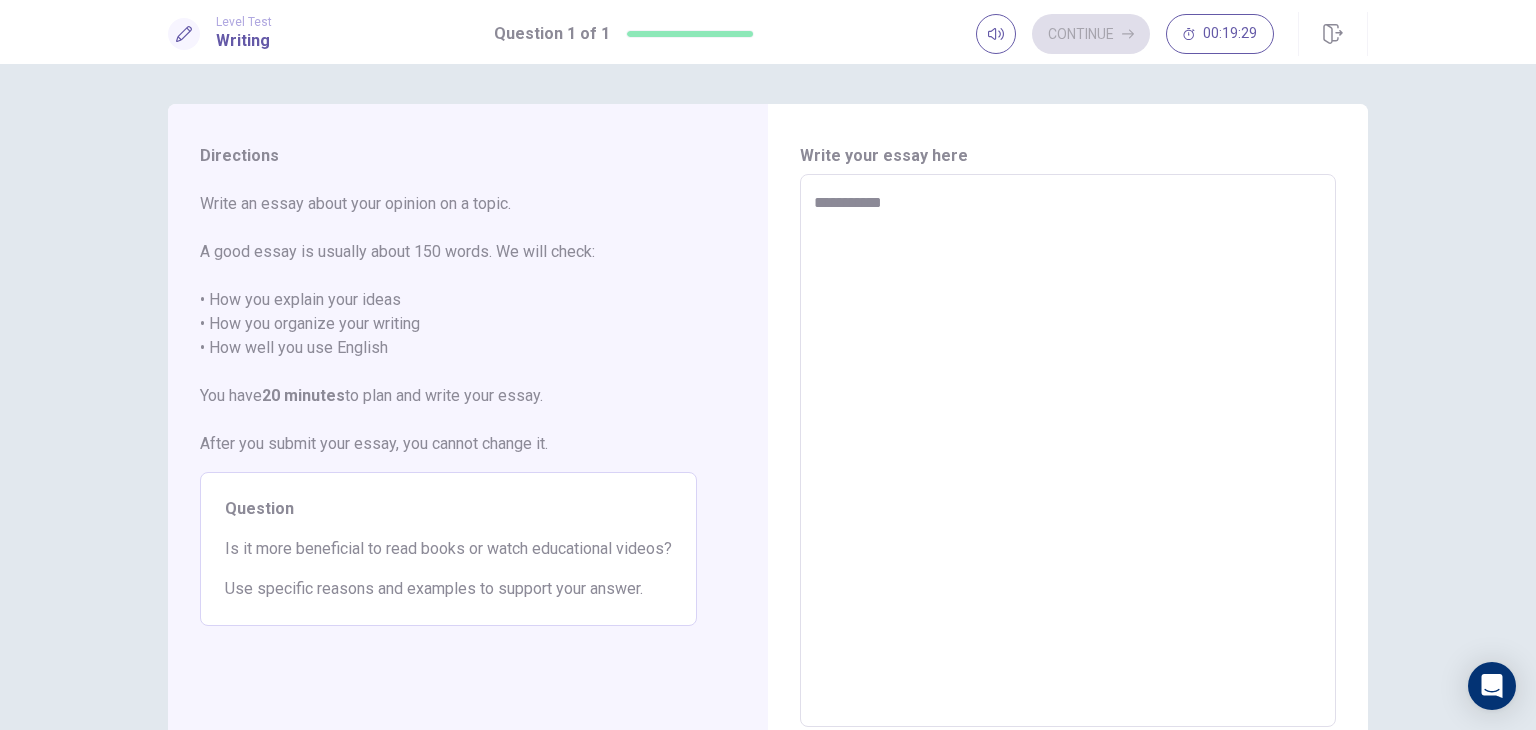 type on "**********" 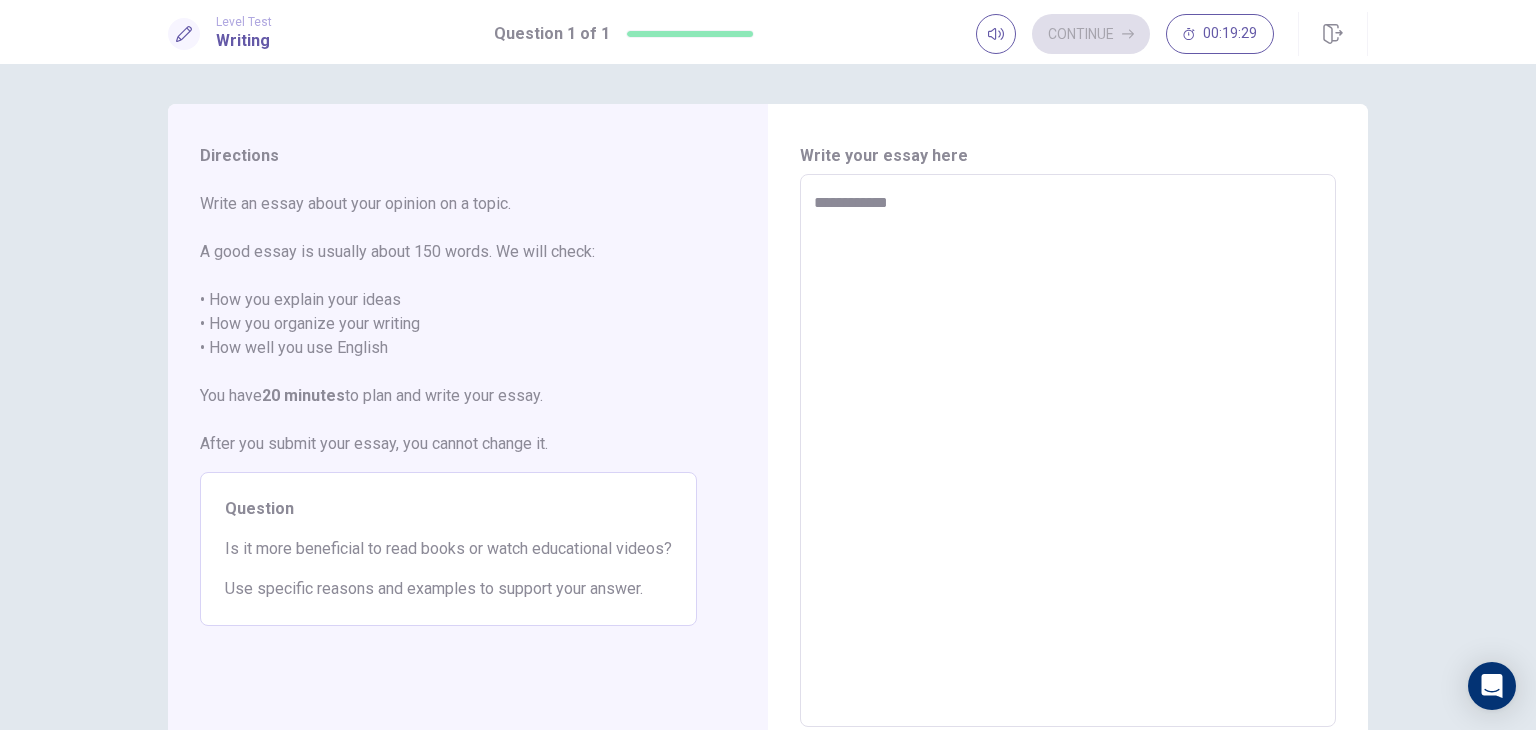 type on "*" 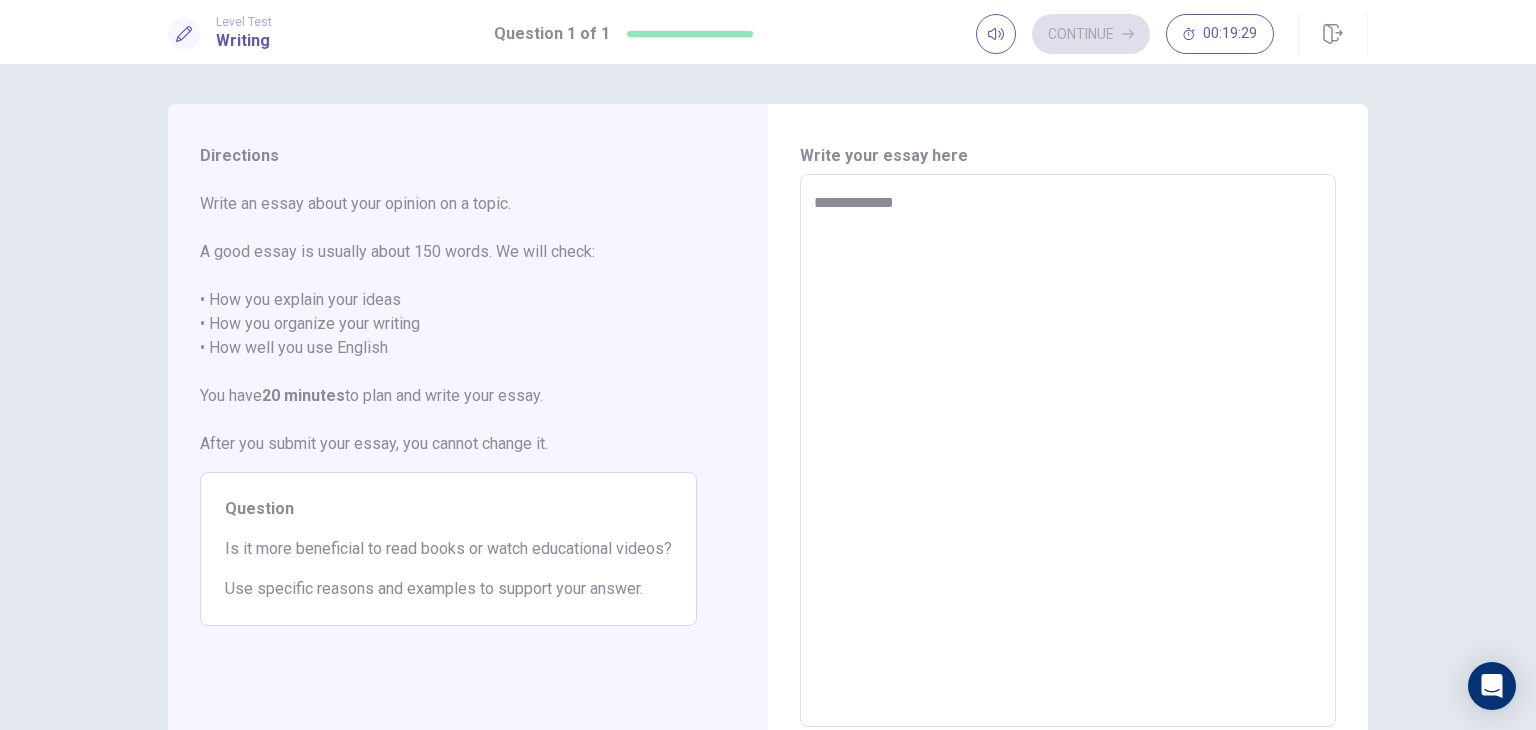 type on "*" 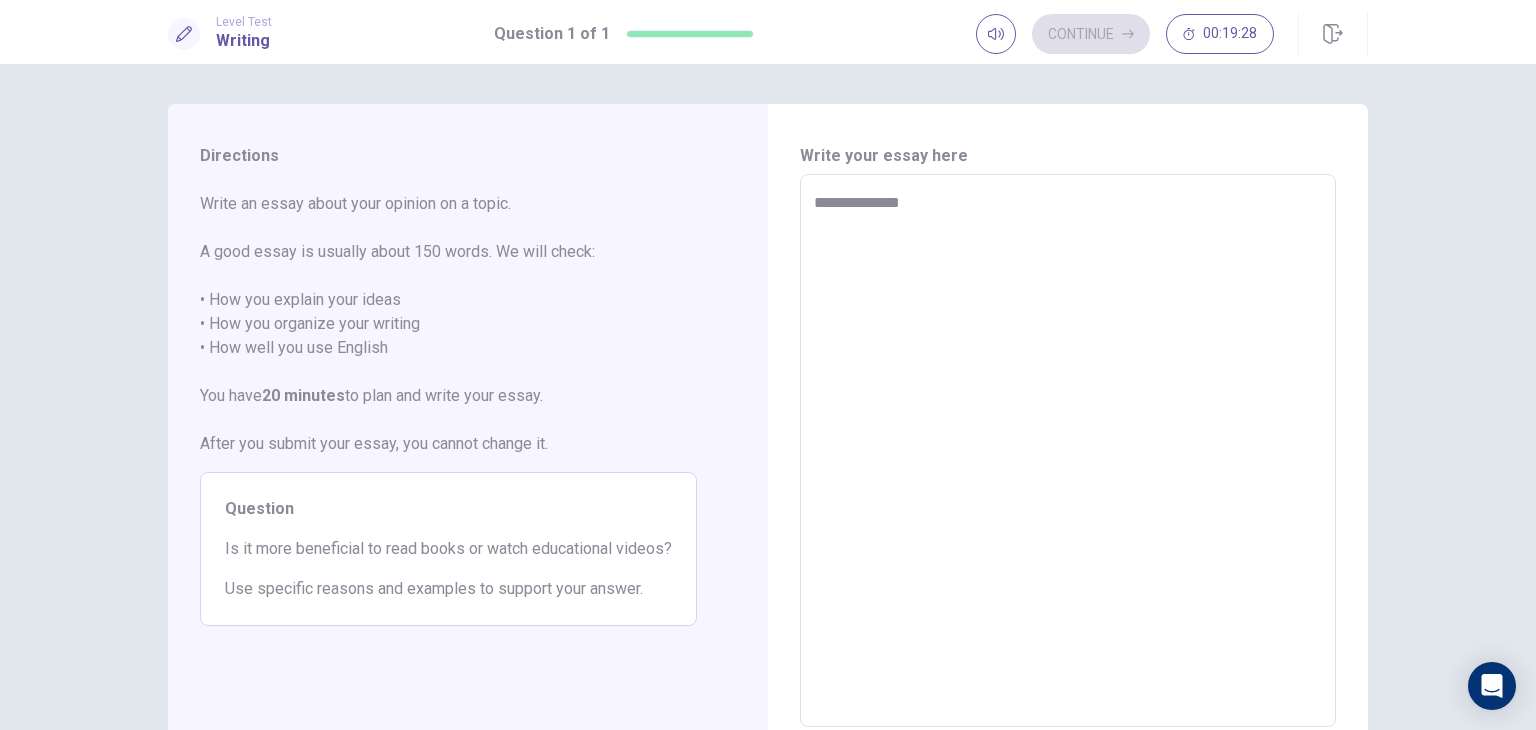 type on "*" 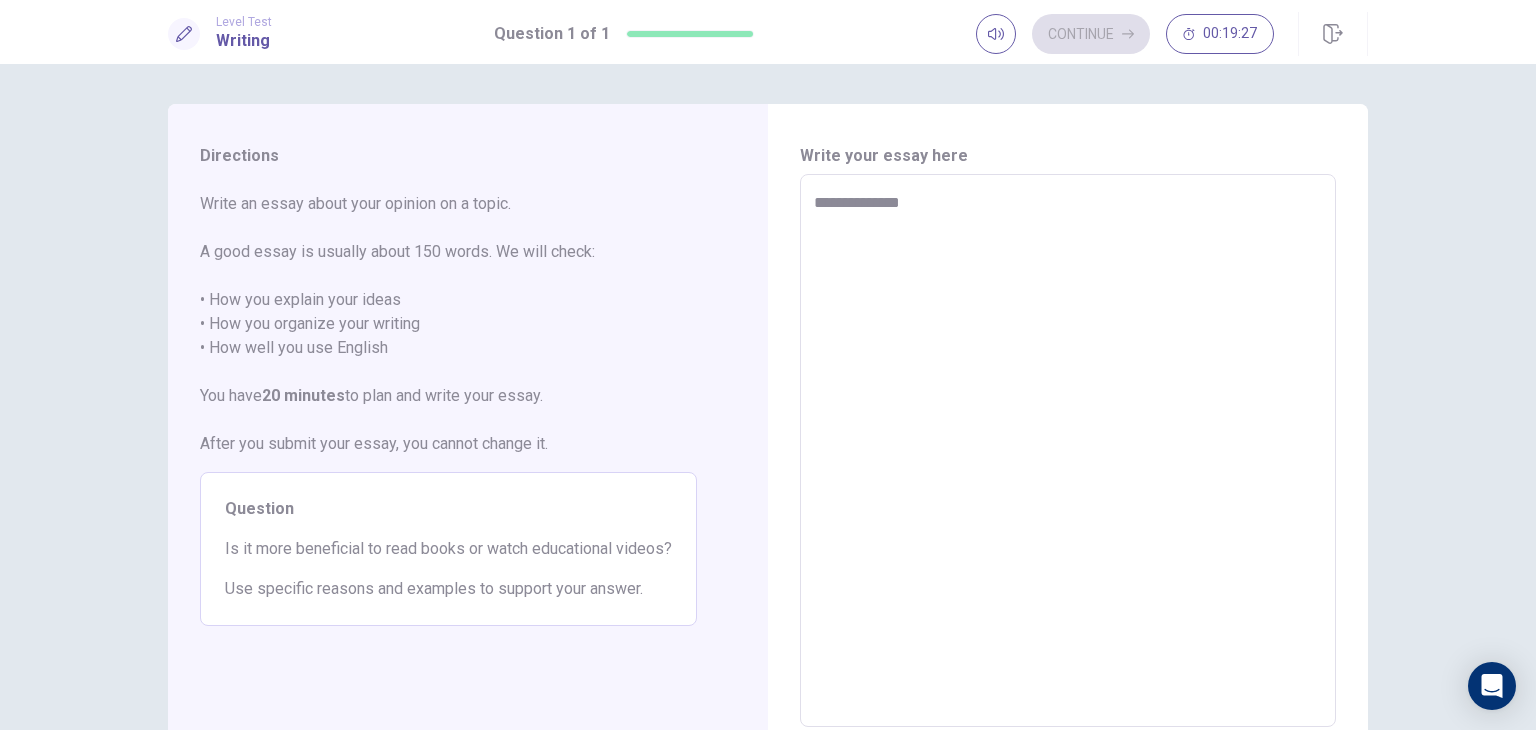 type on "**********" 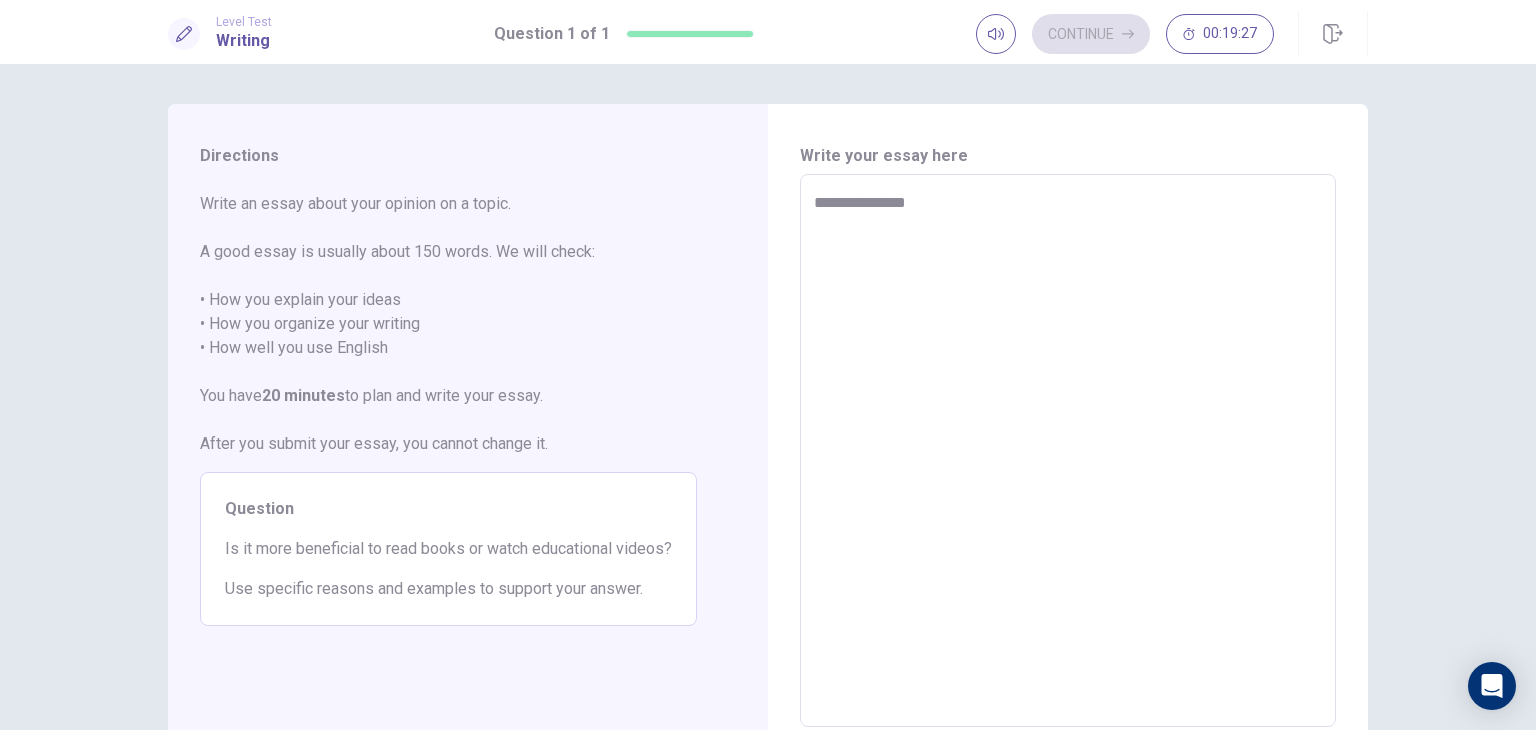 type on "*" 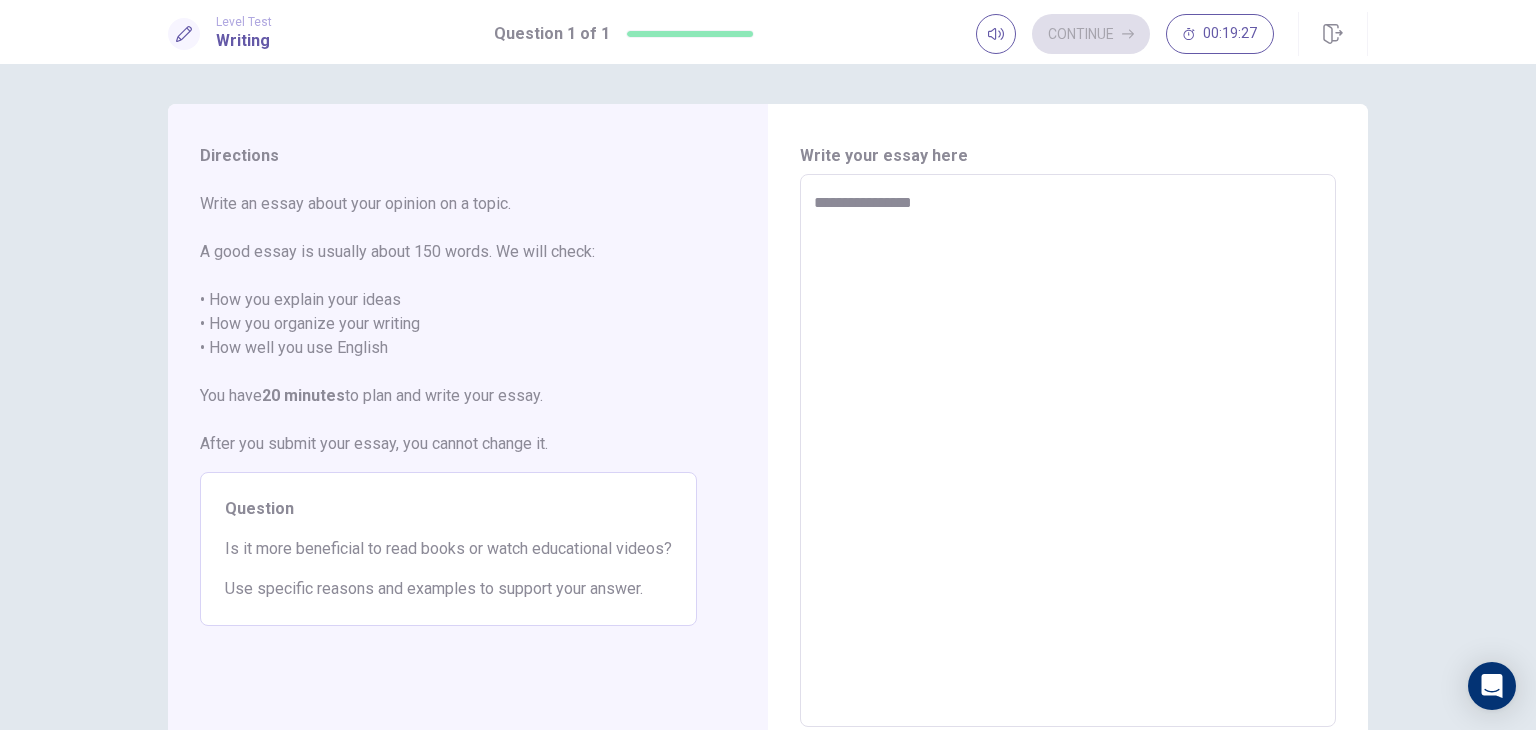 type on "*" 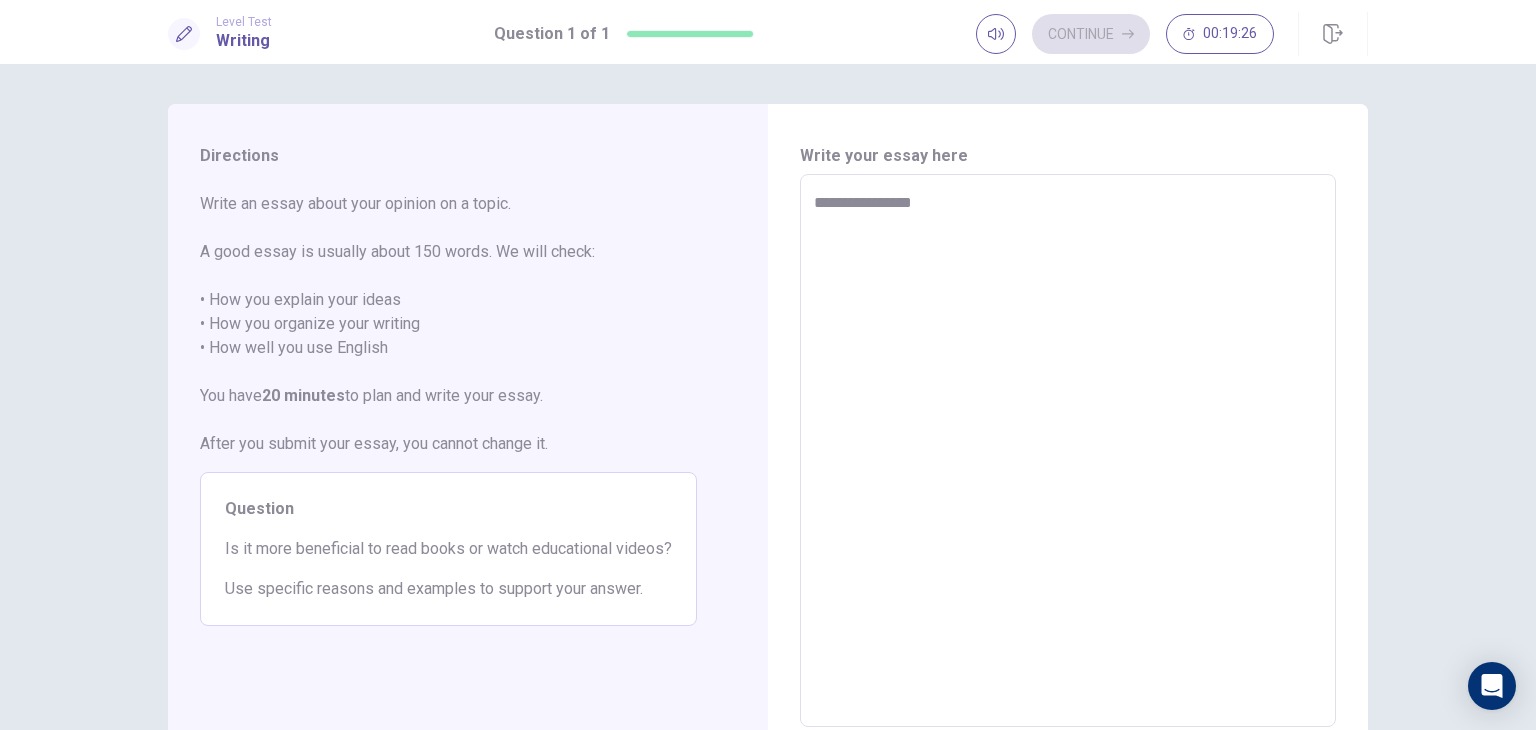 type on "**********" 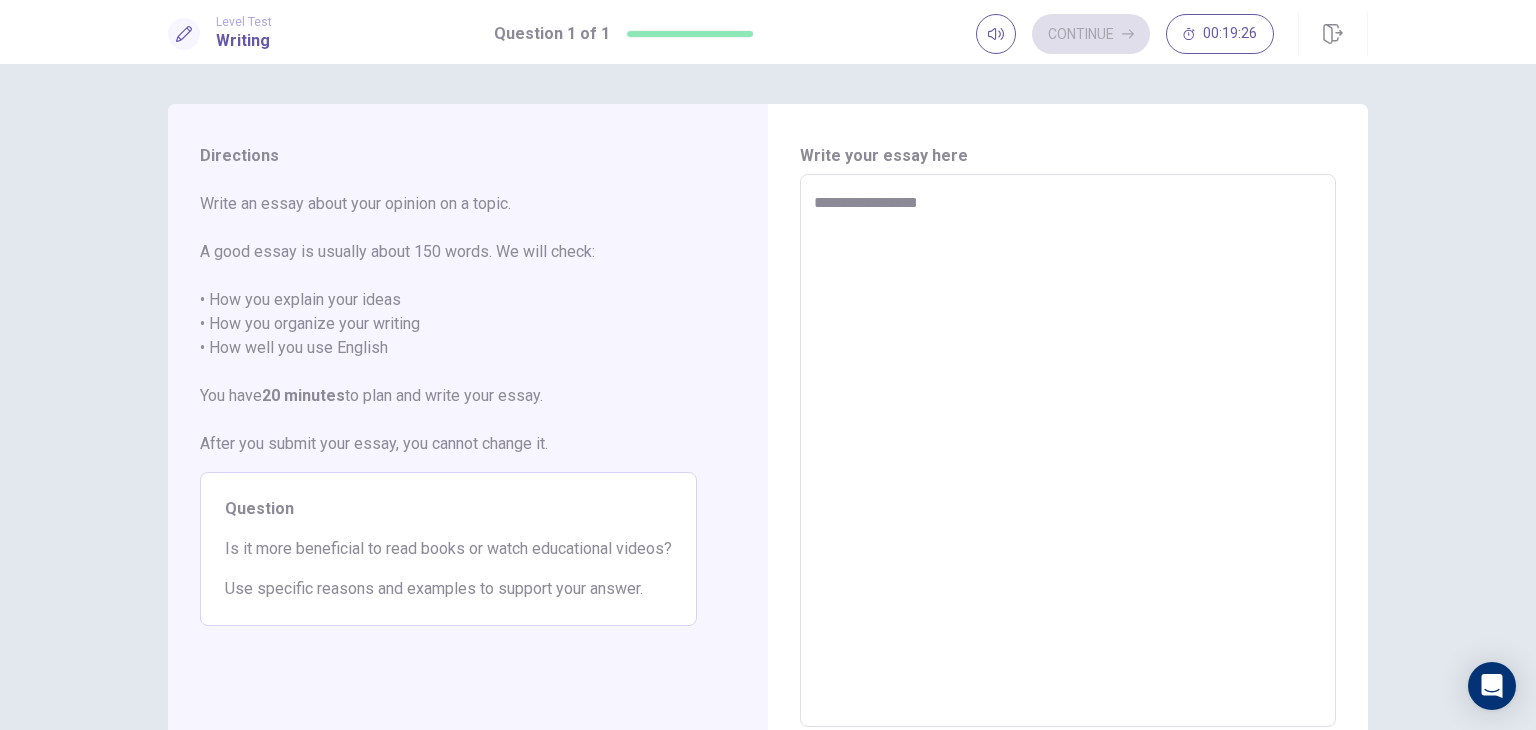 type on "**********" 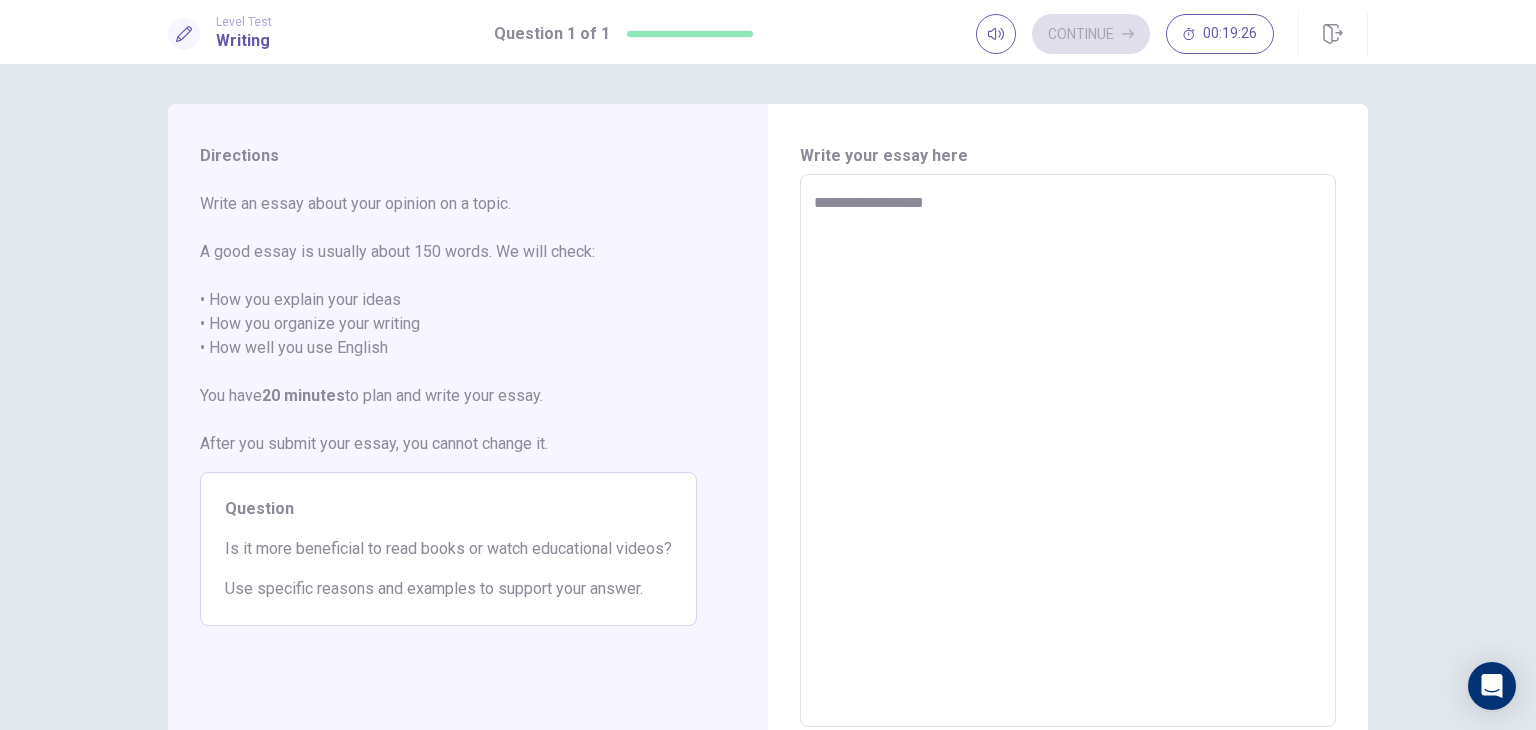 type on "*" 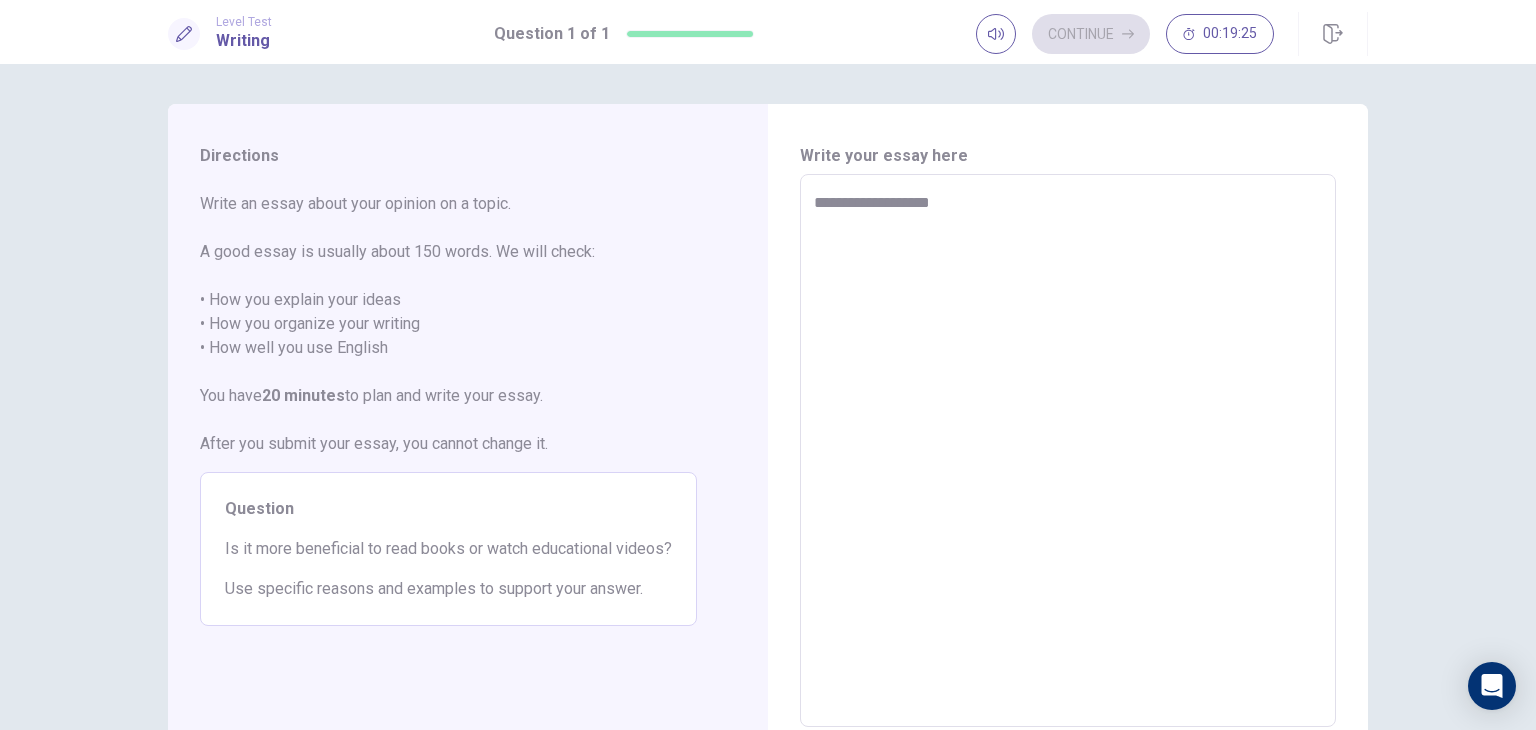 type on "*" 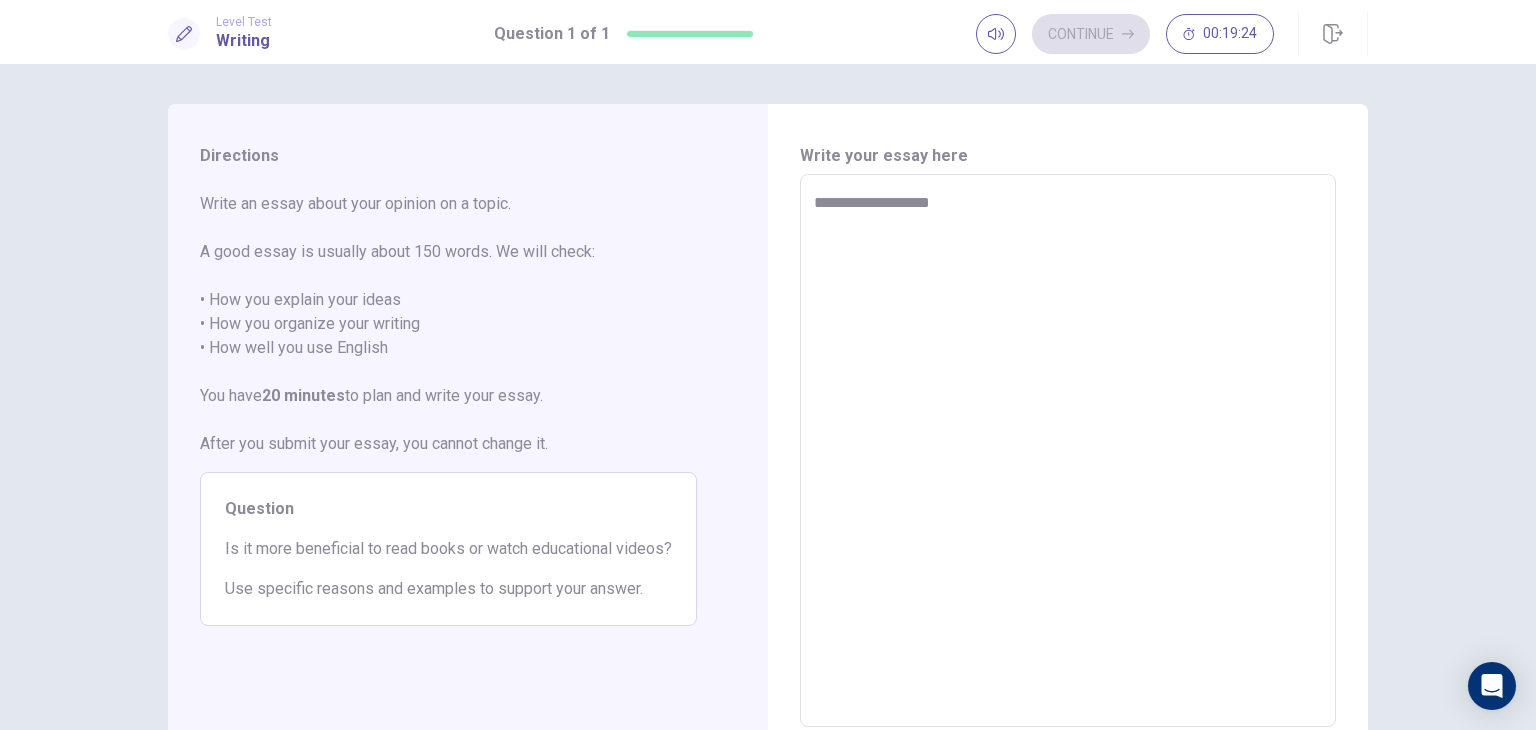 type on "**********" 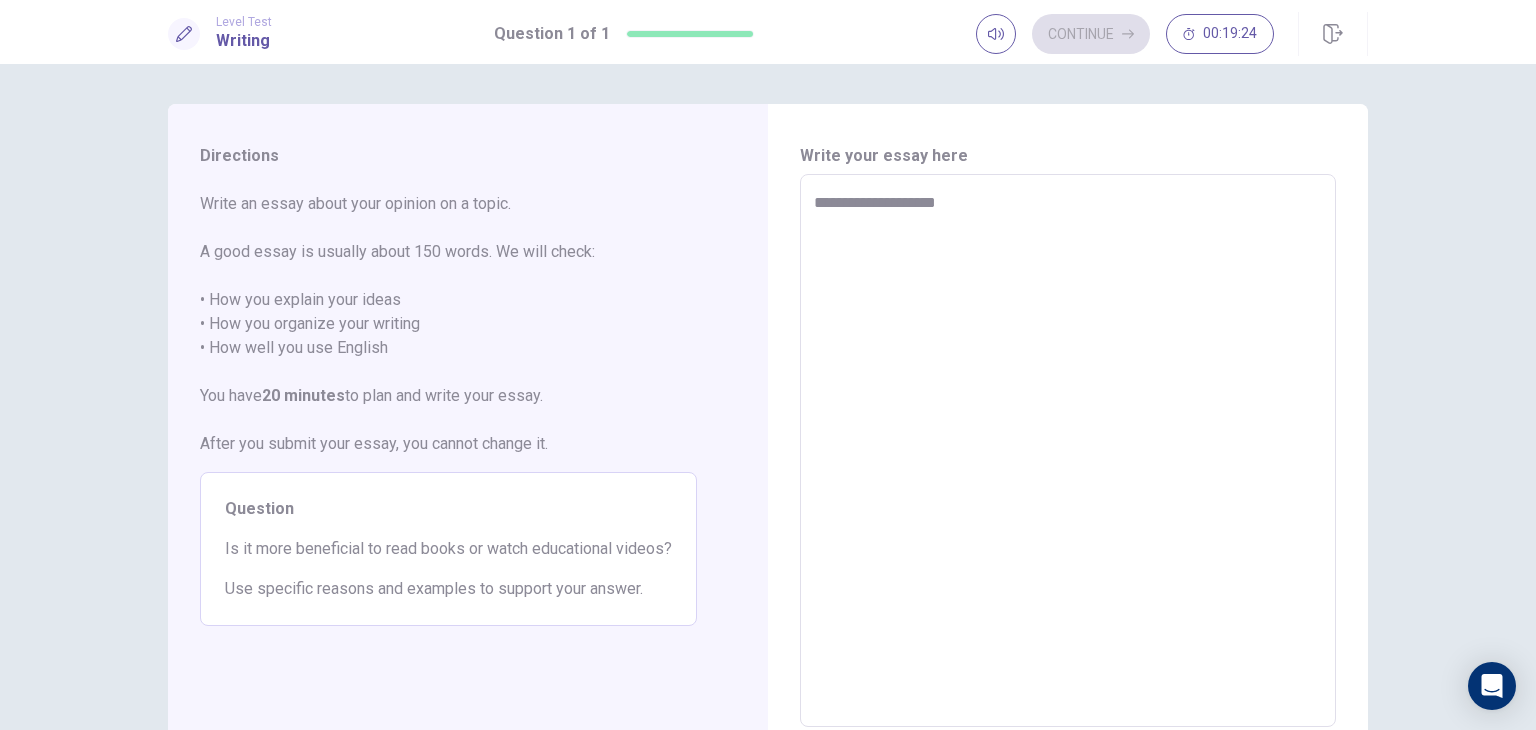 type on "*" 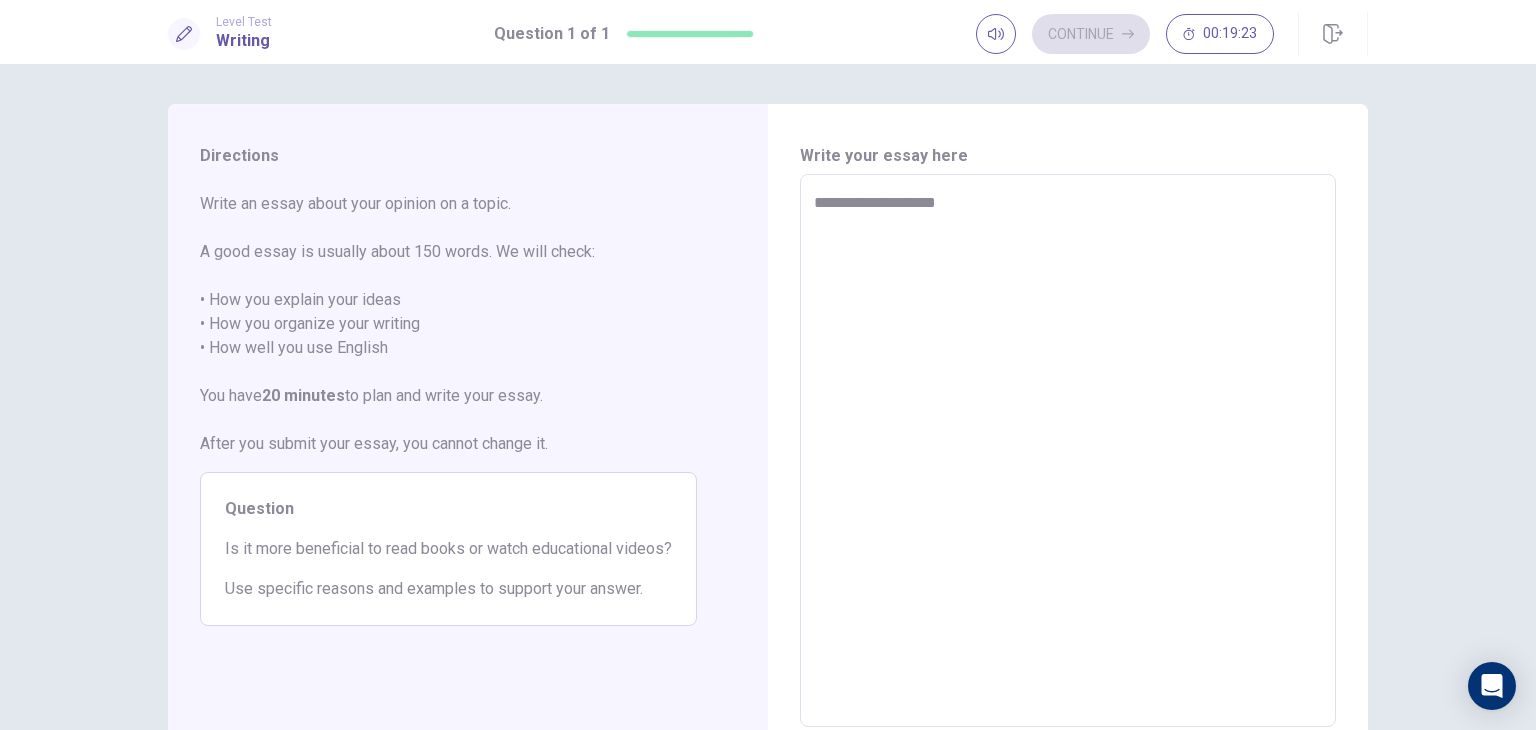 type on "**********" 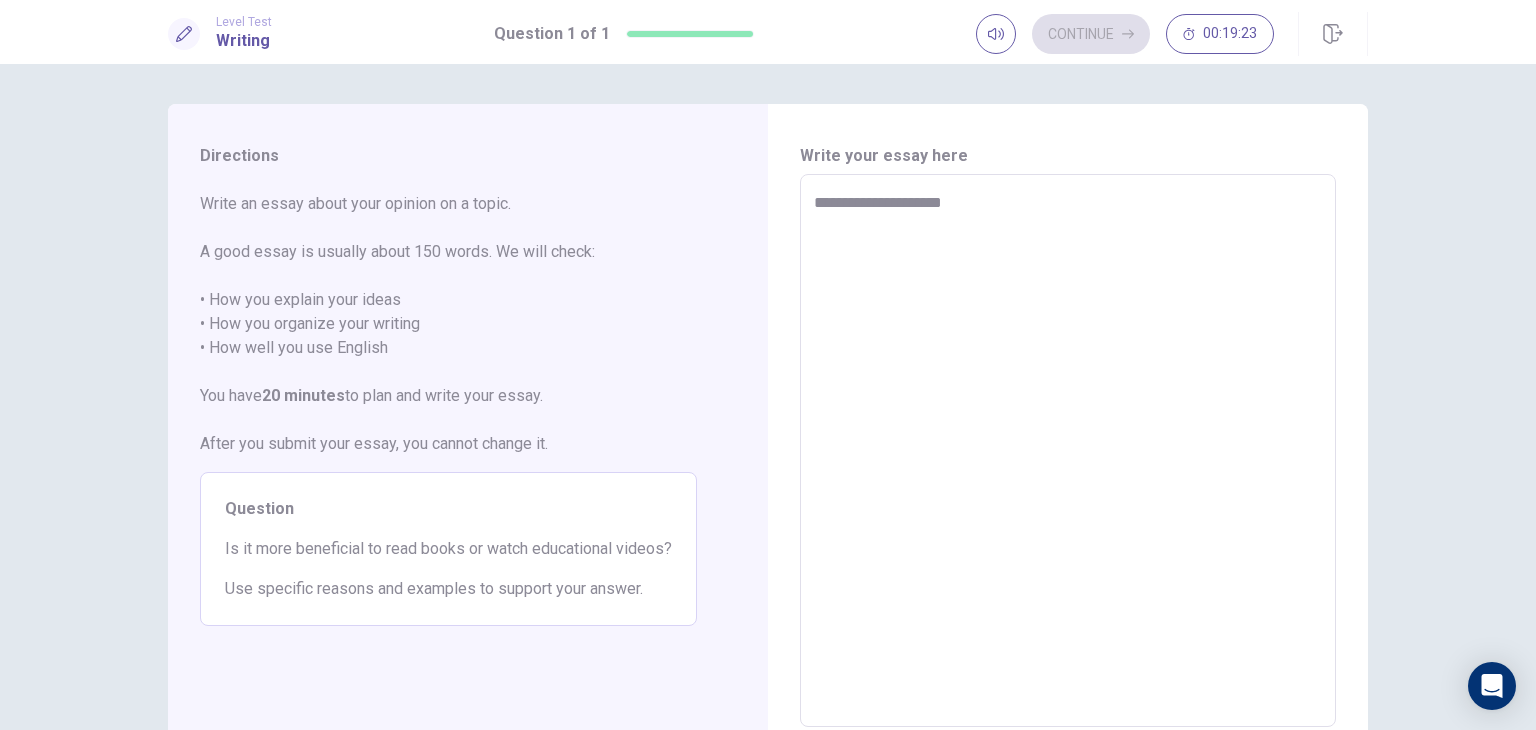 type on "*" 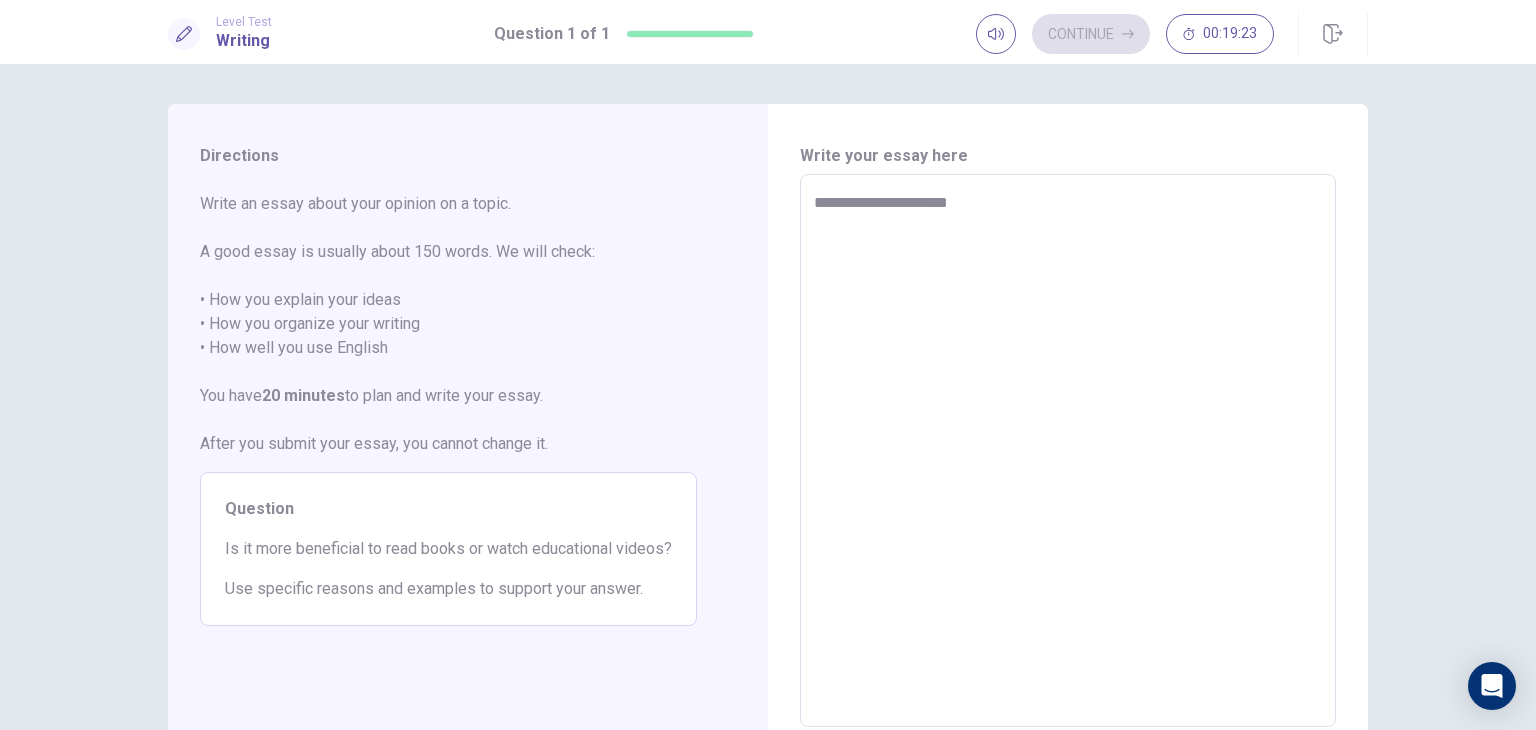 type on "*" 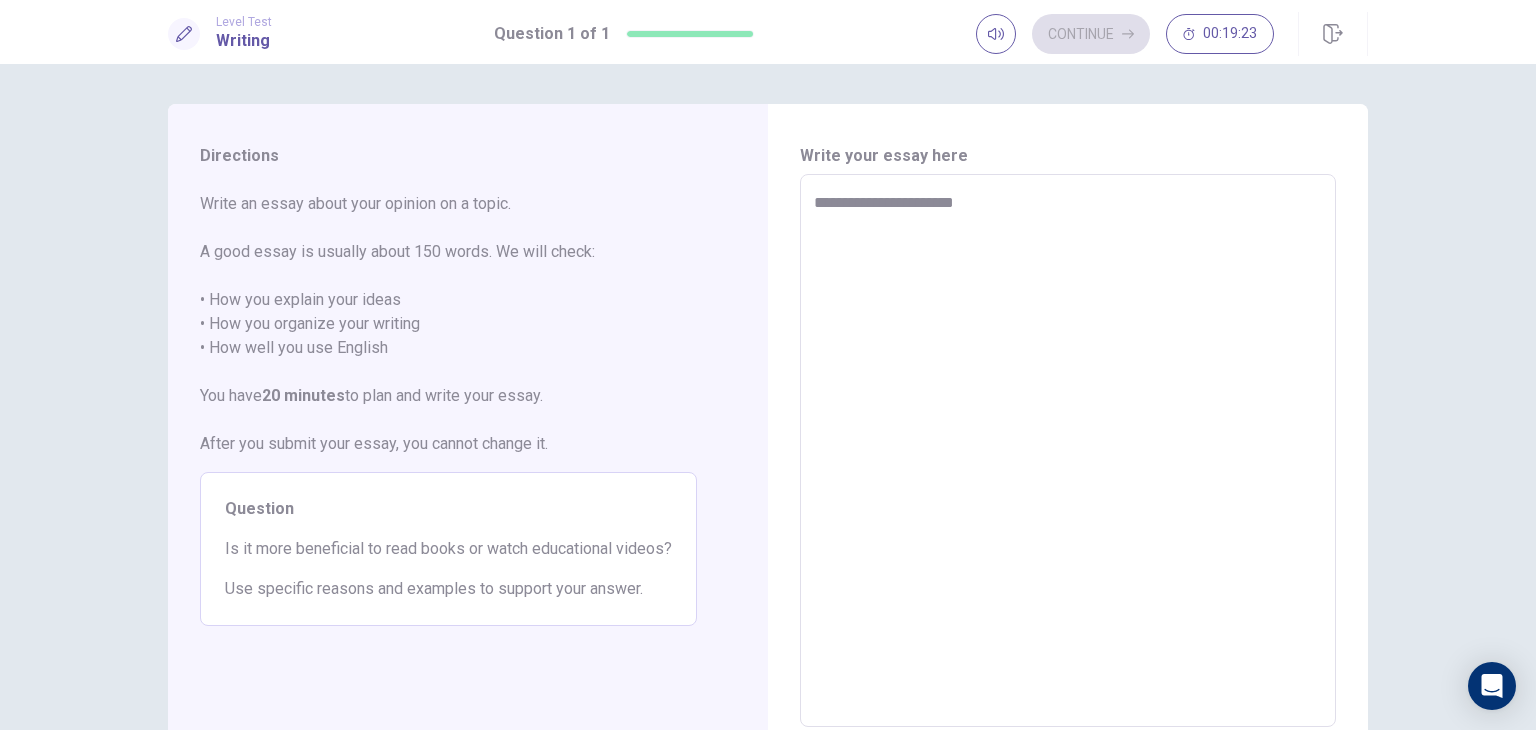 type on "*" 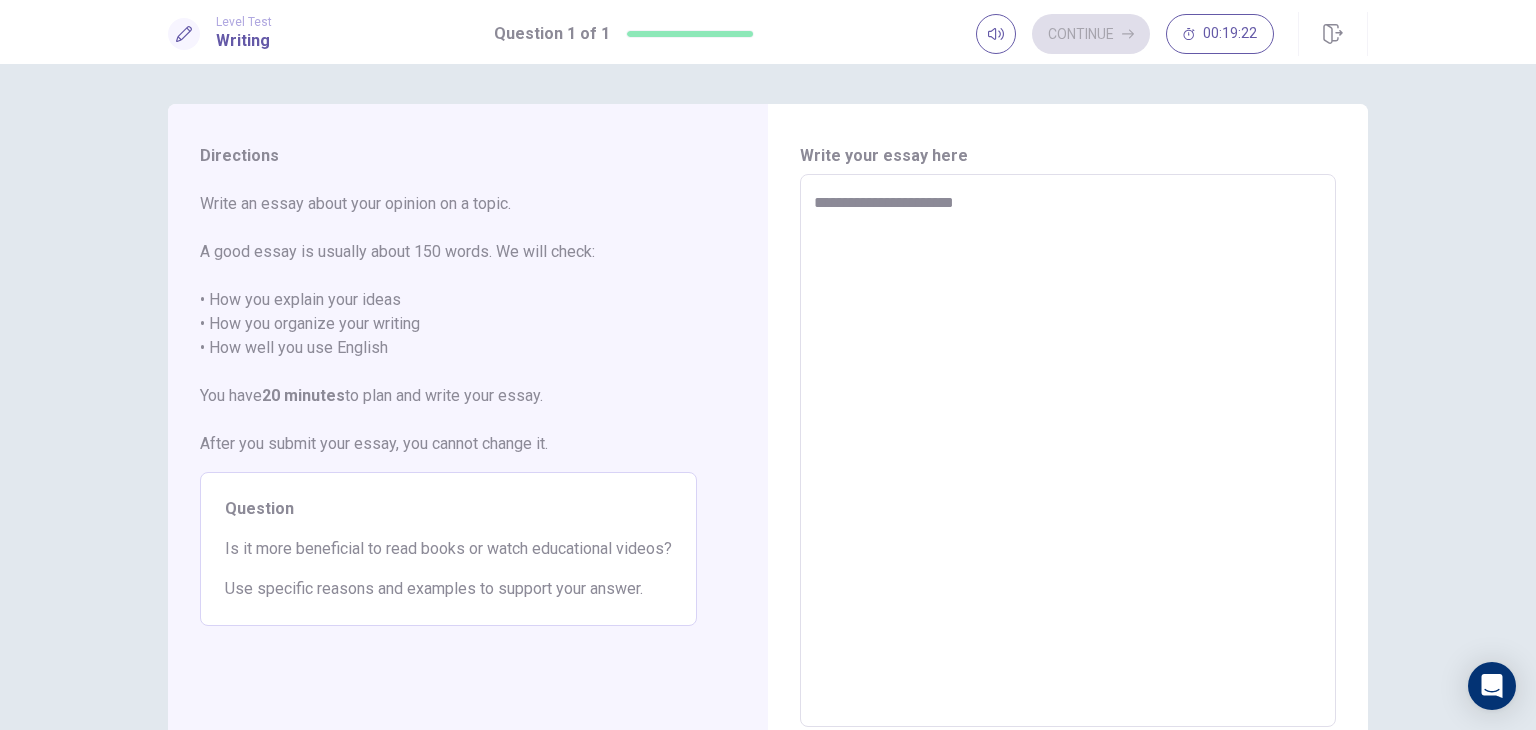 type on "**********" 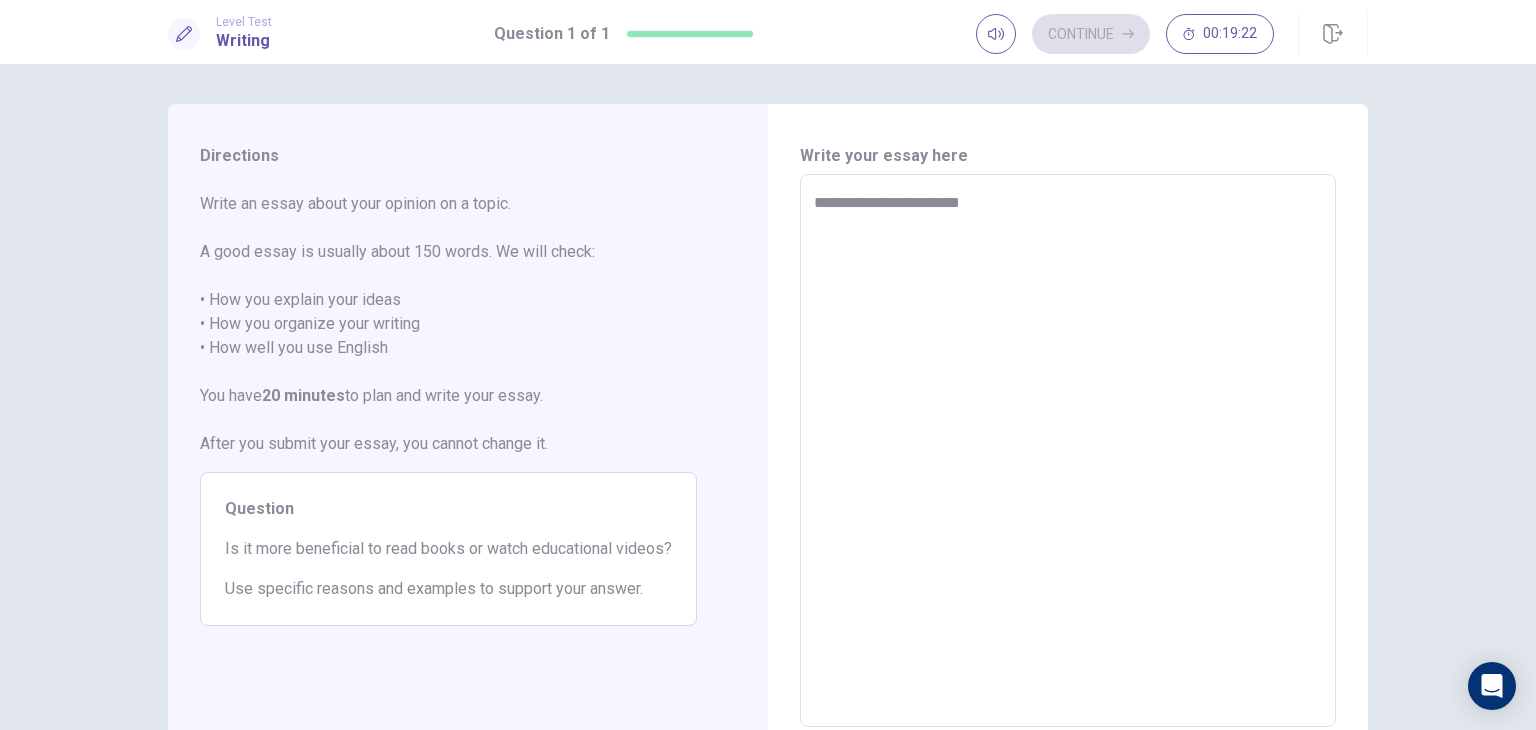 type on "*" 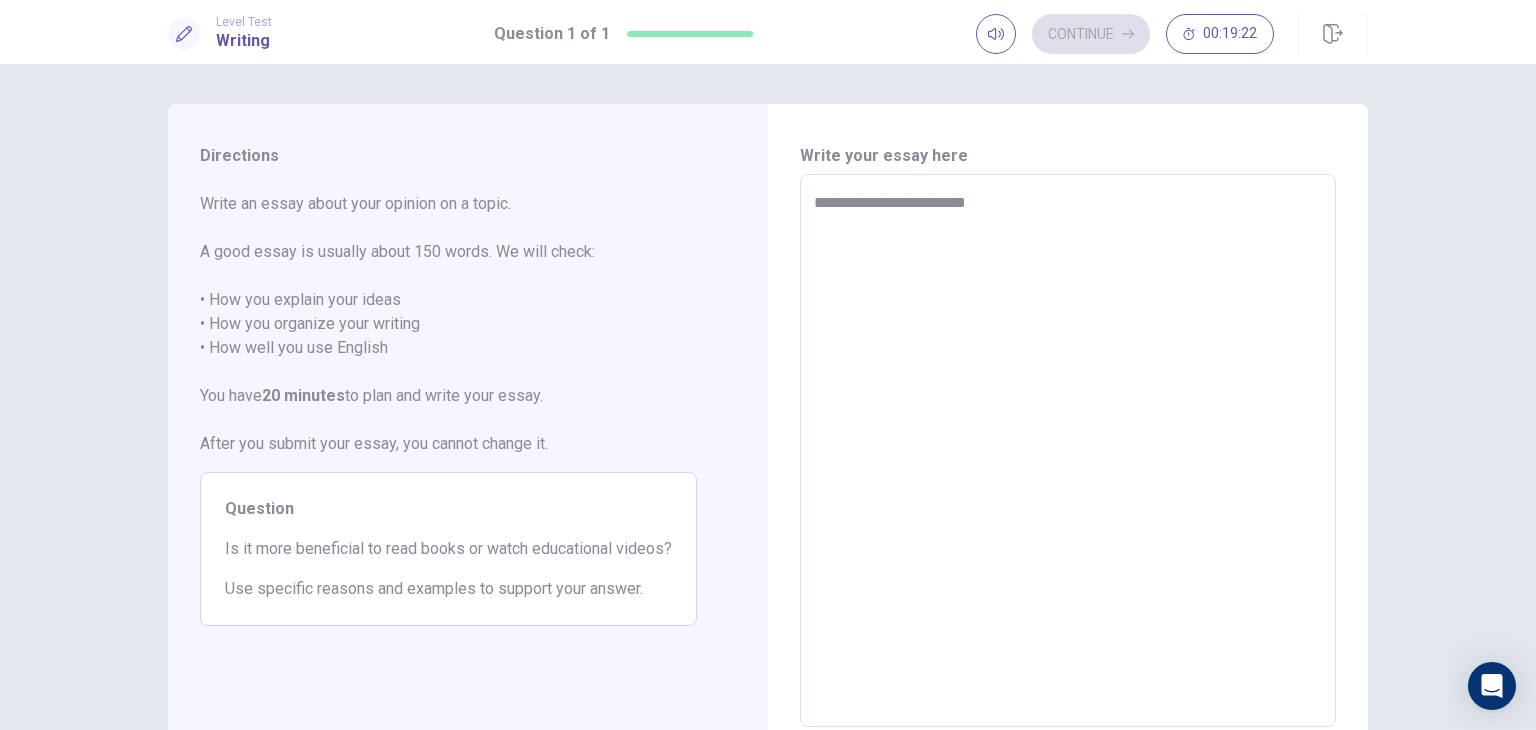type on "*" 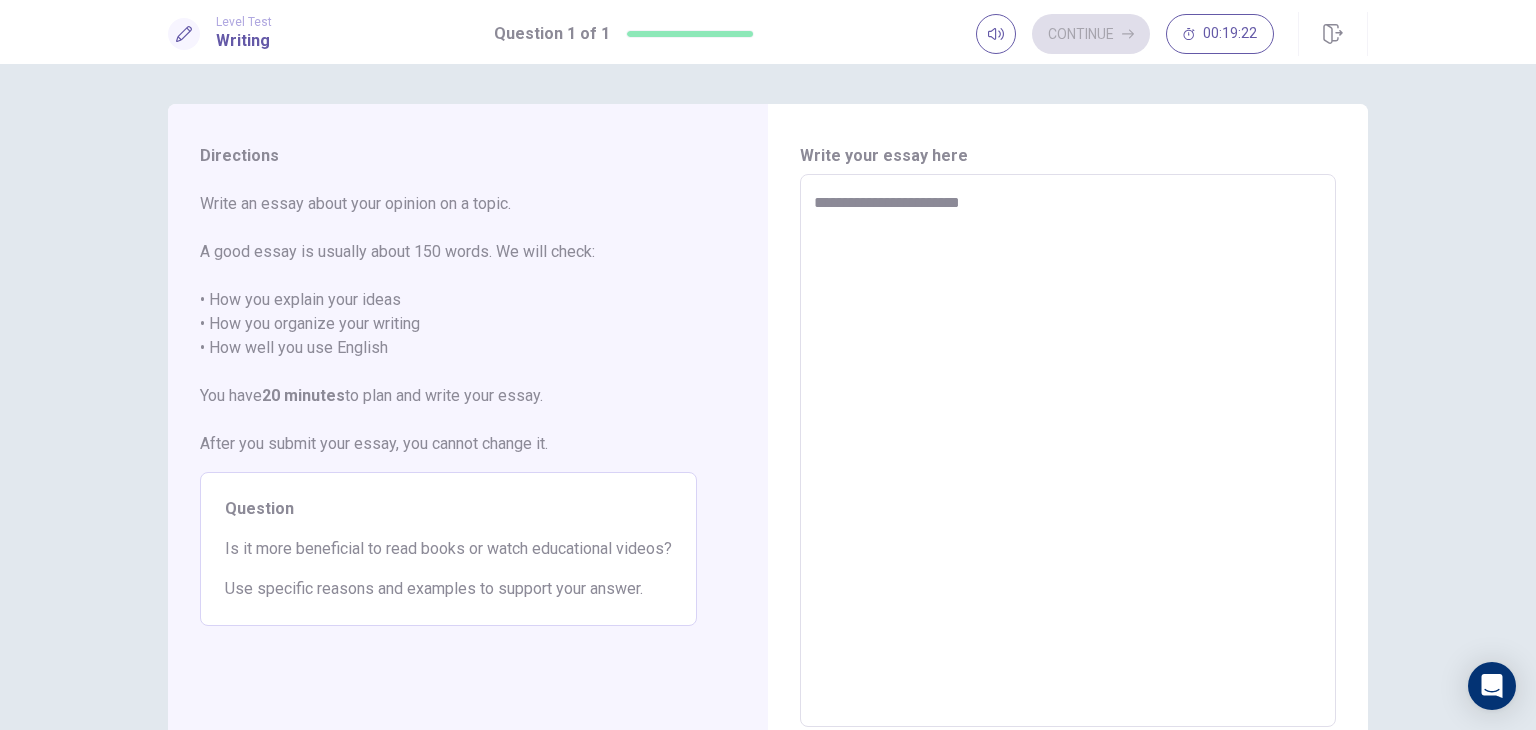 type on "*" 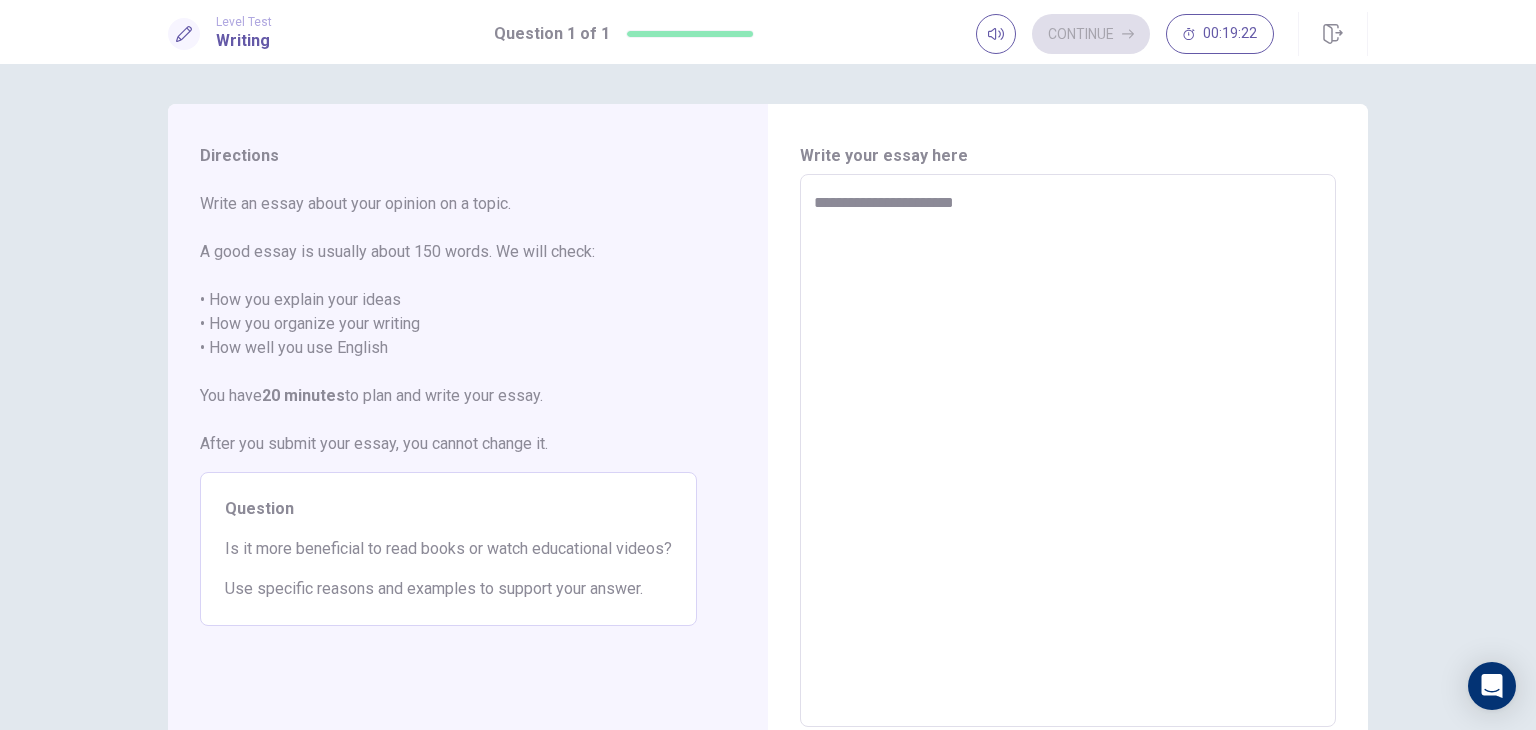 type on "*" 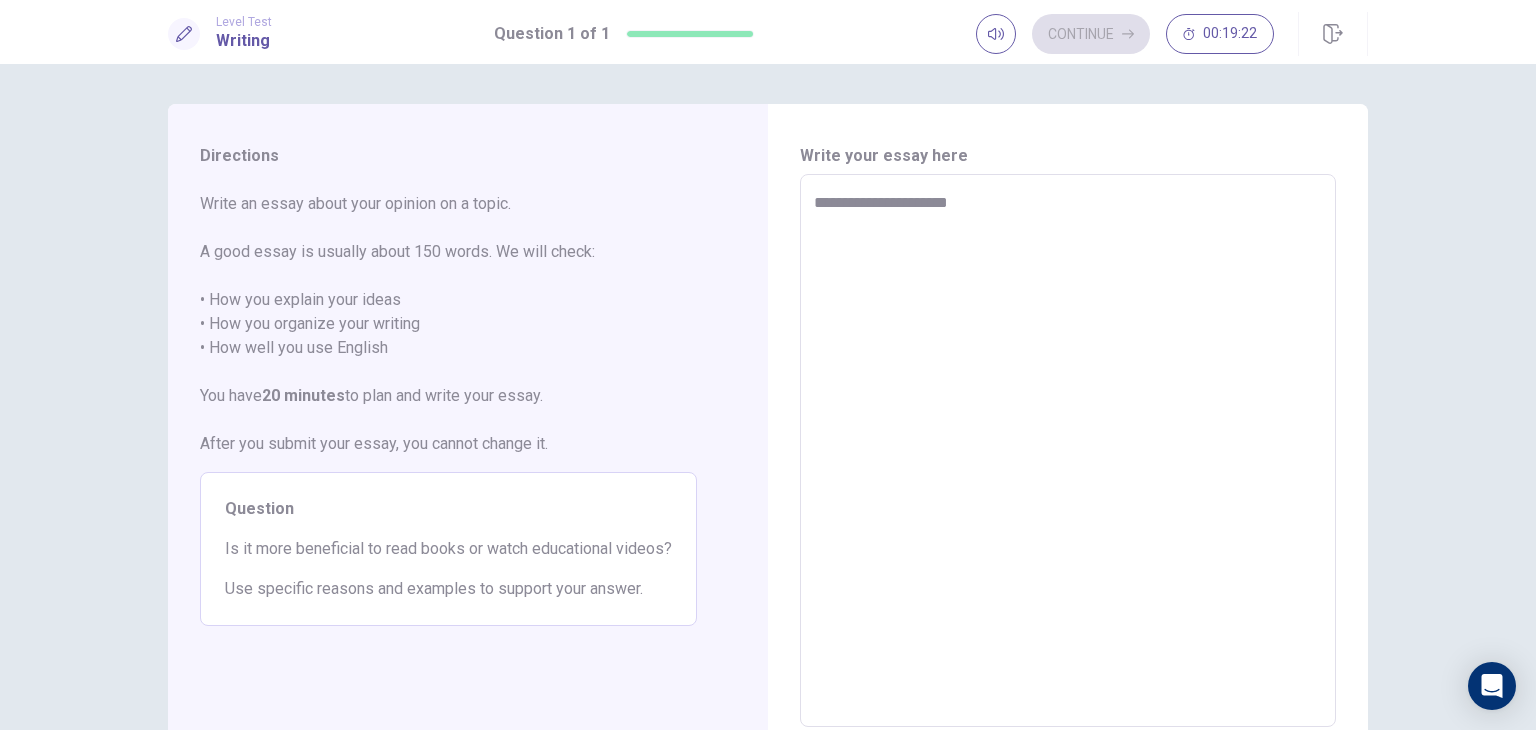 type on "*" 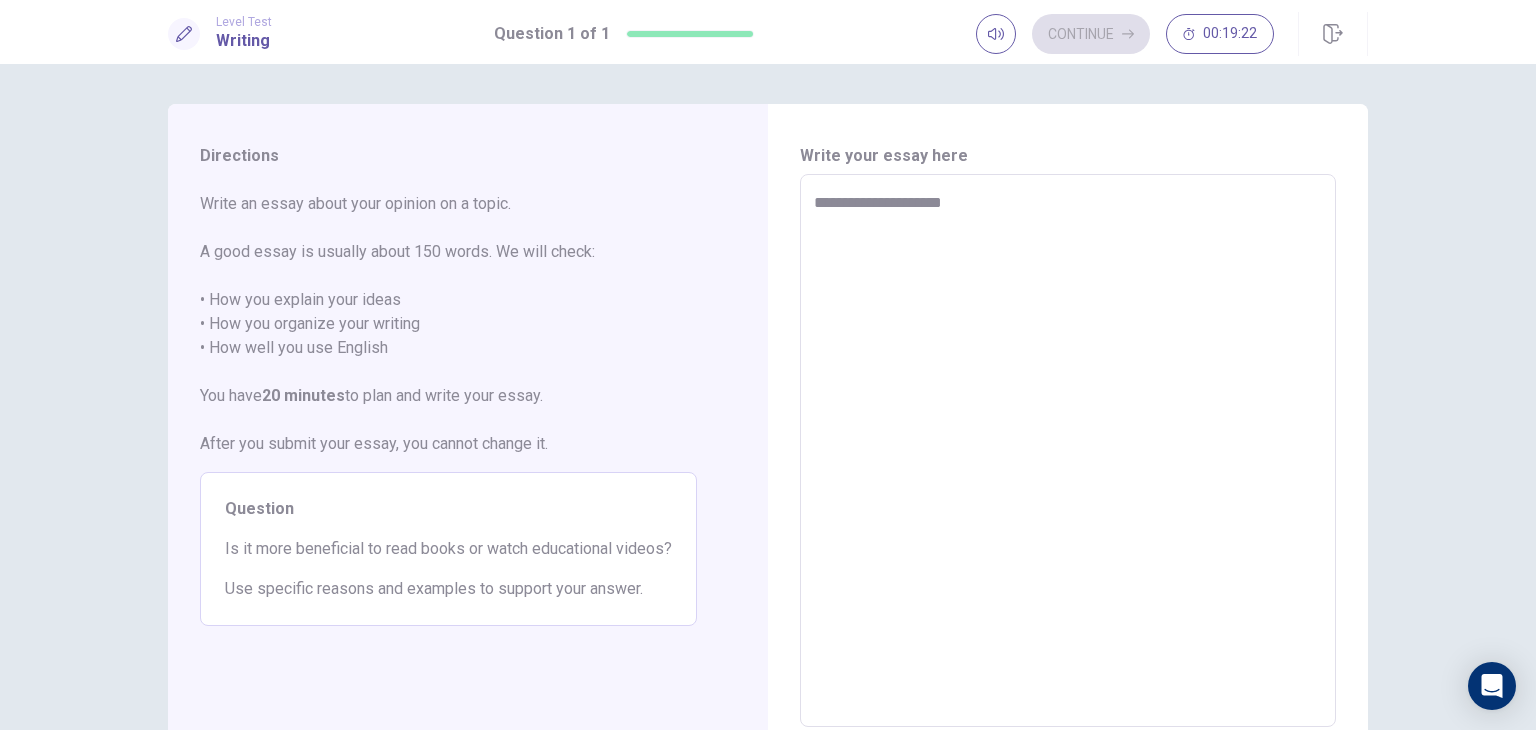 type on "*" 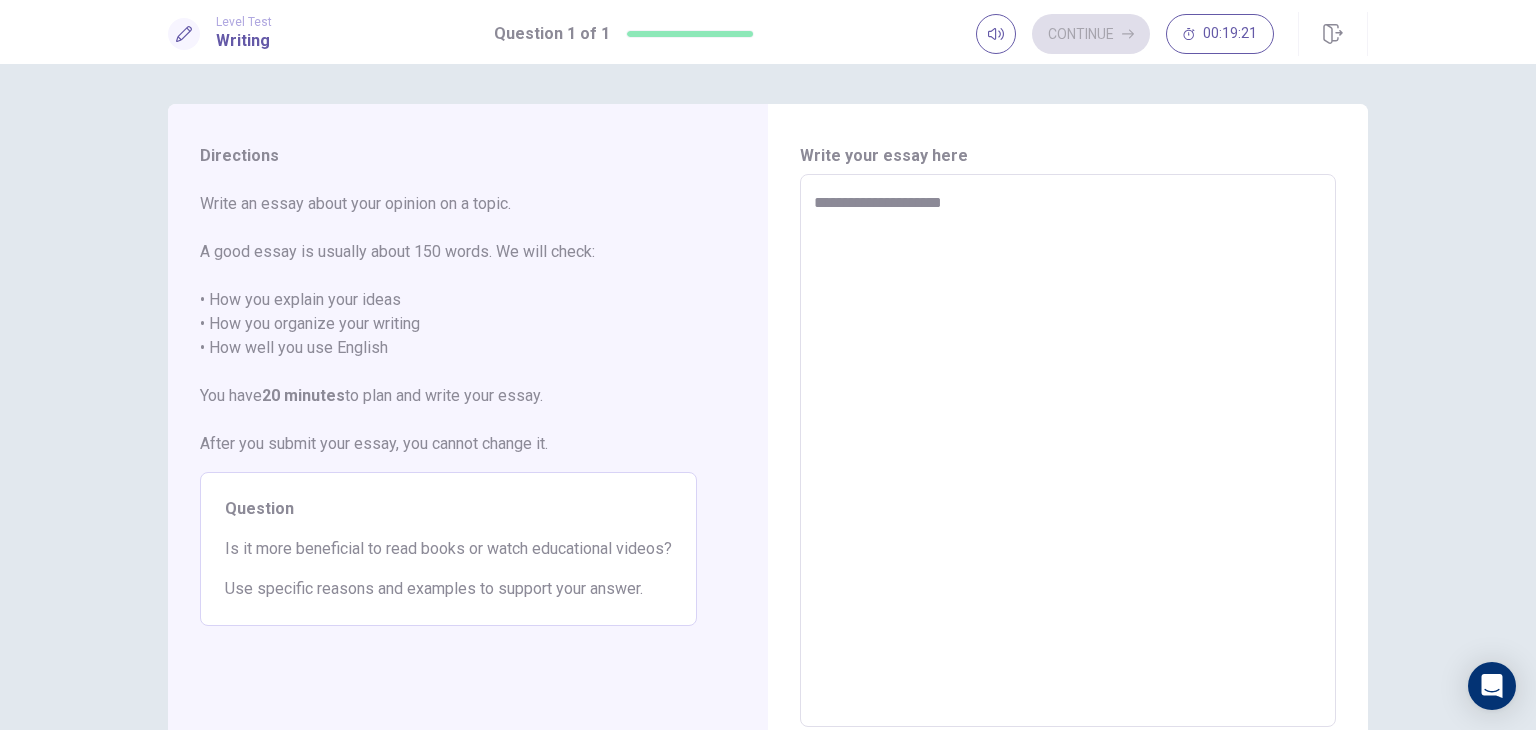 type on "**********" 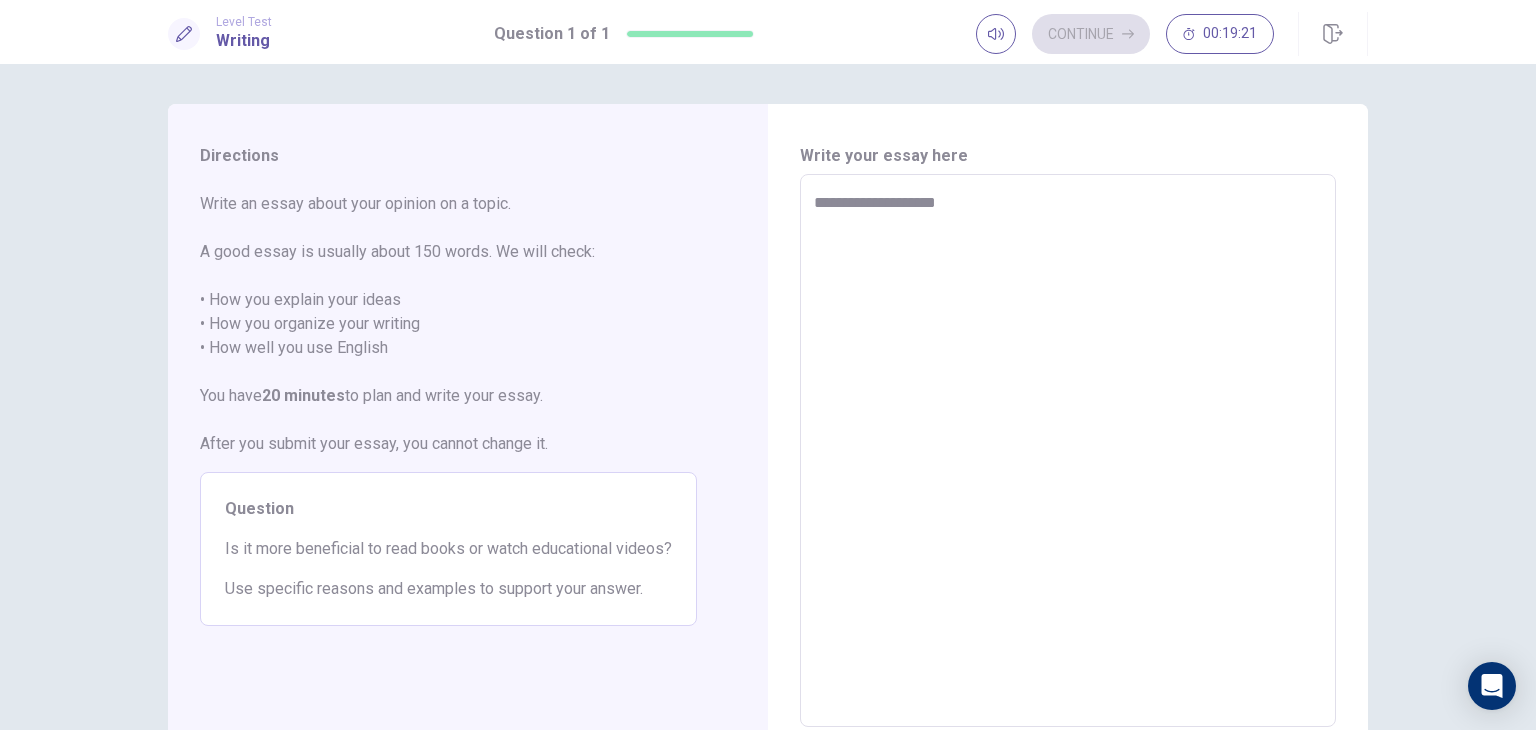type on "*" 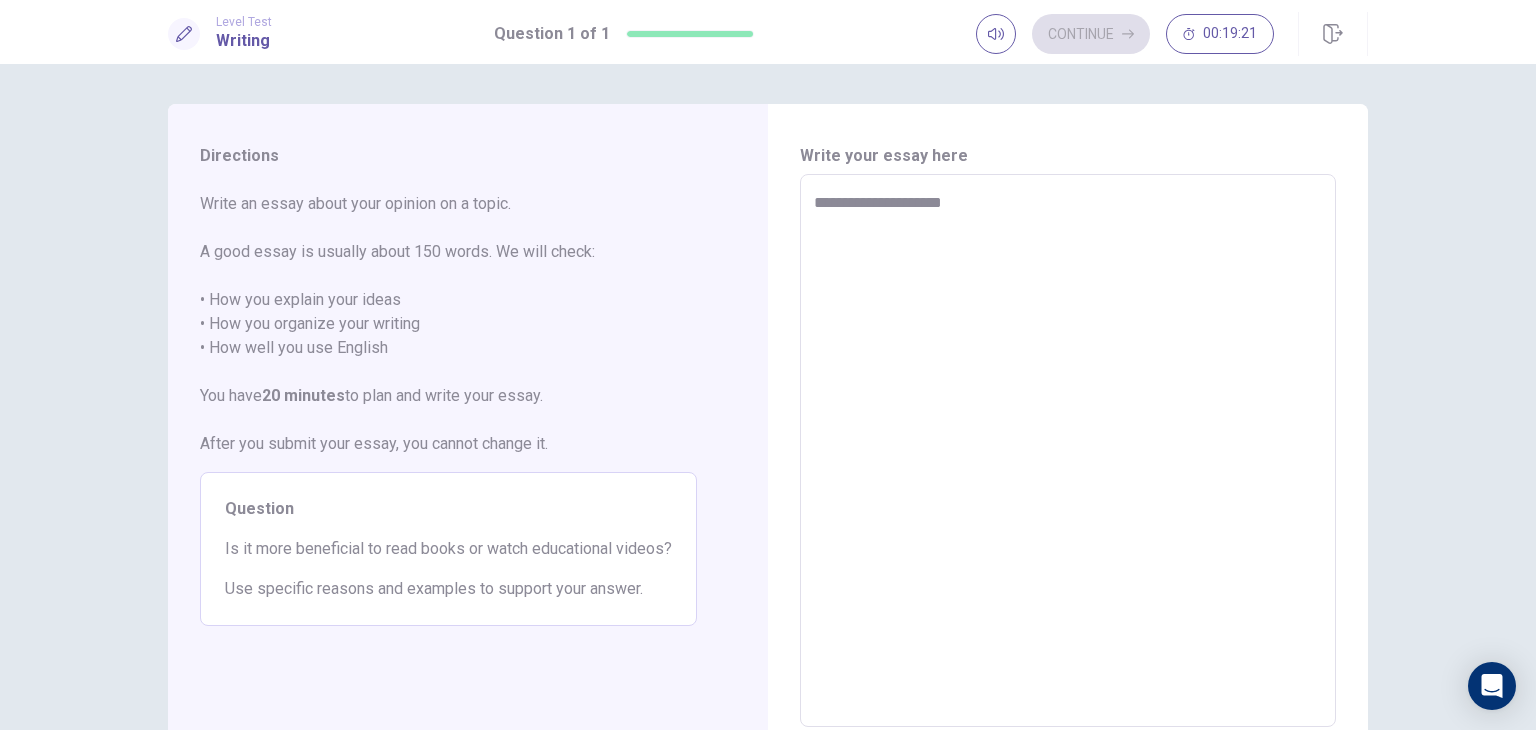 type on "*" 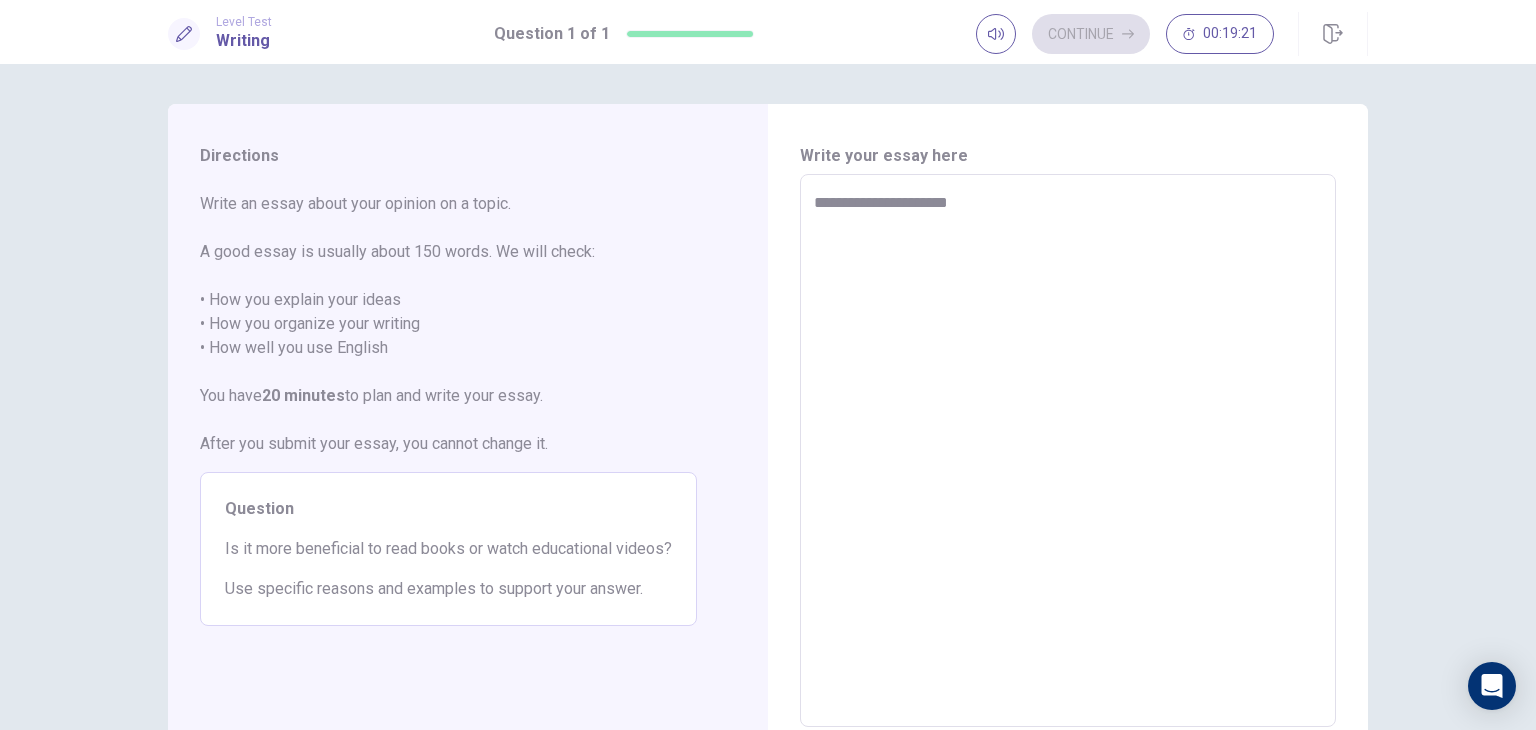 type on "*" 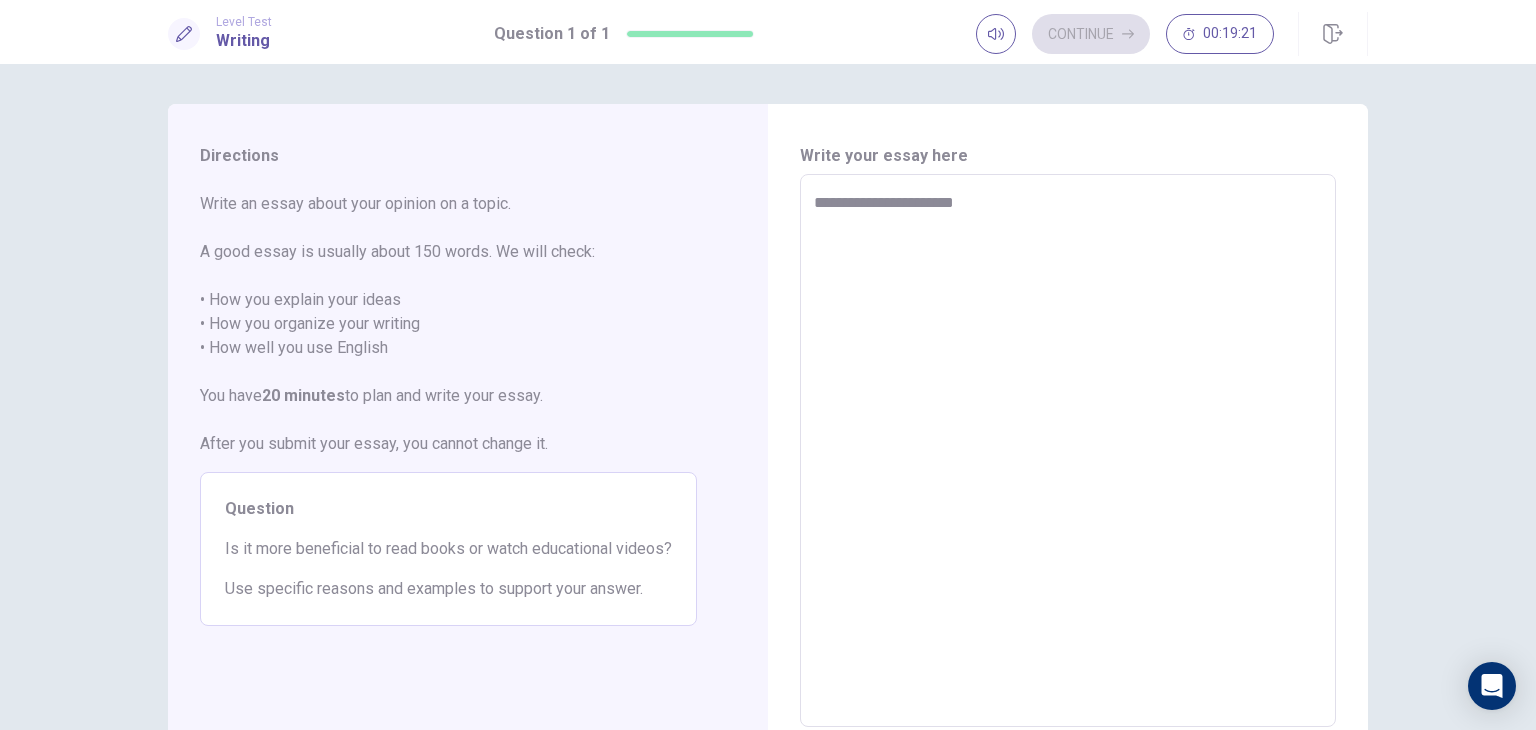 type on "**********" 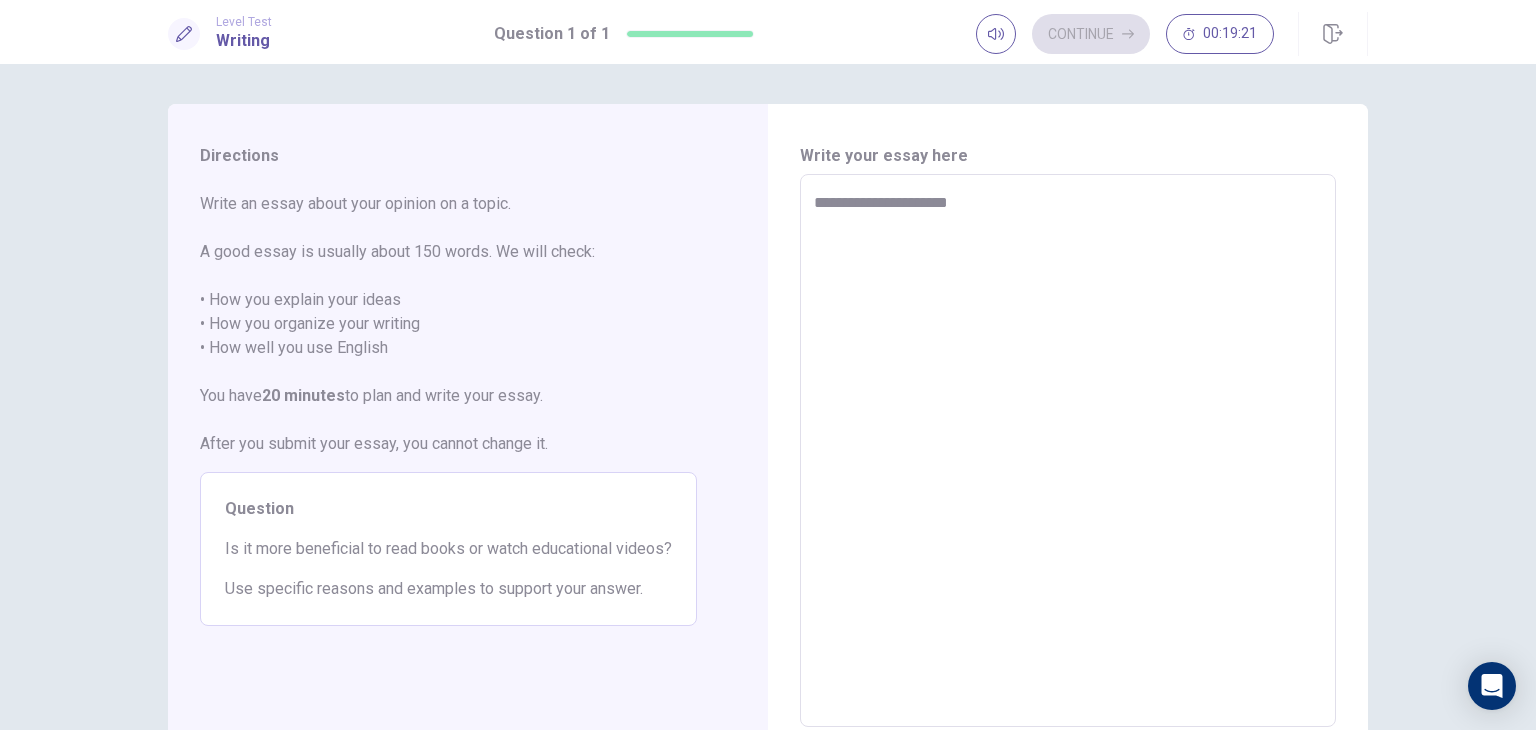 type on "*" 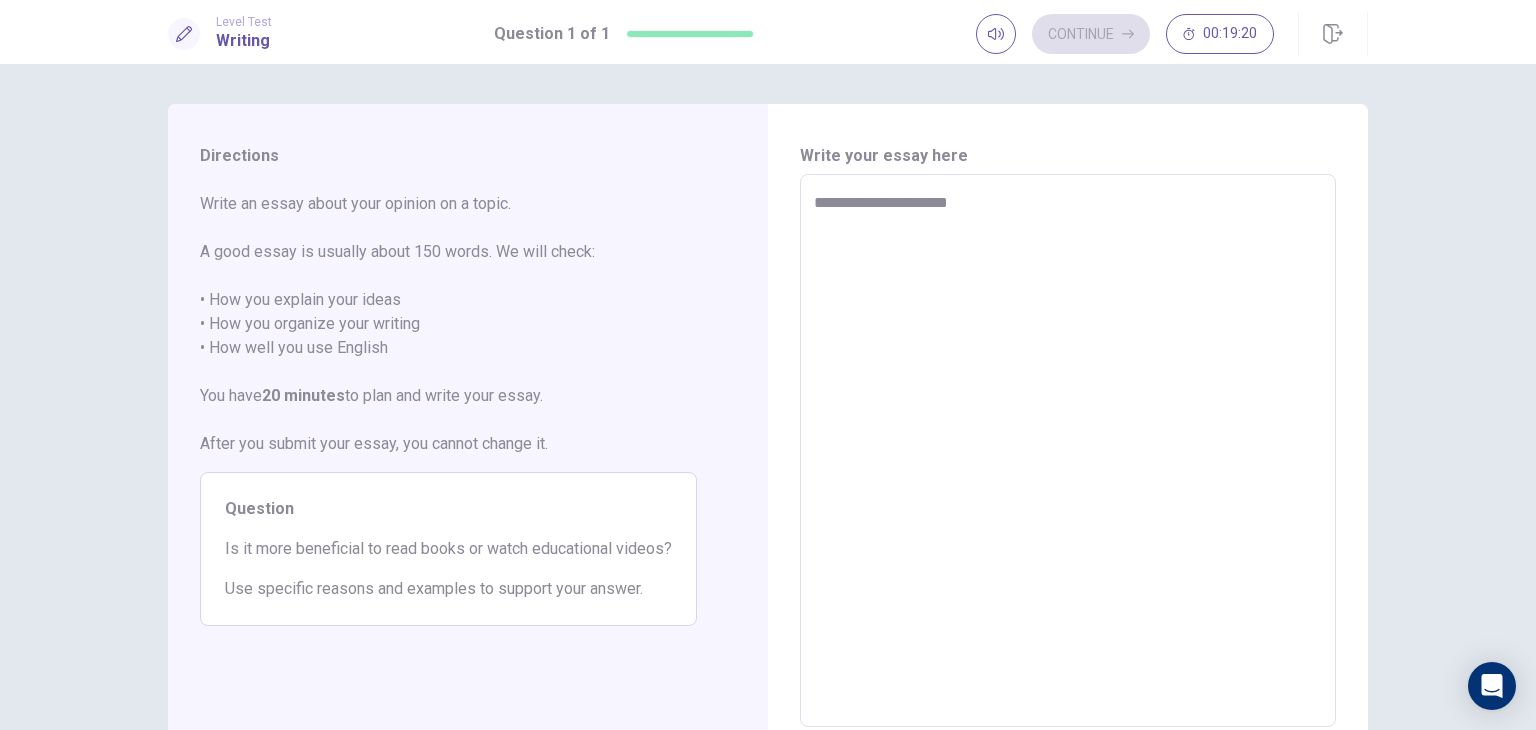 type on "**********" 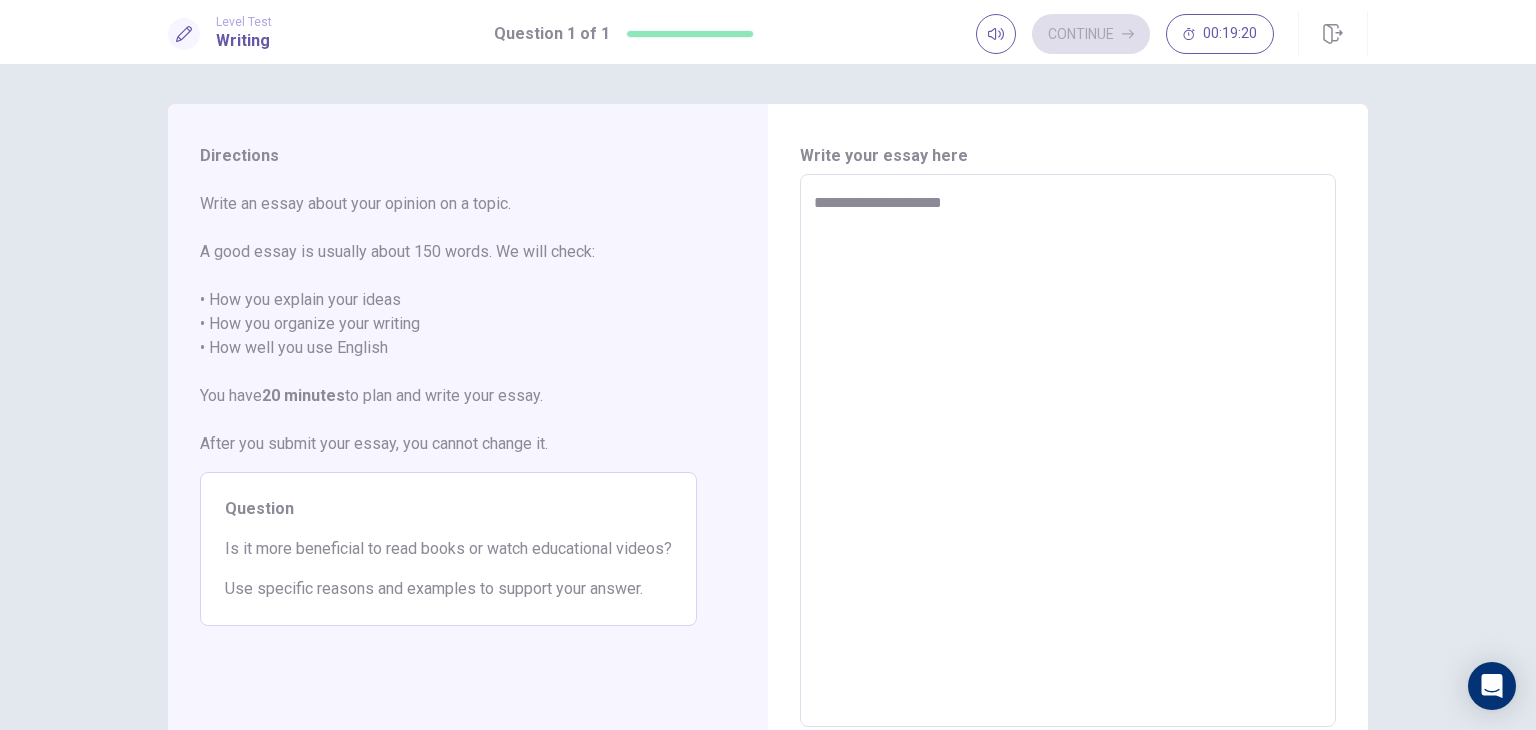 type on "**********" 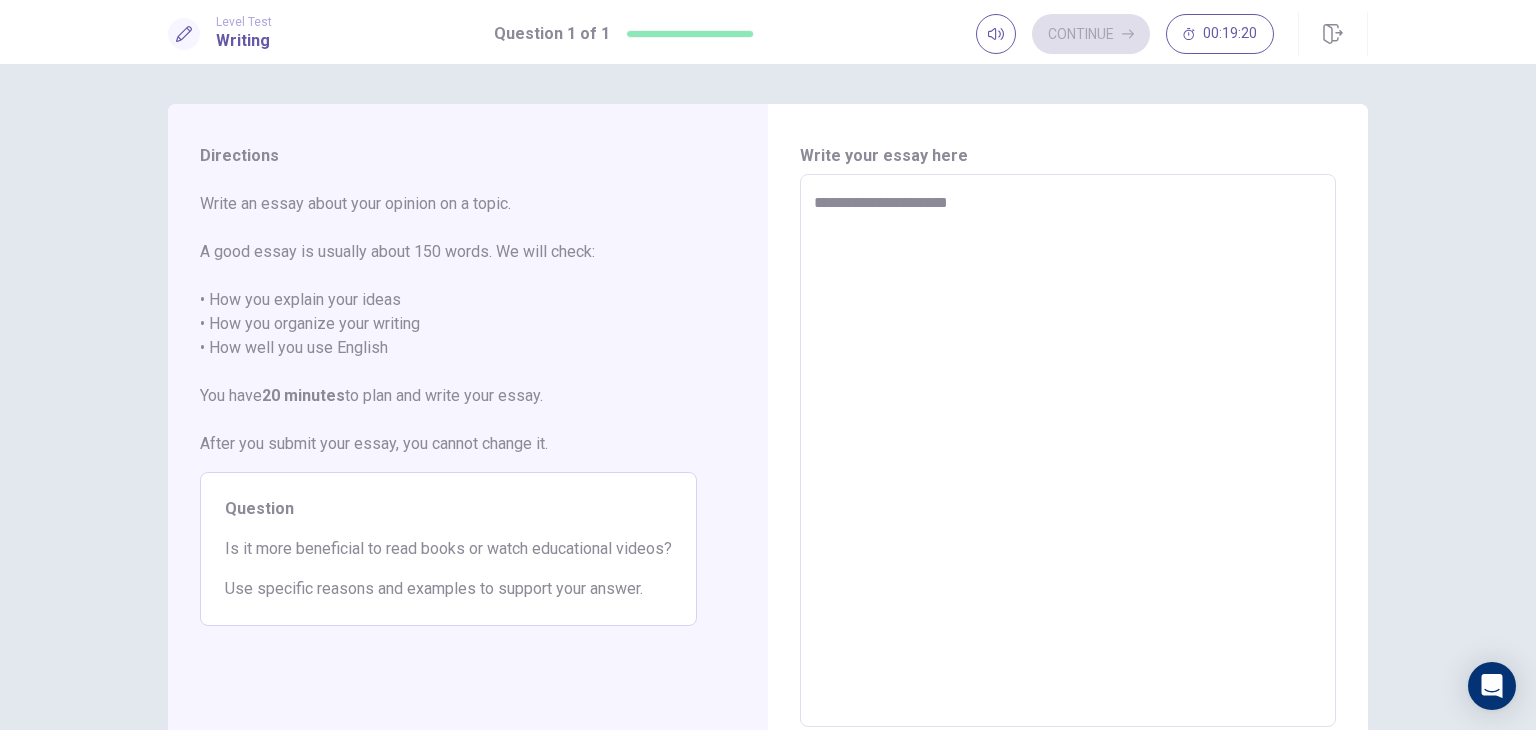 type on "*" 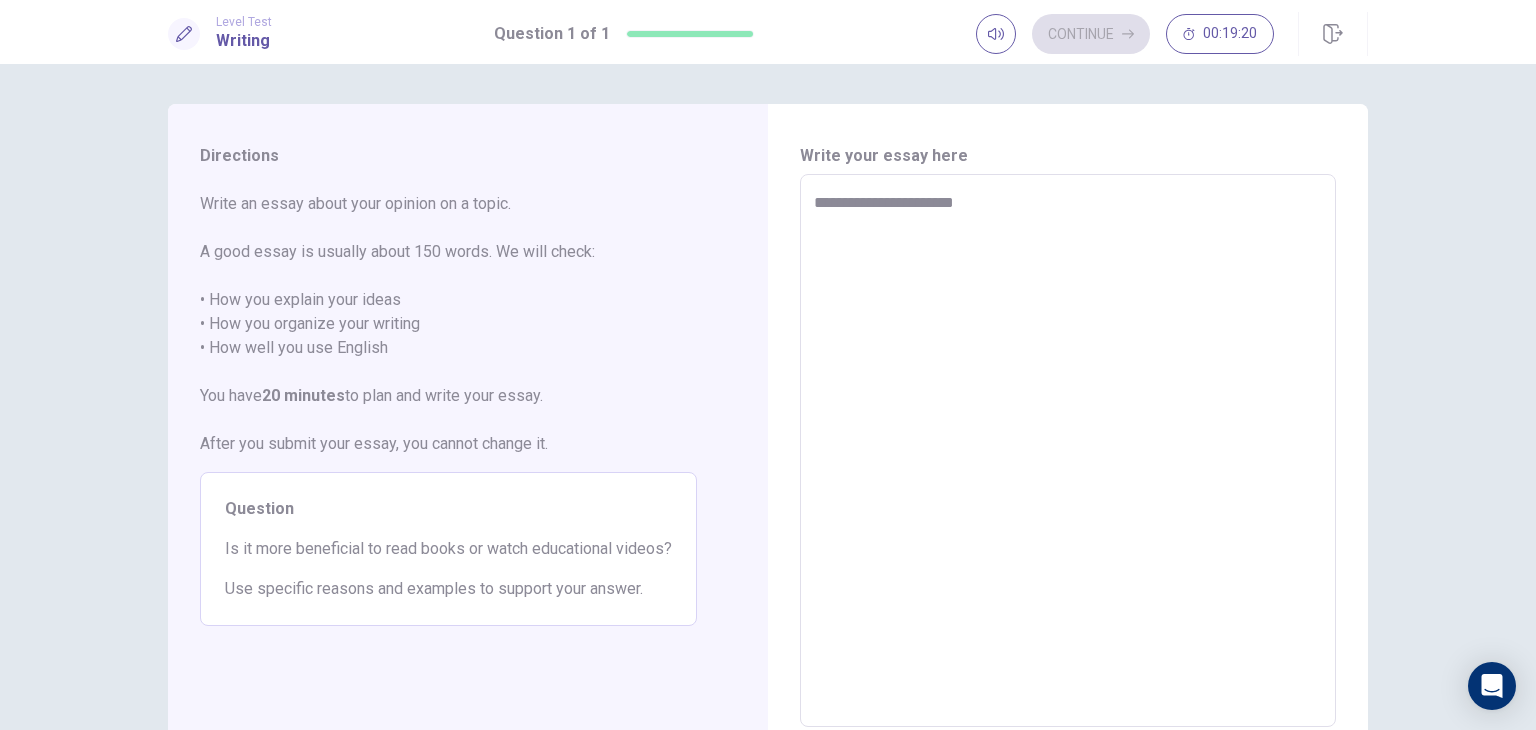 type on "*" 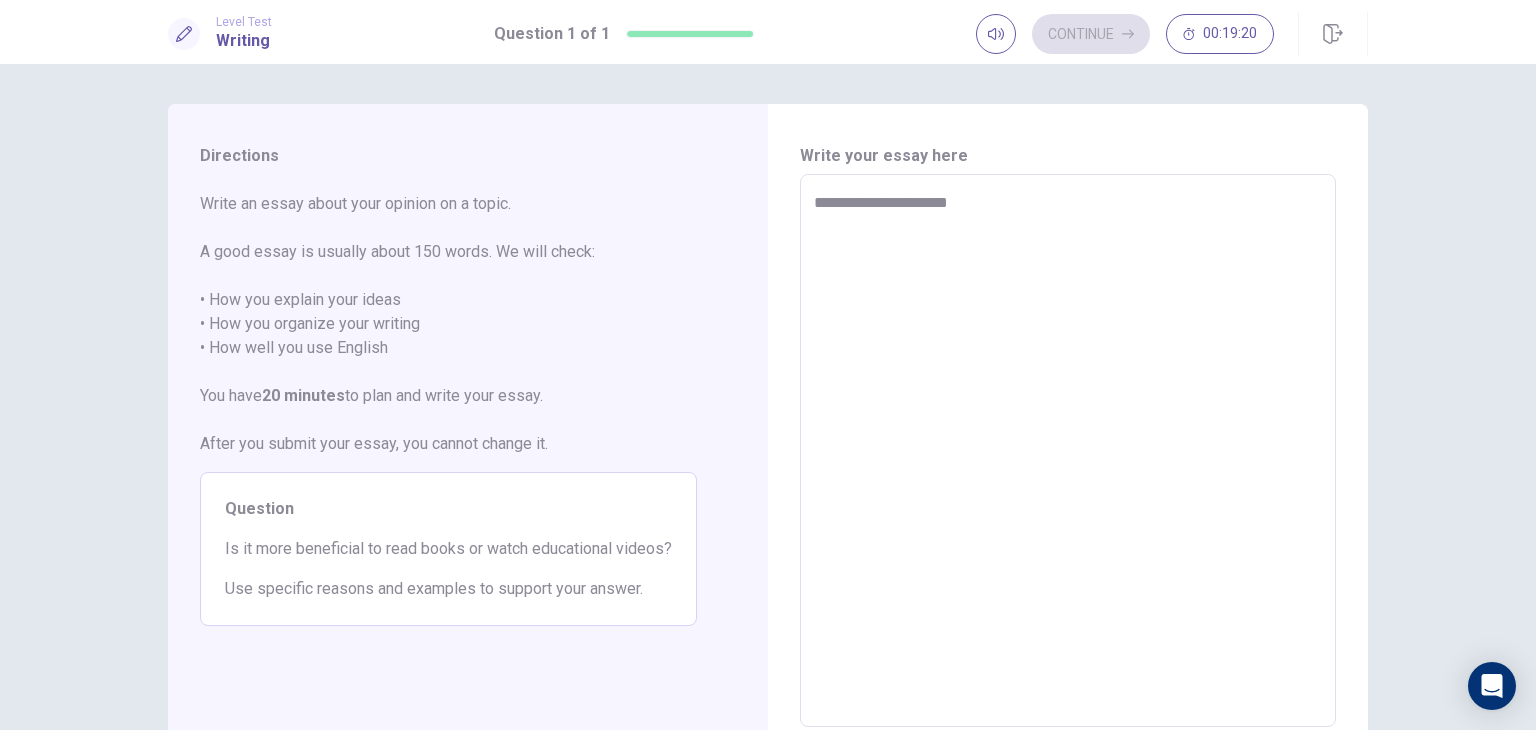 type on "*" 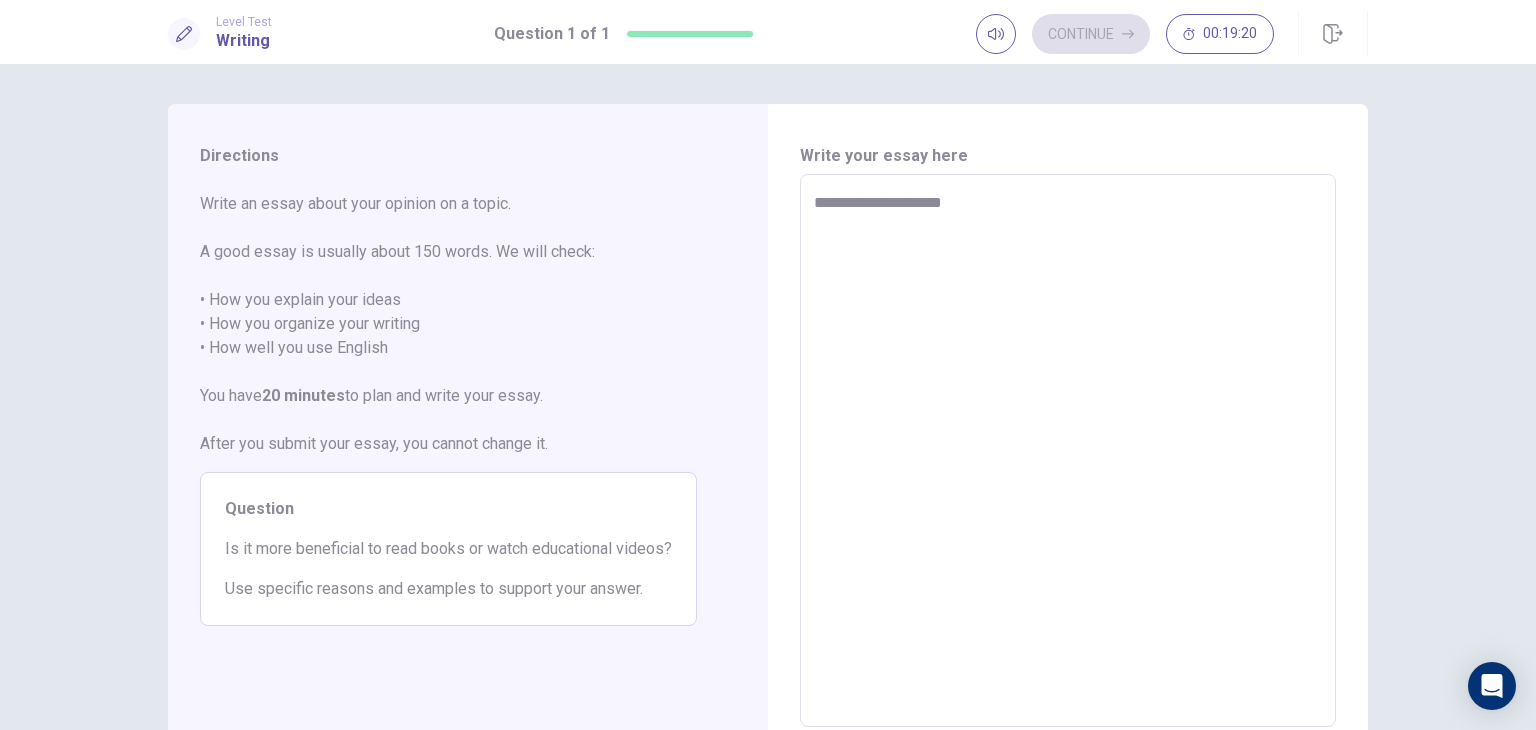 type on "*" 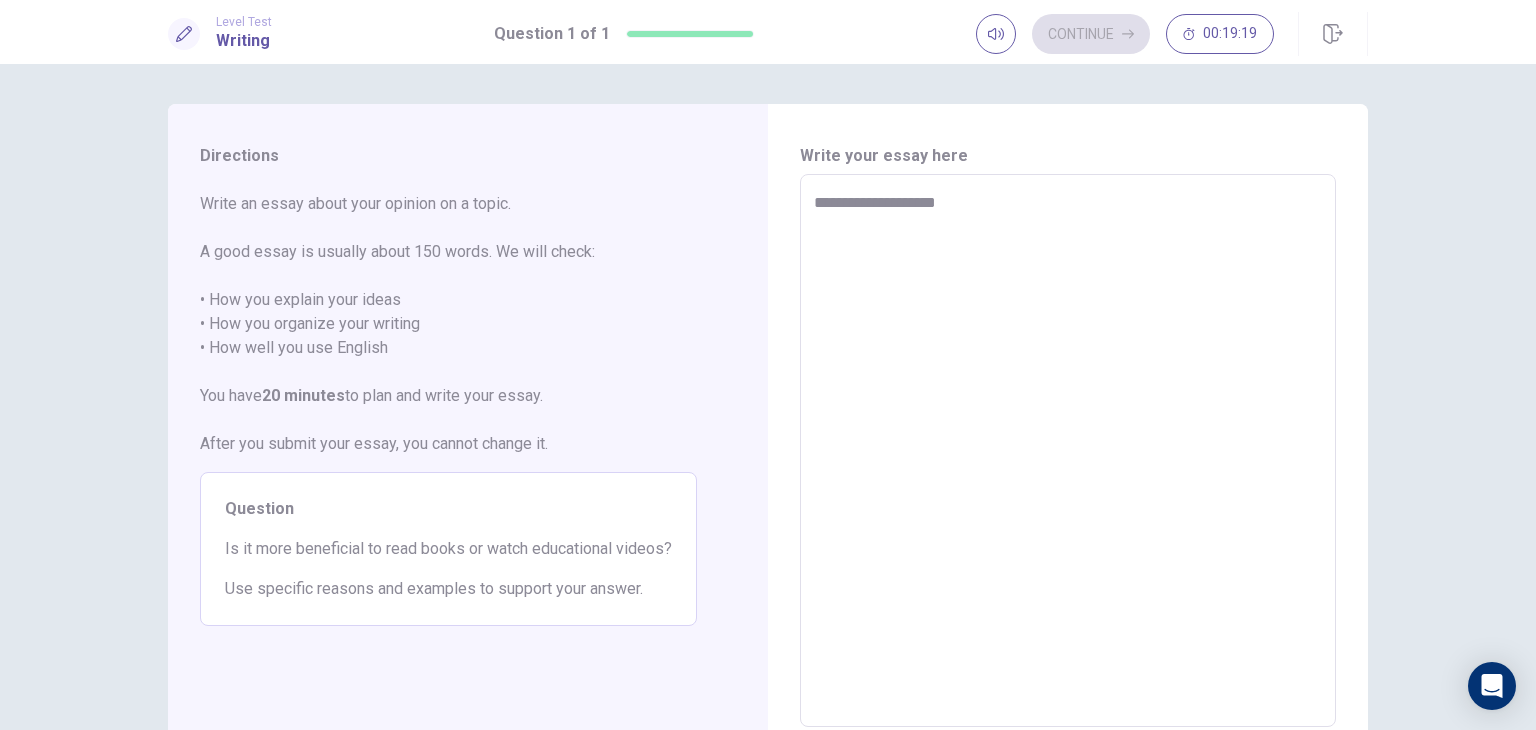 type on "**********" 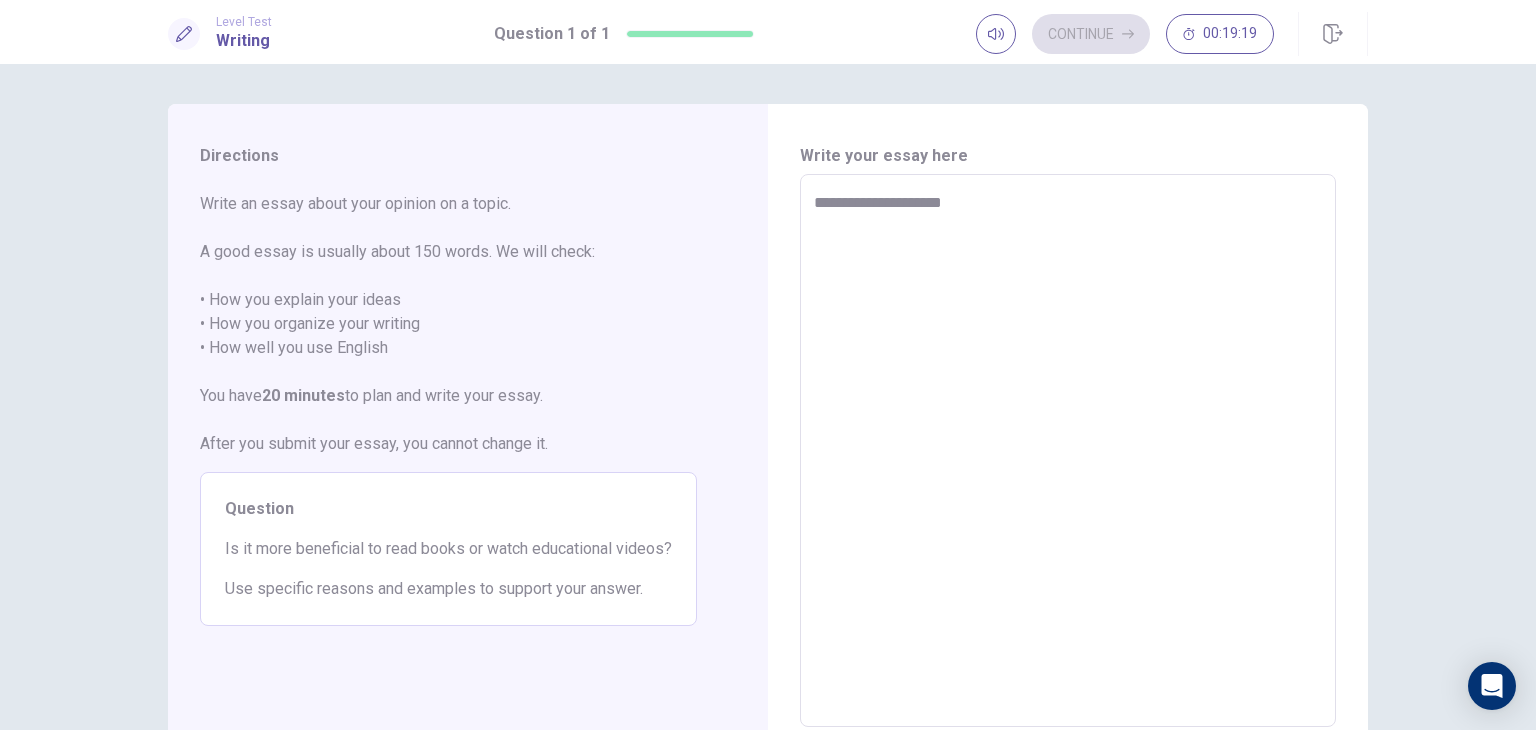 type on "*" 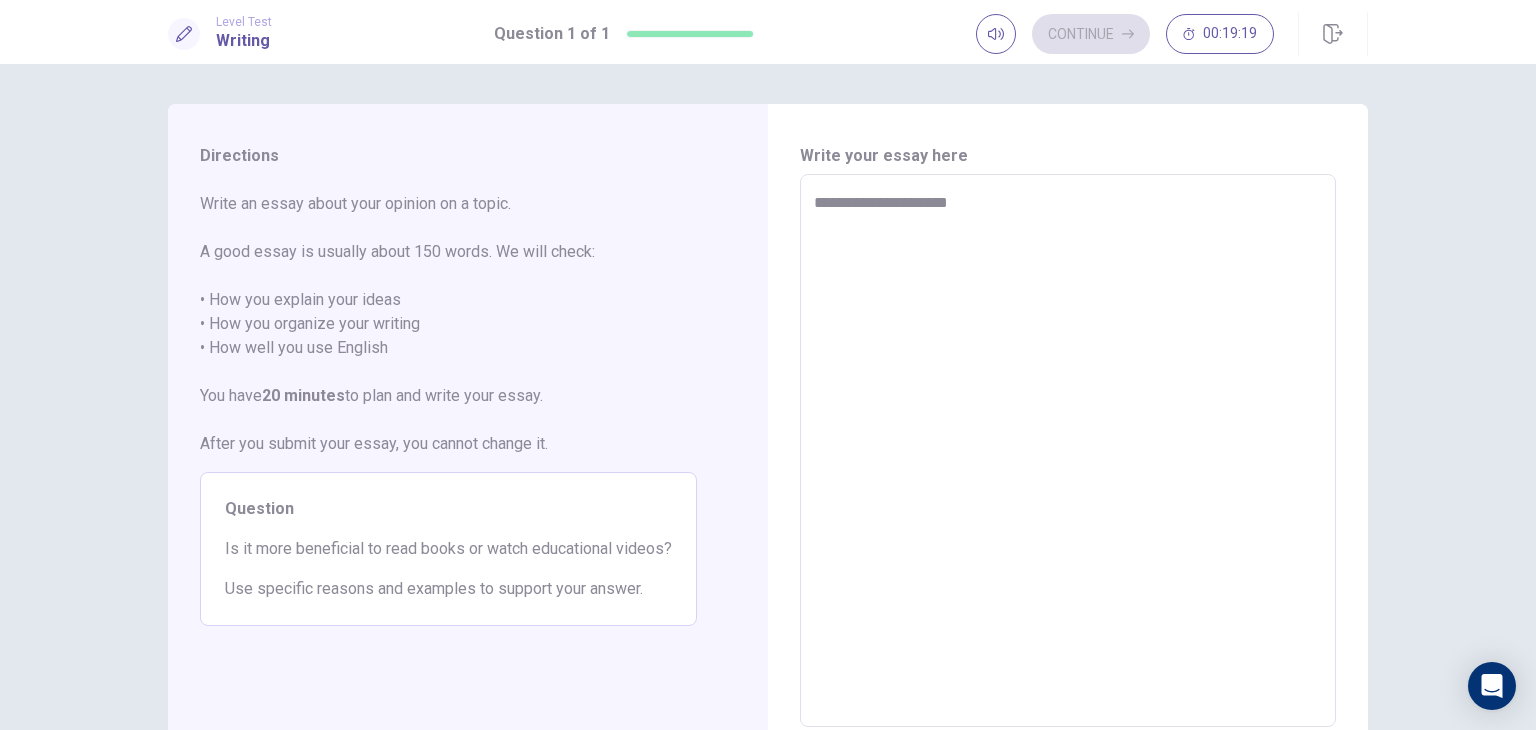 type on "*" 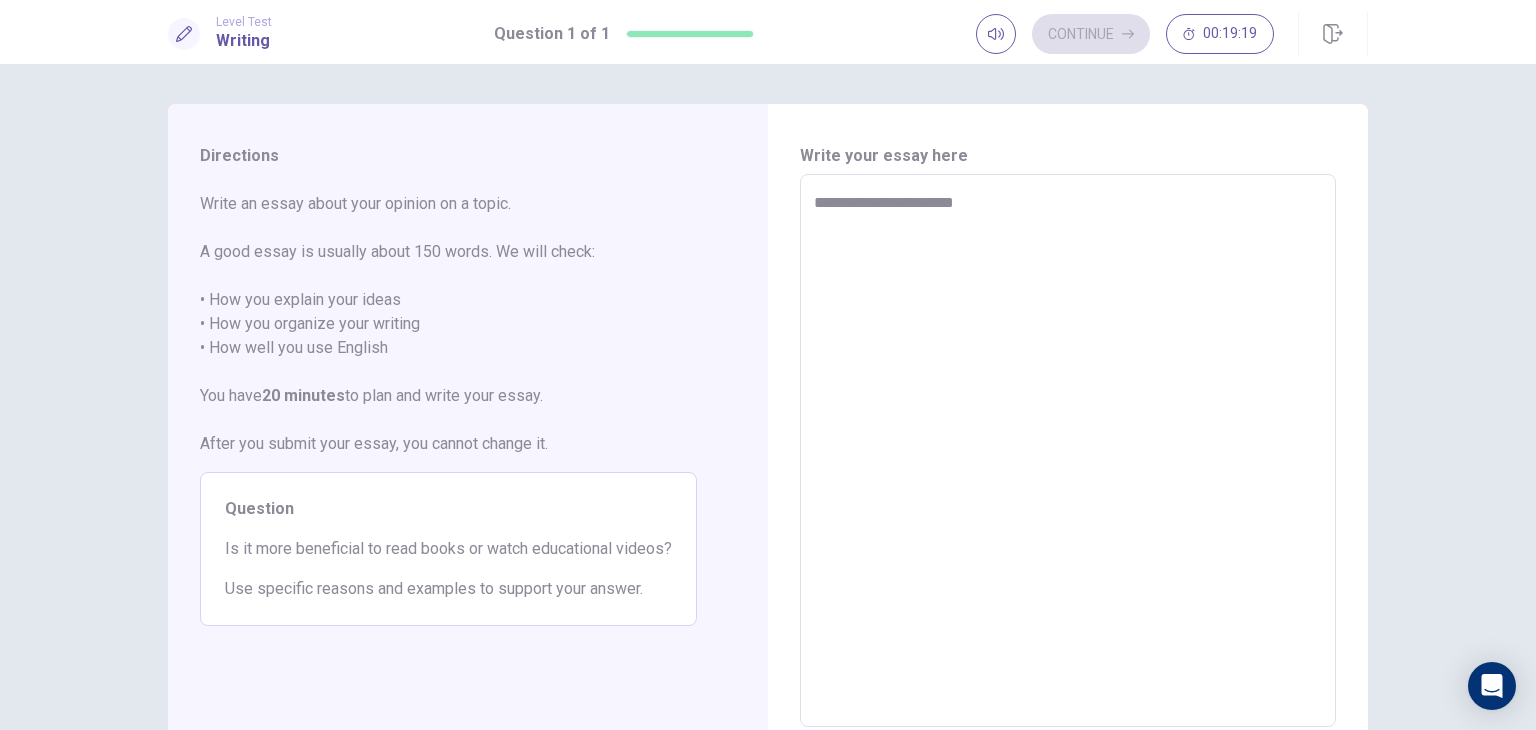 type on "*" 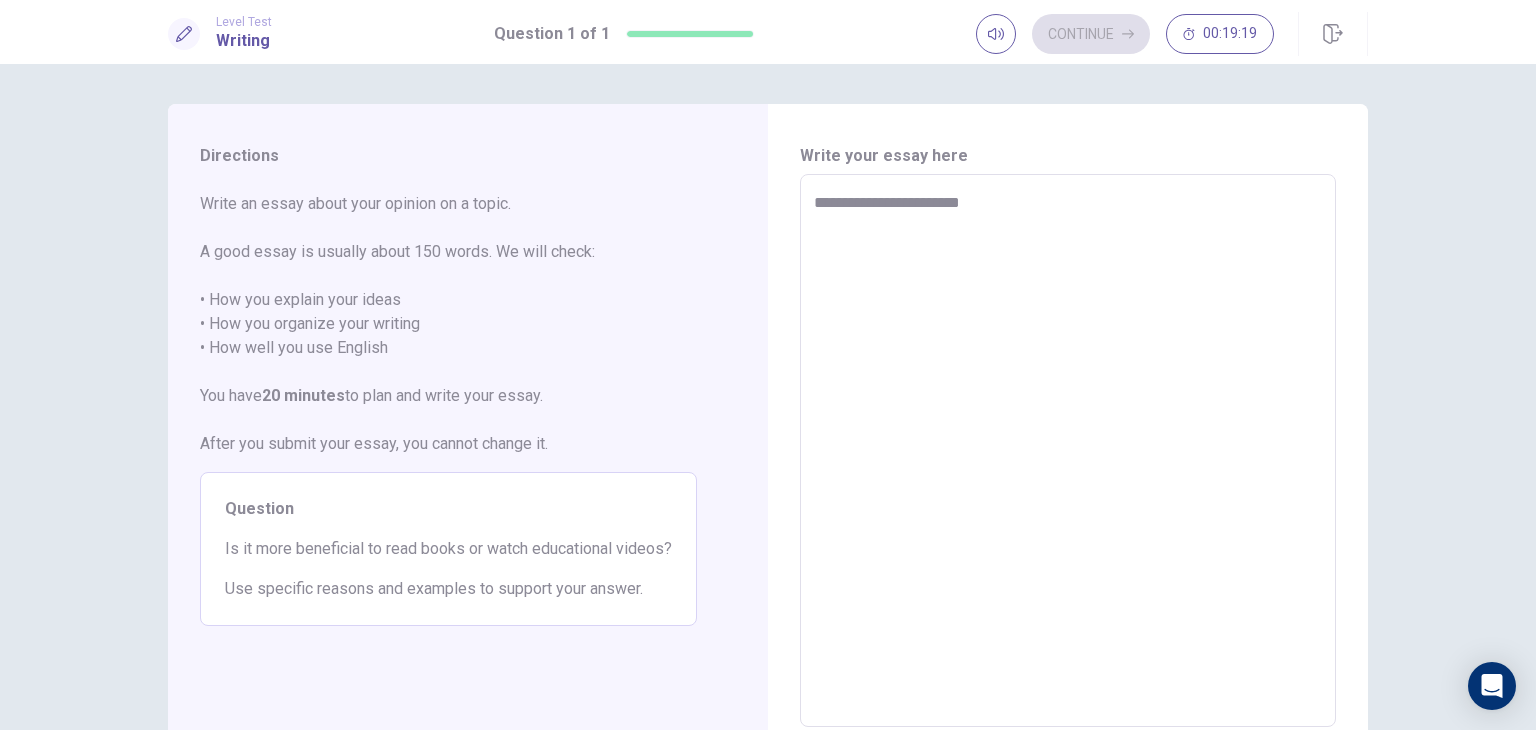 type on "*" 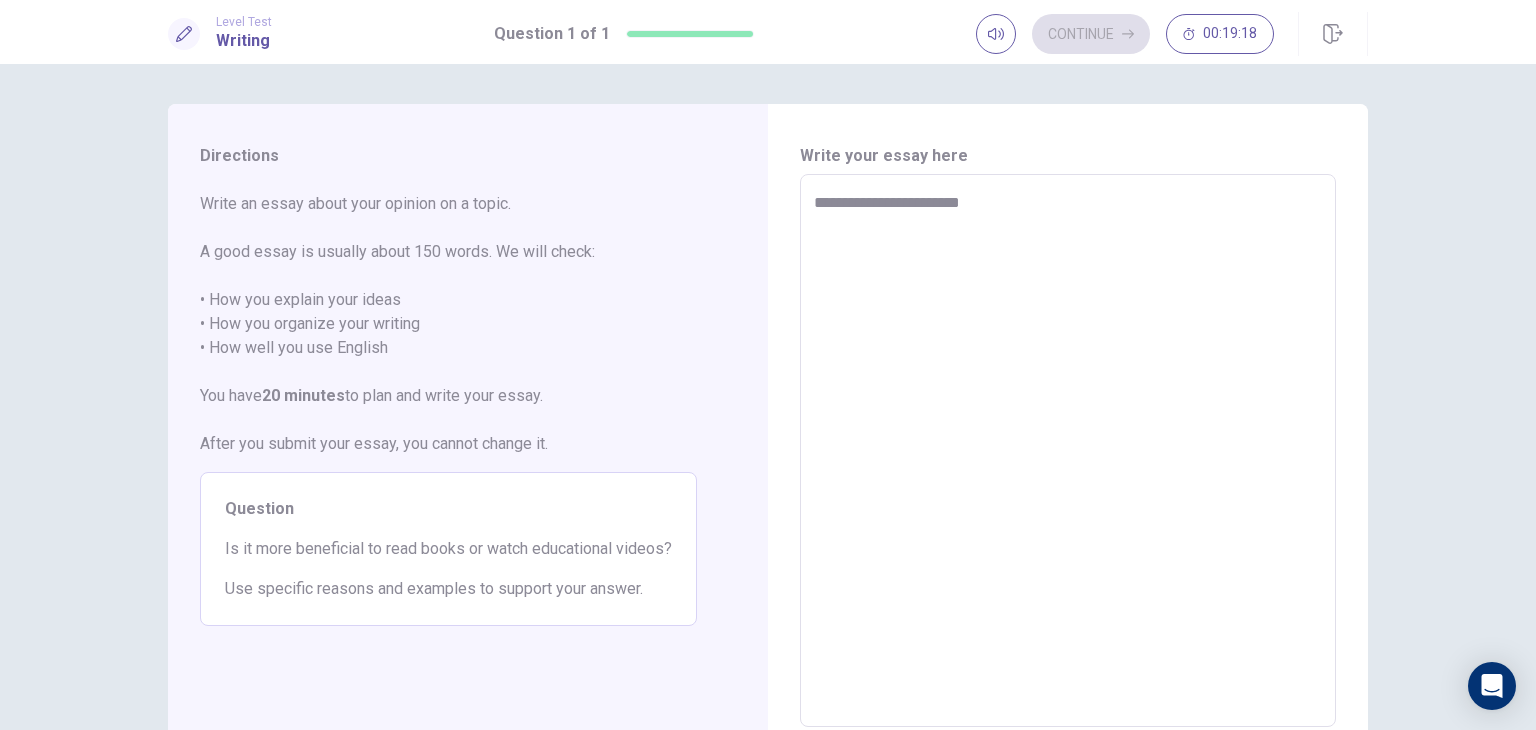 type on "**********" 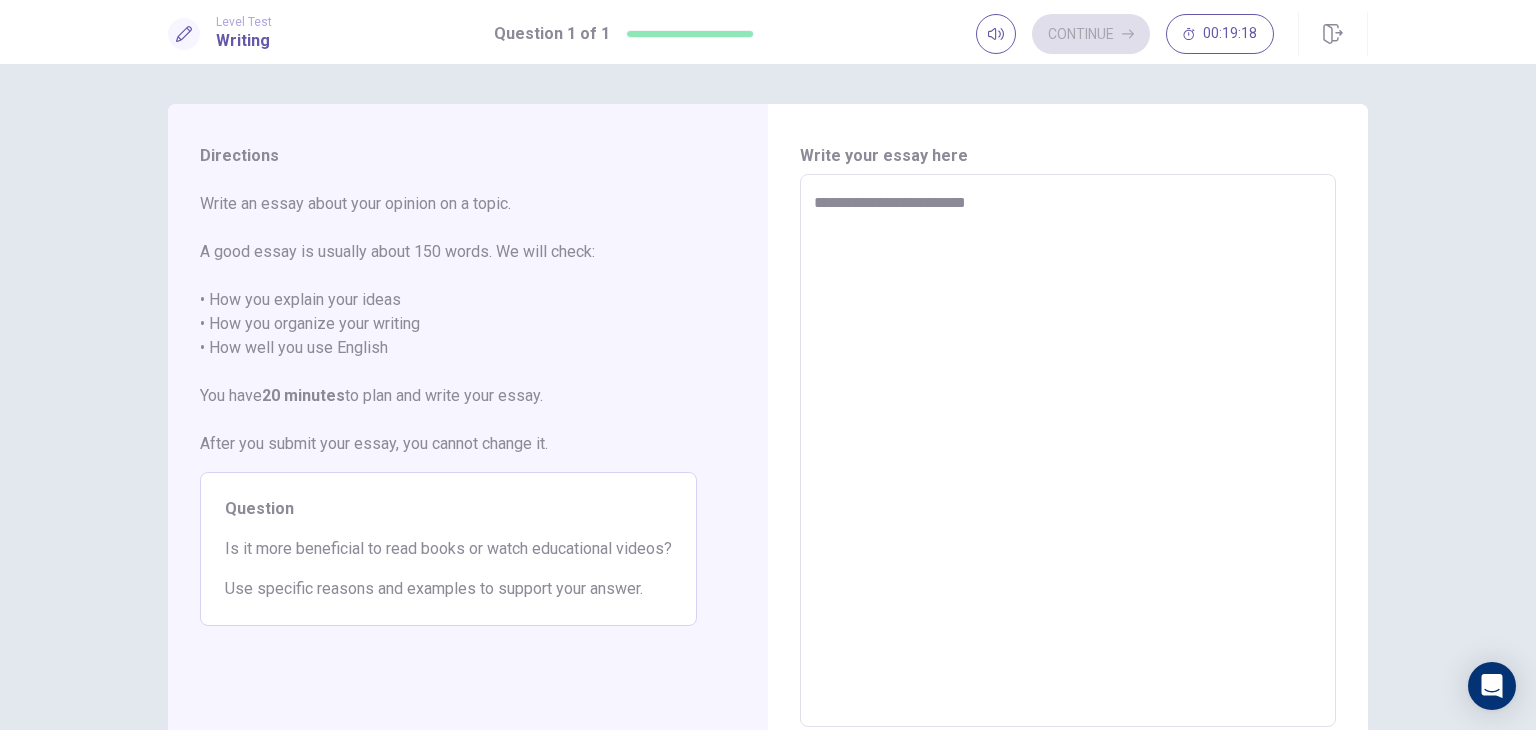 type on "*" 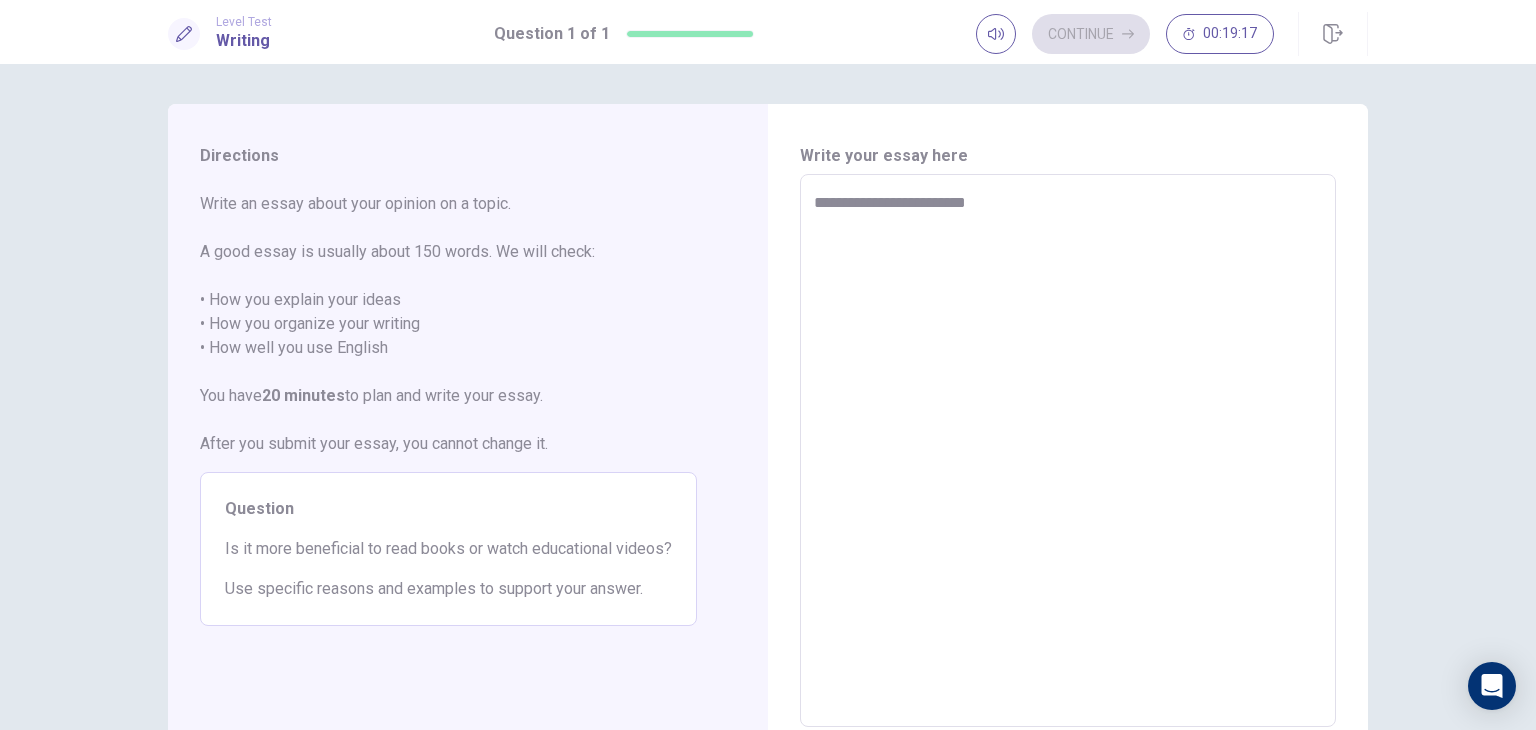 type on "**********" 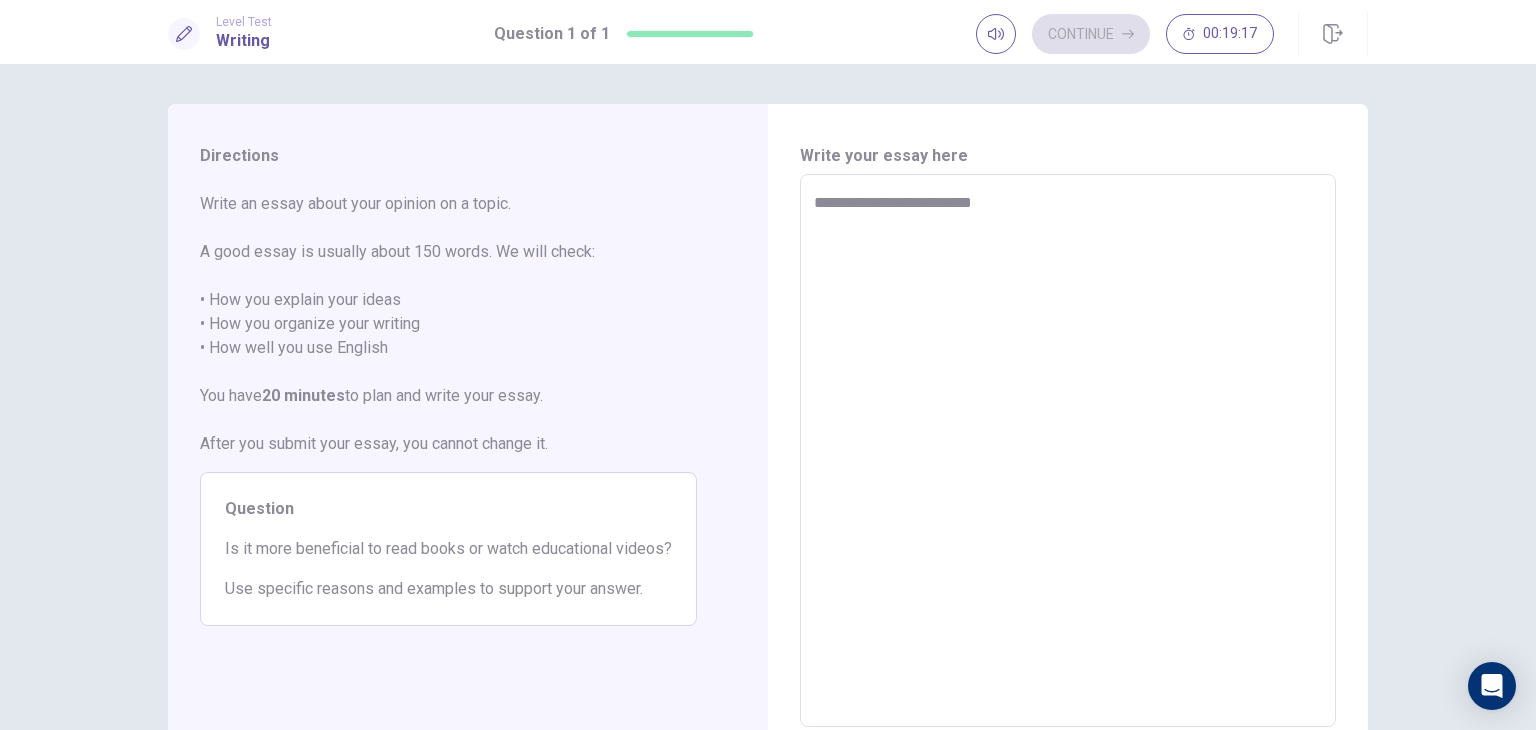 type on "*" 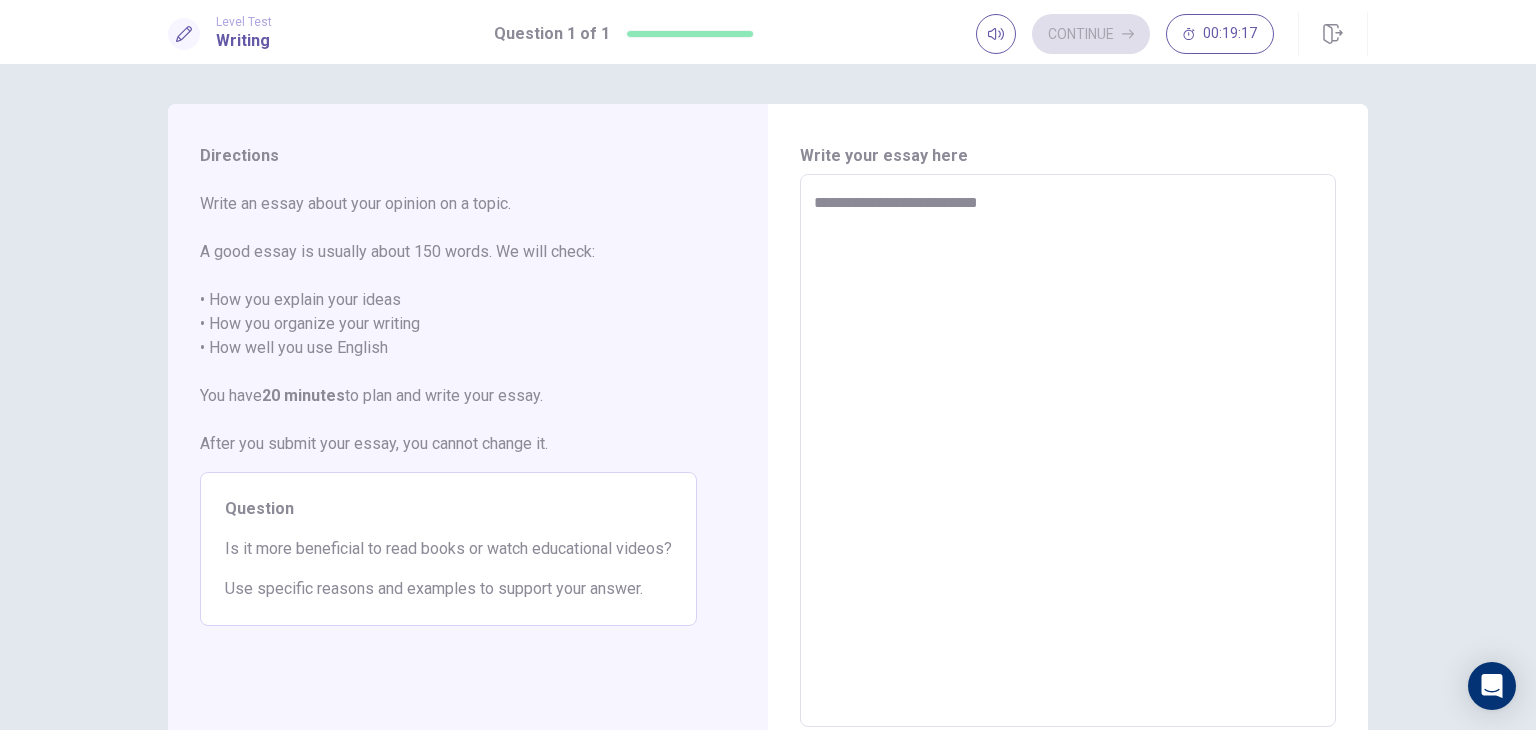 type on "*" 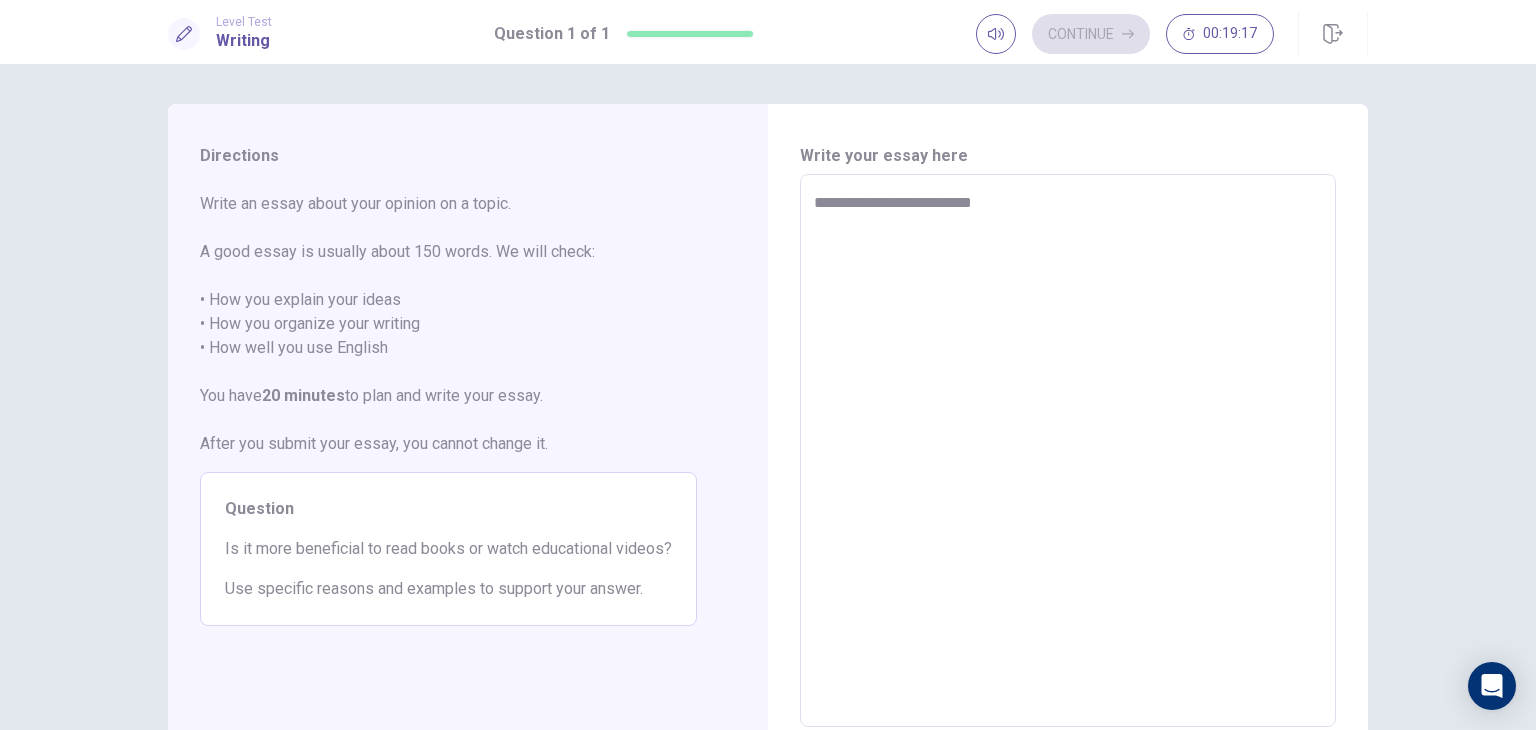 type on "*" 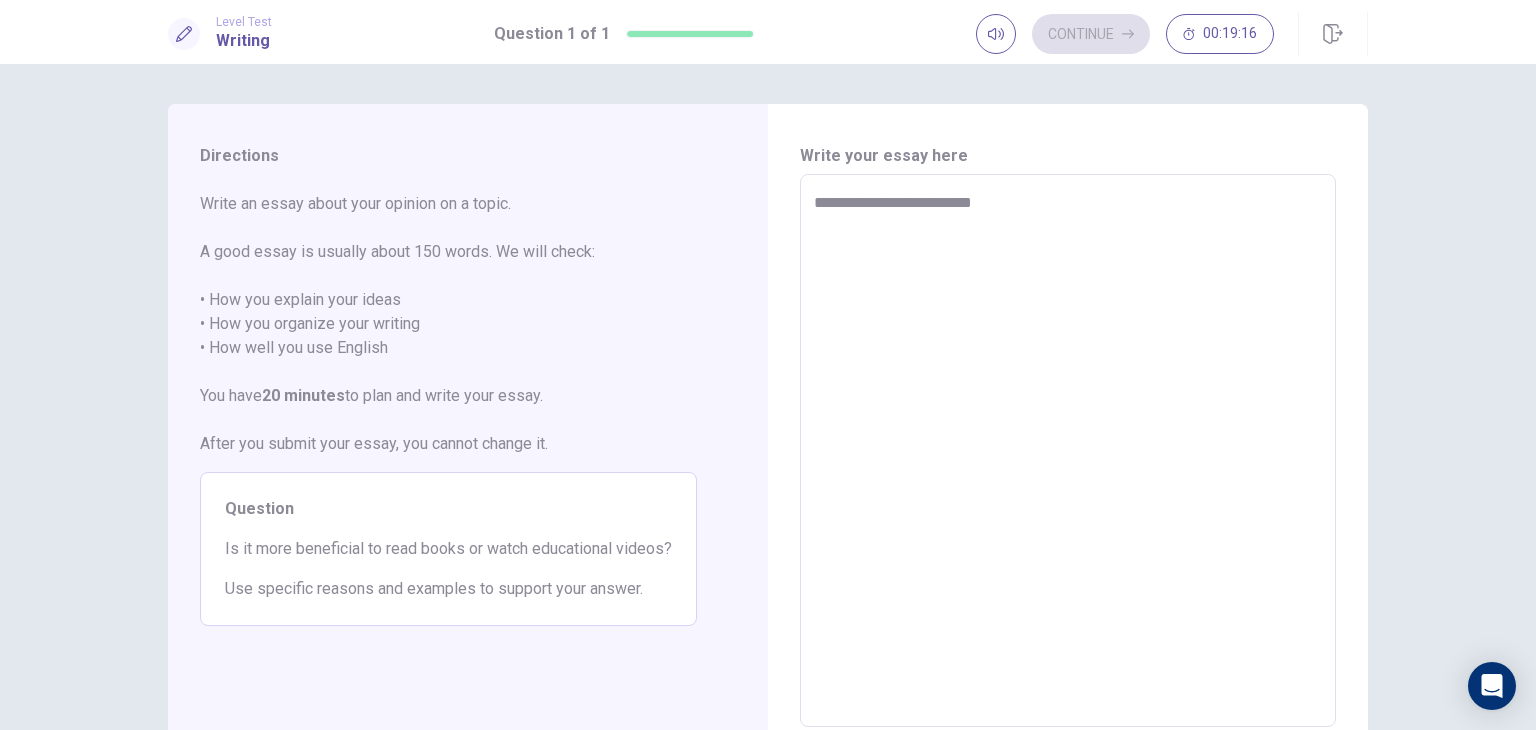 type on "**********" 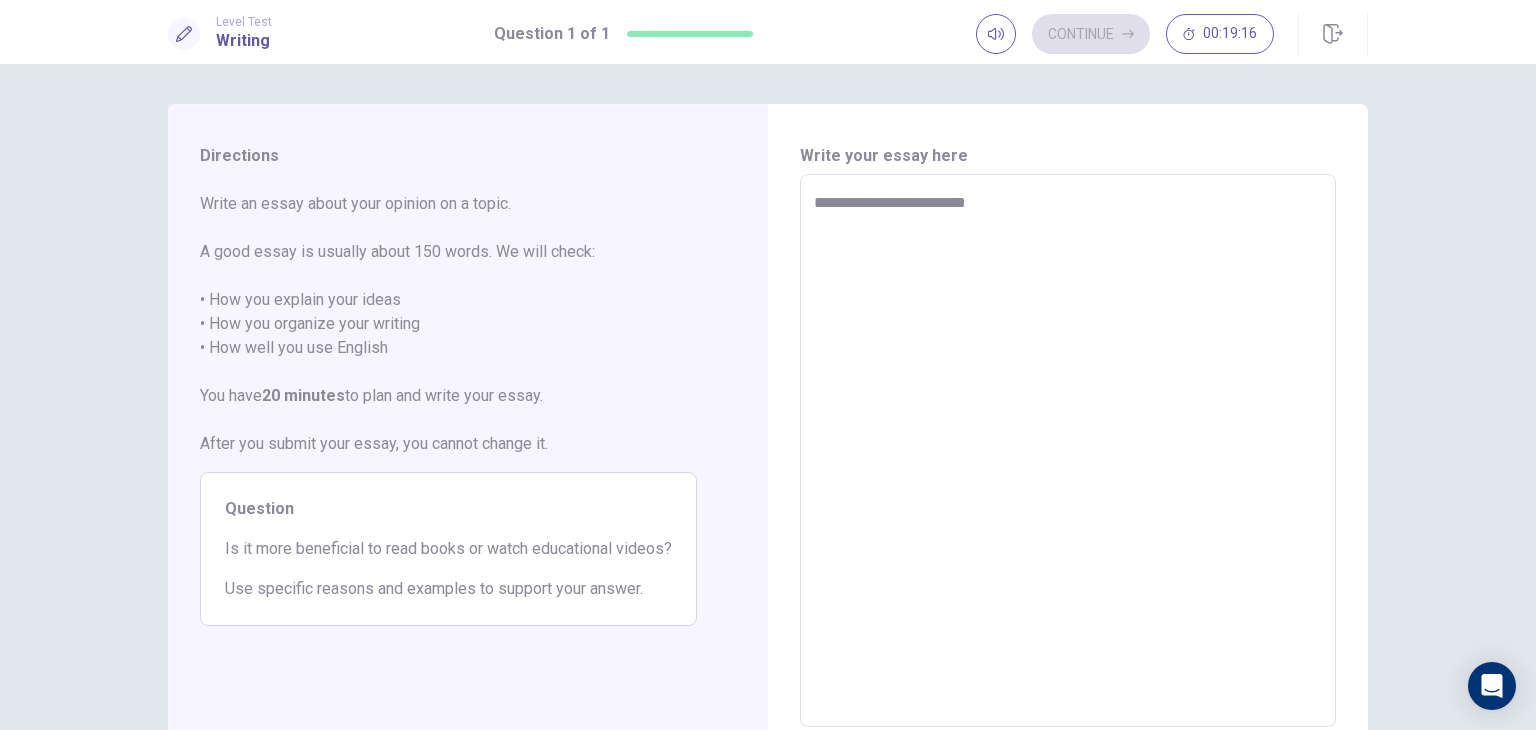 type on "*" 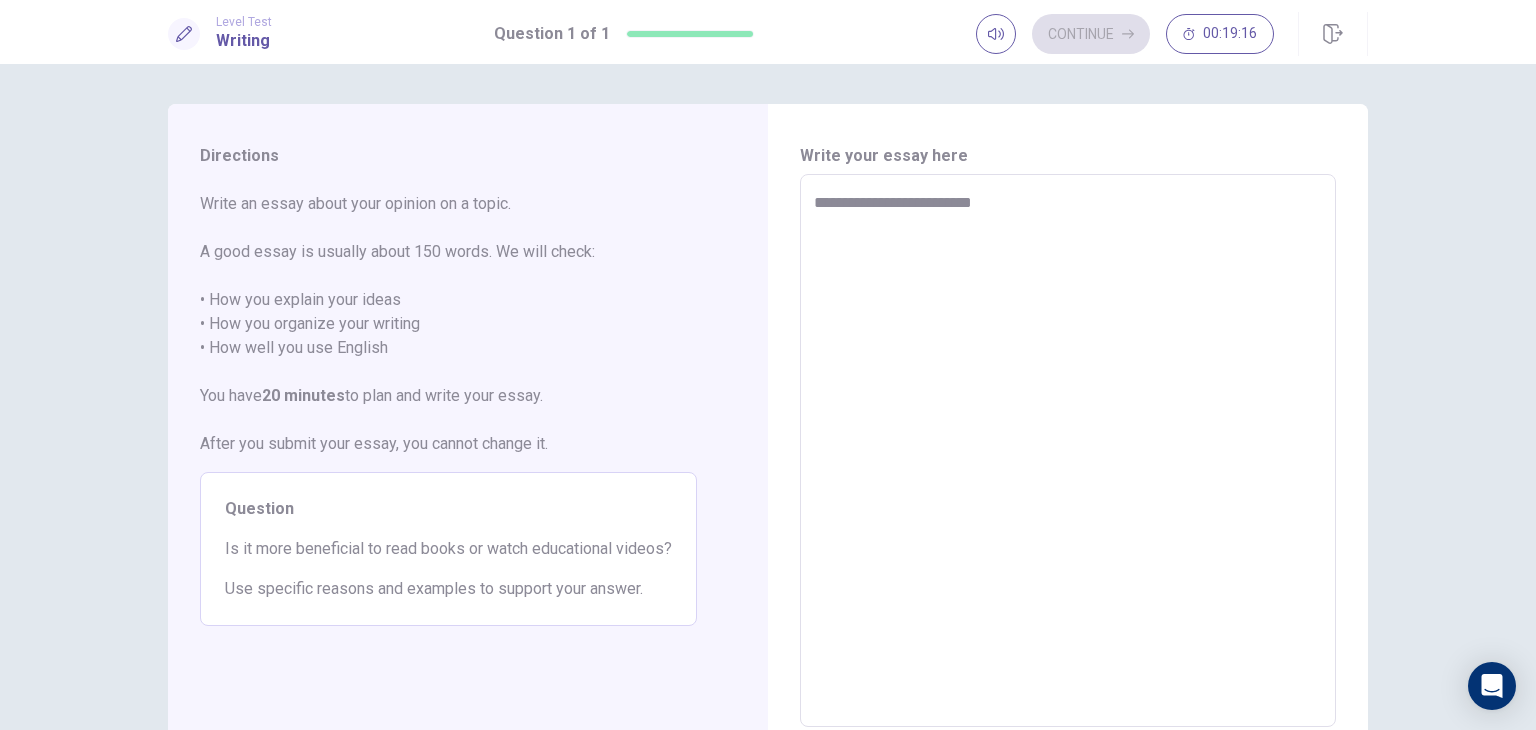 type on "*" 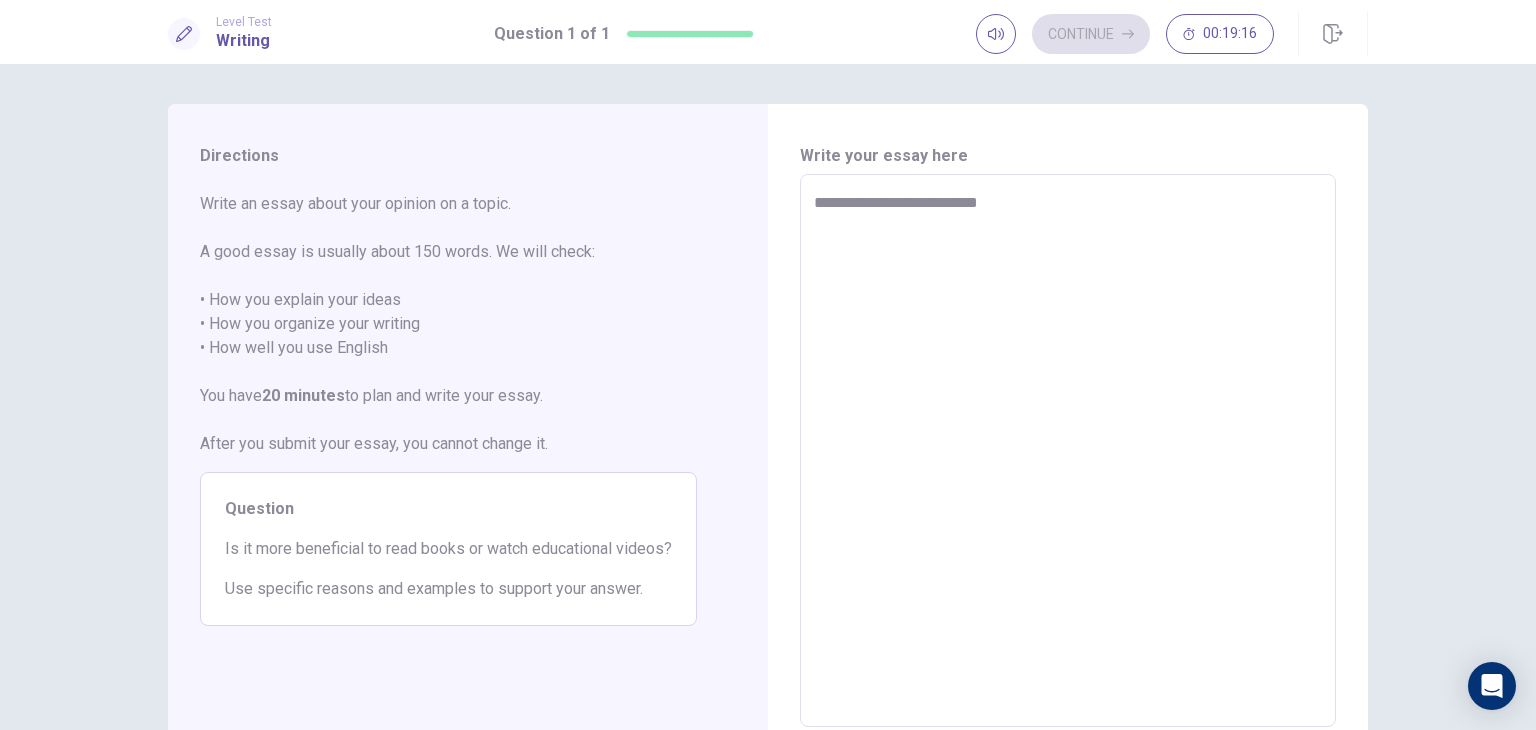 type on "*" 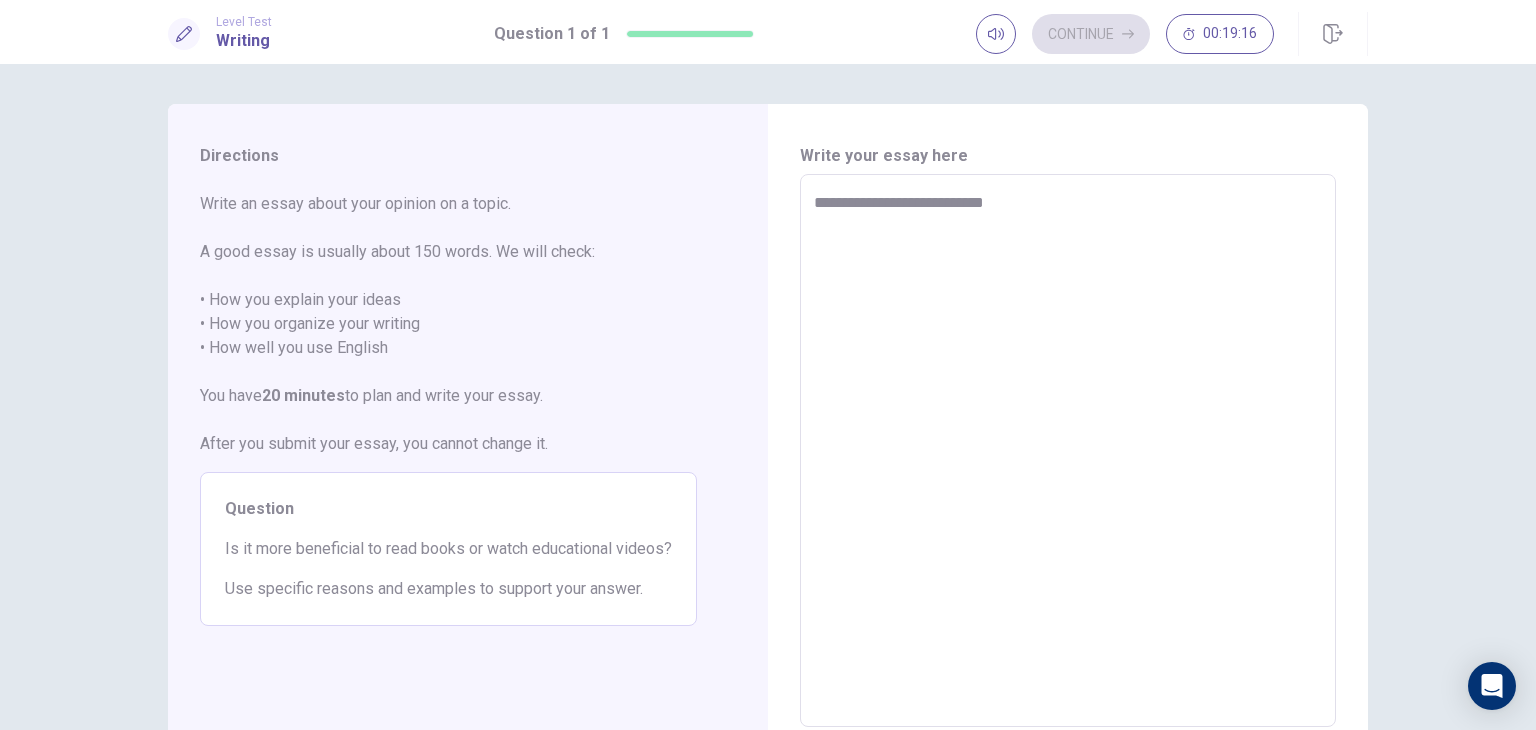 type on "*" 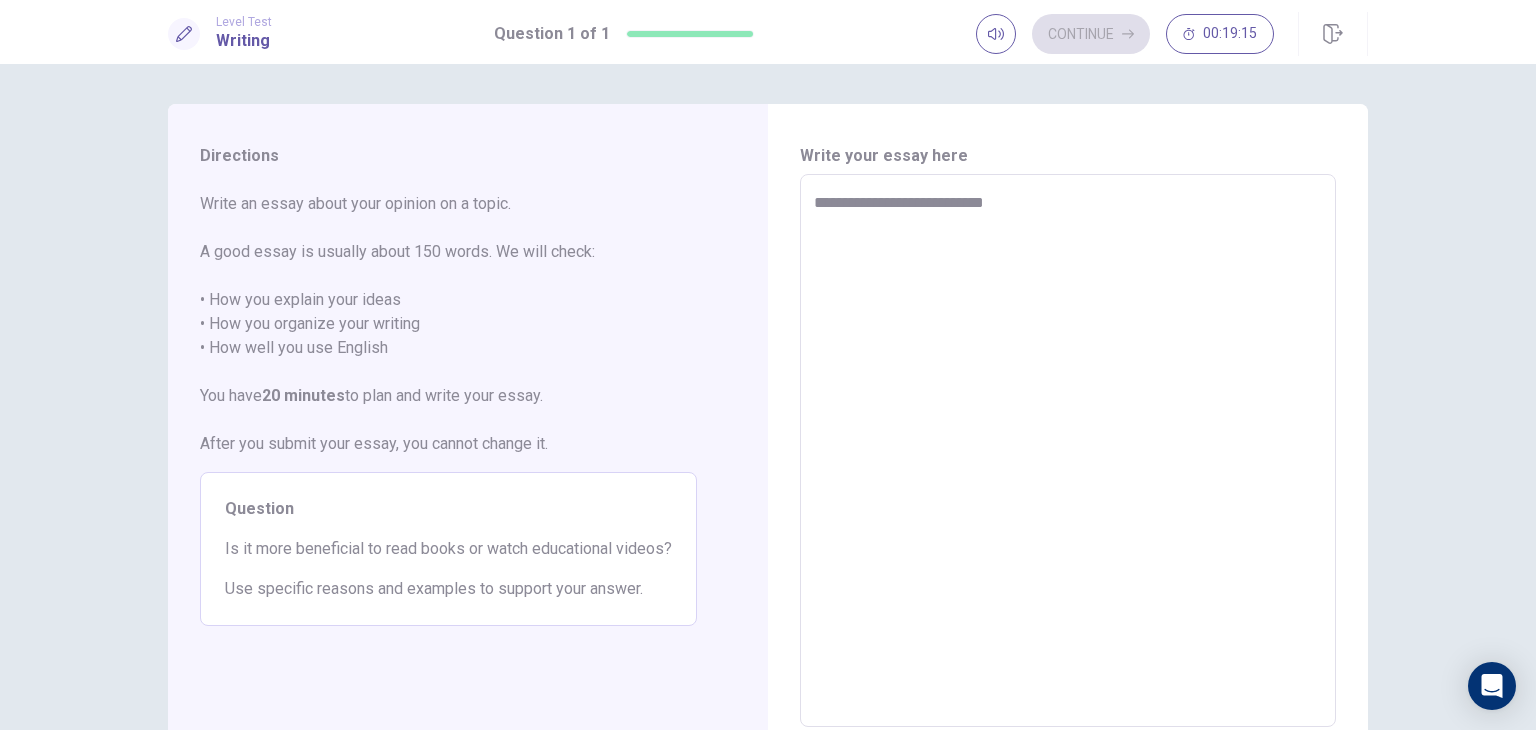 type on "**********" 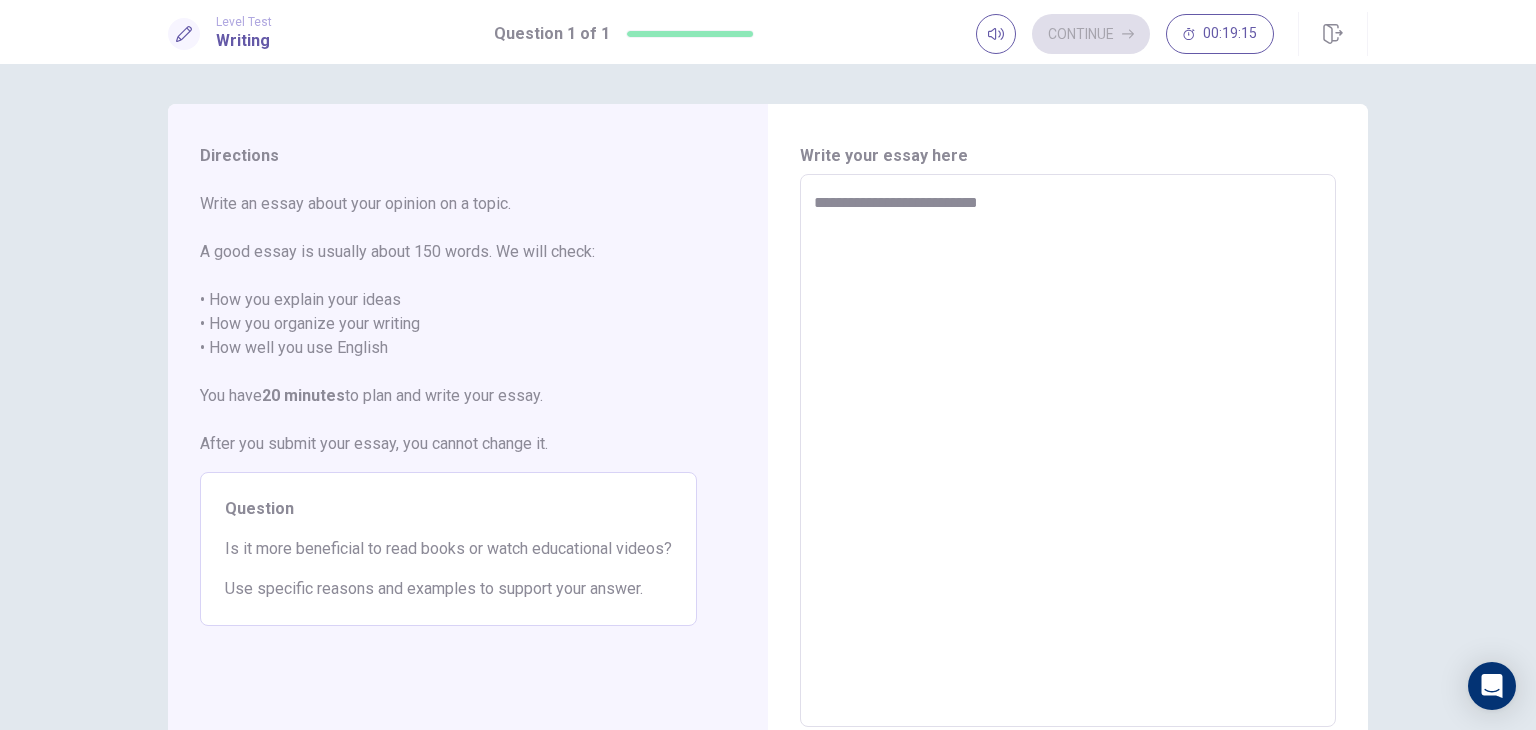 type on "*" 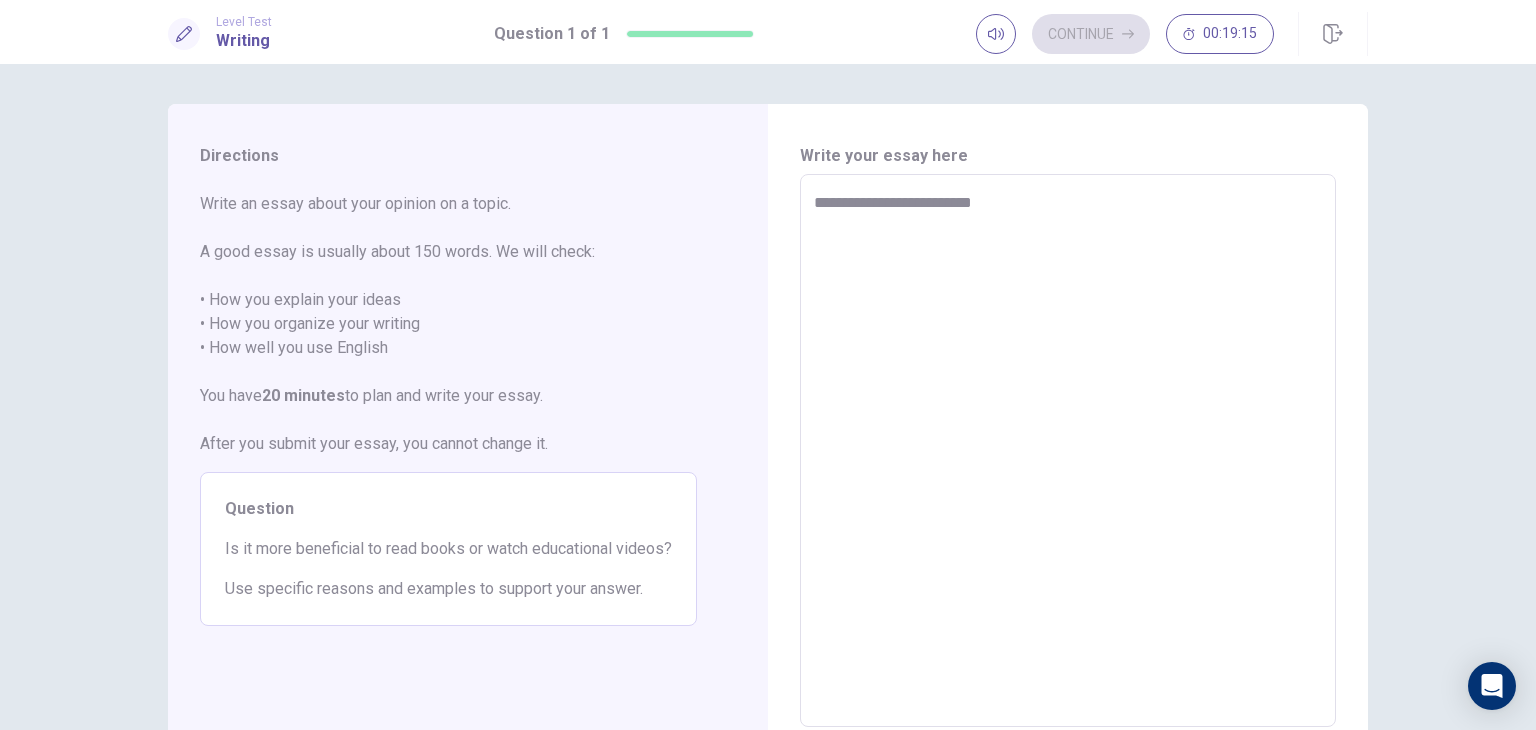 type on "*" 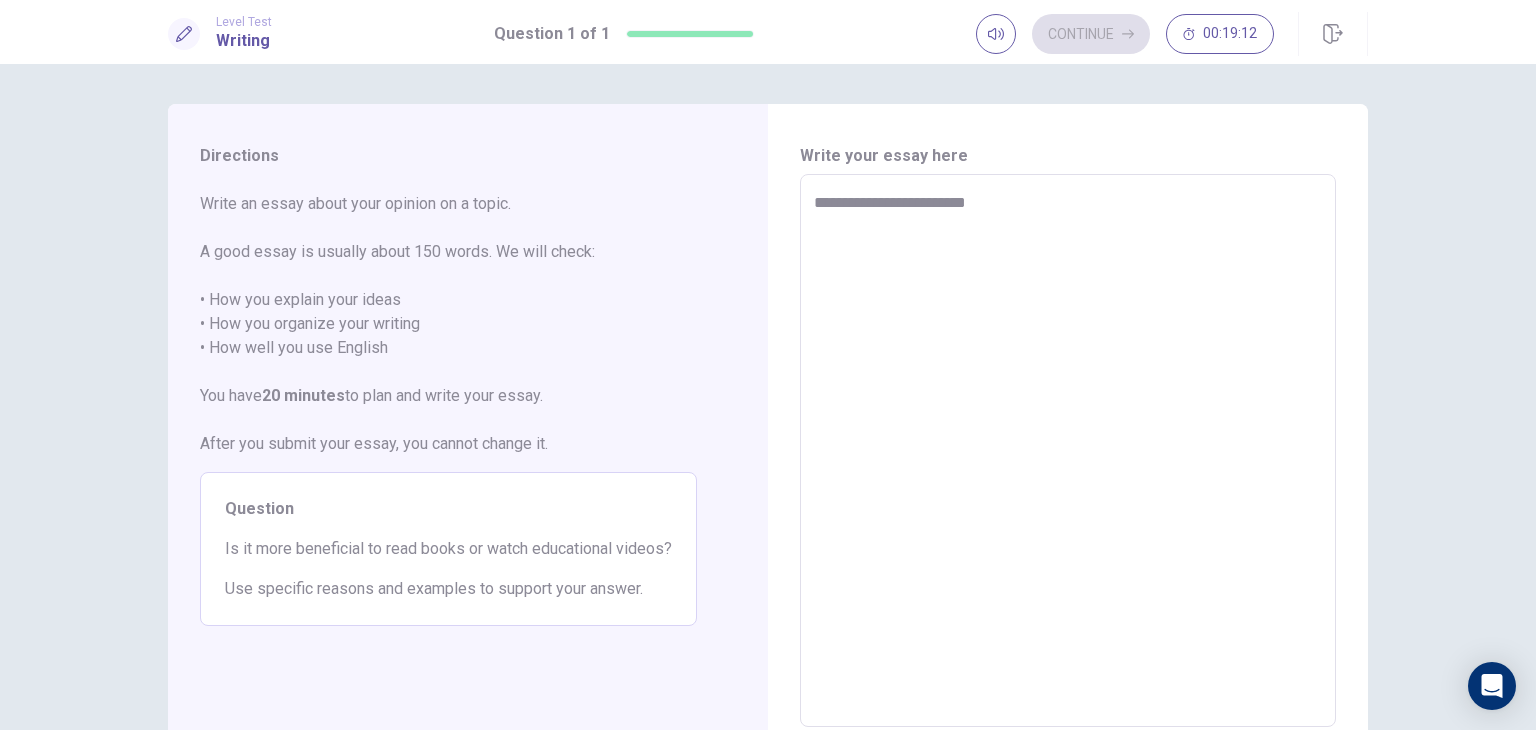 type on "*" 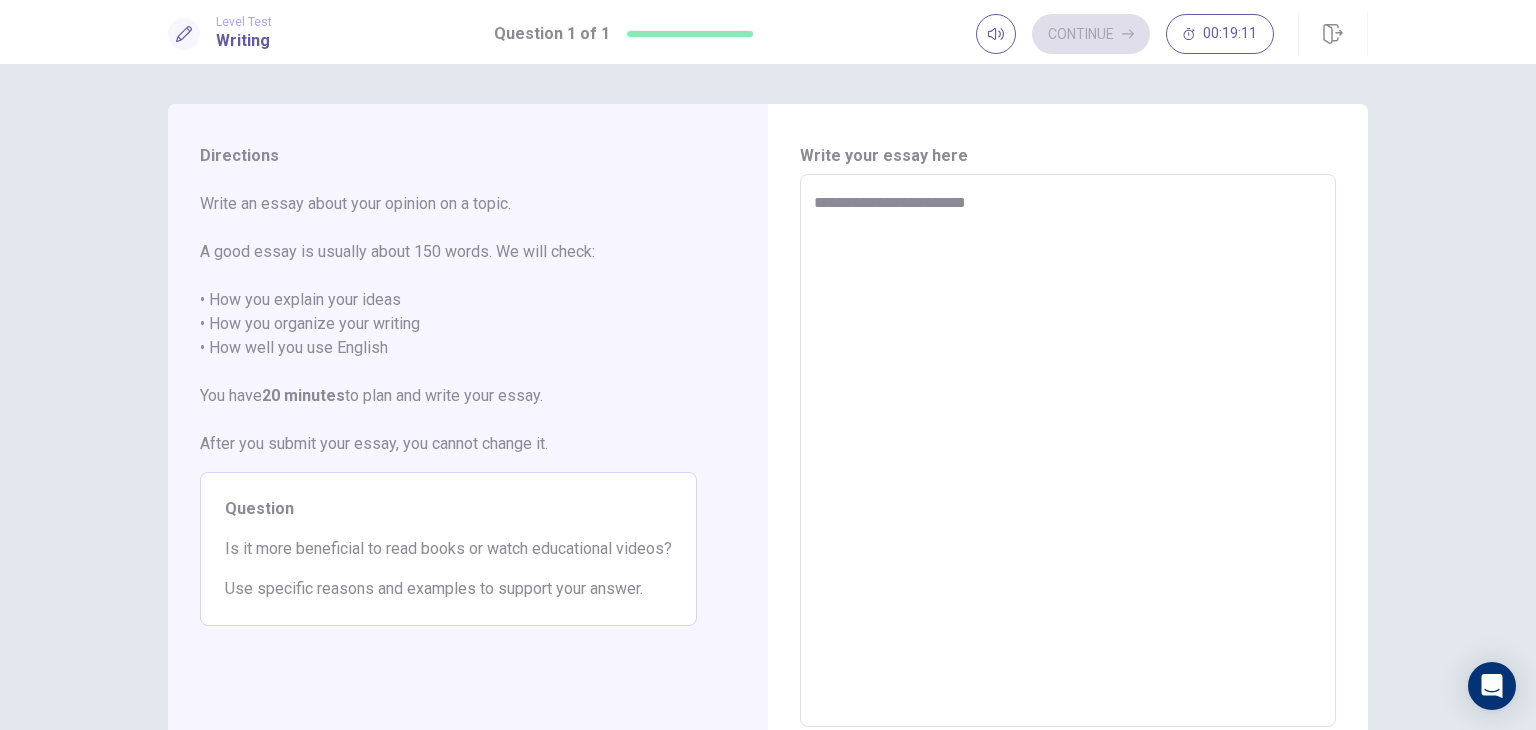 type on "**********" 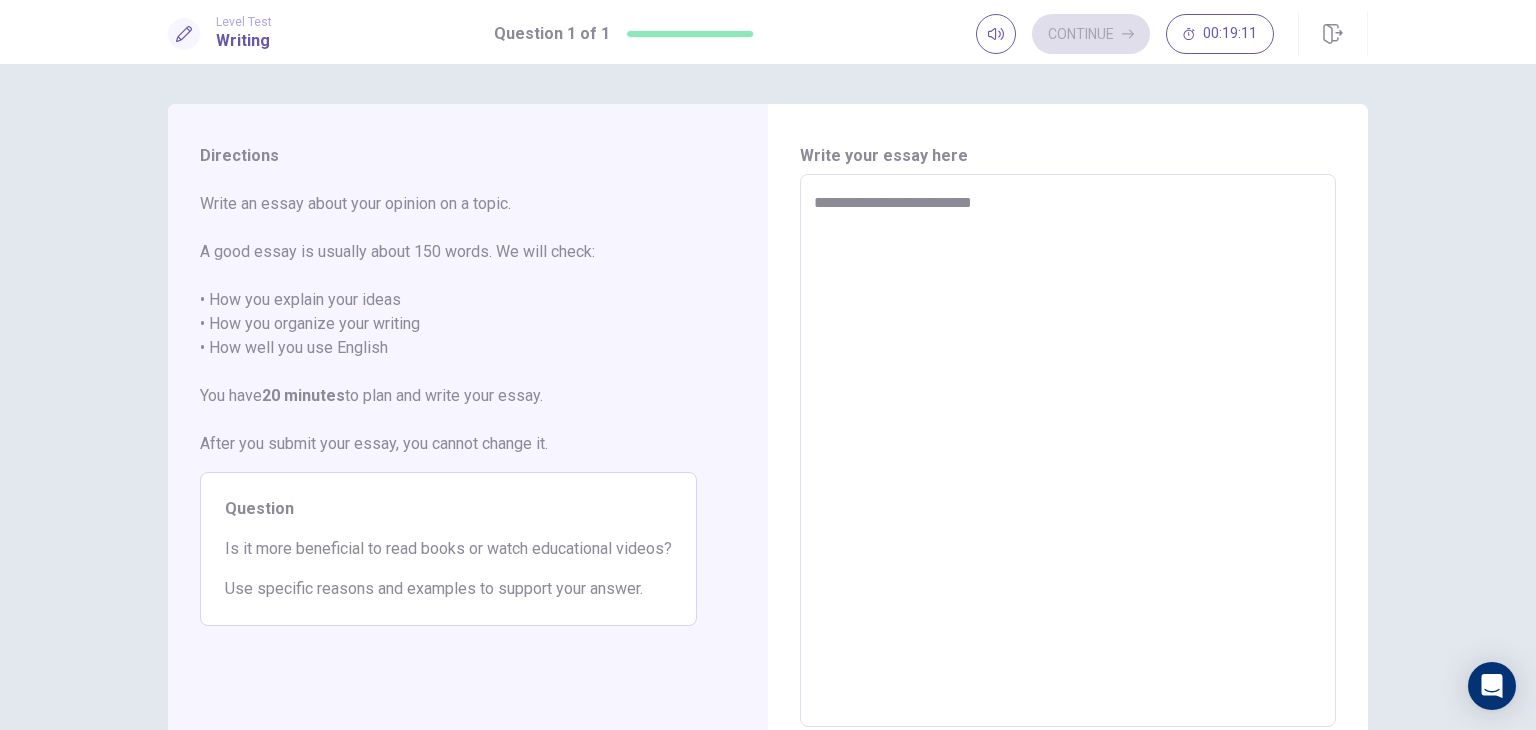 type on "*" 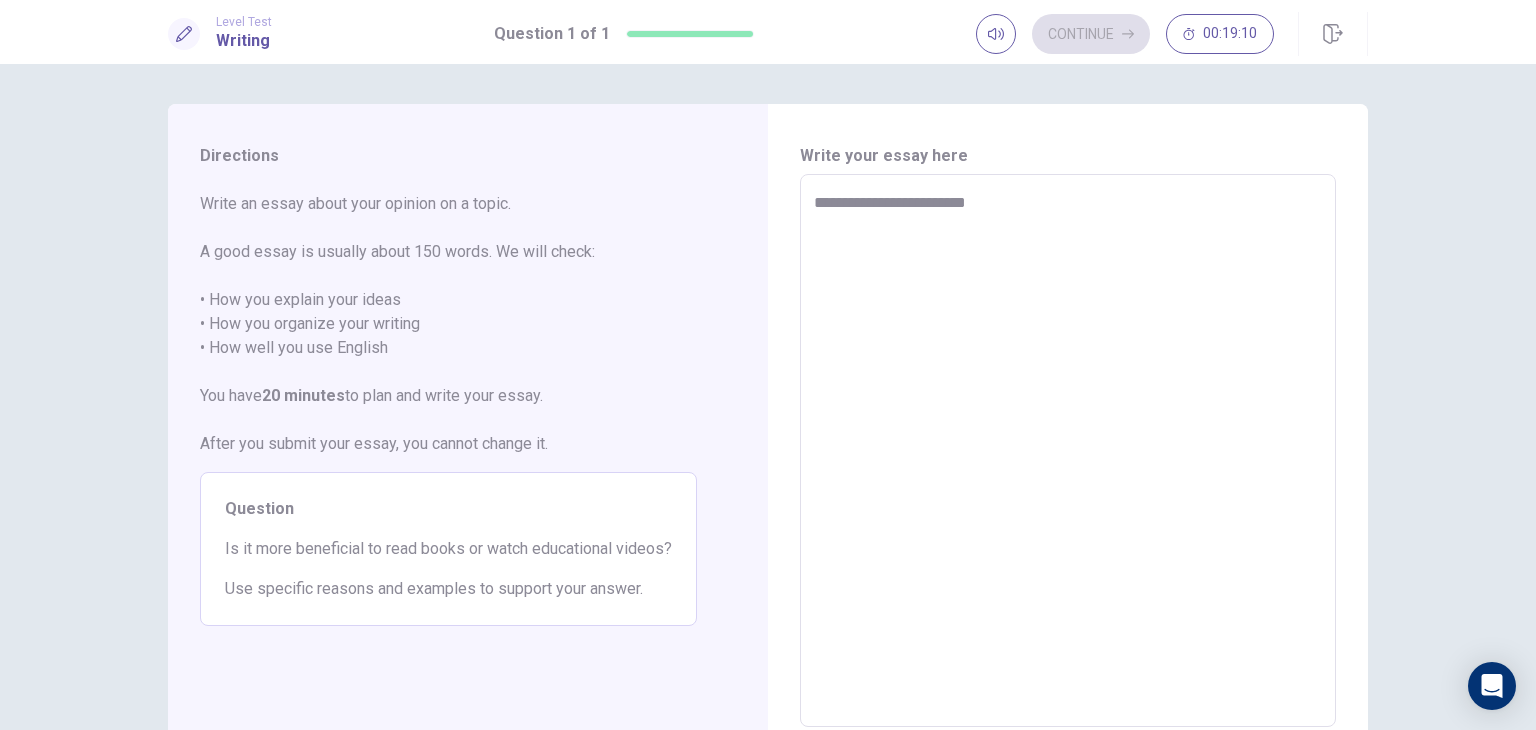 type on "*" 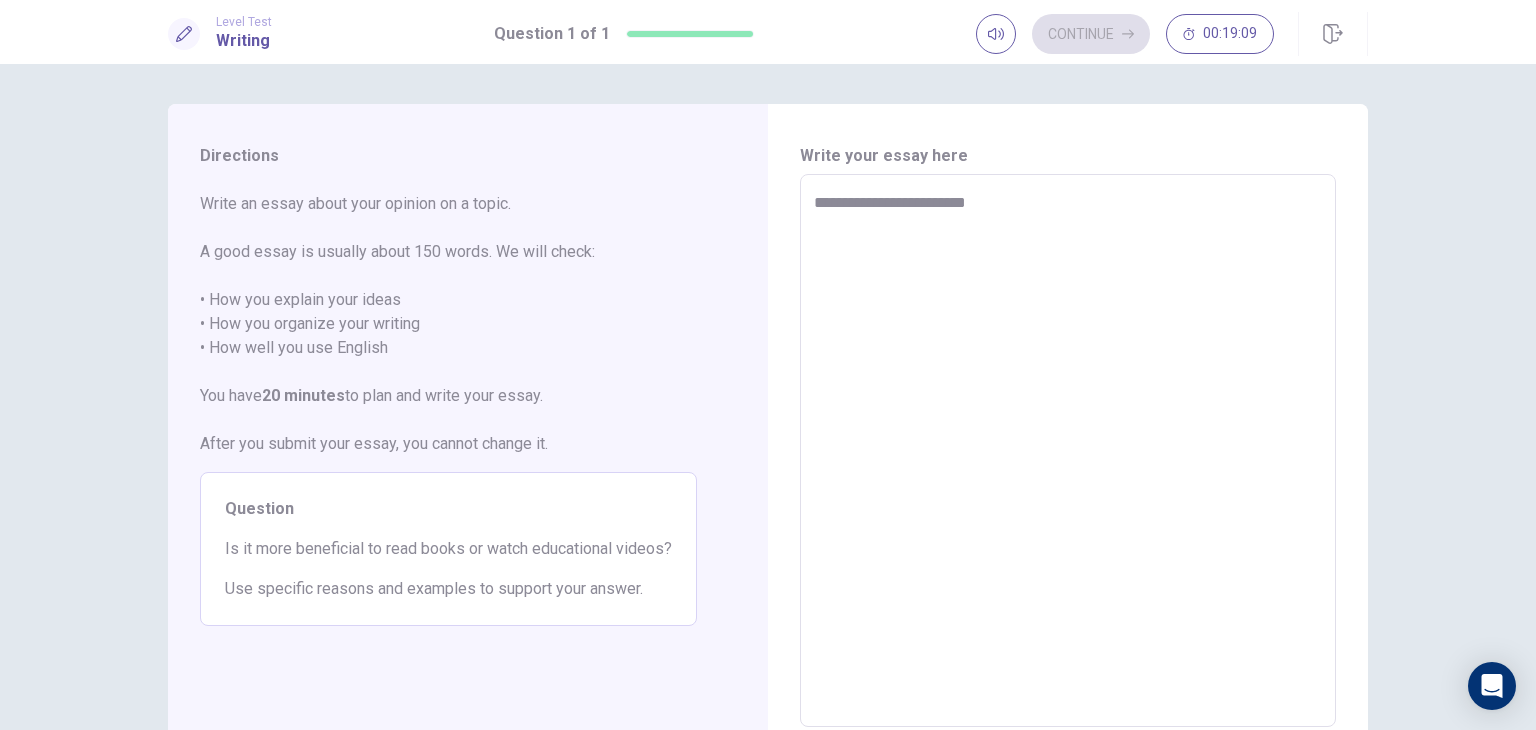 type on "**********" 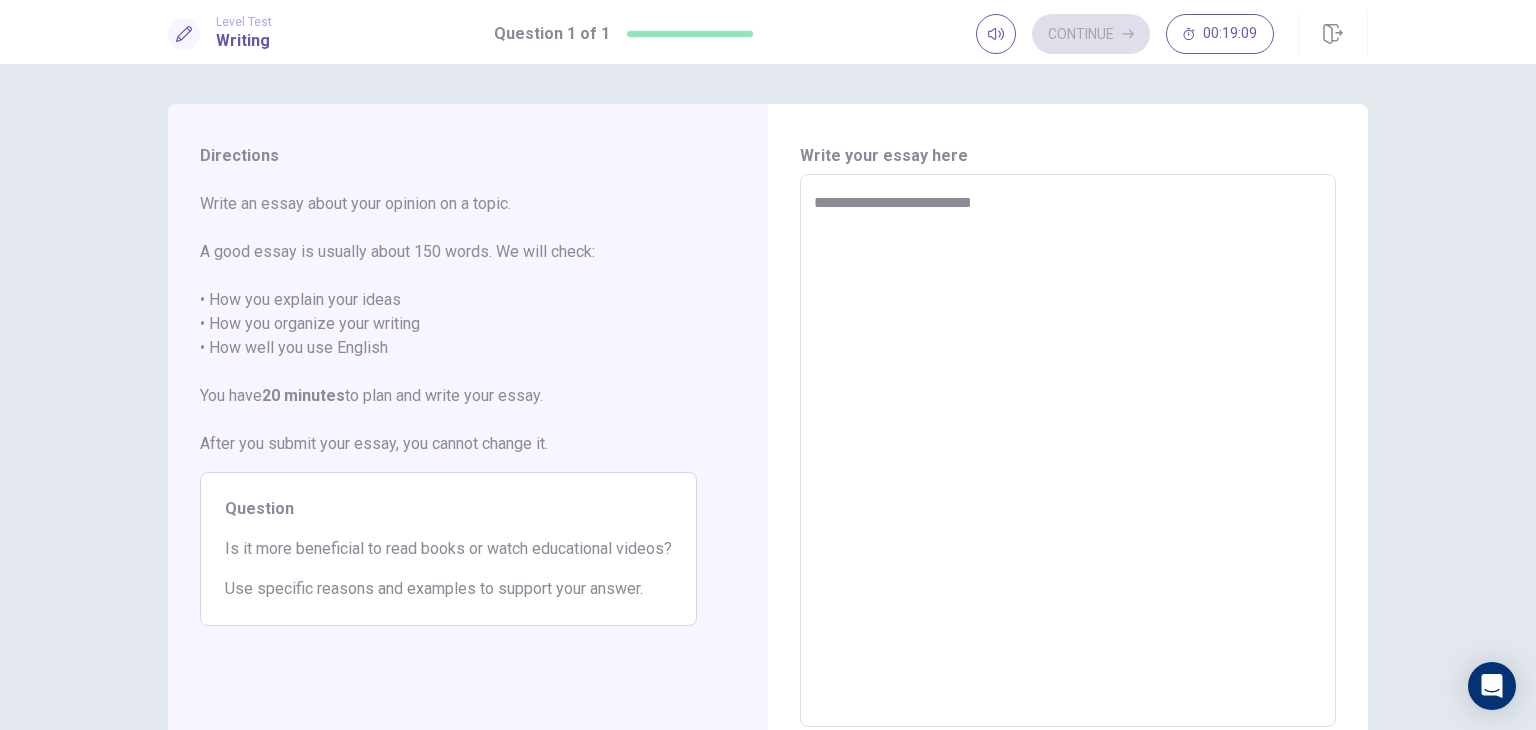 type on "*" 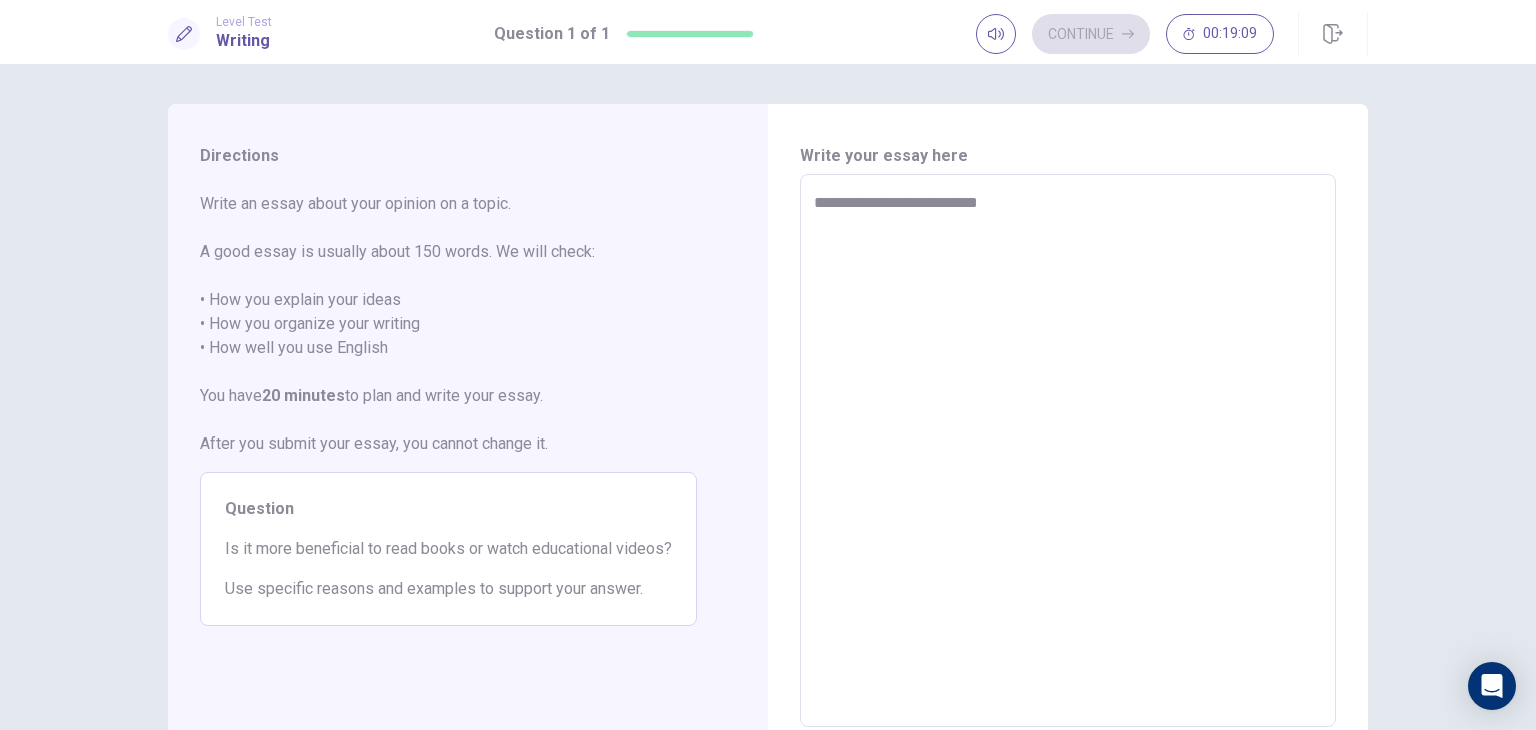 type on "*" 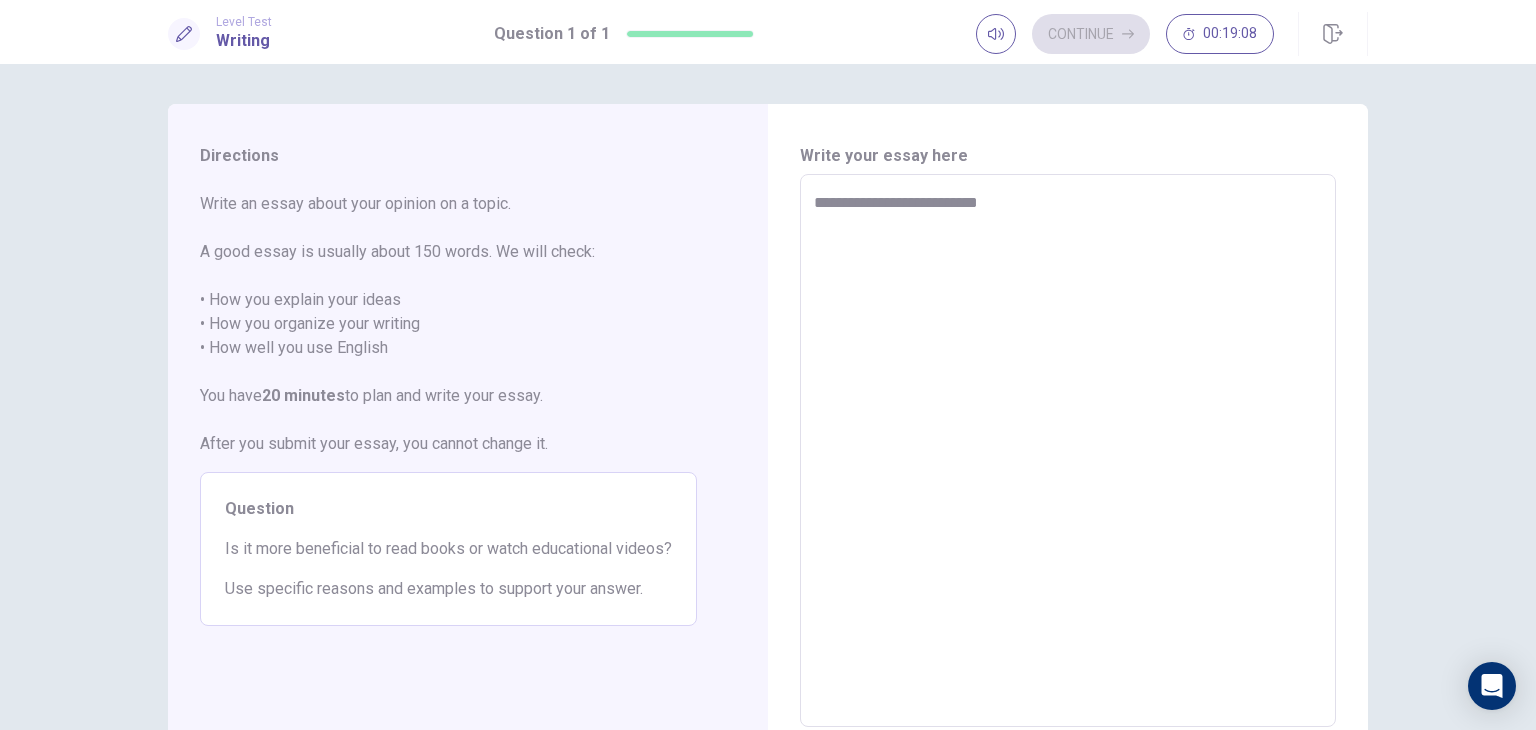 type on "**********" 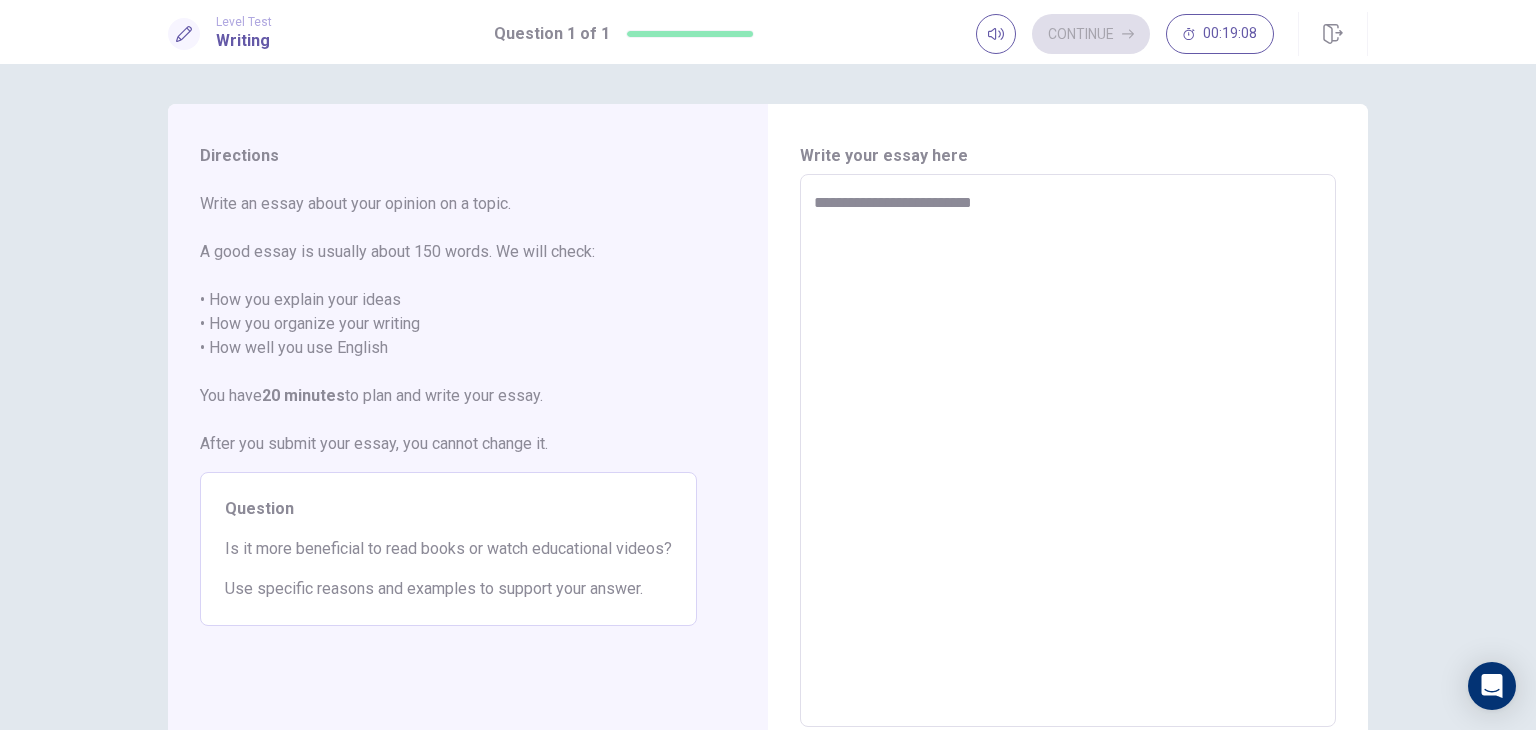 type on "*" 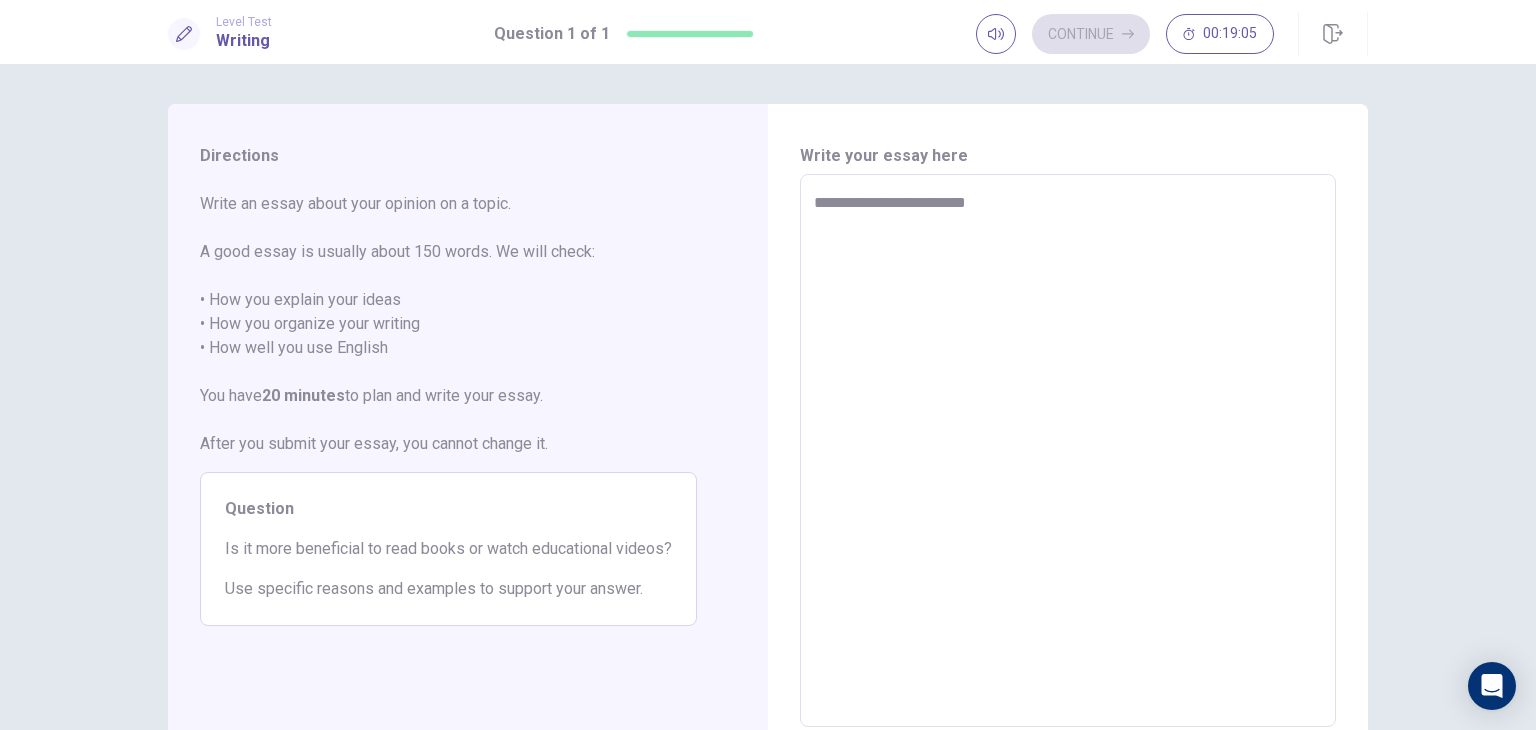 type on "*" 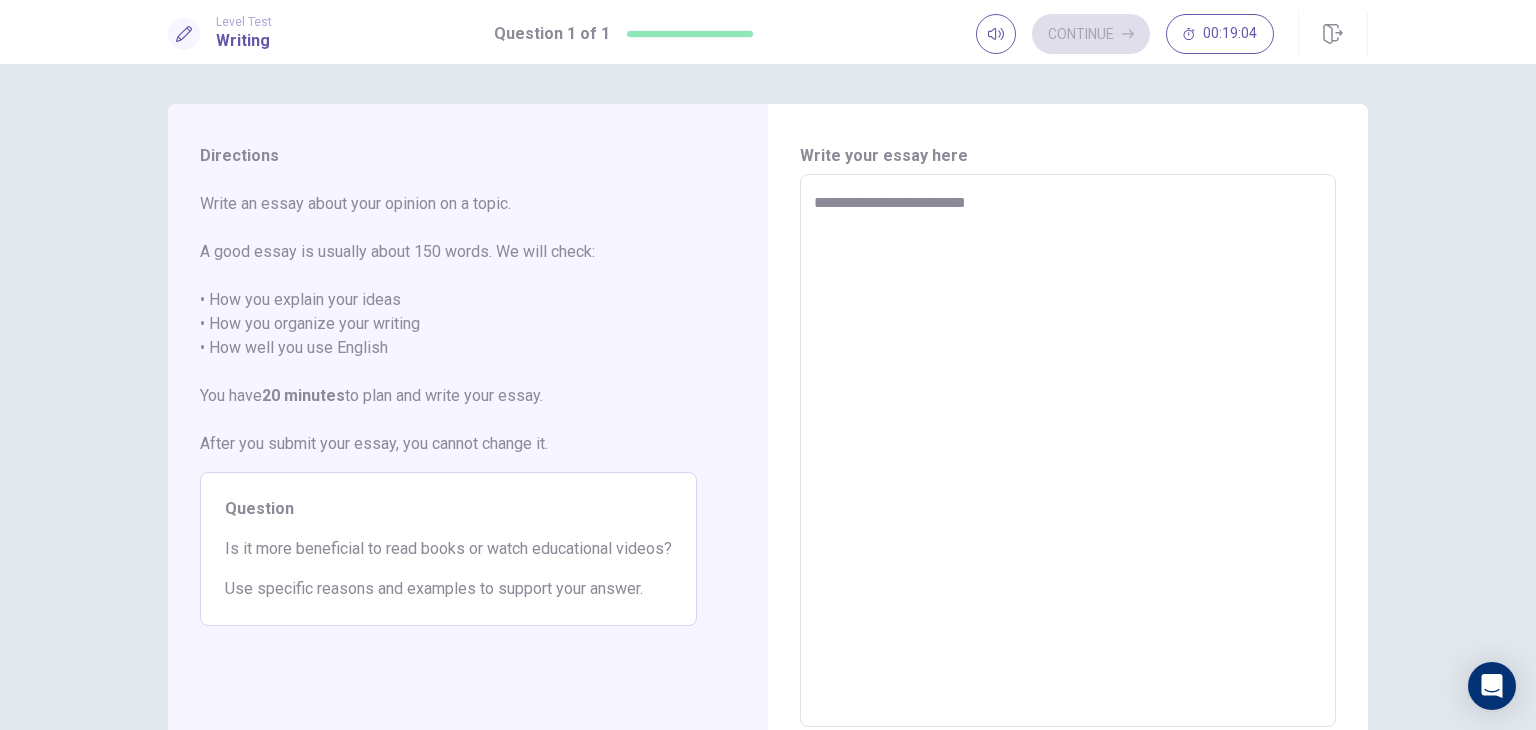 type on "**********" 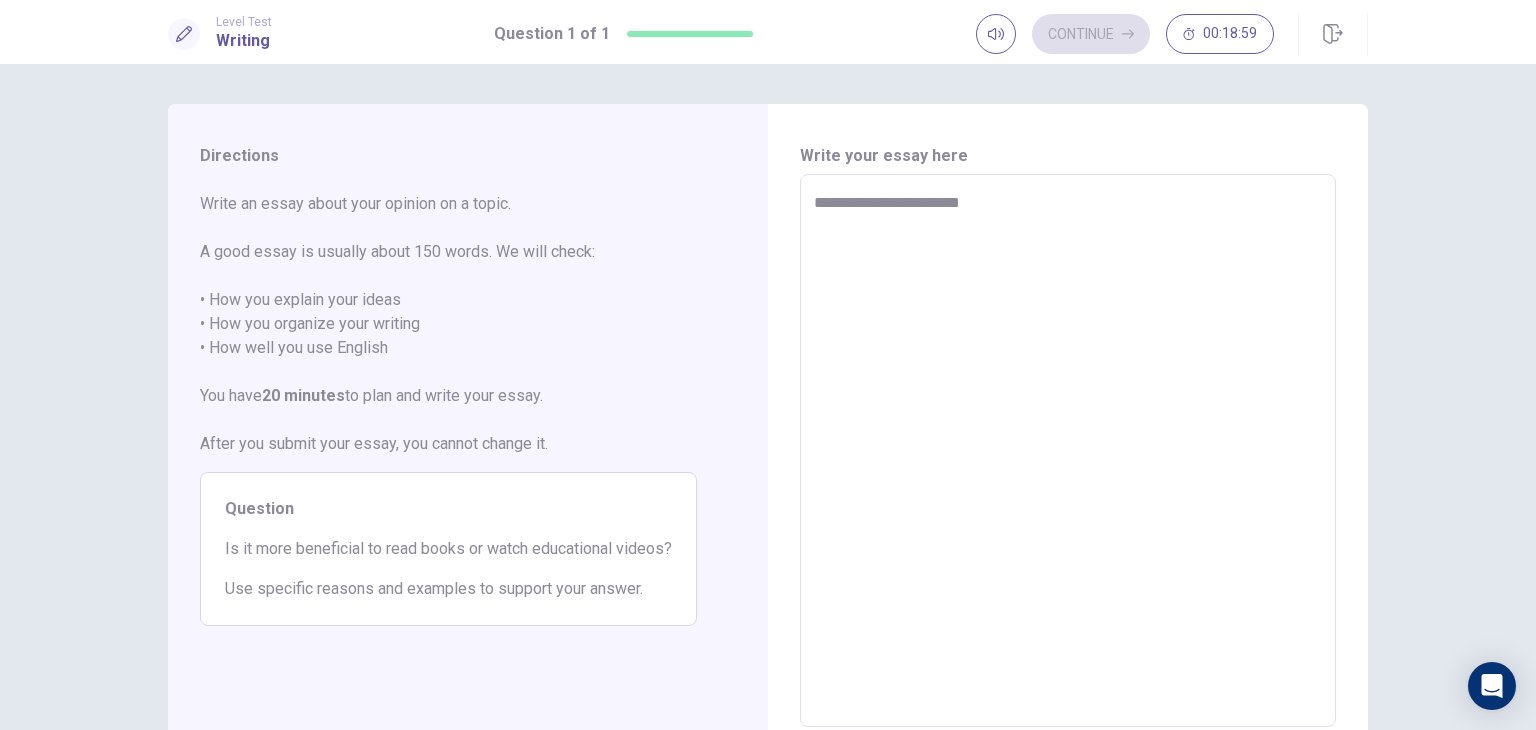 type on "*" 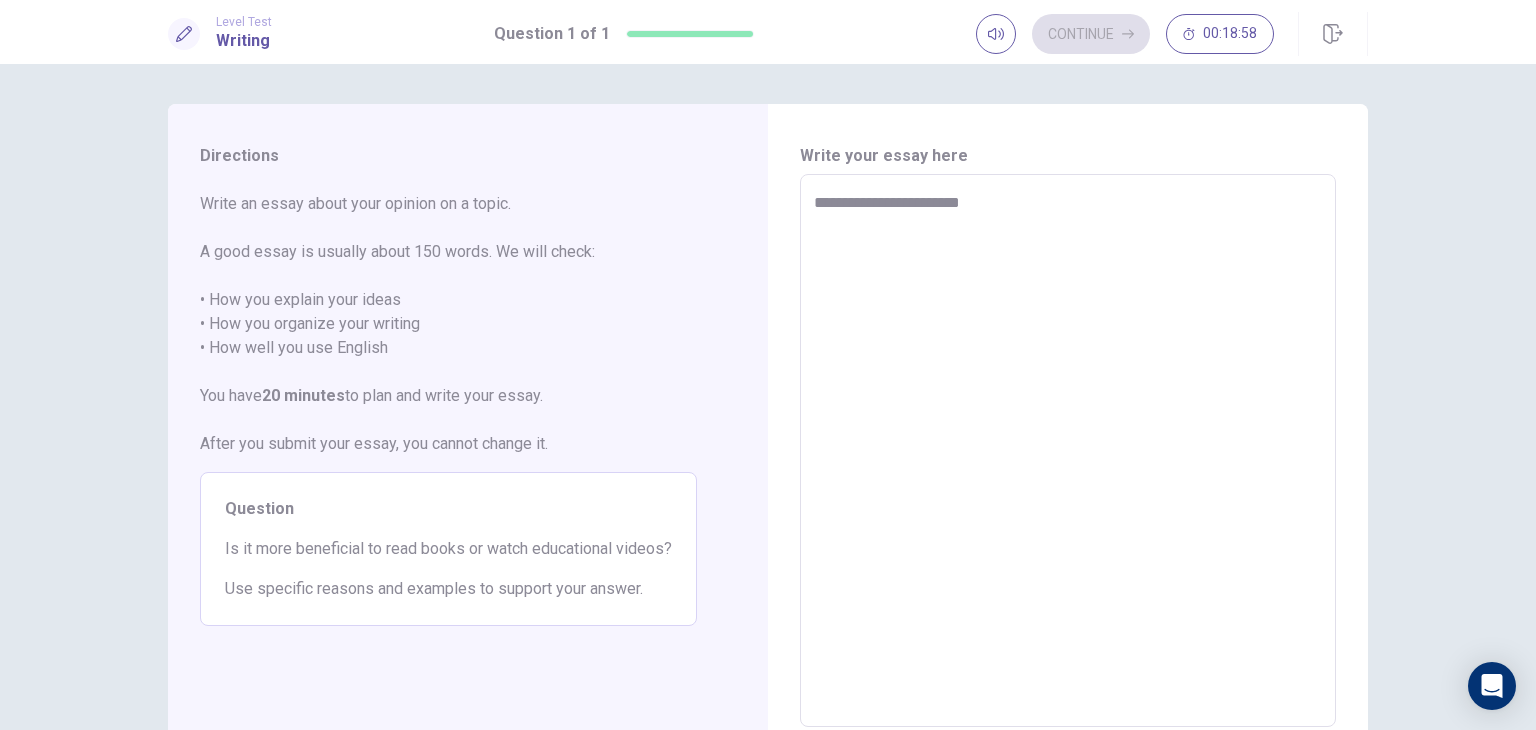 type on "**********" 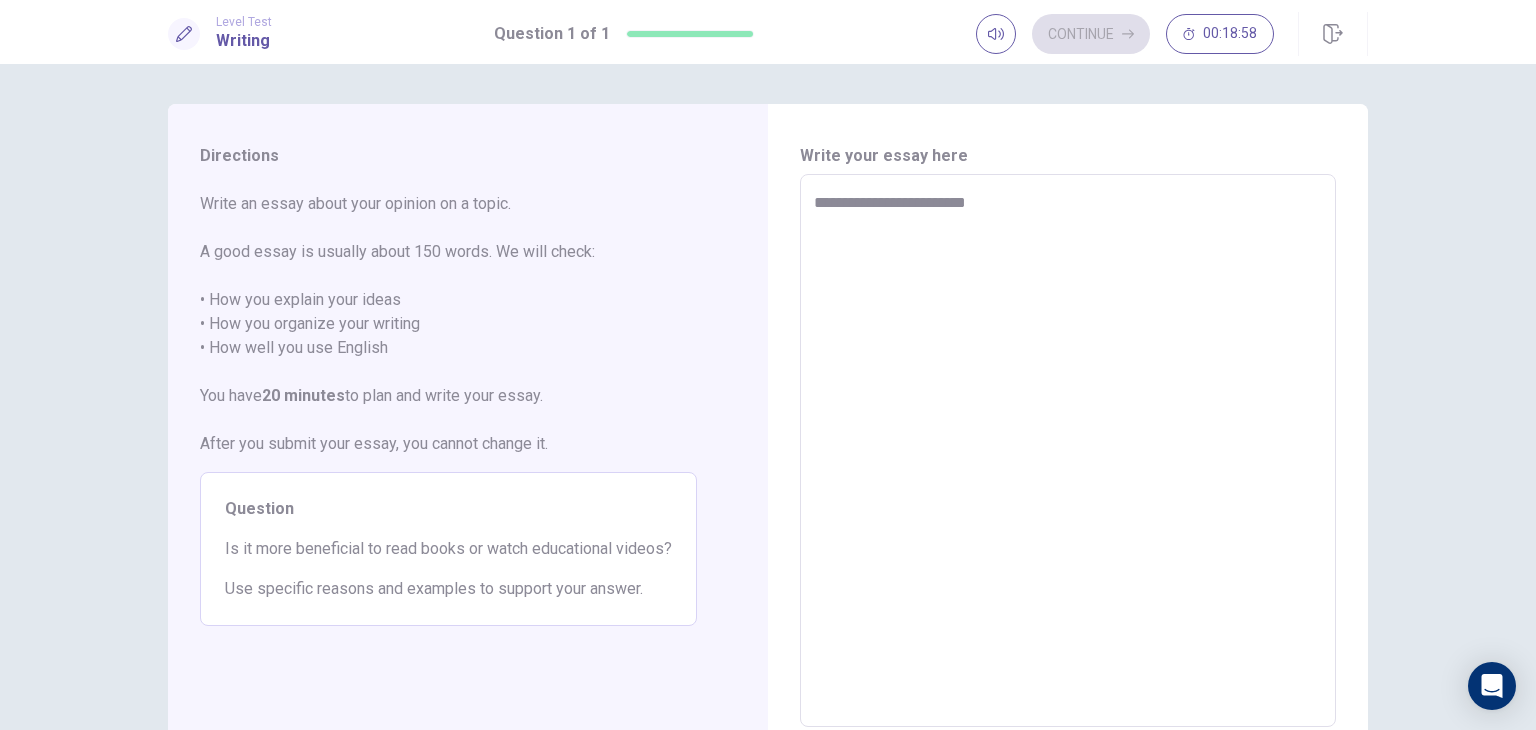 type on "*" 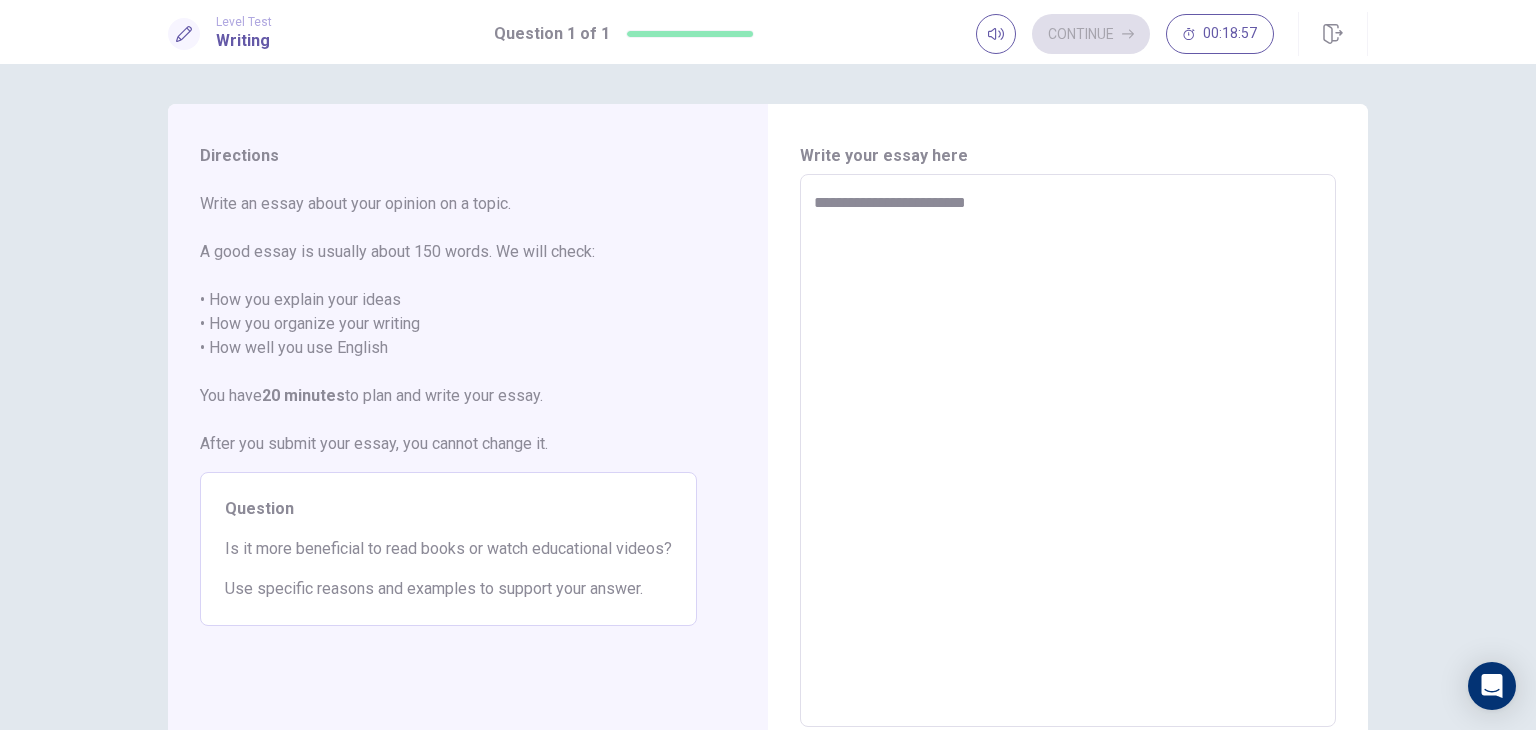 type on "**********" 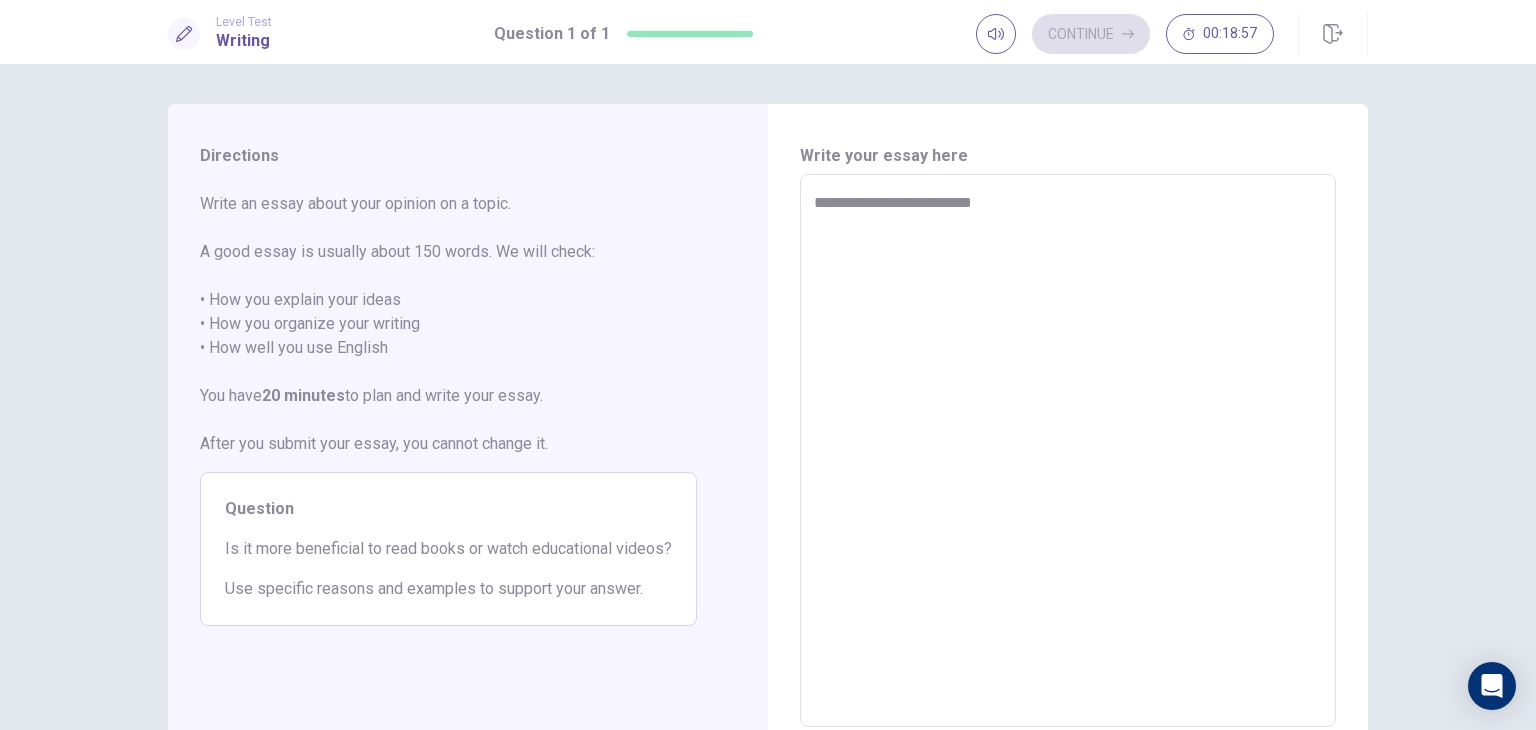 type on "*" 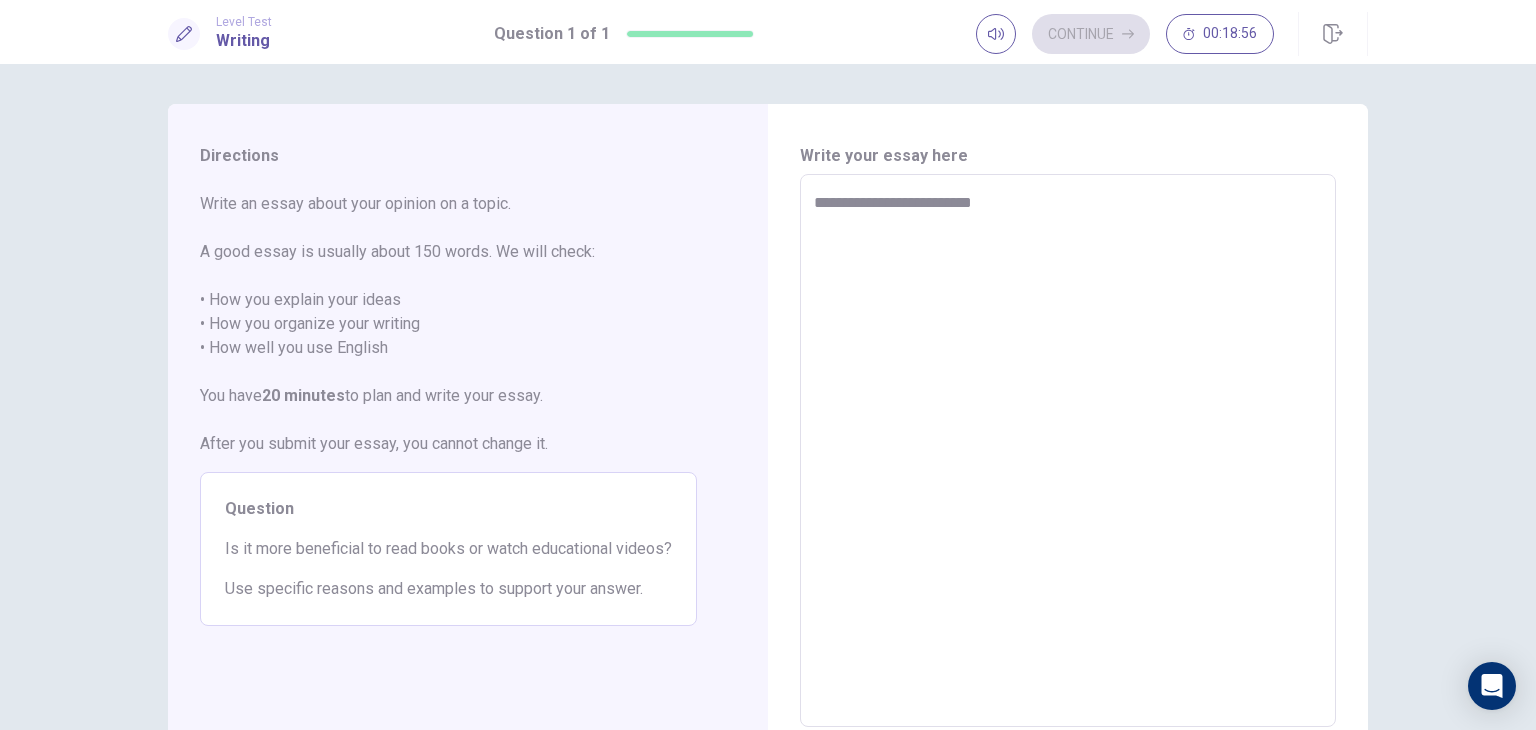 type on "**********" 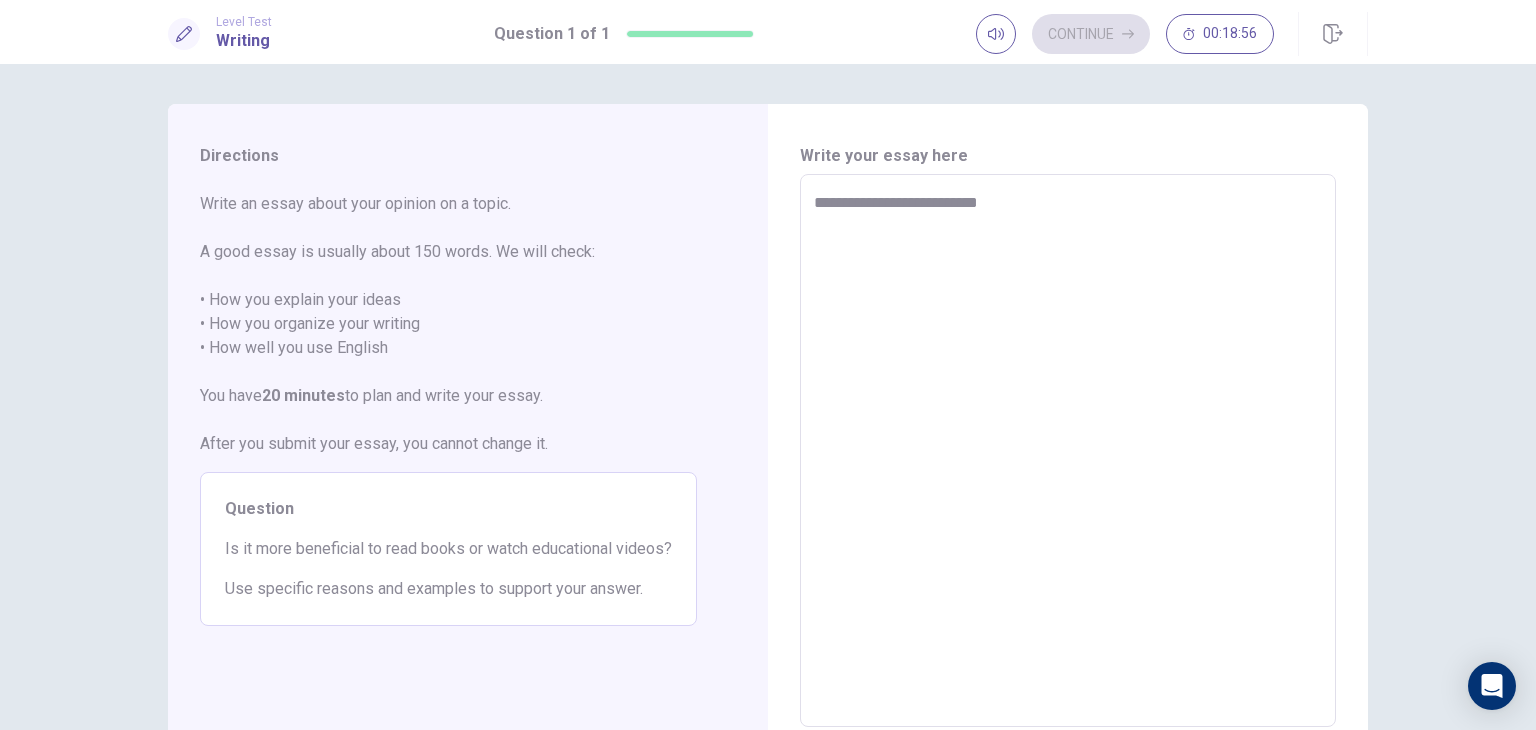 type on "*" 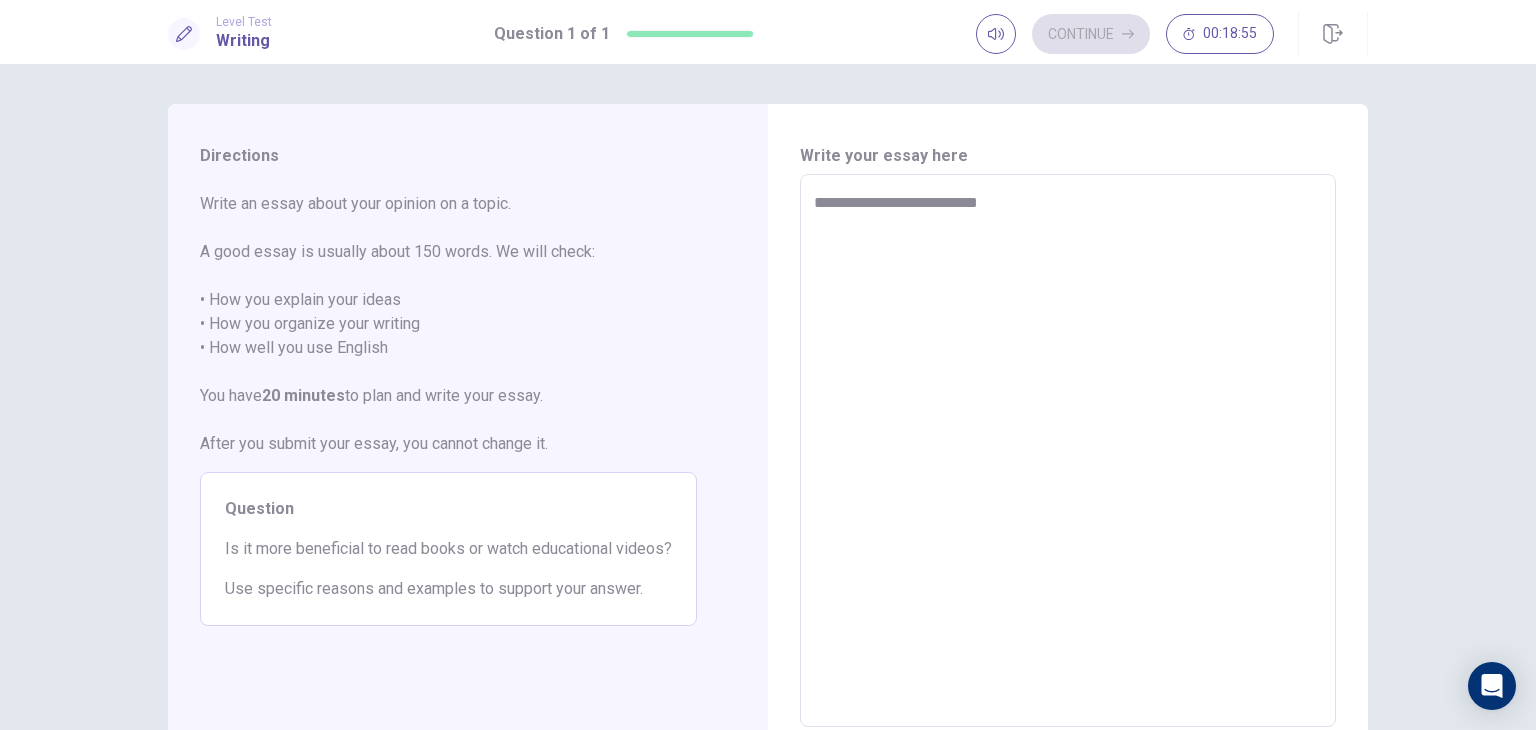 type on "**********" 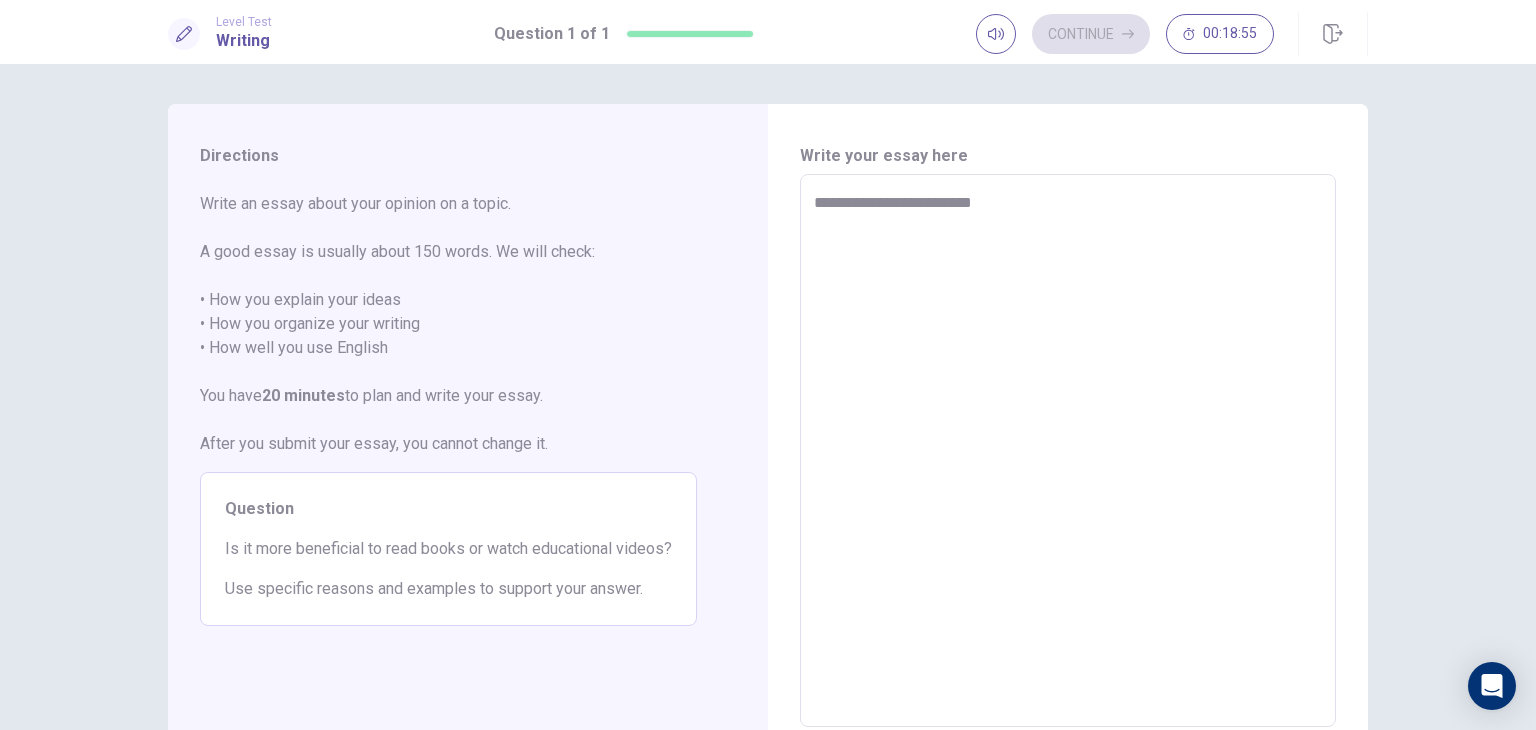 type on "*" 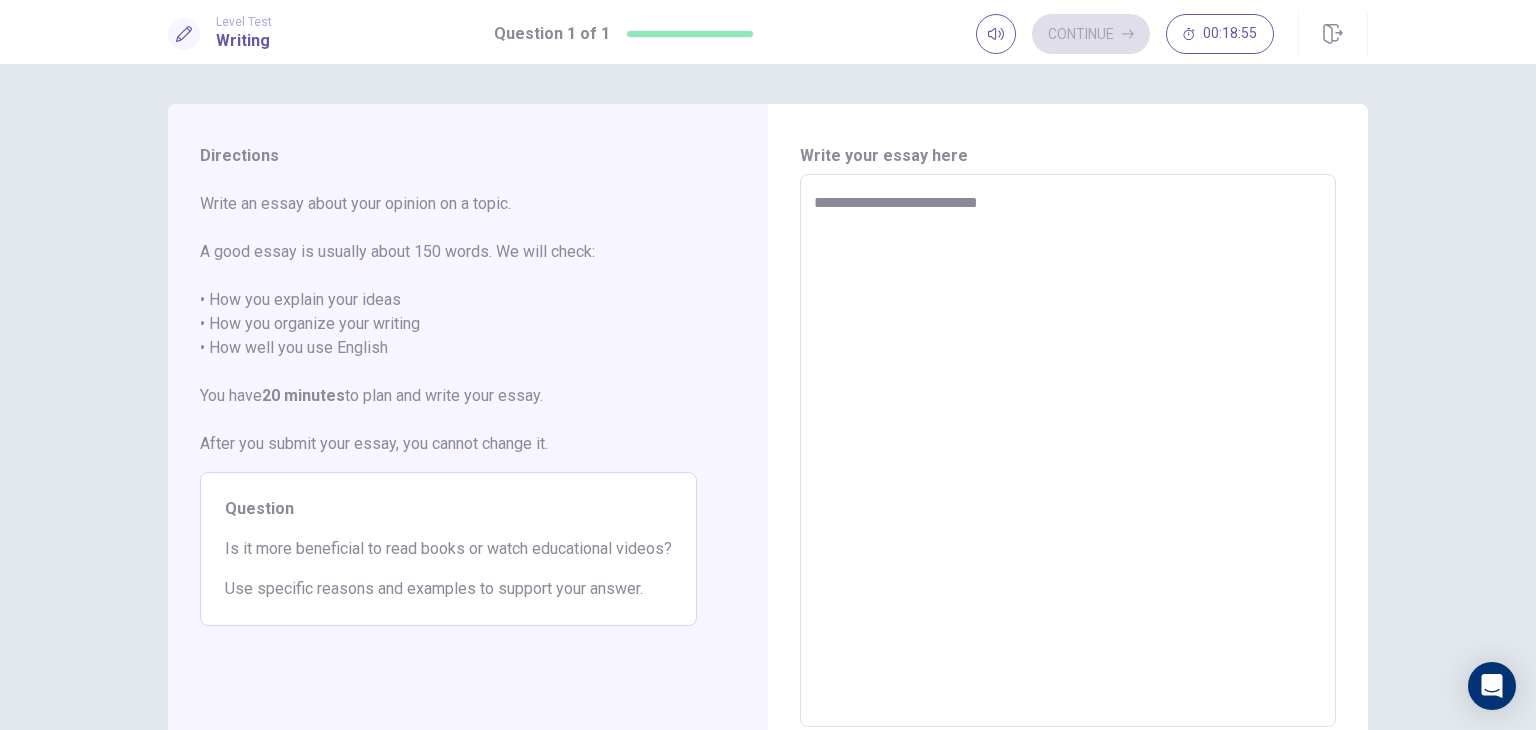 type on "*" 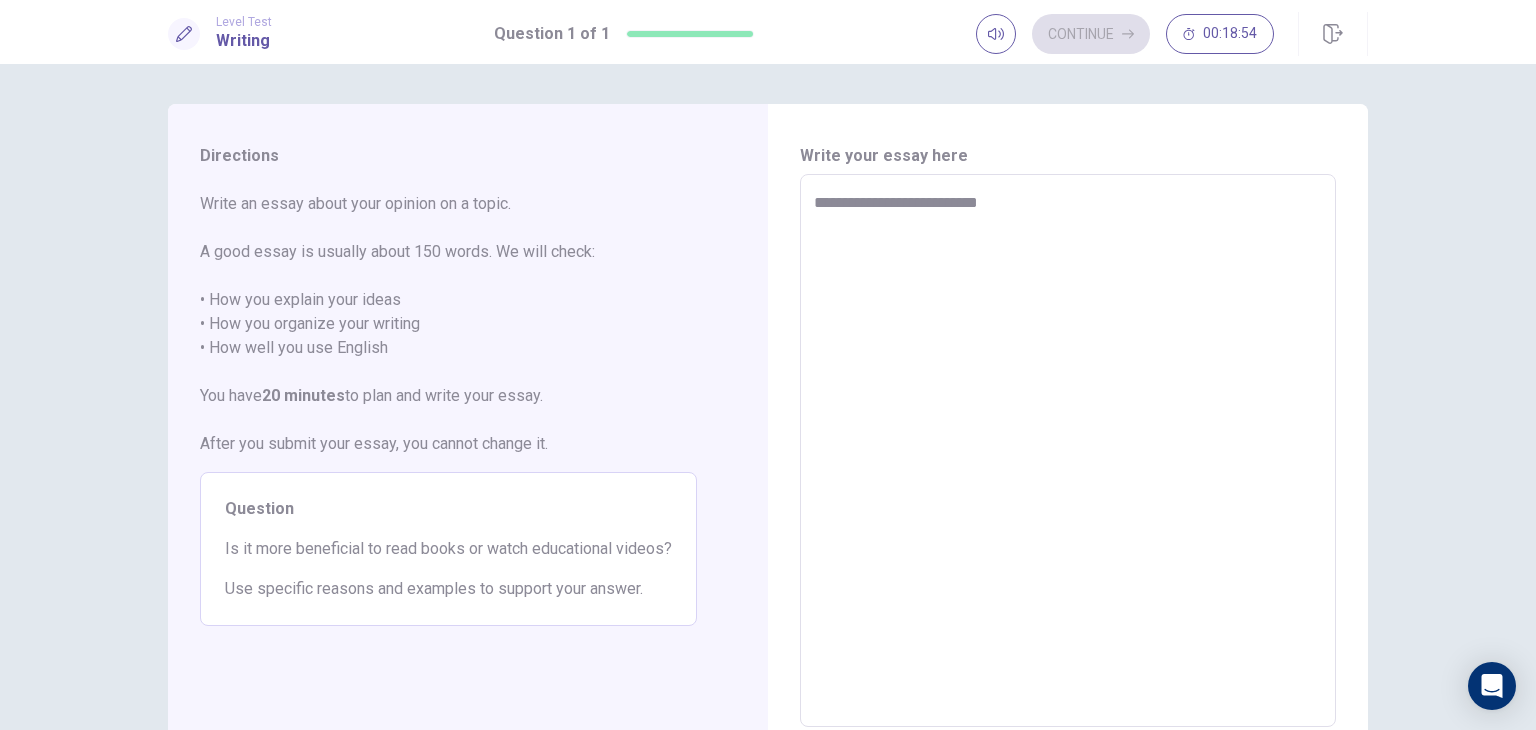 type on "**********" 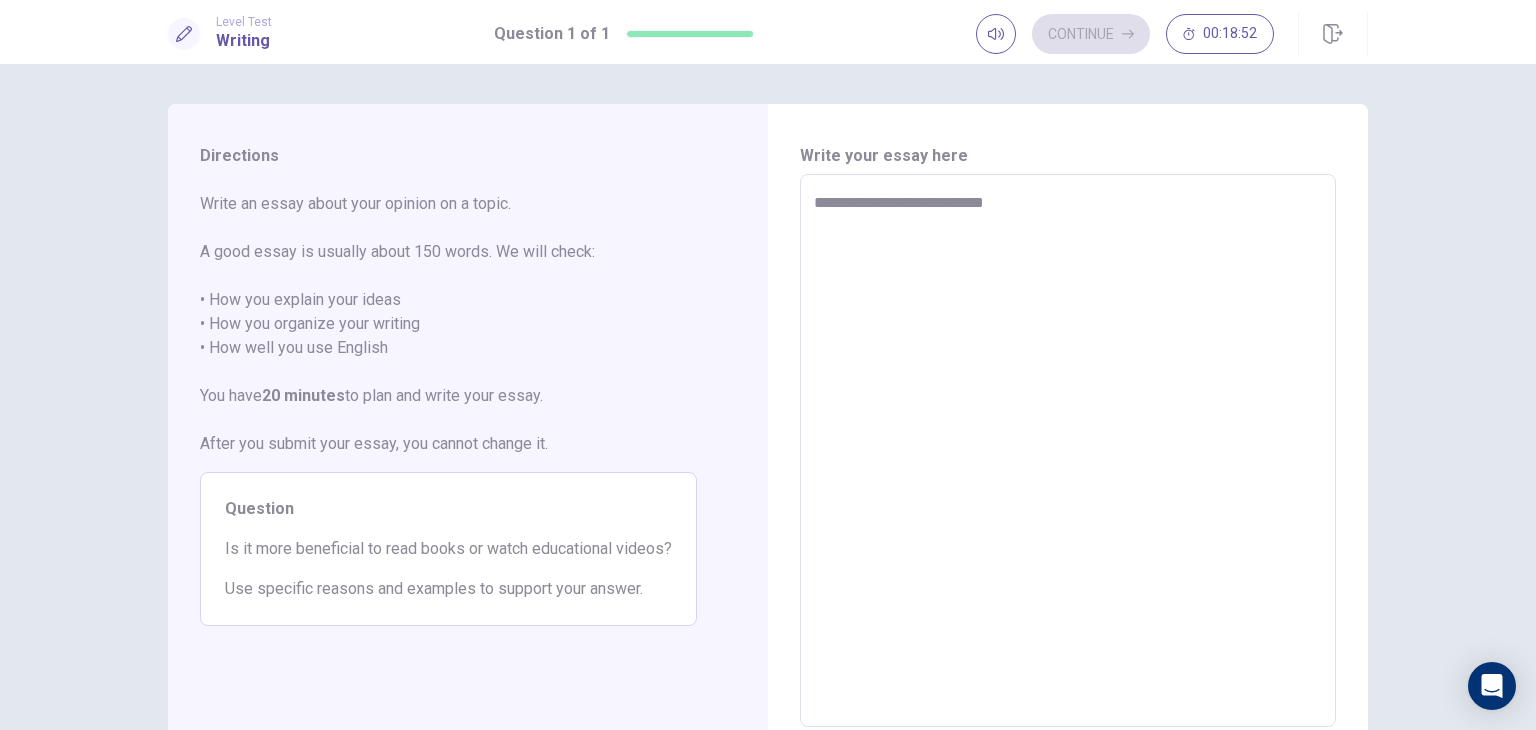 type on "*" 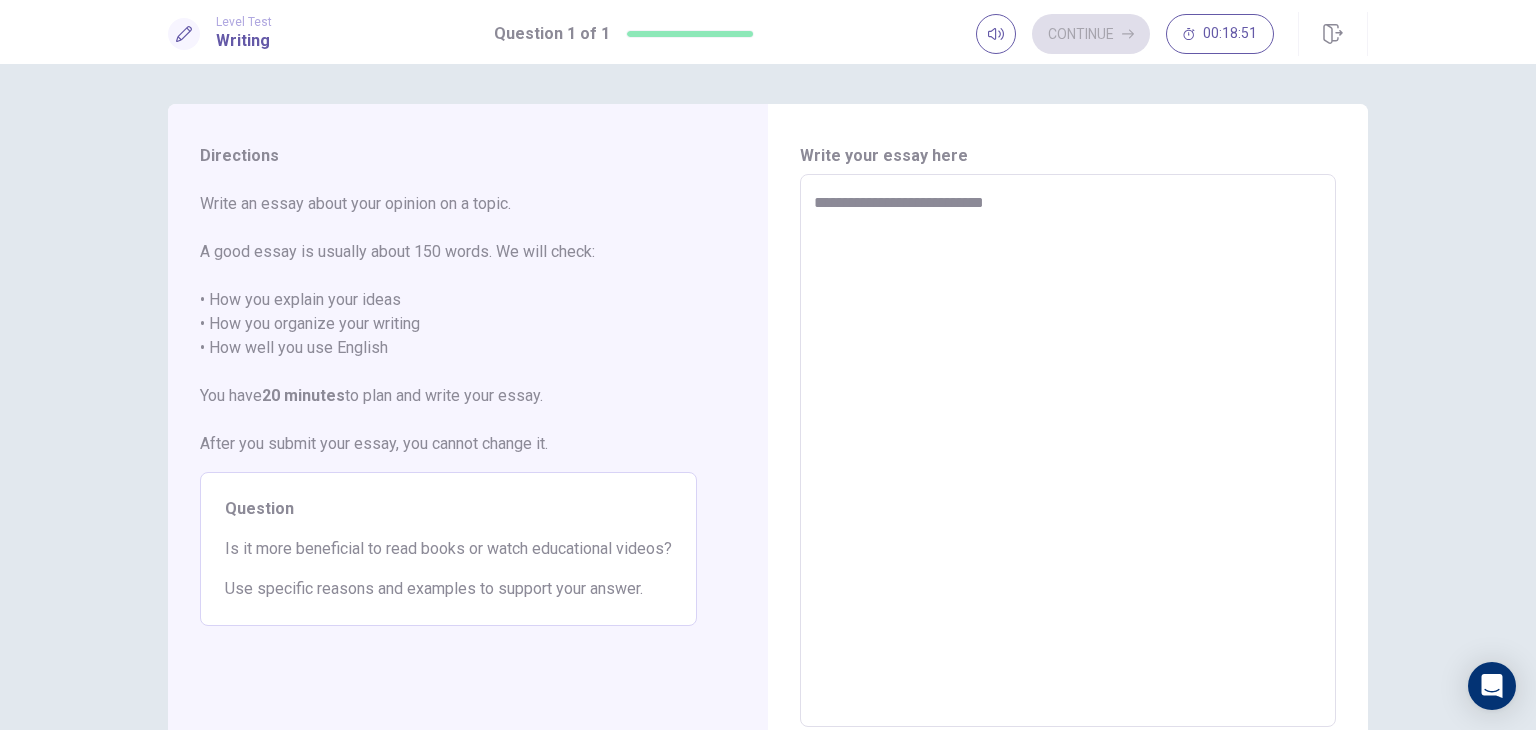 type on "**********" 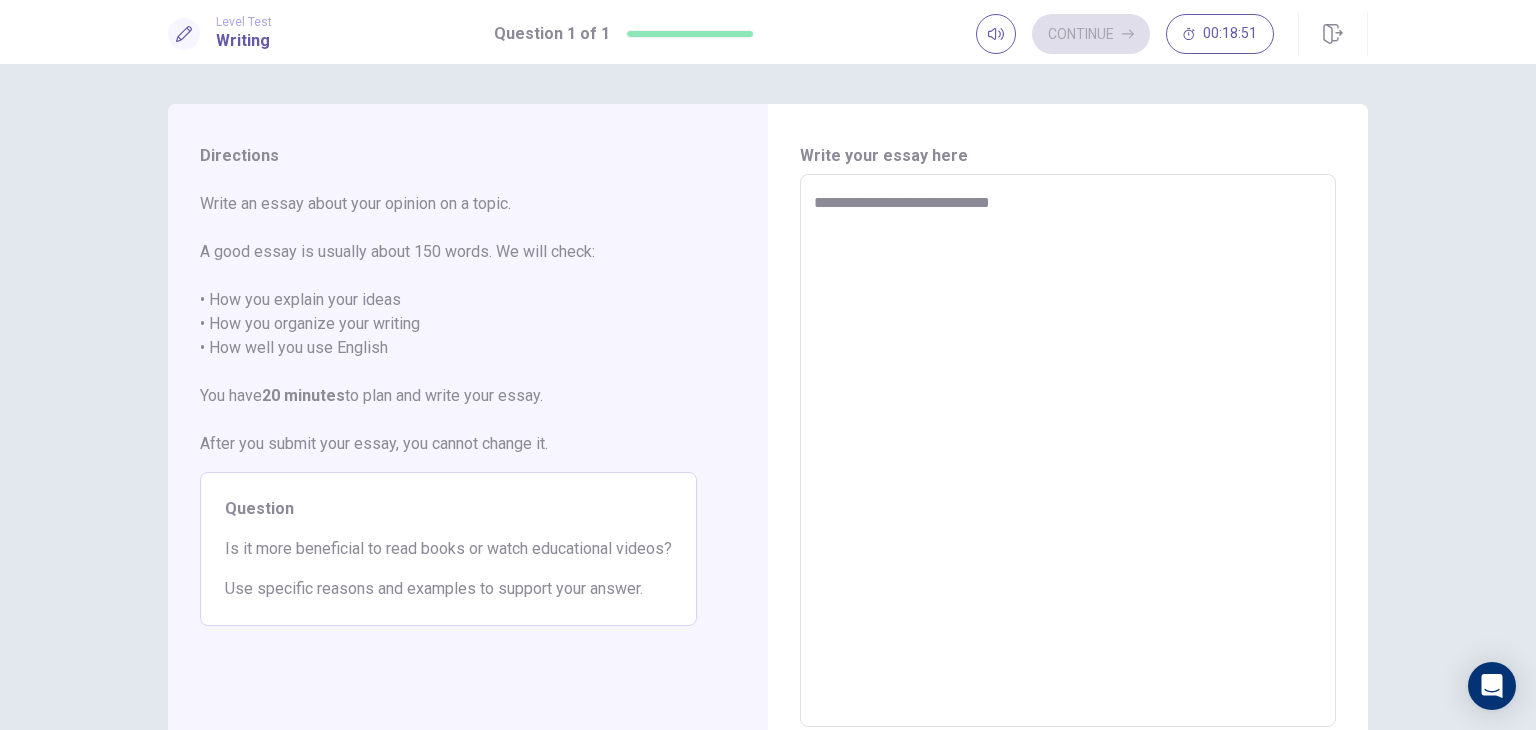 type on "*" 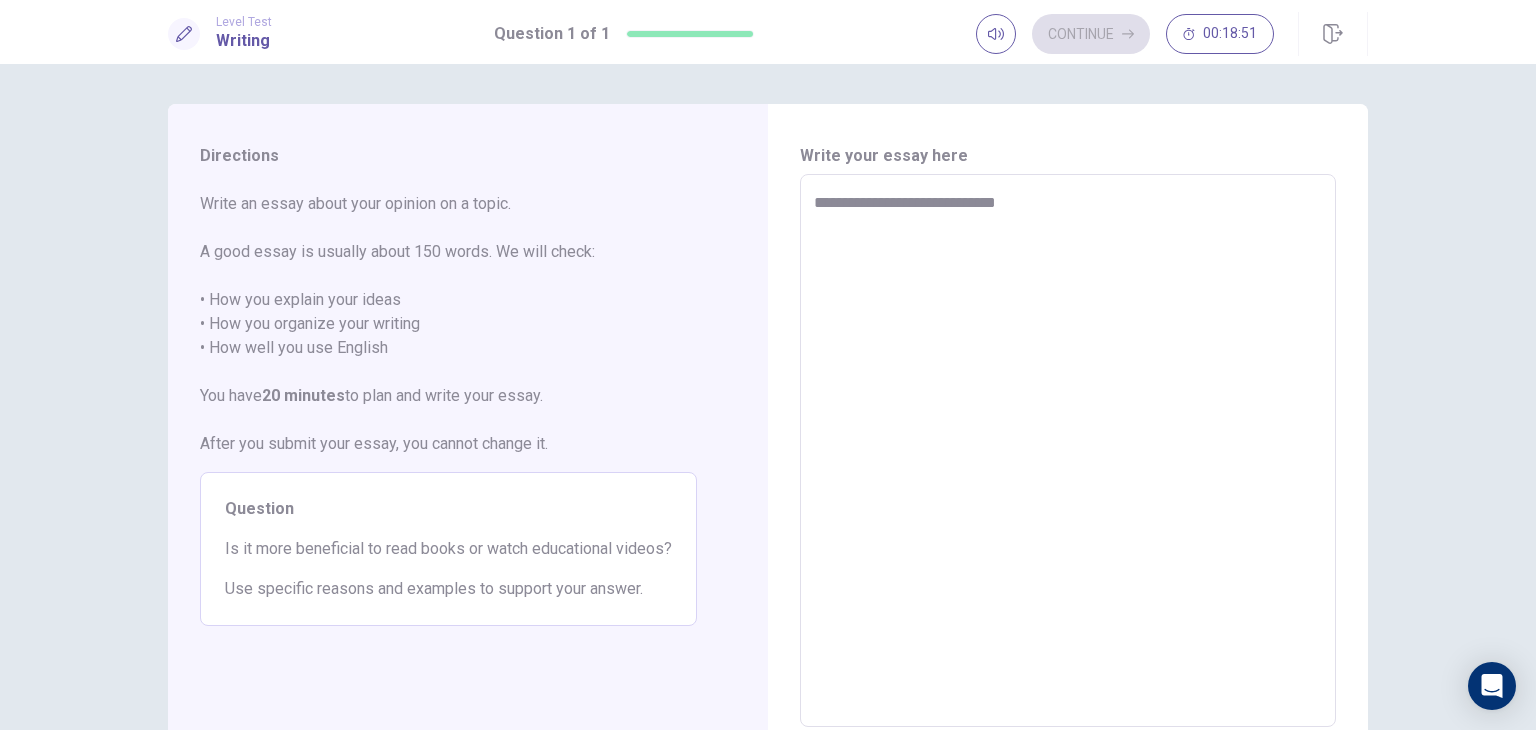 type on "*" 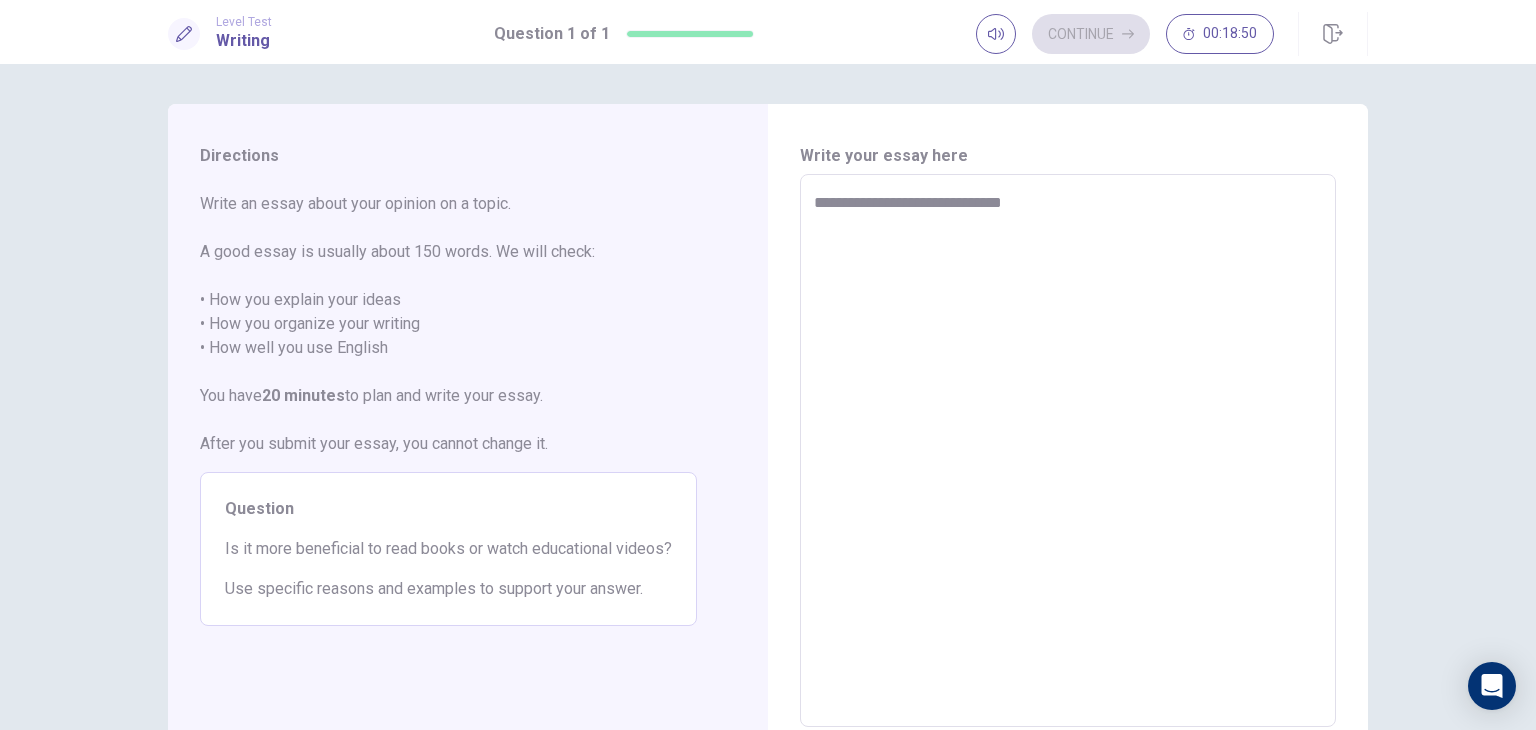 type on "*" 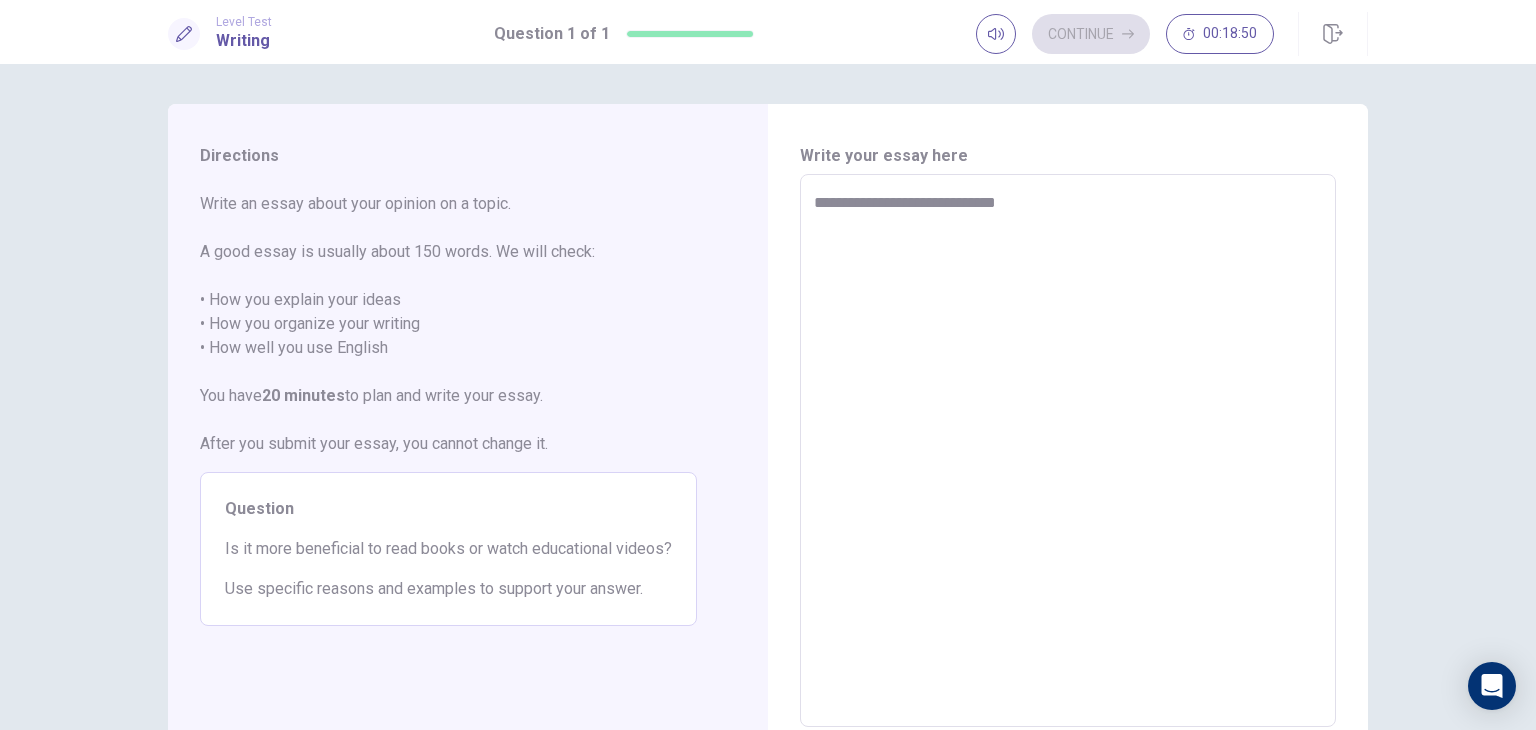 type on "*" 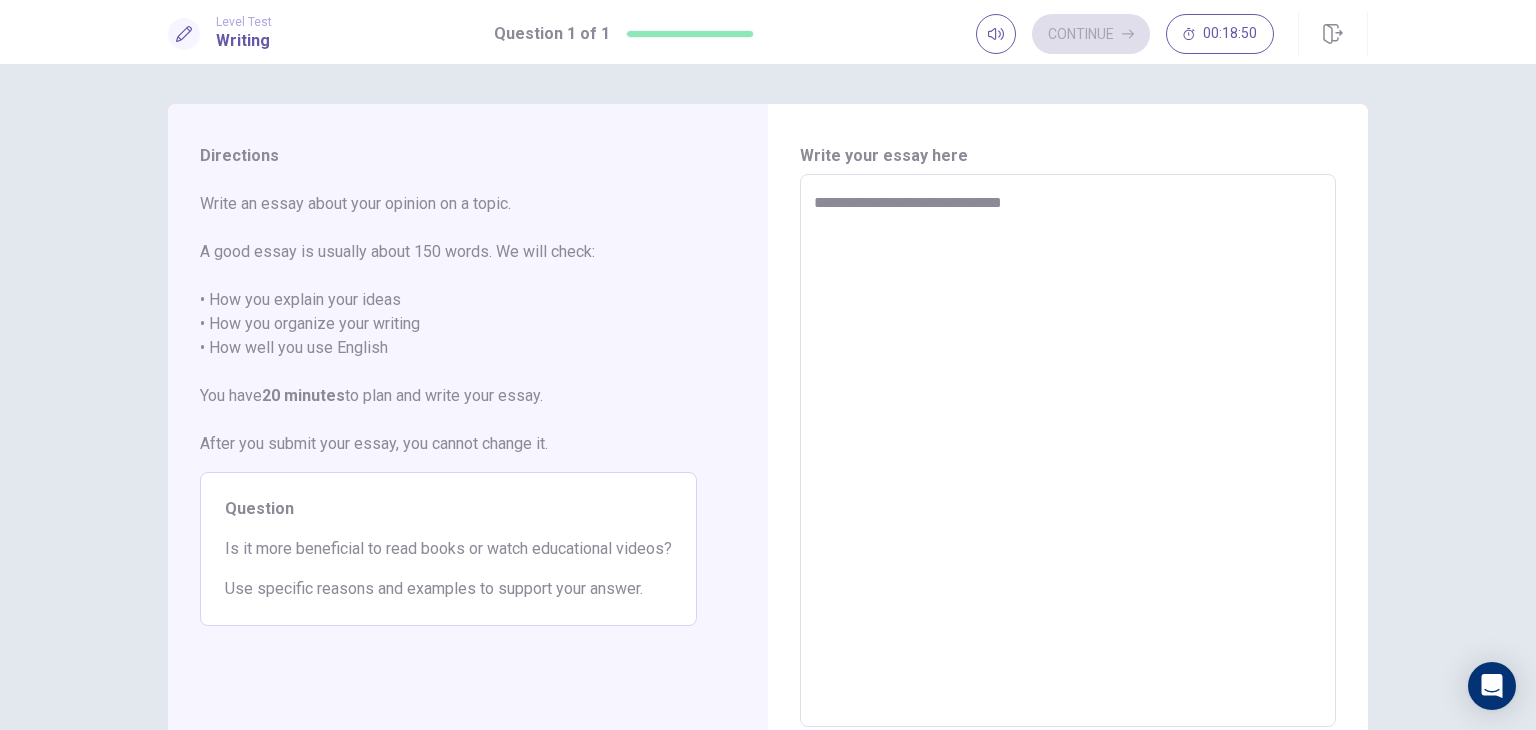 type on "*" 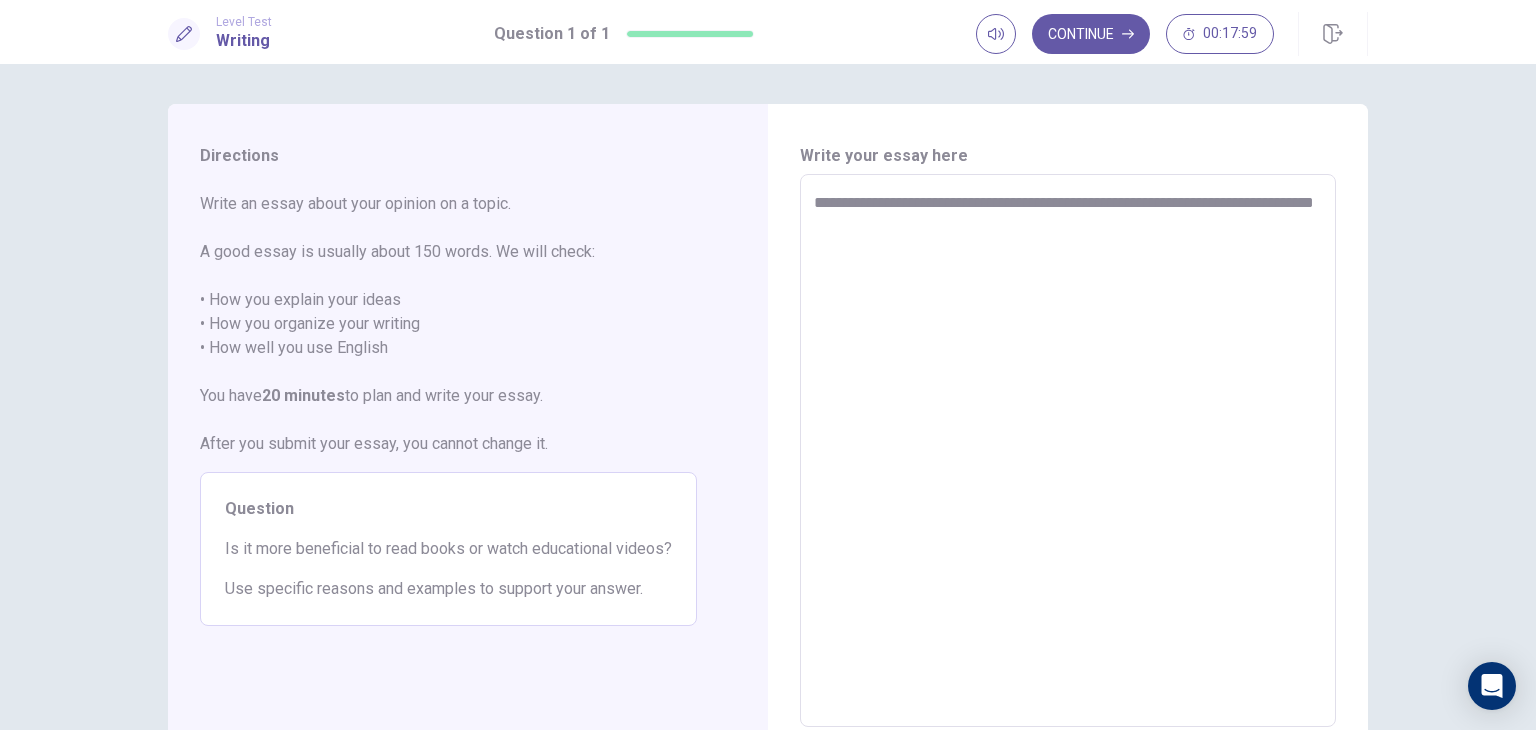 click on "**********" at bounding box center [1068, 451] 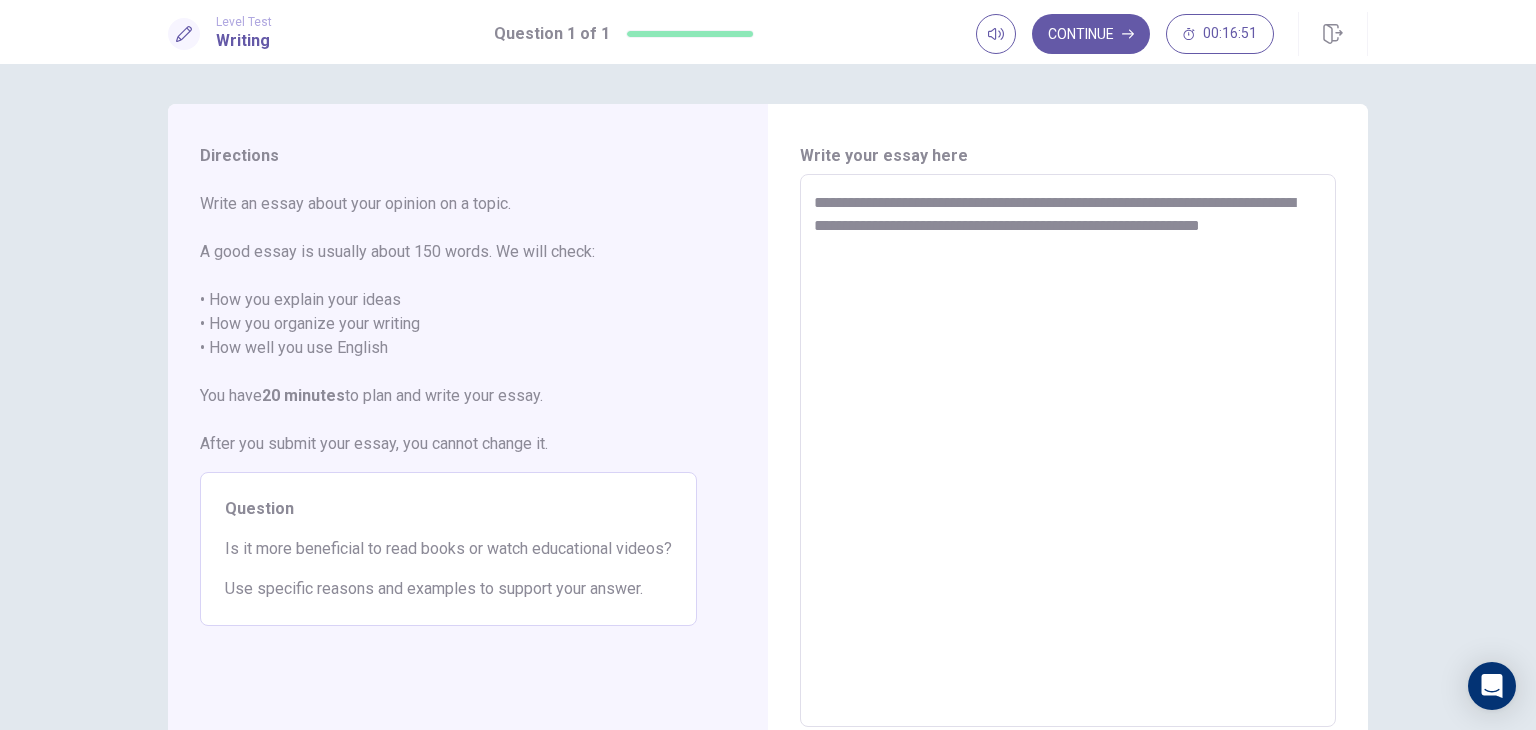 click on "**********" at bounding box center (1068, 451) 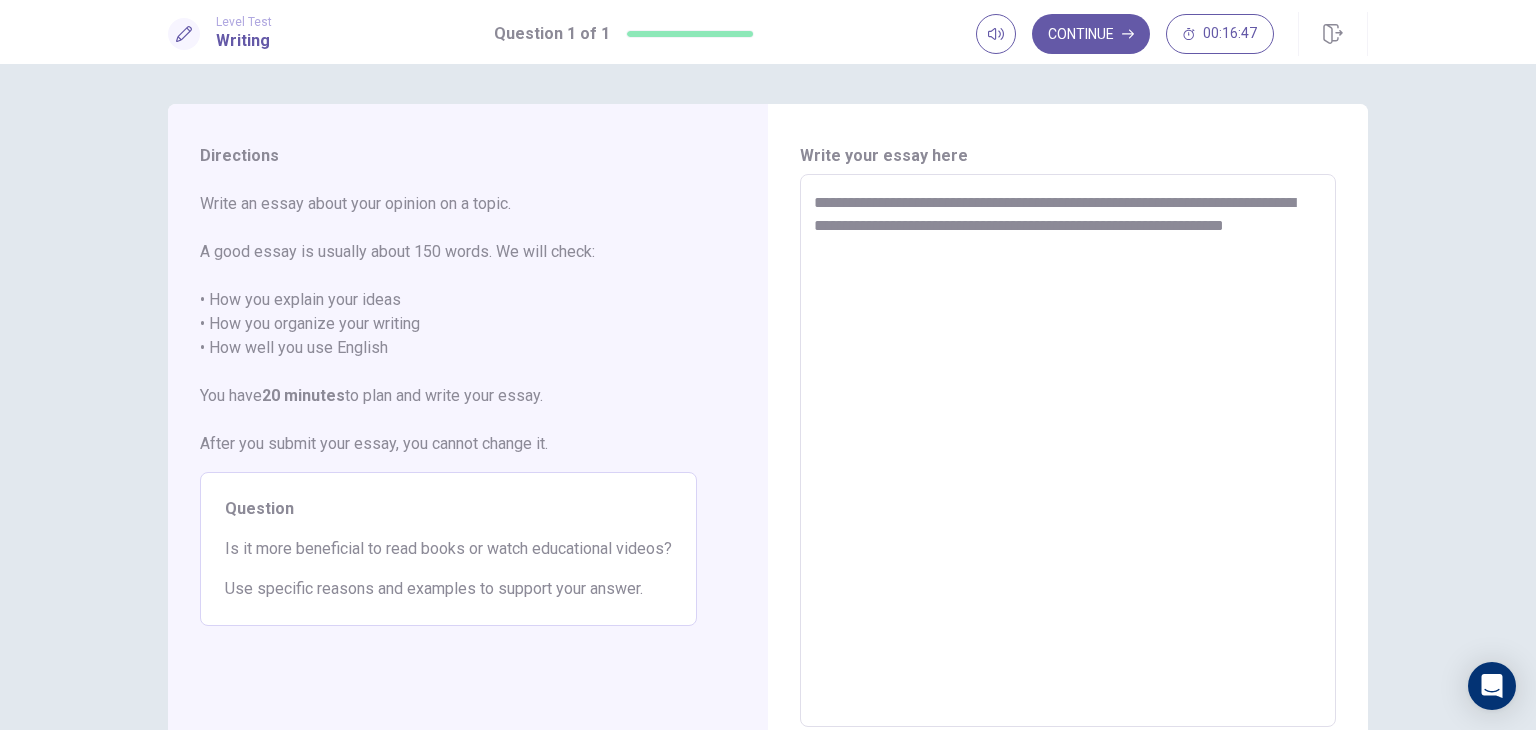 click on "**********" at bounding box center (1068, 451) 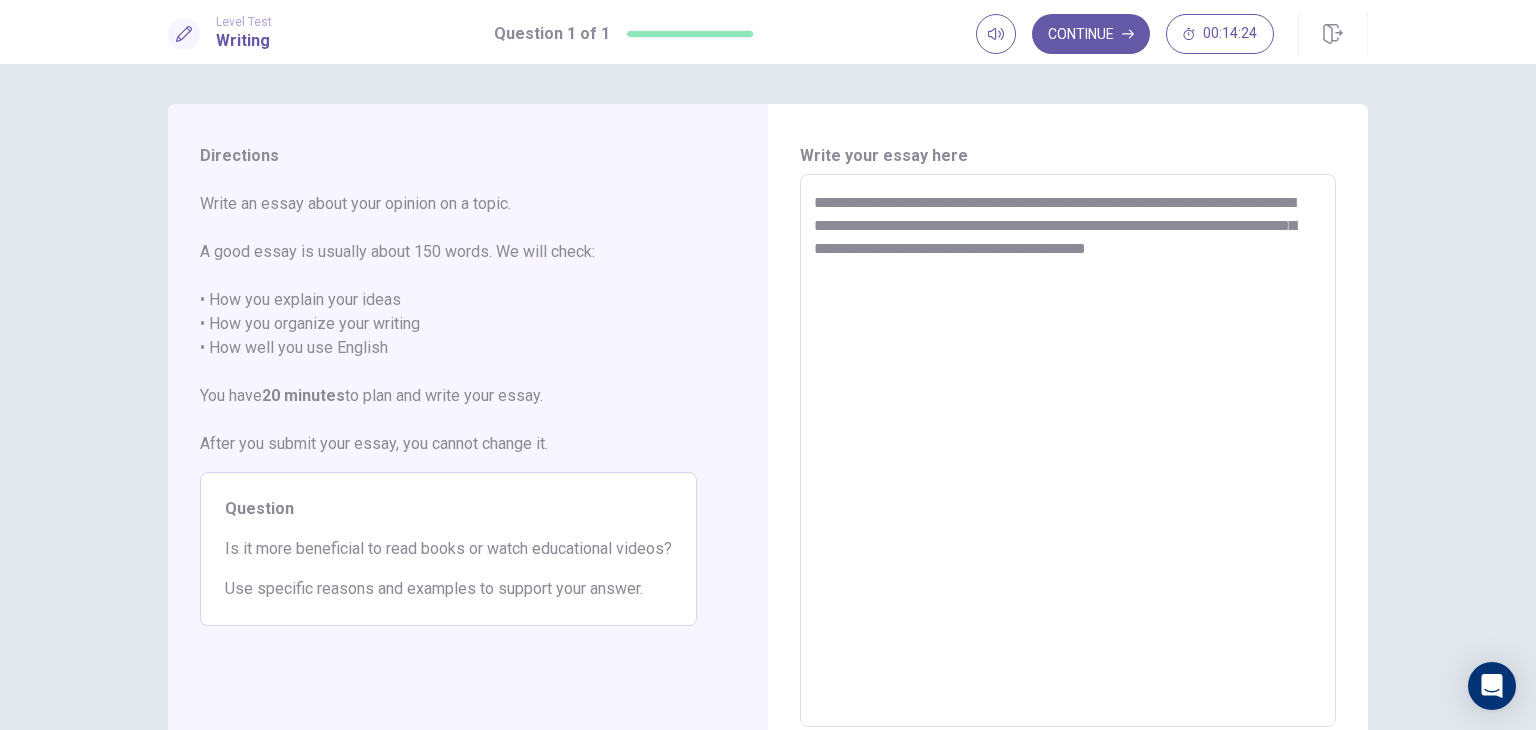 click on "**********" at bounding box center [1068, 451] 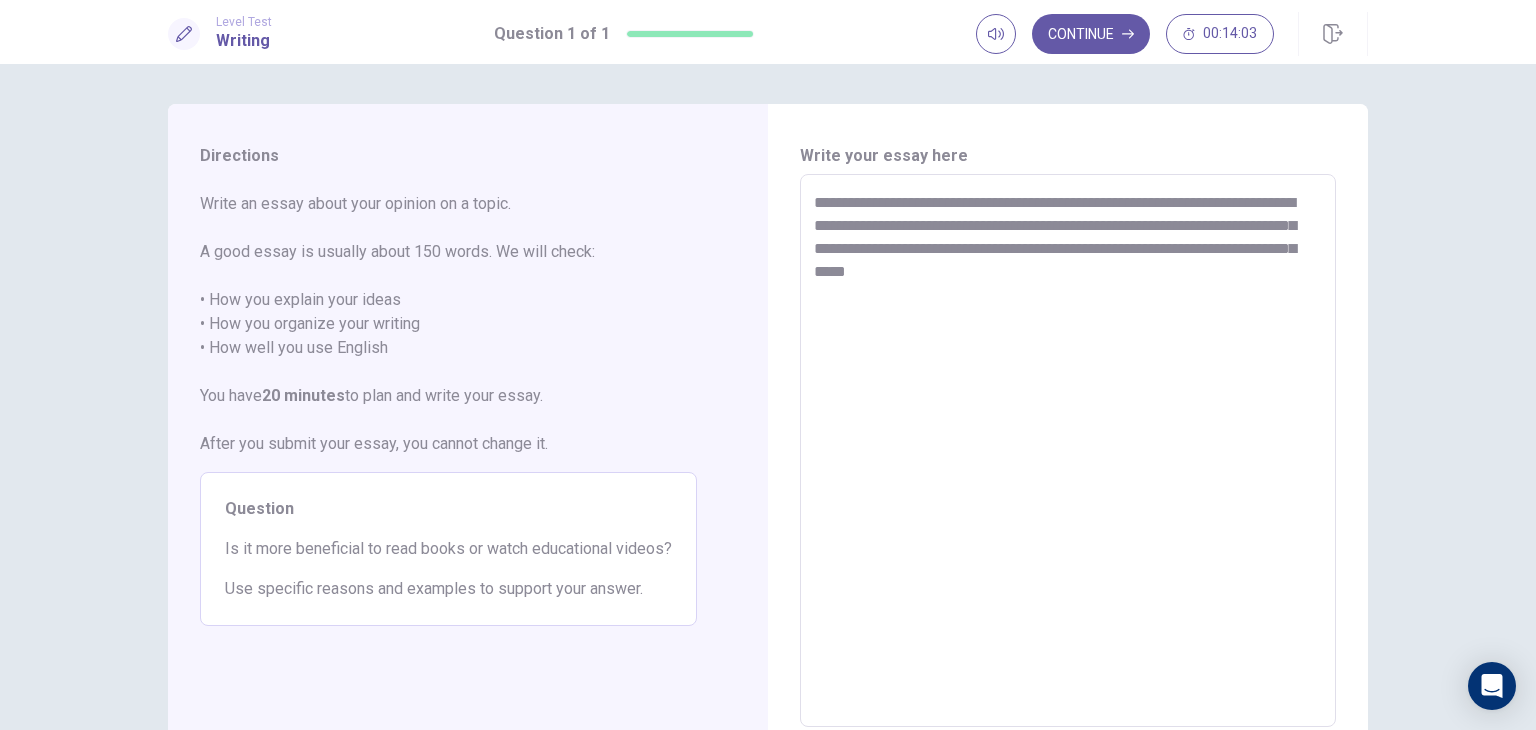 click on "**********" at bounding box center [1068, 451] 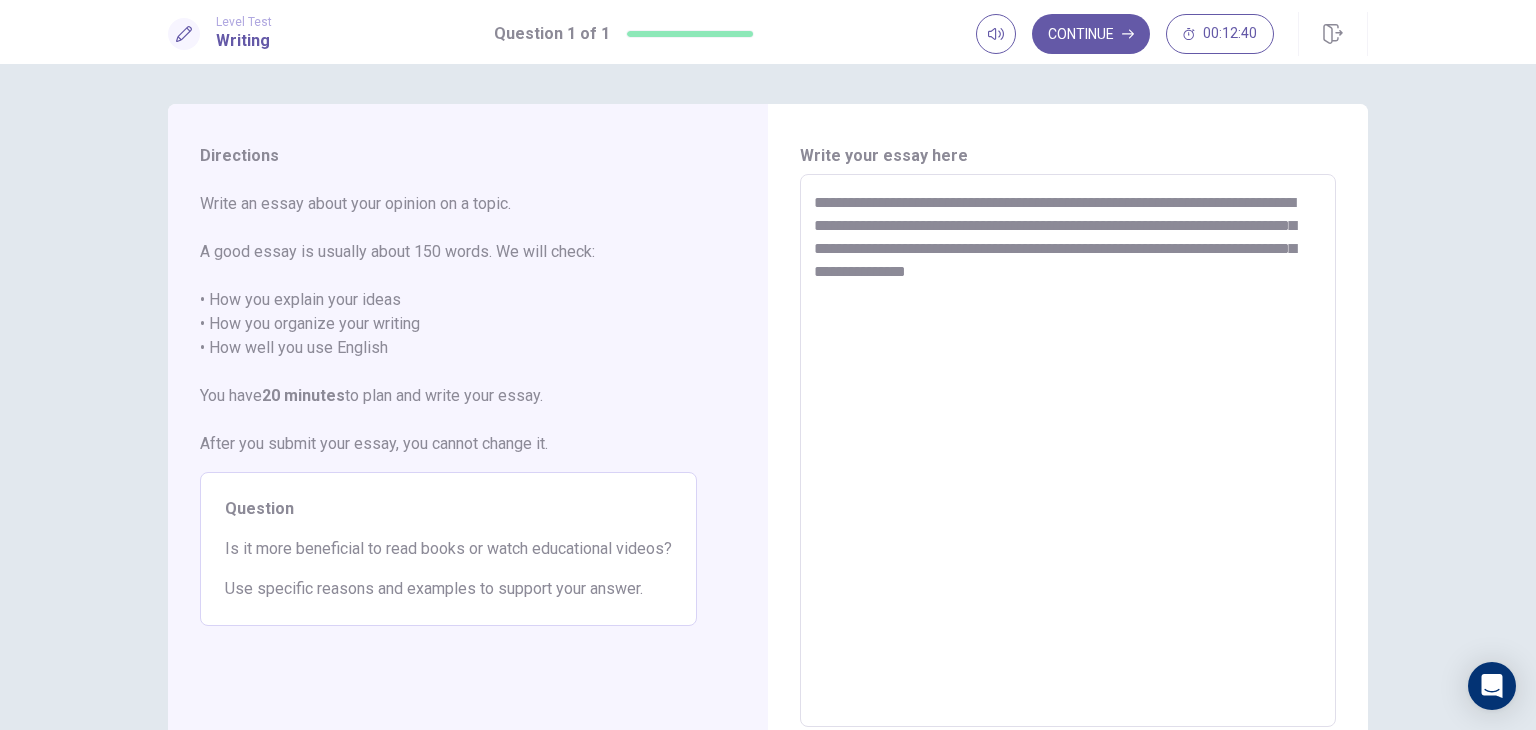 click on "**********" at bounding box center [1068, 451] 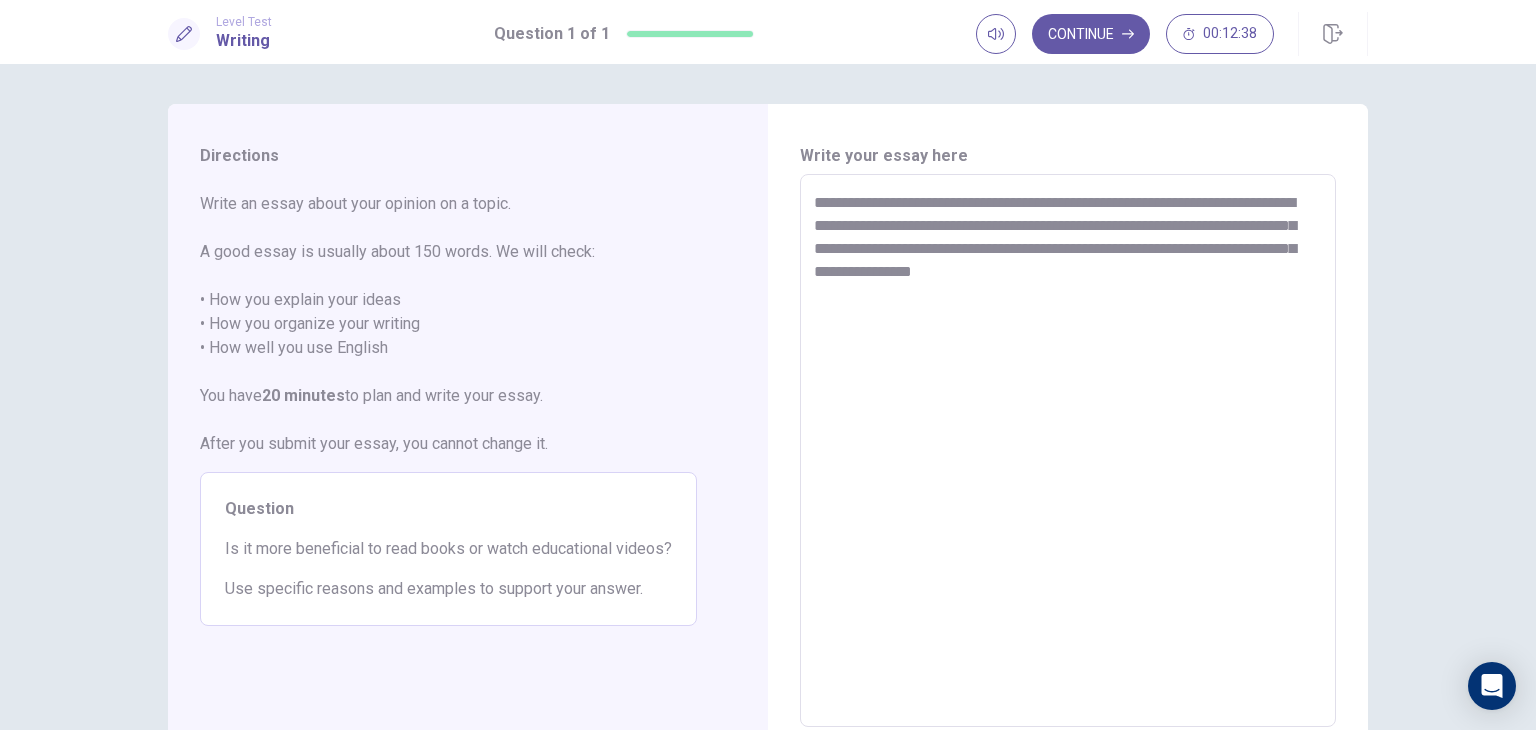 click on "**********" at bounding box center [1068, 451] 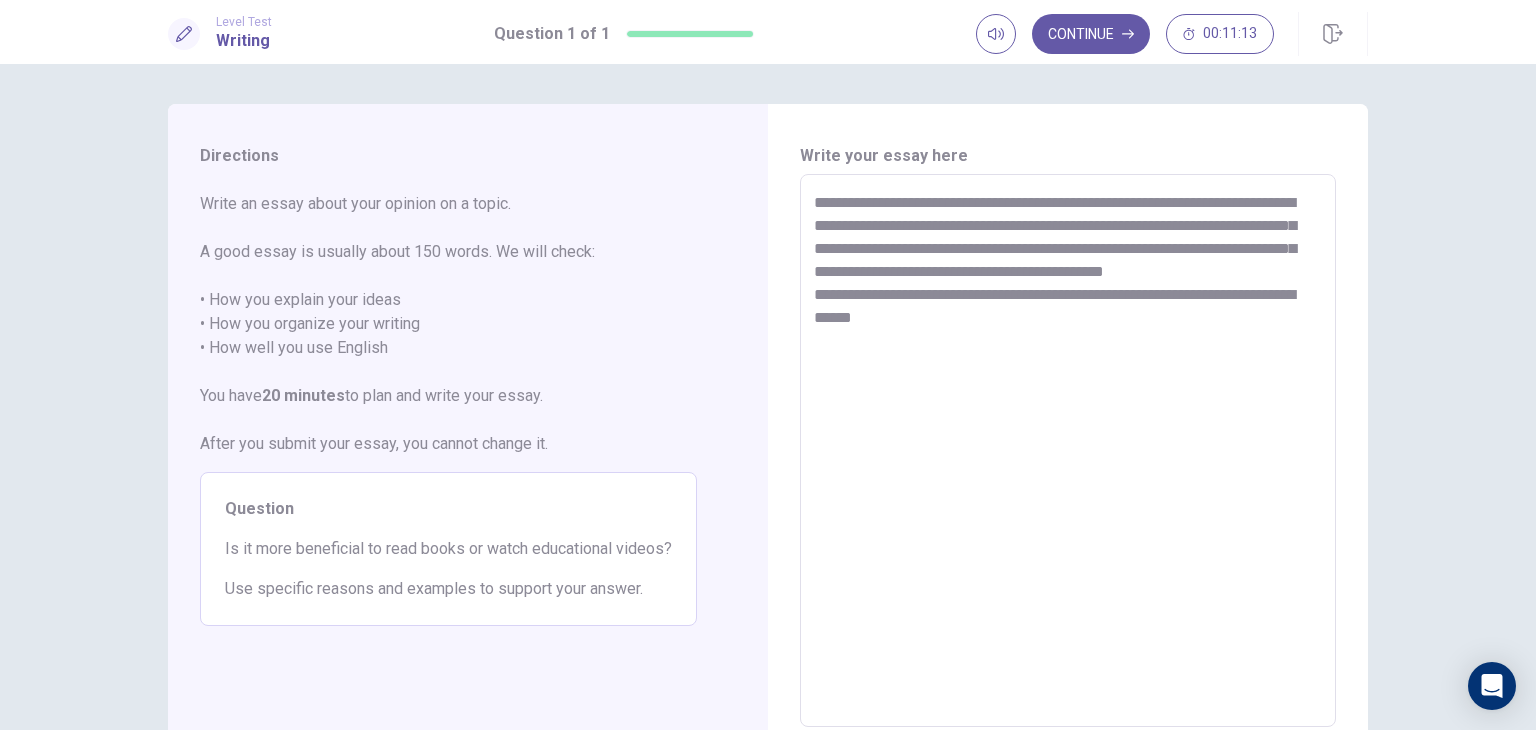 click on "**********" at bounding box center (1068, 451) 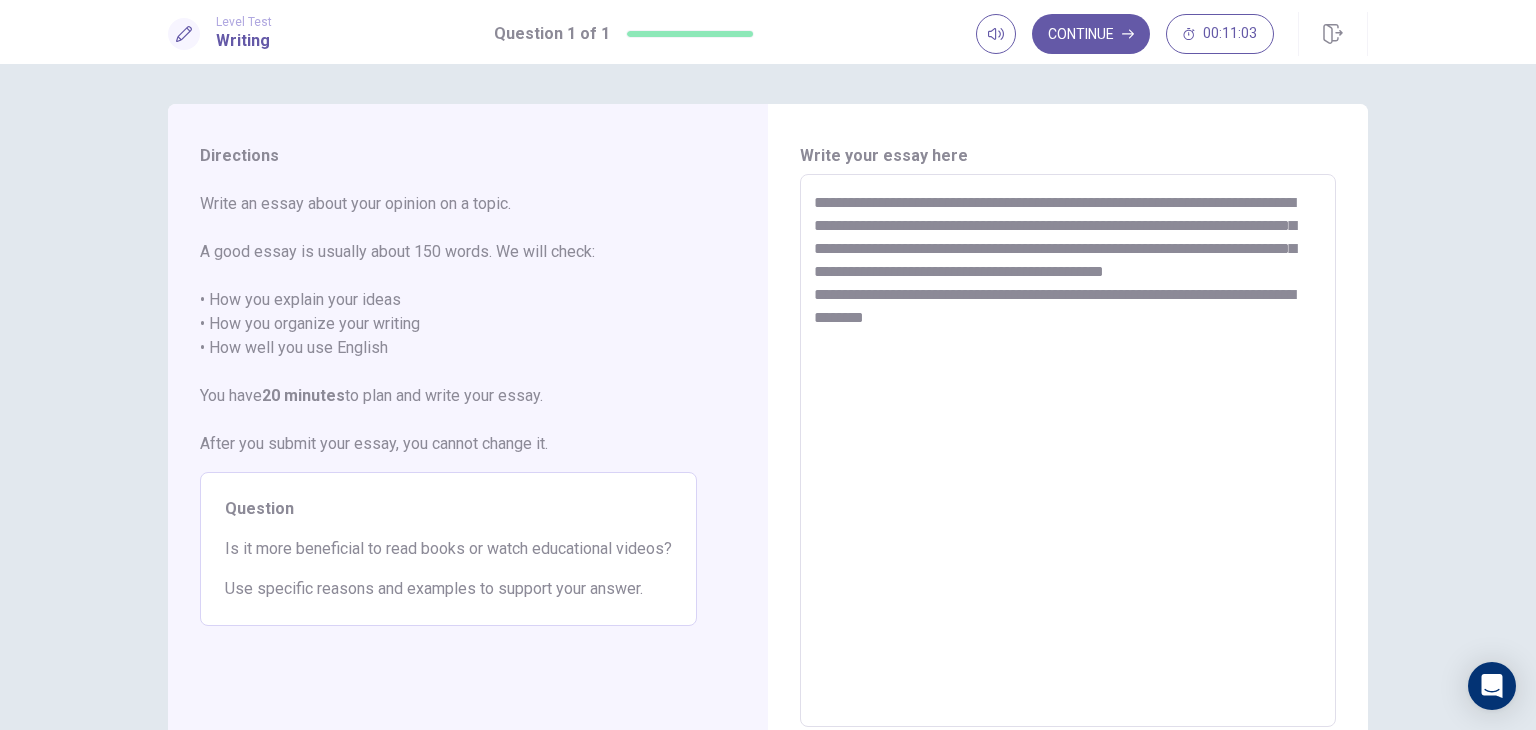 click on "**********" at bounding box center [1068, 451] 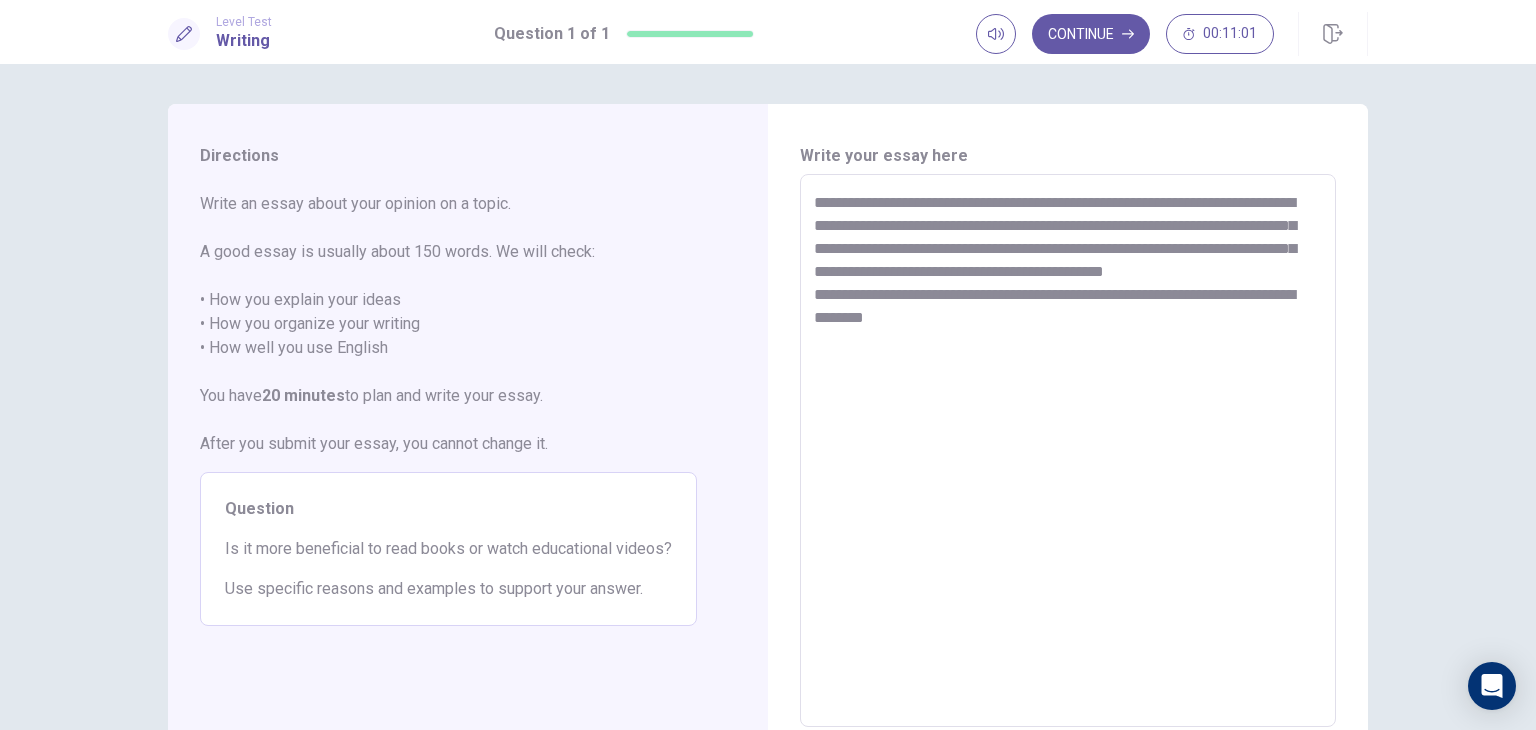 click on "**********" at bounding box center (1068, 451) 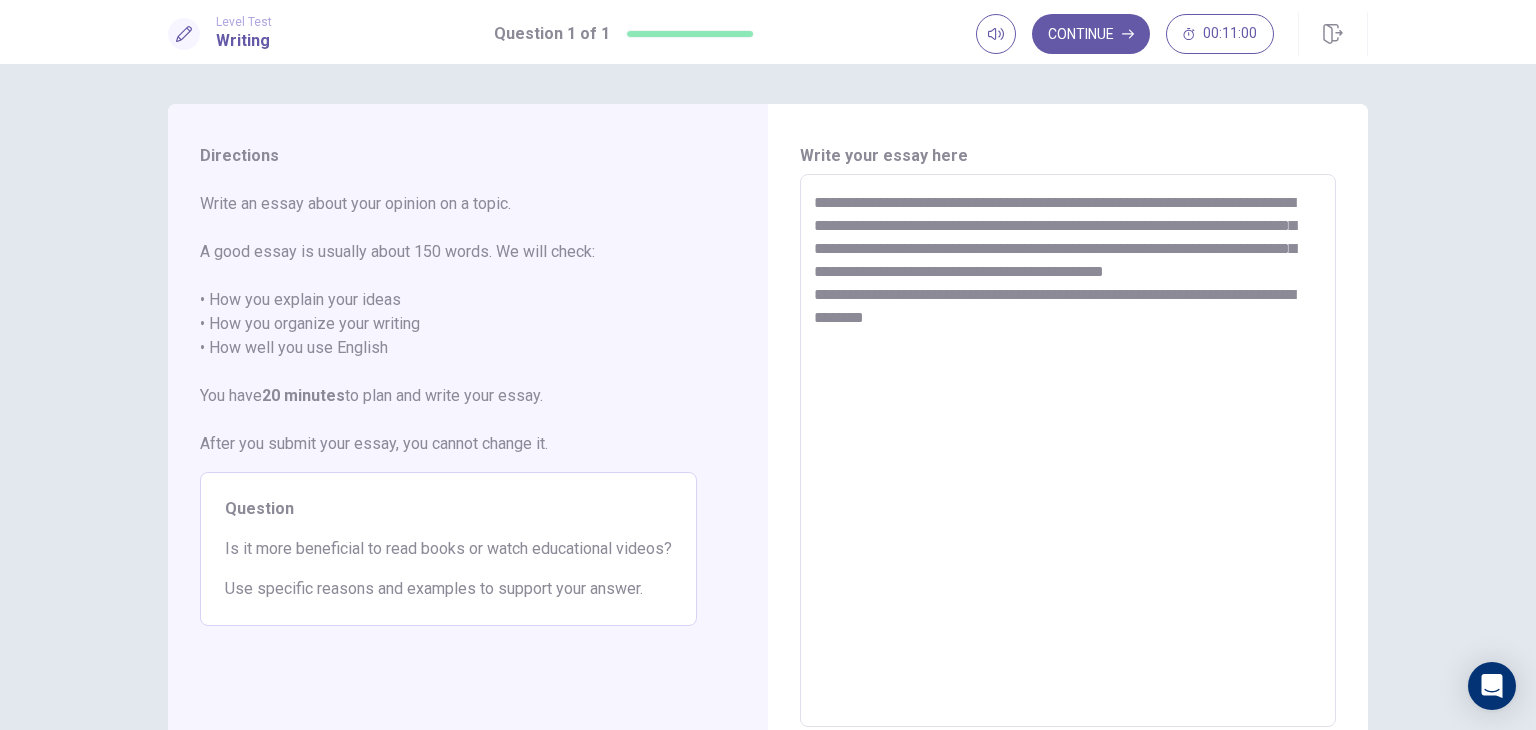 click on "**********" at bounding box center [1068, 451] 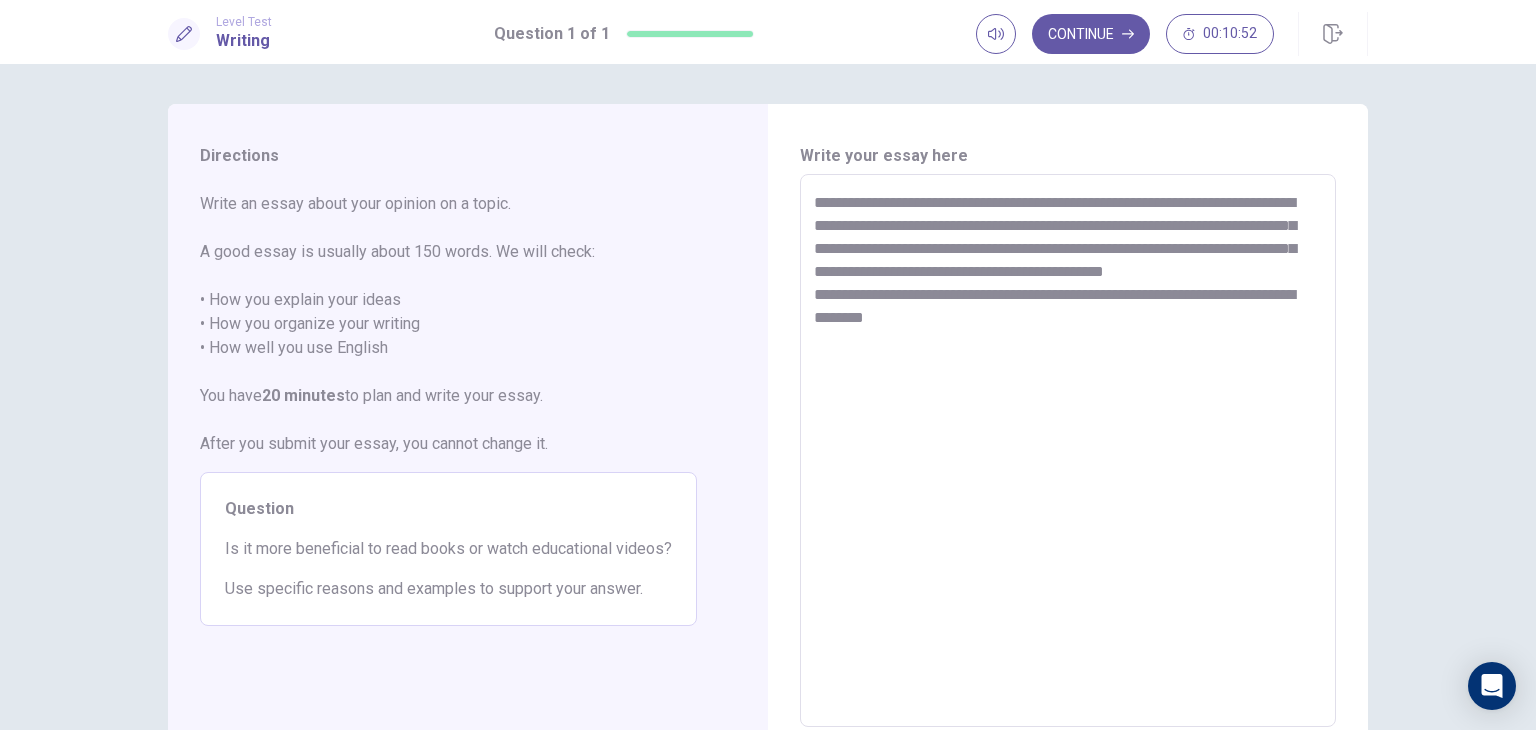 click on "**********" at bounding box center (1068, 451) 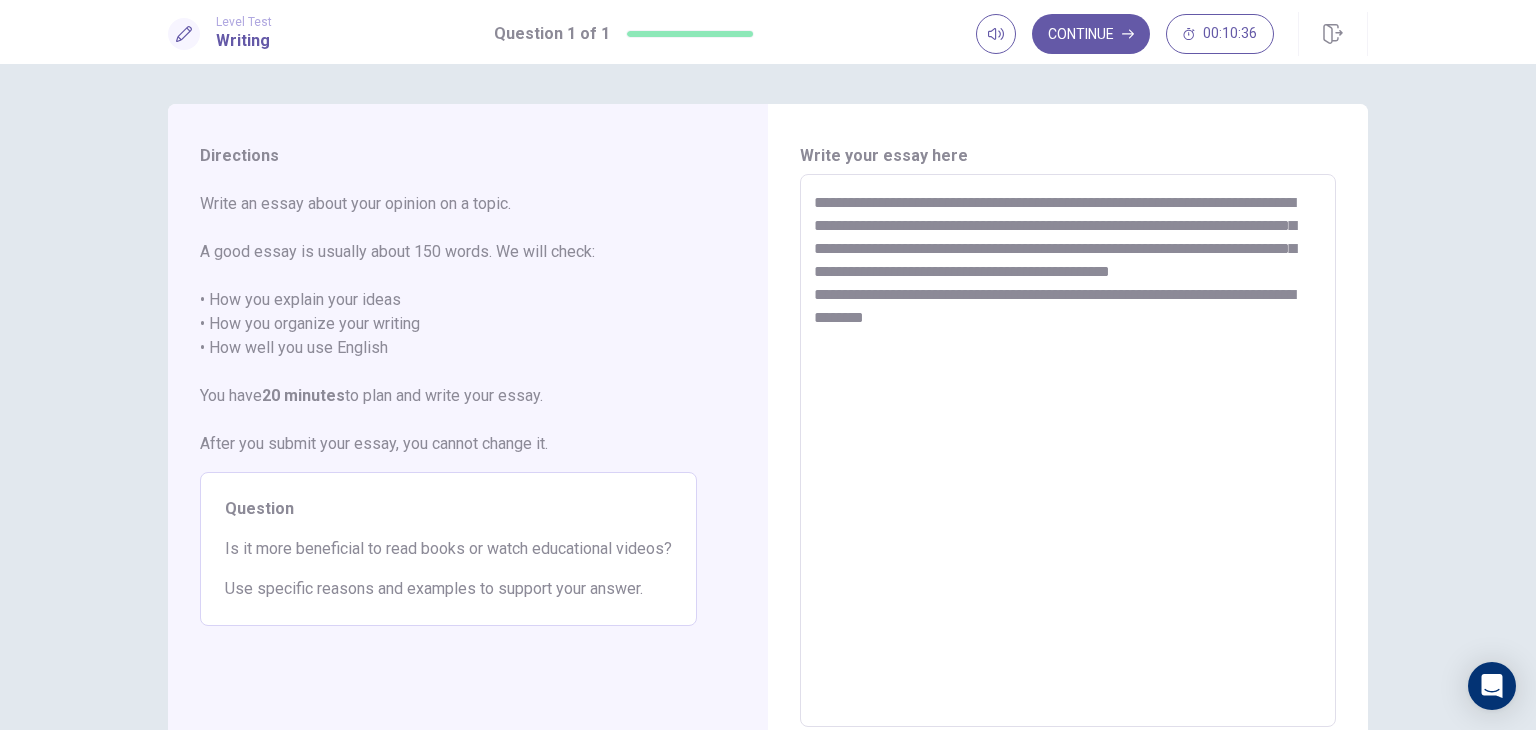 click on "**********" at bounding box center [1068, 451] 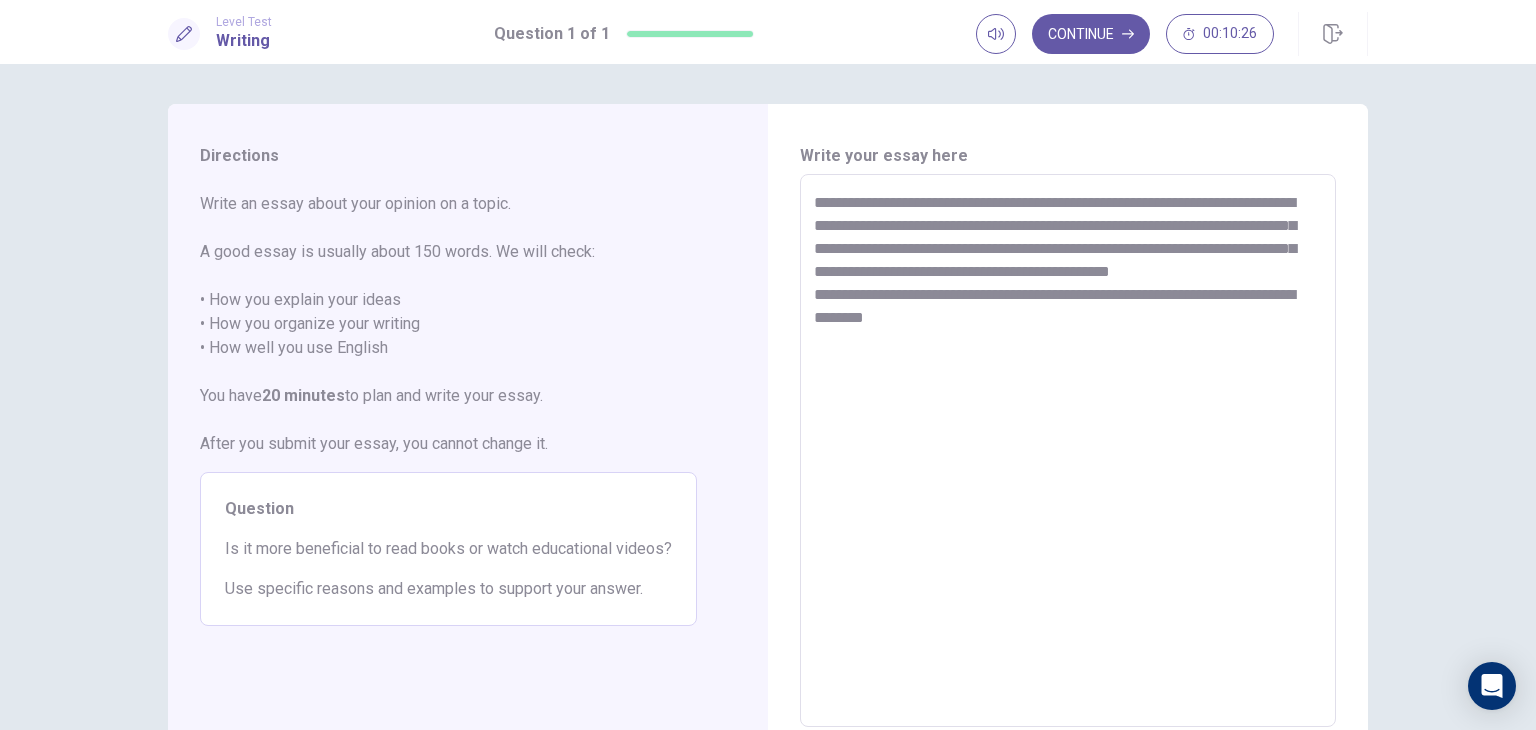 click on "**********" at bounding box center [1068, 451] 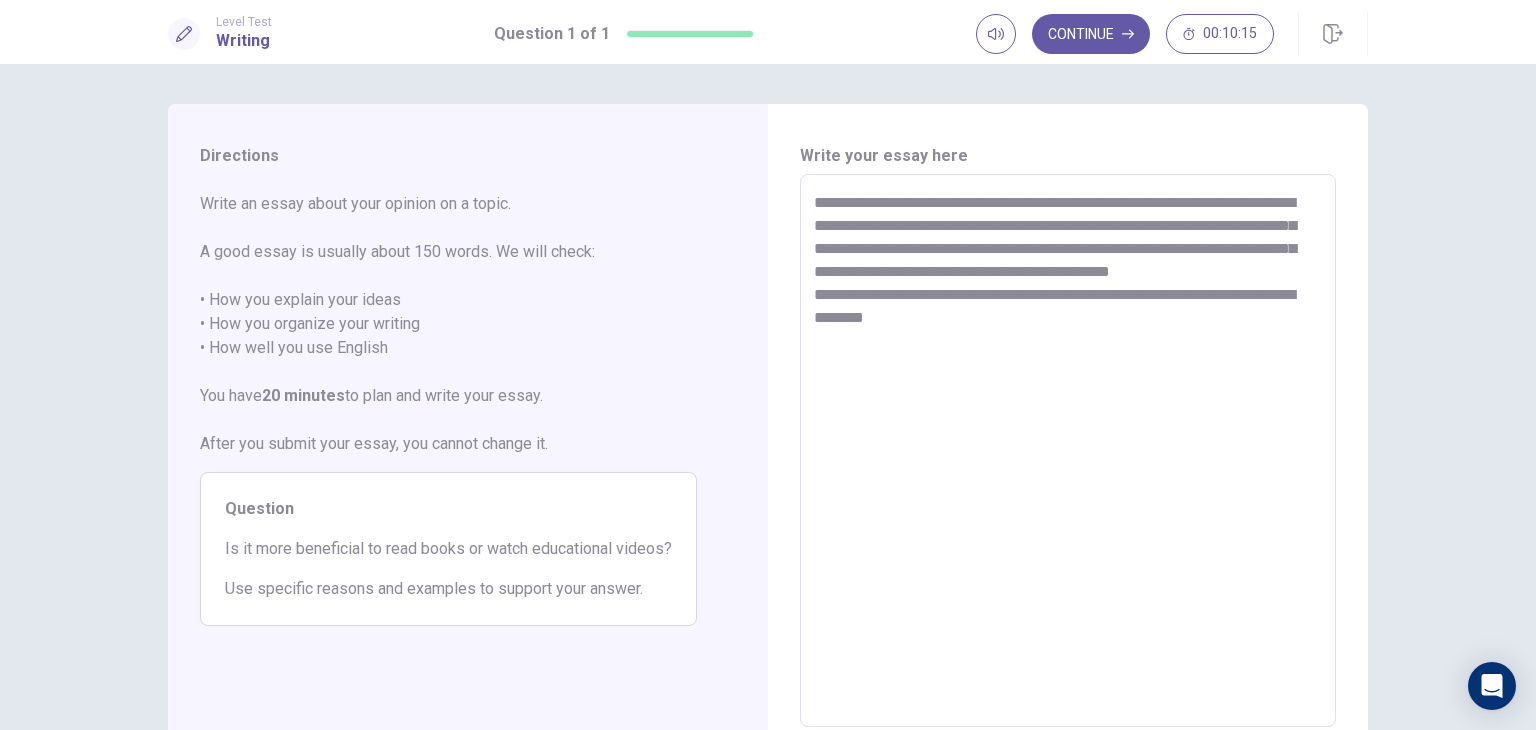 click on "**********" at bounding box center (1068, 451) 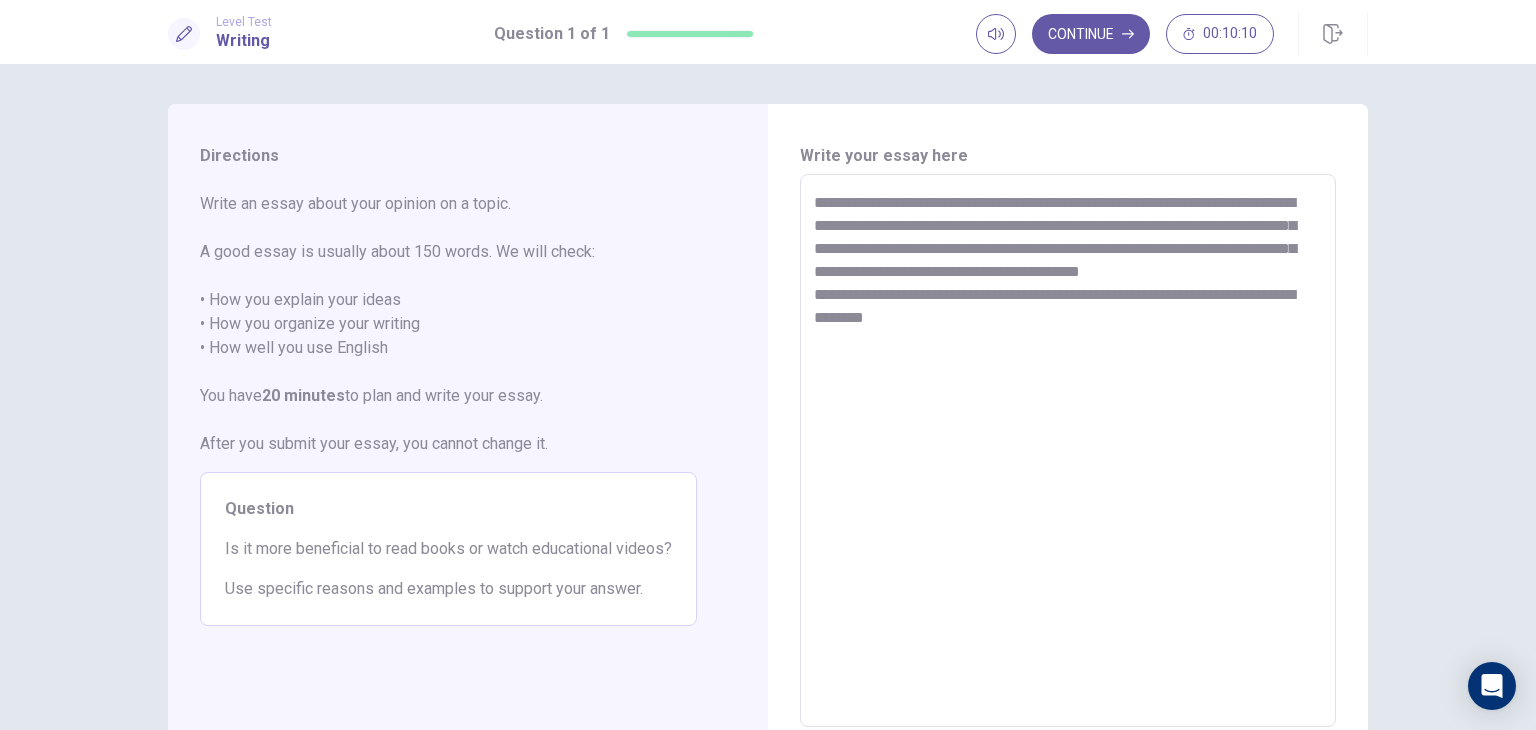 click on "**********" at bounding box center (1068, 451) 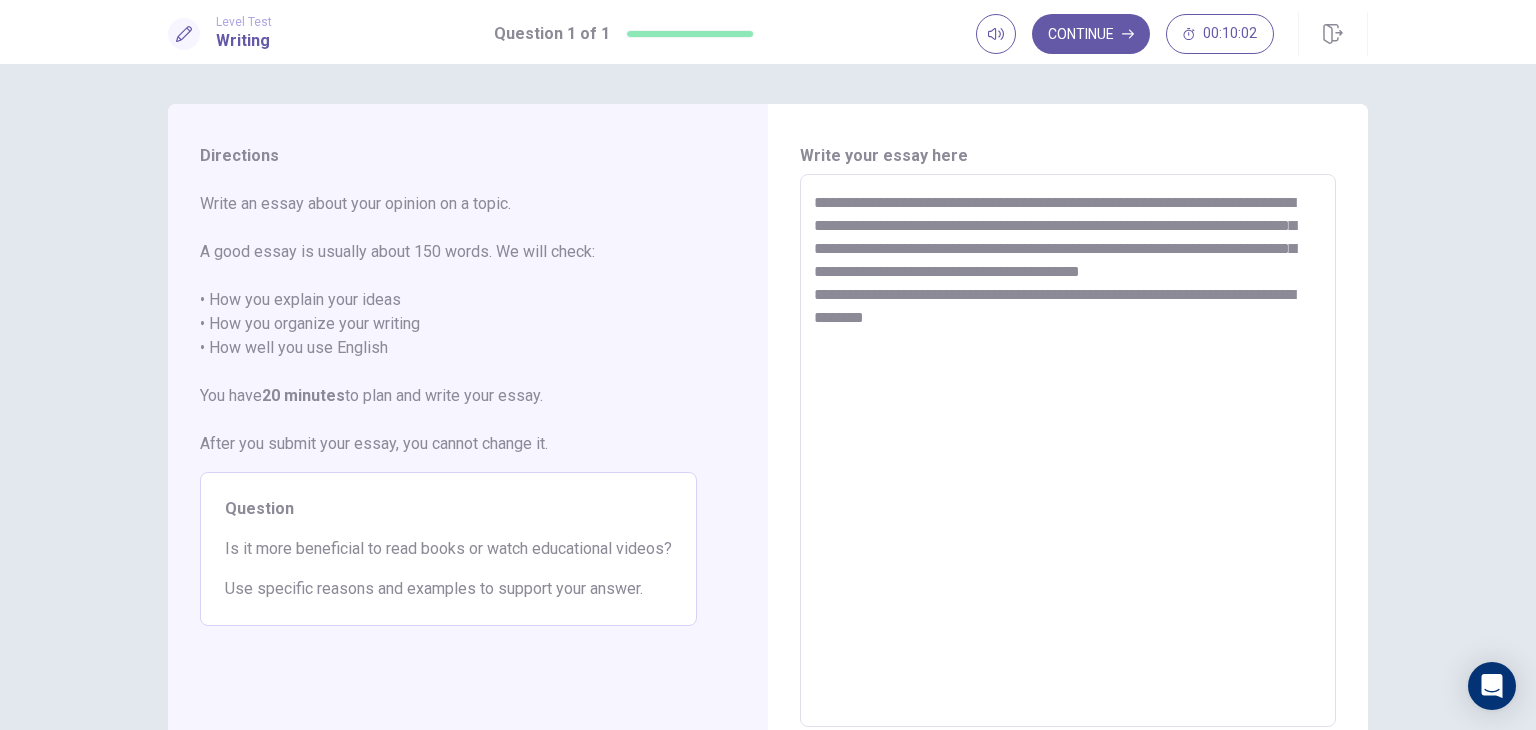 click on "**********" at bounding box center (1068, 451) 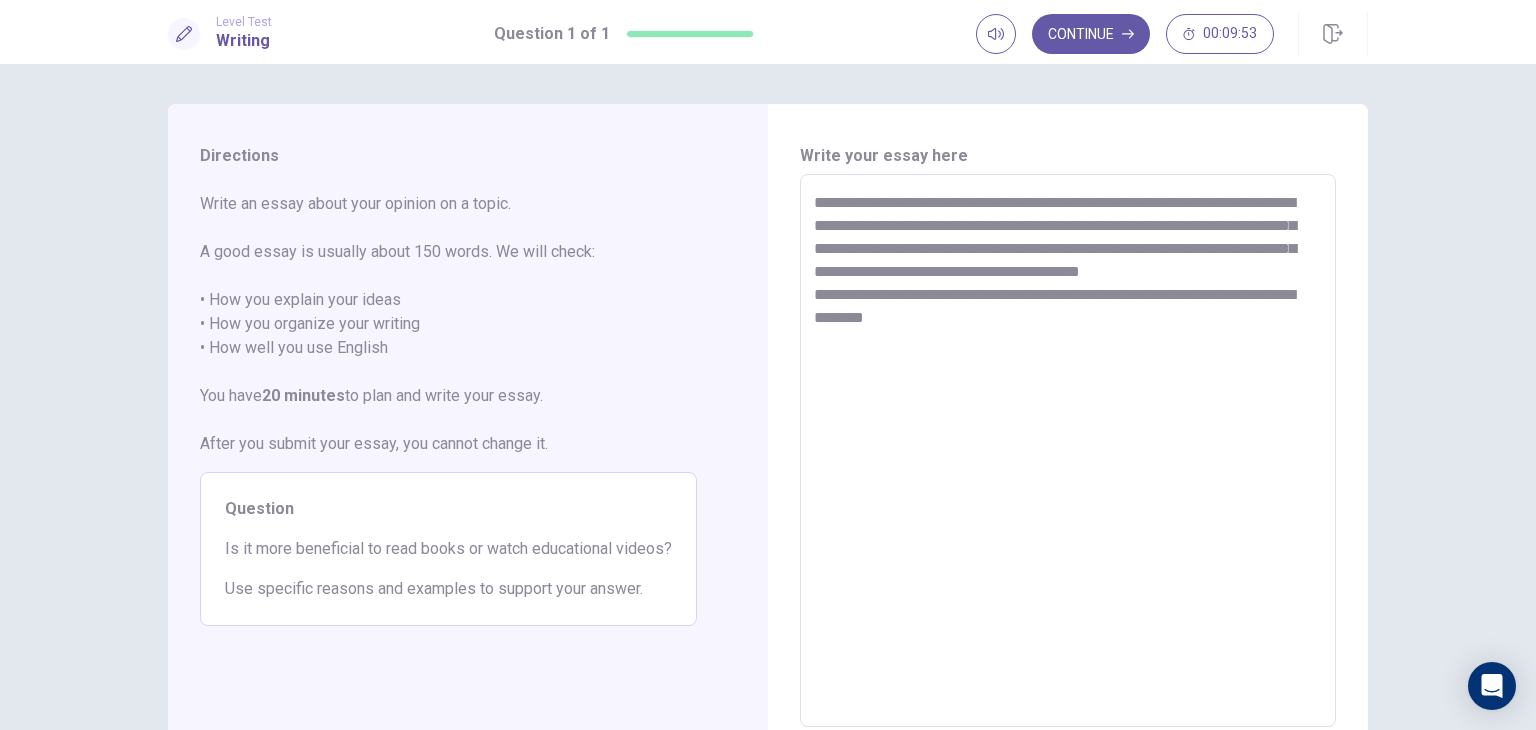 click on "**********" at bounding box center (1068, 451) 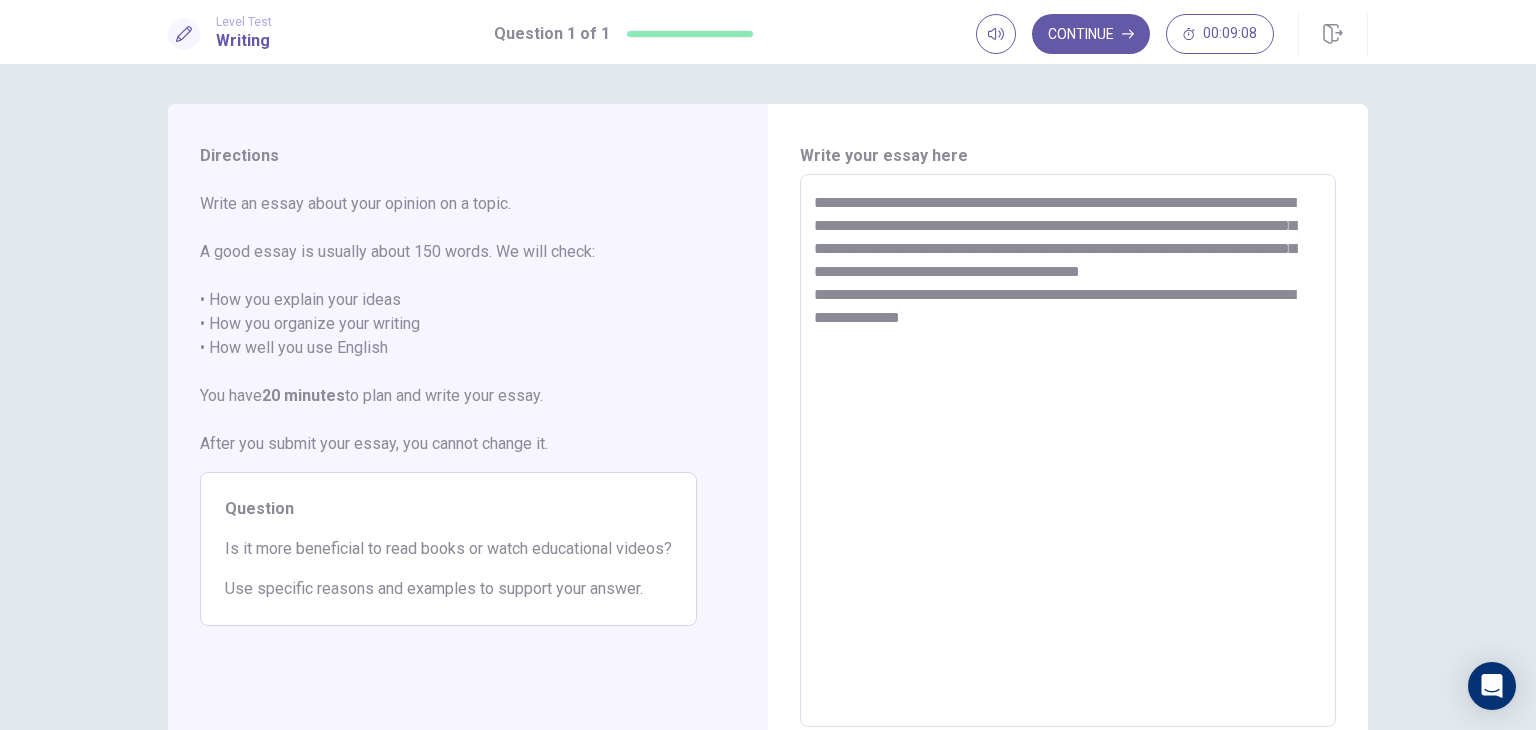 click on "**********" at bounding box center [1068, 451] 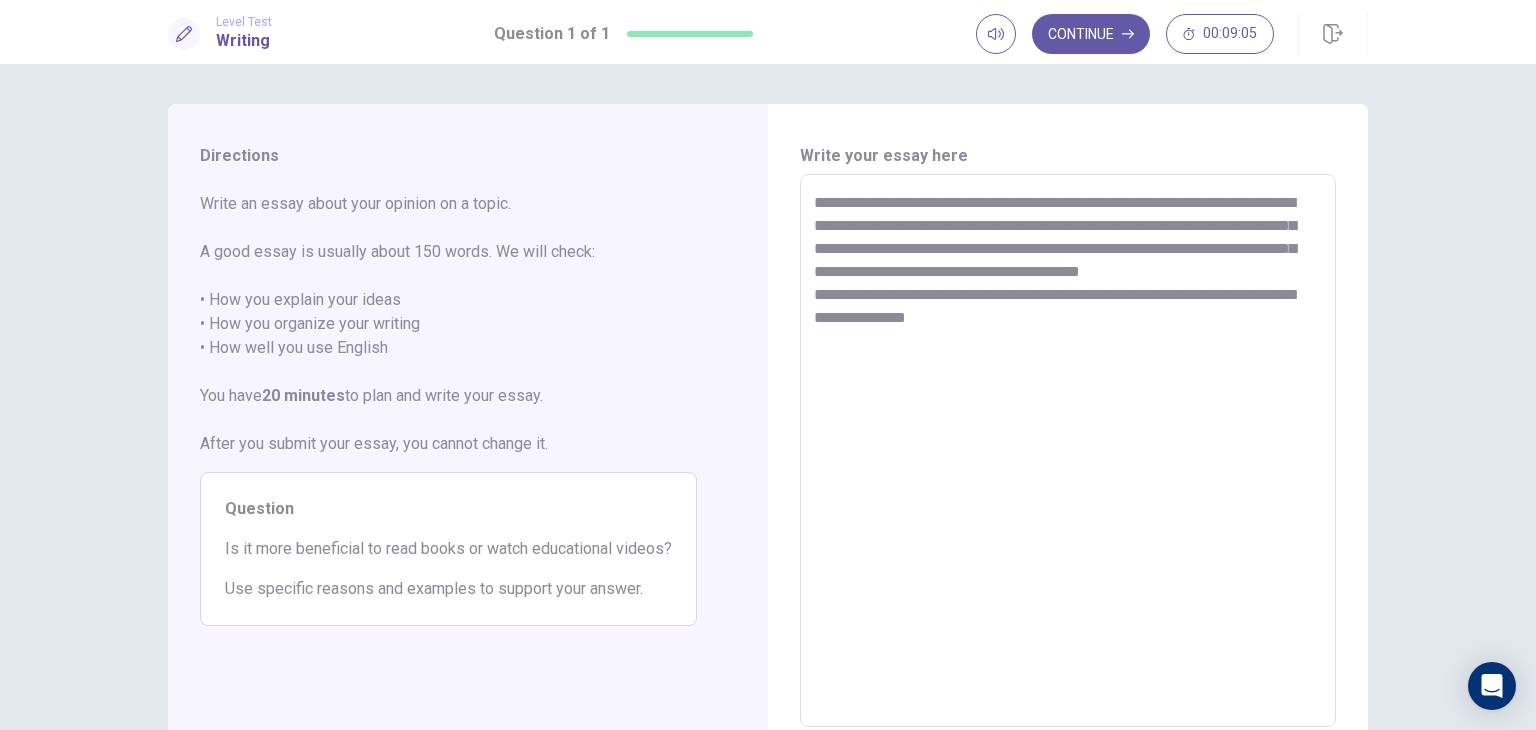 click on "**********" at bounding box center (1068, 451) 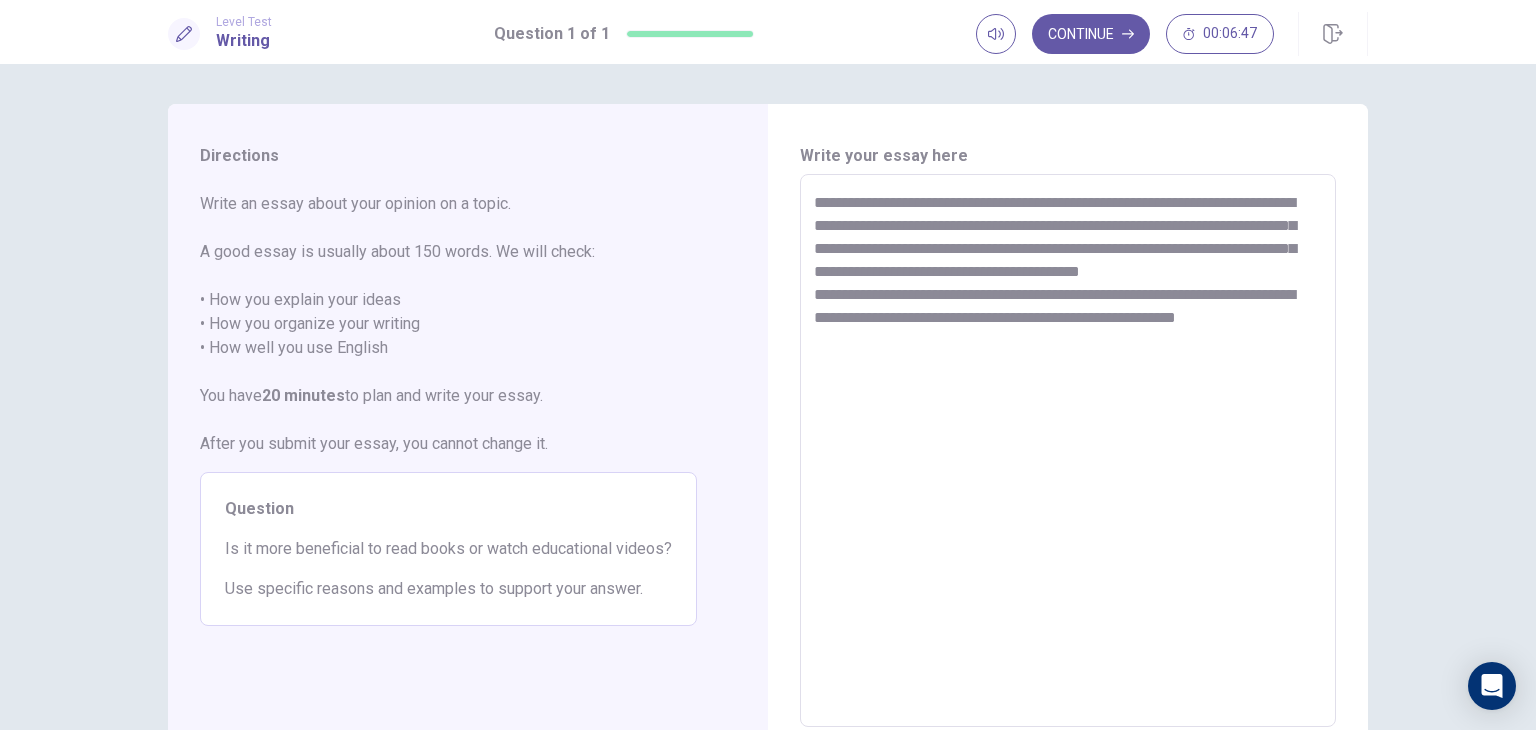 click on "**********" at bounding box center (1068, 451) 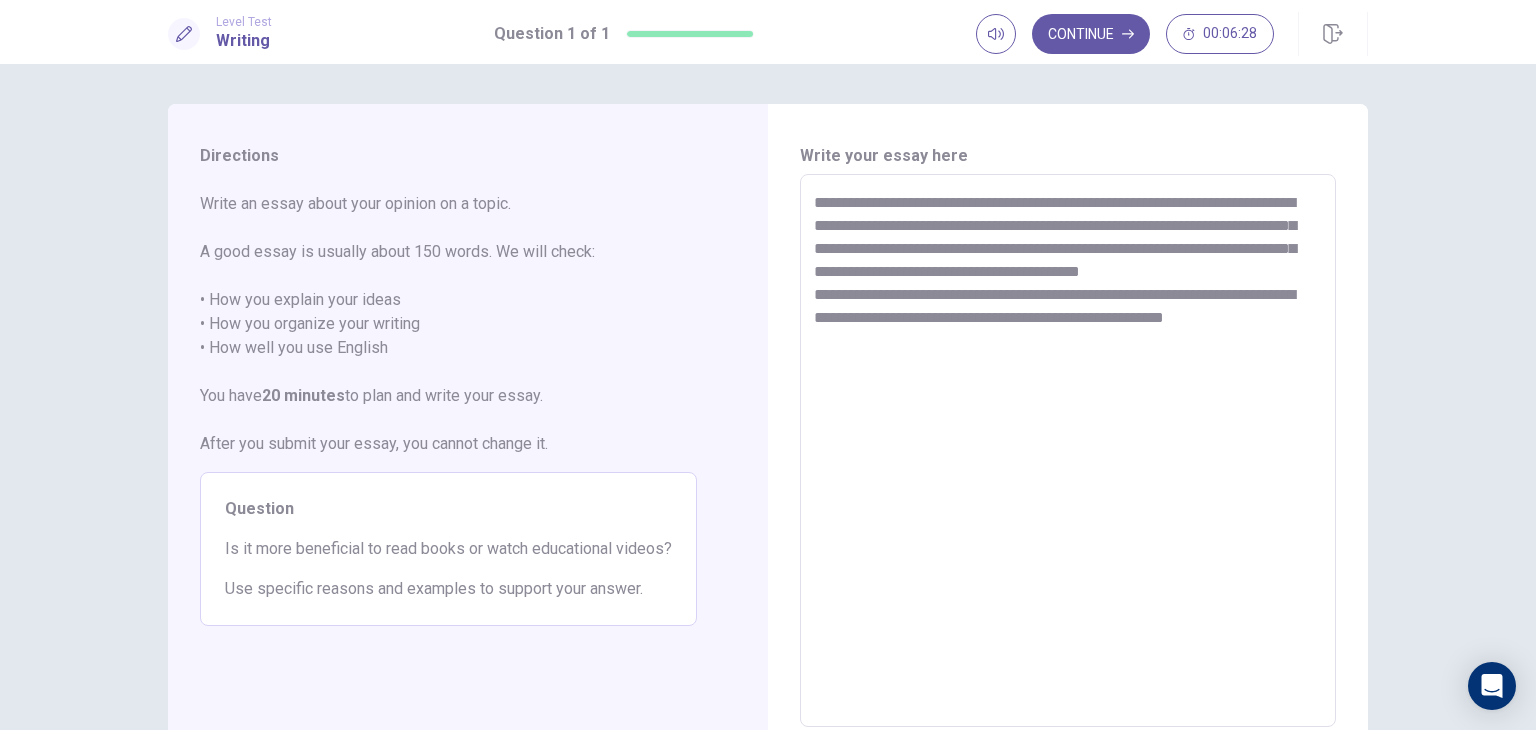 click on "**********" at bounding box center [1068, 451] 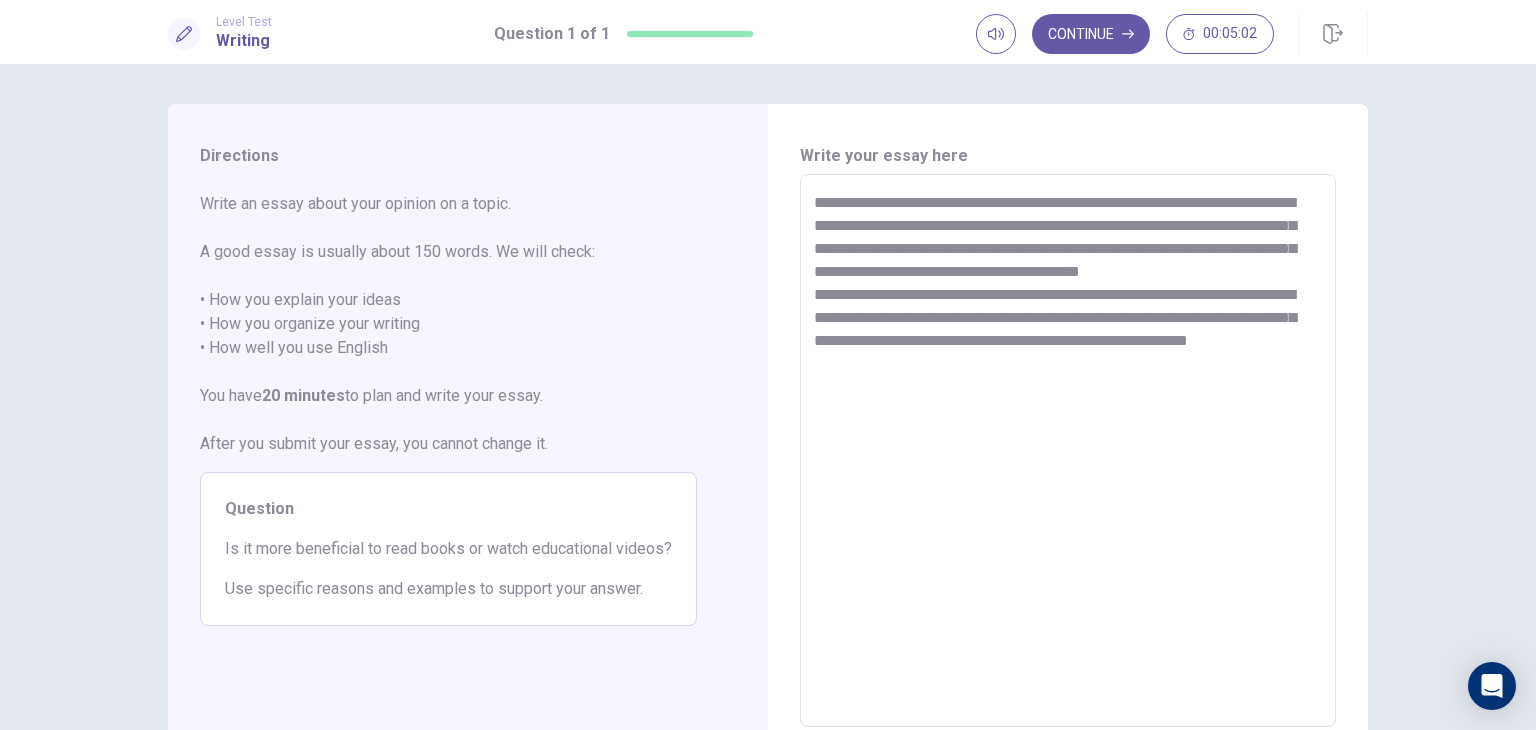 click on "**********" at bounding box center (1068, 451) 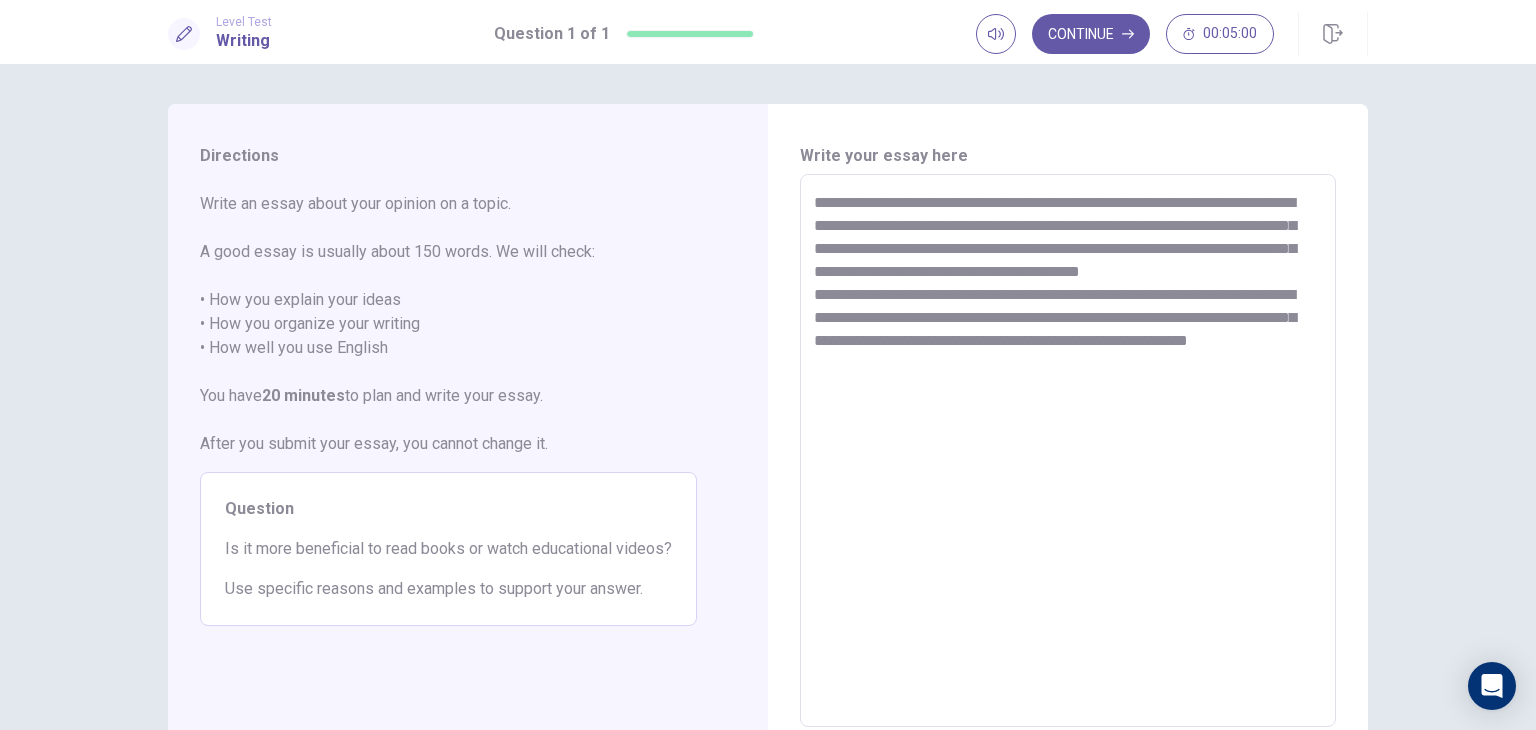 click on "**********" at bounding box center (1068, 451) 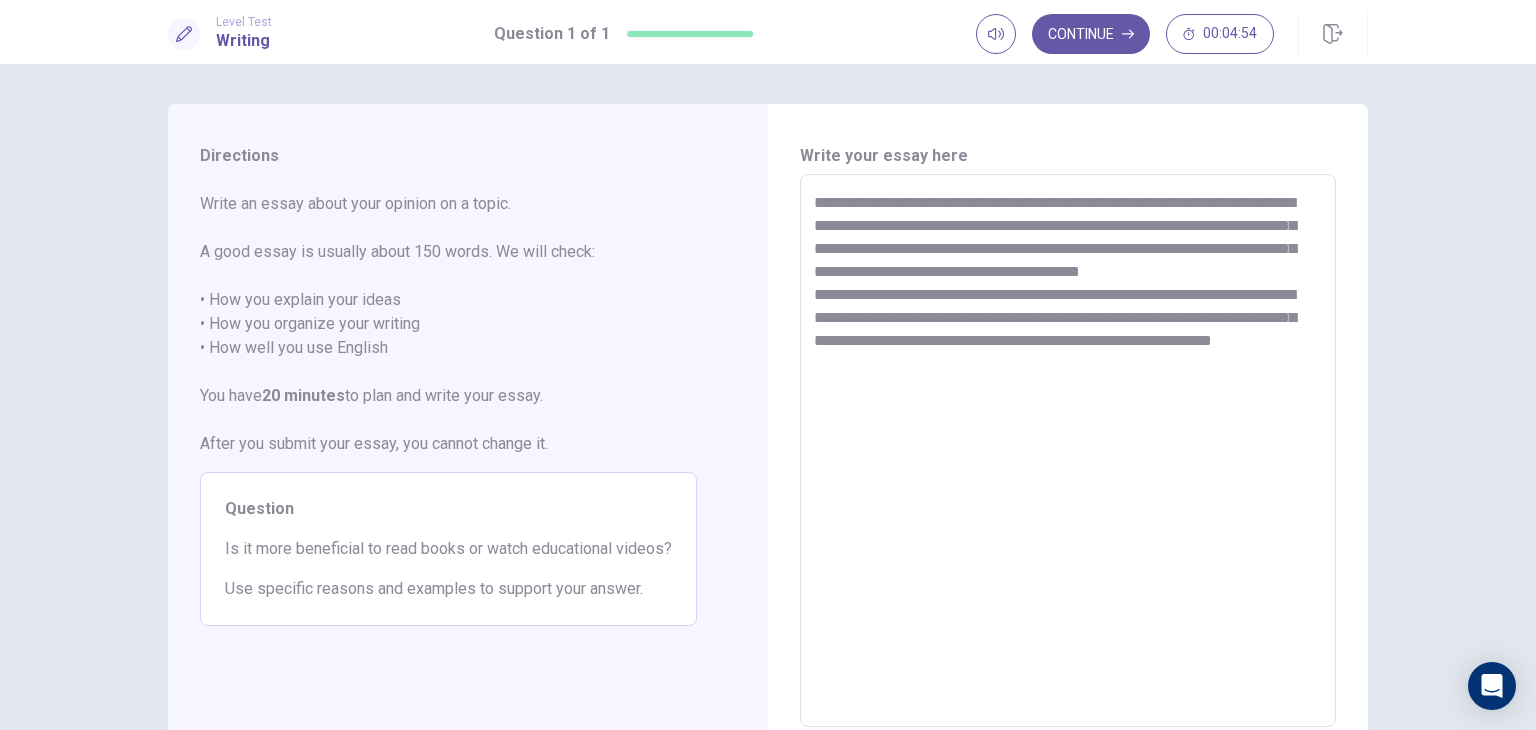 drag, startPoint x: 965, startPoint y: 384, endPoint x: 1002, endPoint y: 399, distance: 39.92493 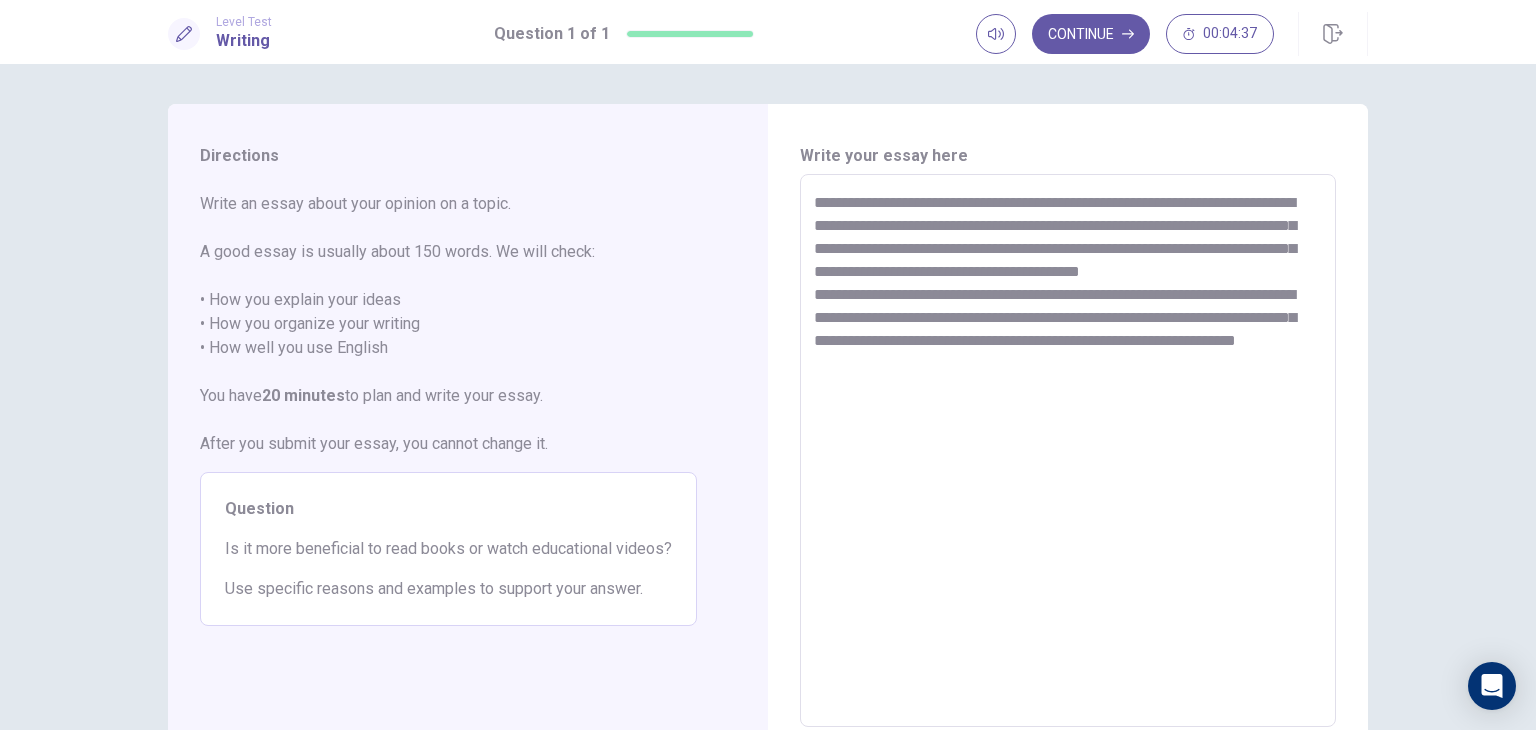 click on "**********" at bounding box center [1068, 451] 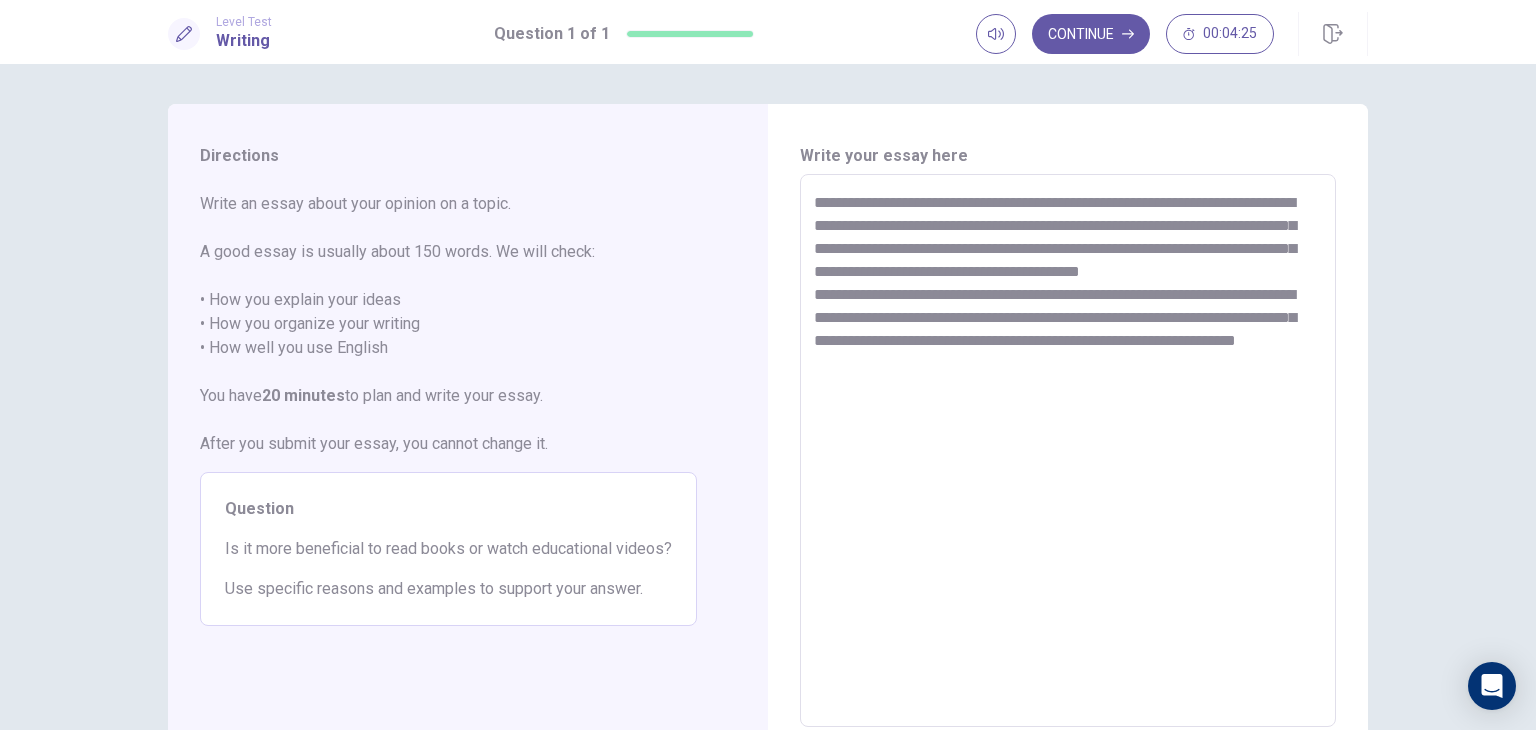 click on "**********" at bounding box center (1068, 451) 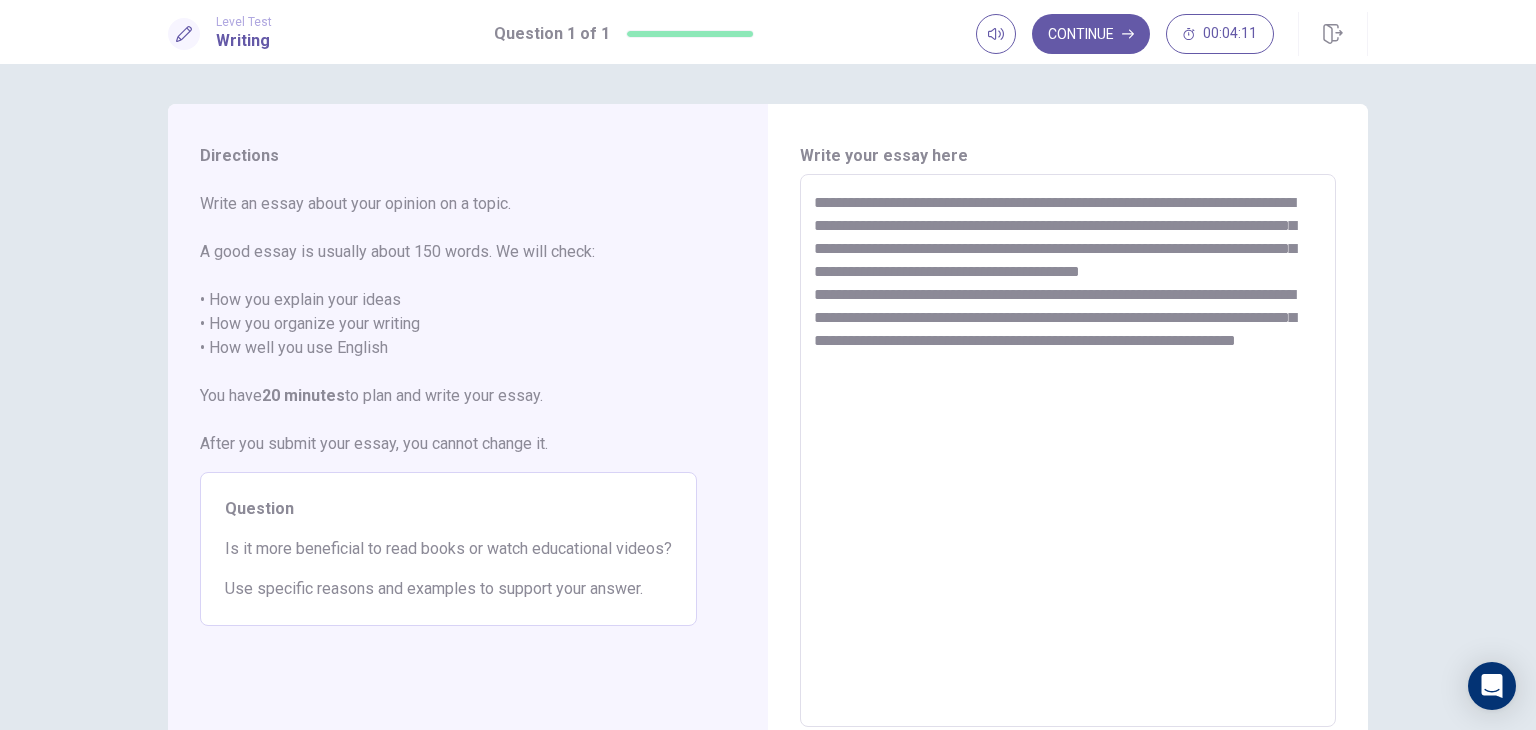 click on "**********" at bounding box center [1068, 451] 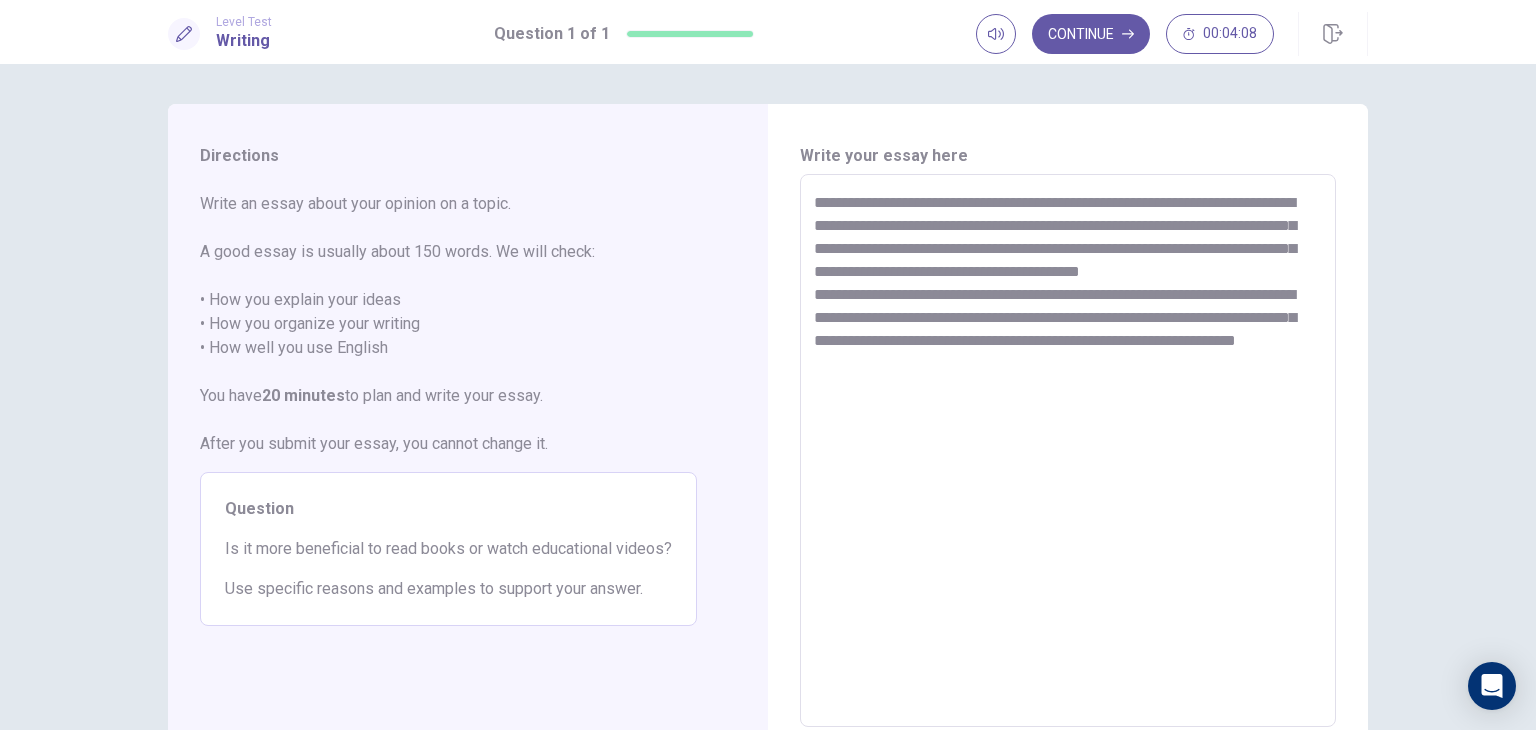click on "**********" at bounding box center [1068, 451] 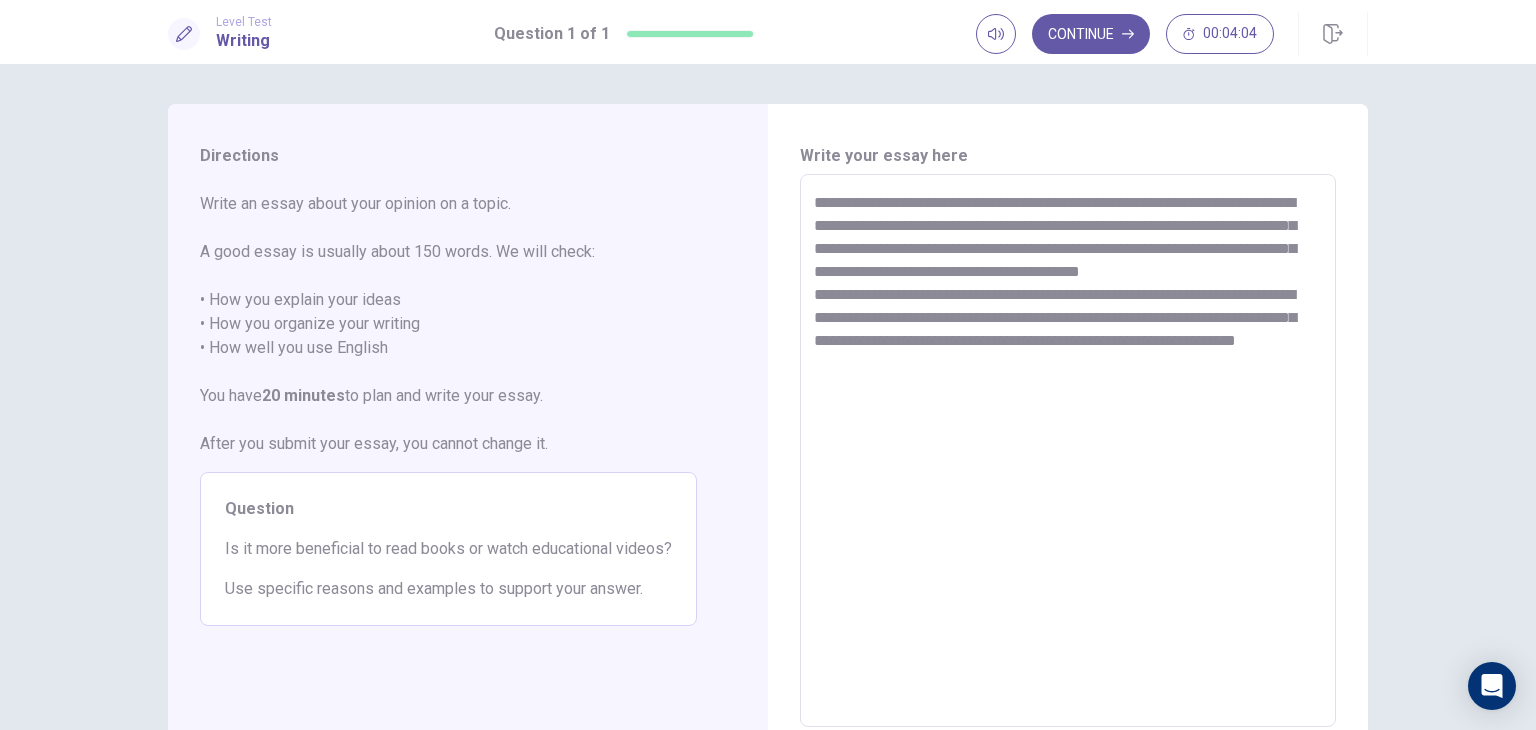 click on "**********" at bounding box center (1068, 451) 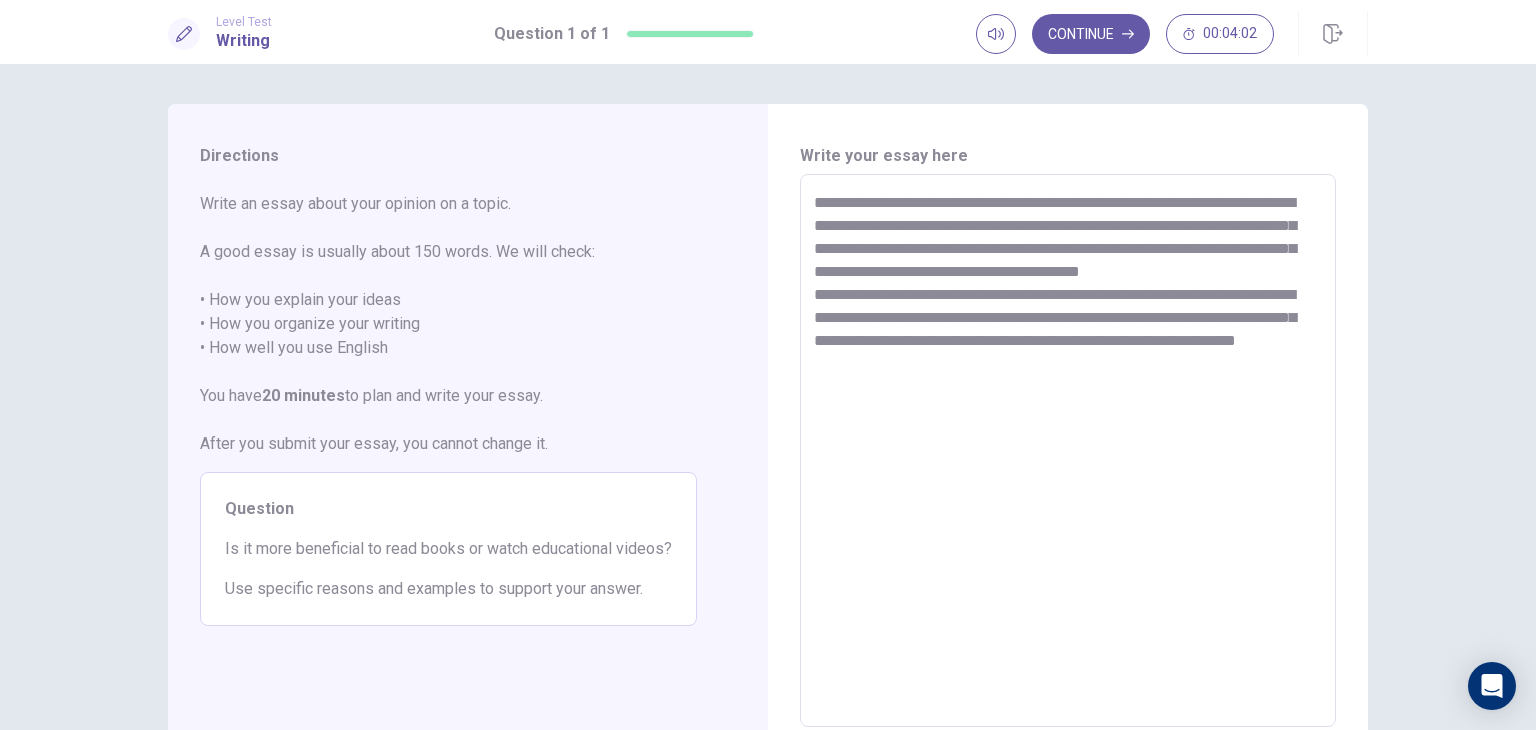 click on "**********" at bounding box center (1068, 451) 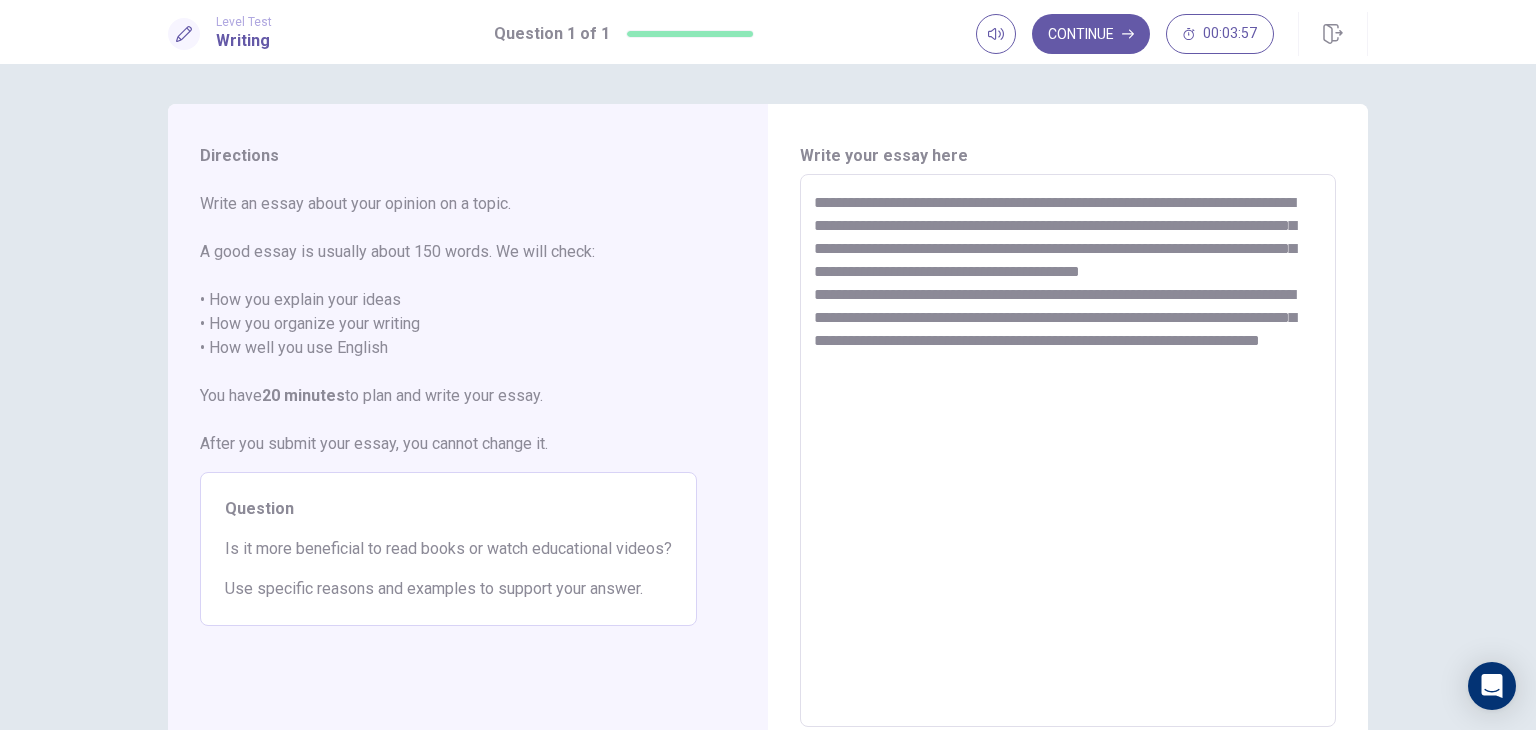 click on "**********" at bounding box center (1068, 451) 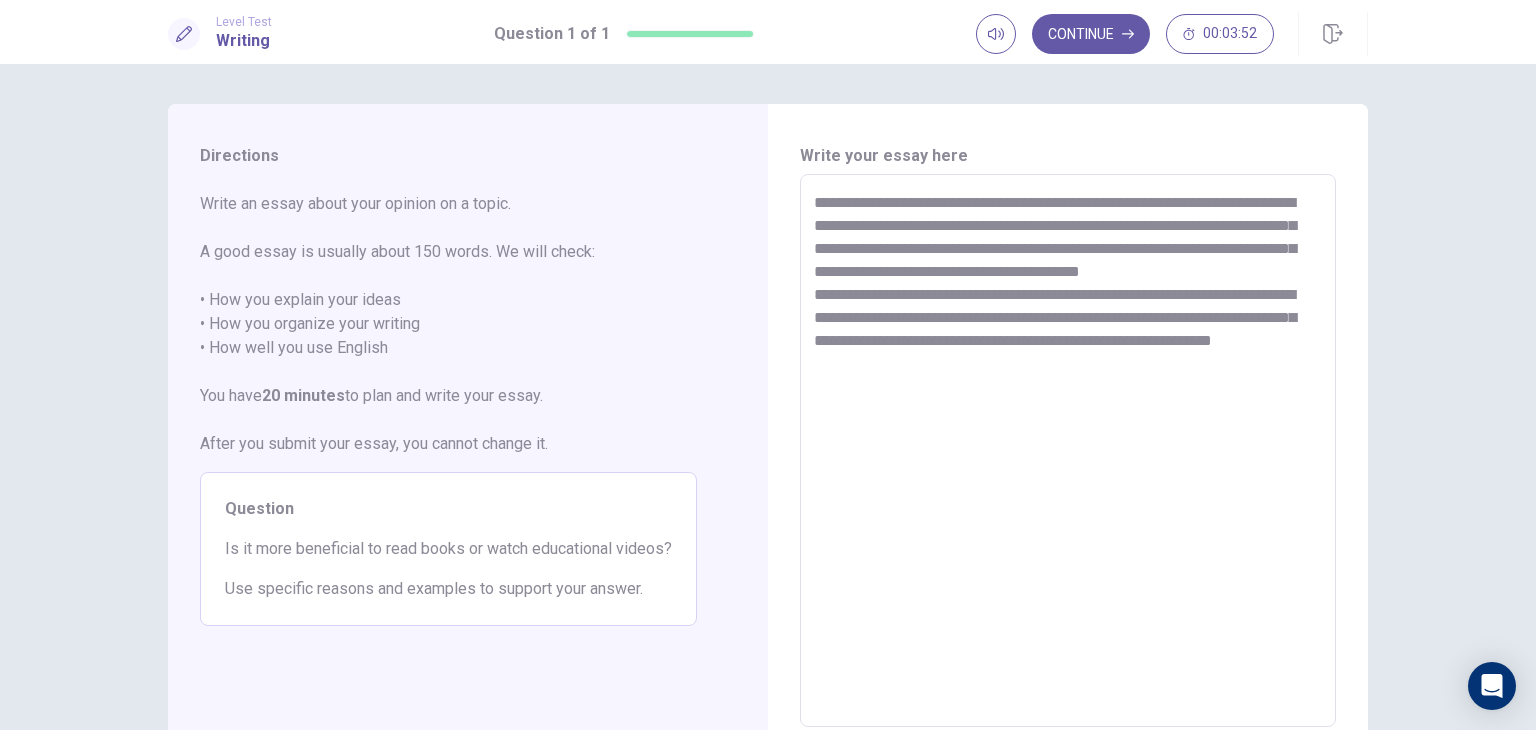 click on "**********" at bounding box center (1068, 451) 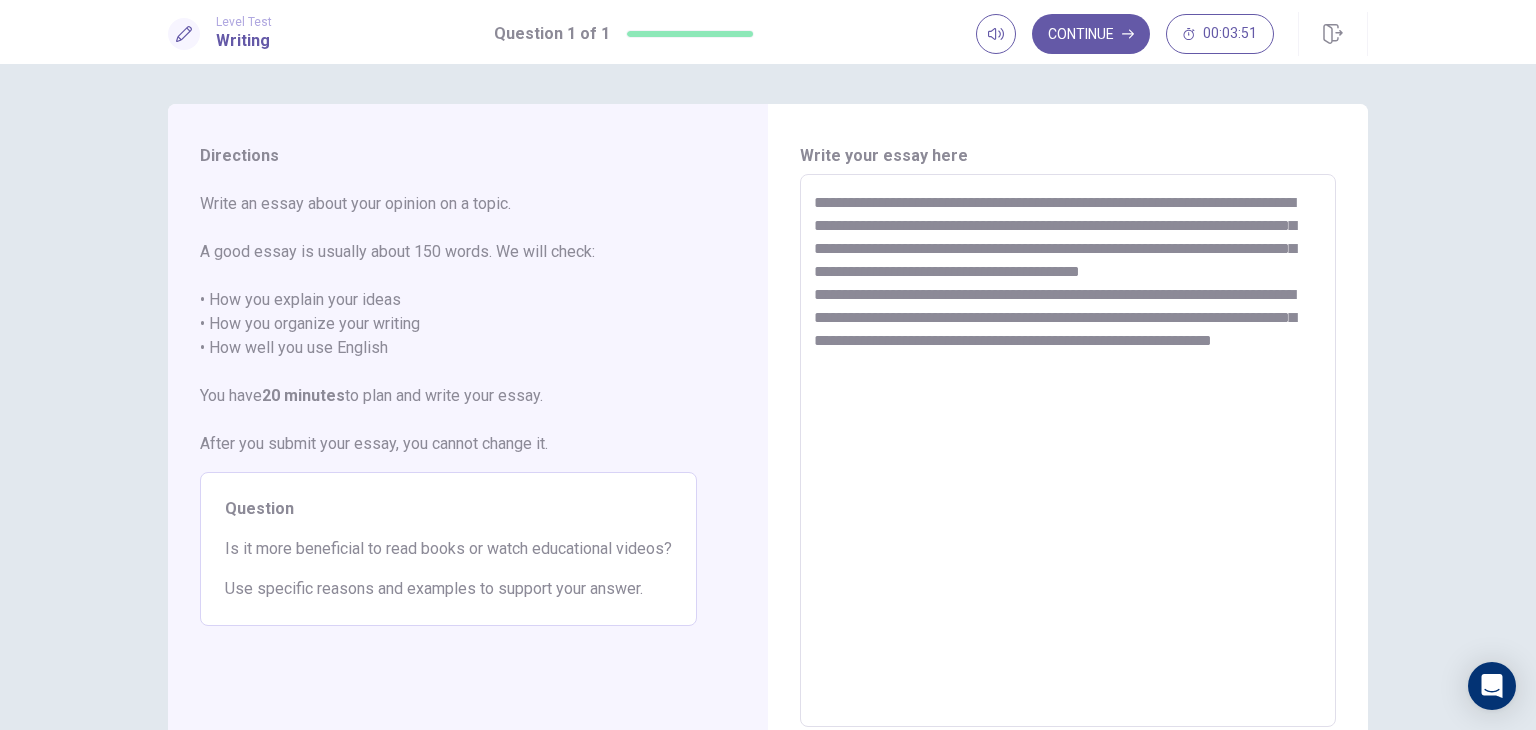 click on "**********" at bounding box center (1068, 451) 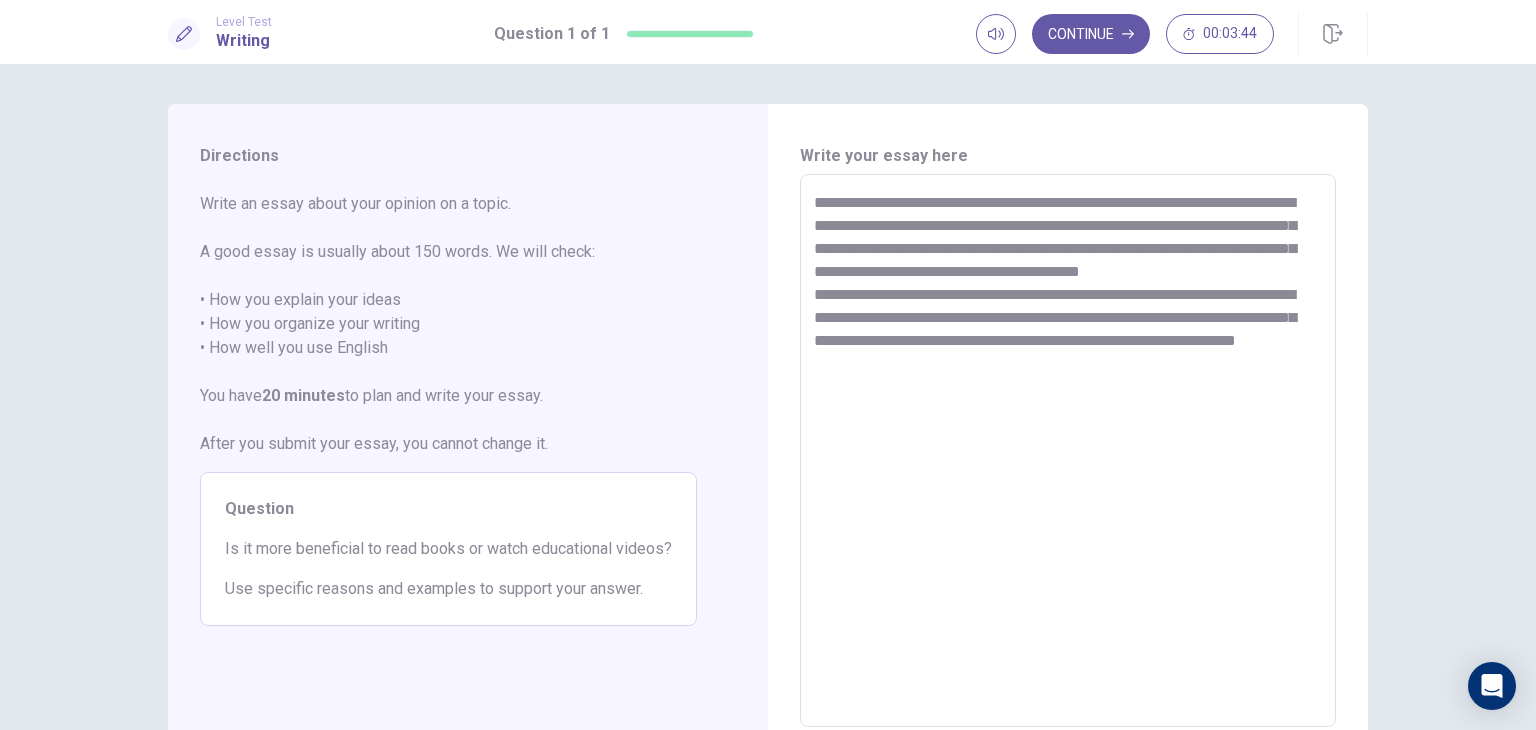 click on "**********" at bounding box center [1068, 451] 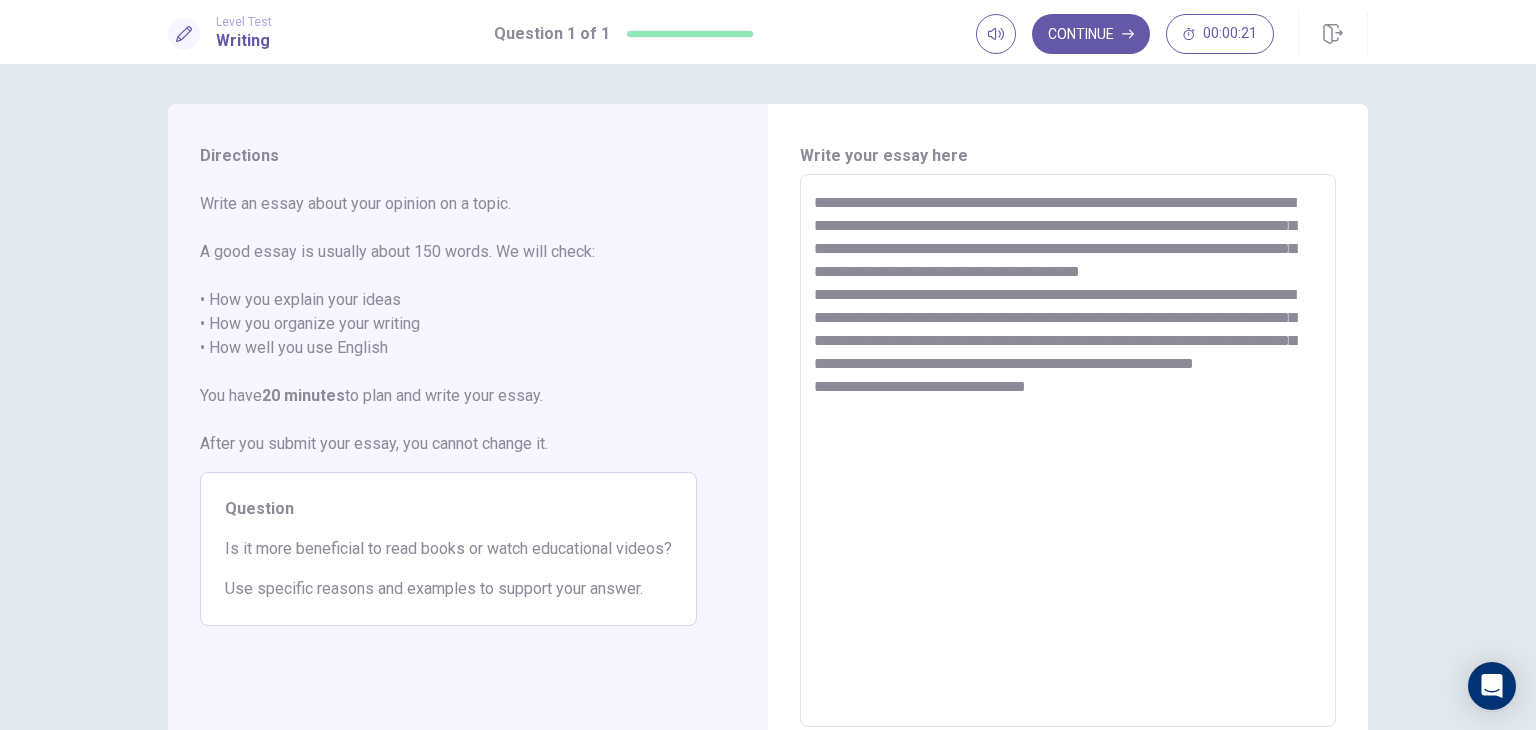 click on "**********" at bounding box center [1068, 451] 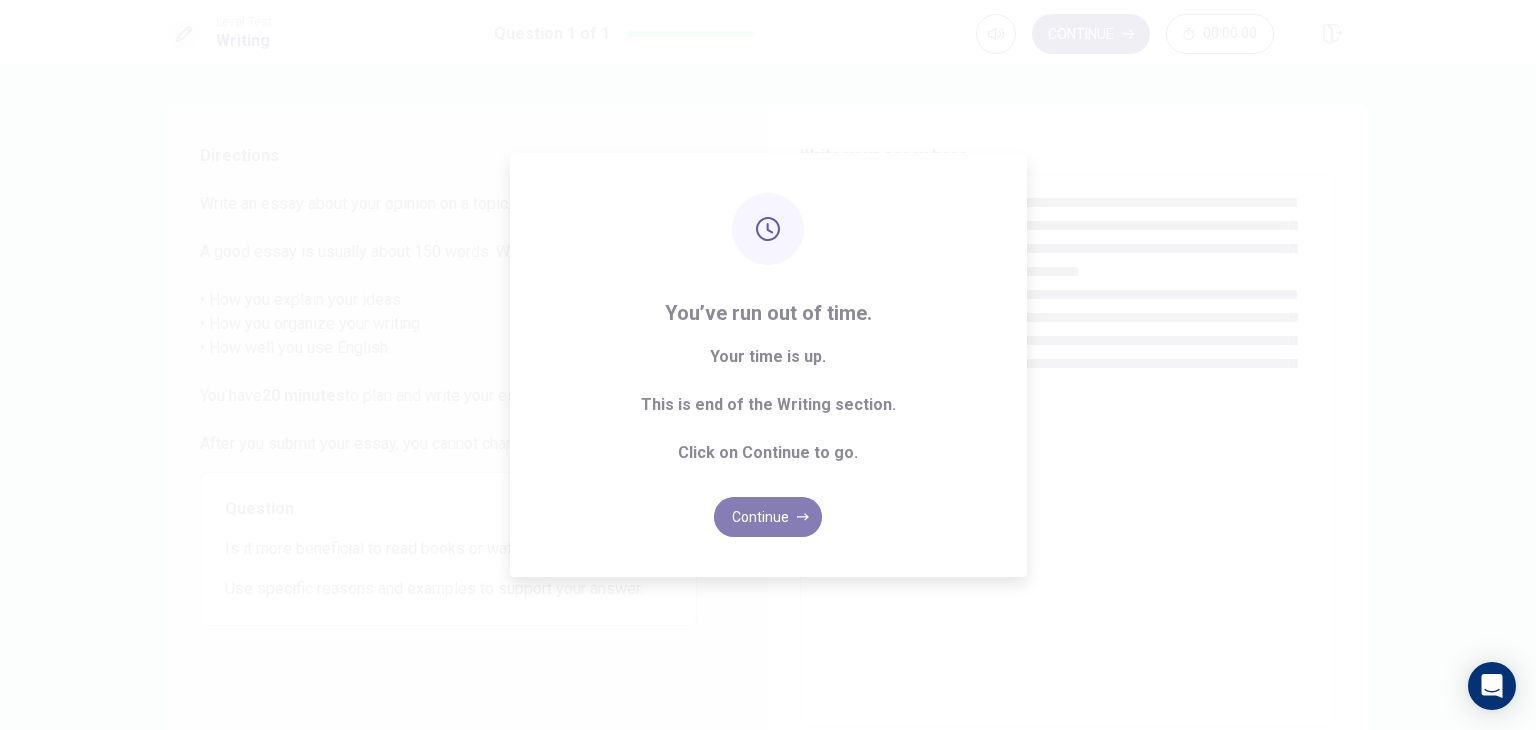 click on "Continue" at bounding box center [768, 517] 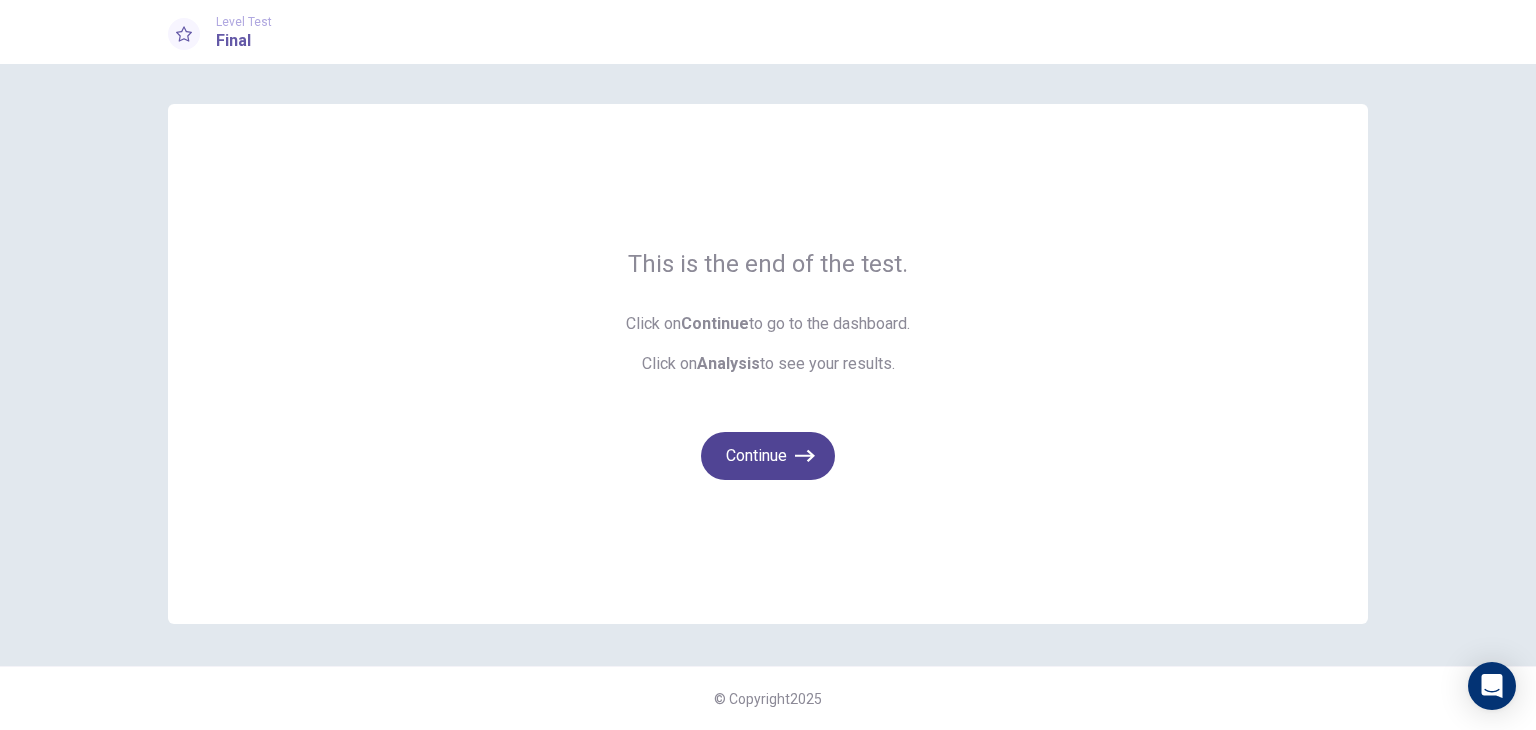 click on "Continue" at bounding box center [768, 456] 